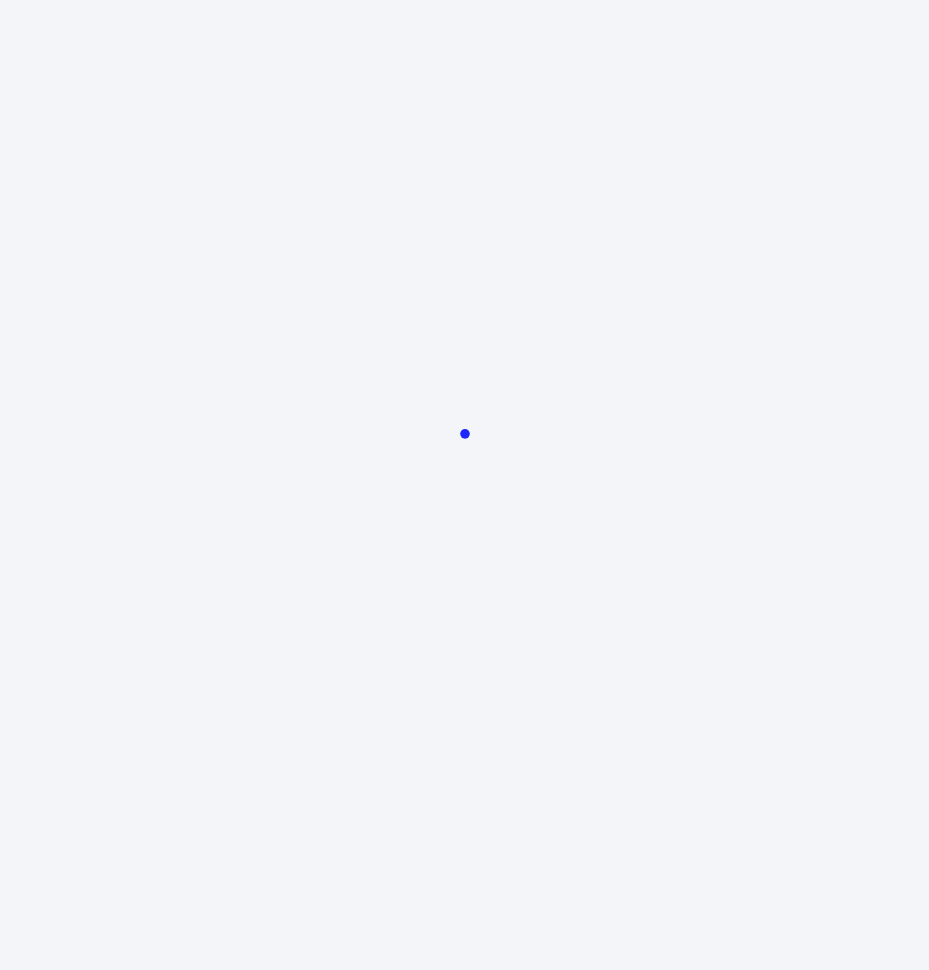 scroll, scrollTop: 0, scrollLeft: 0, axis: both 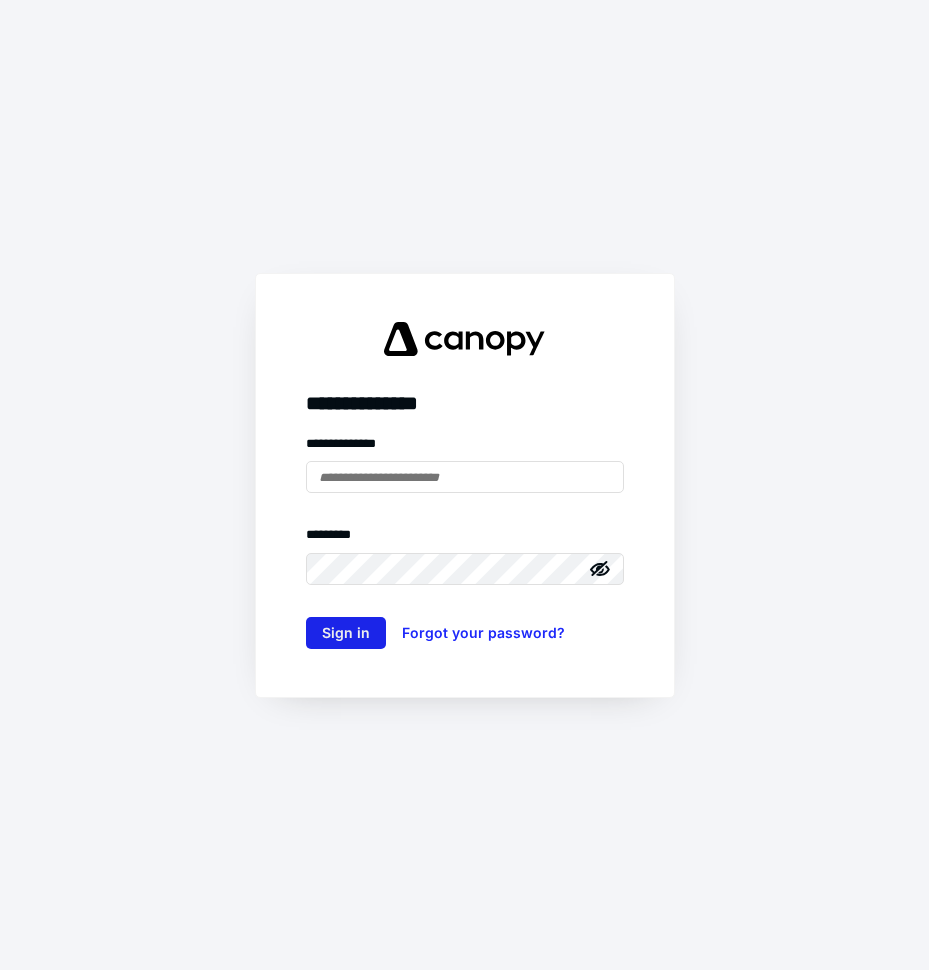 type on "**********" 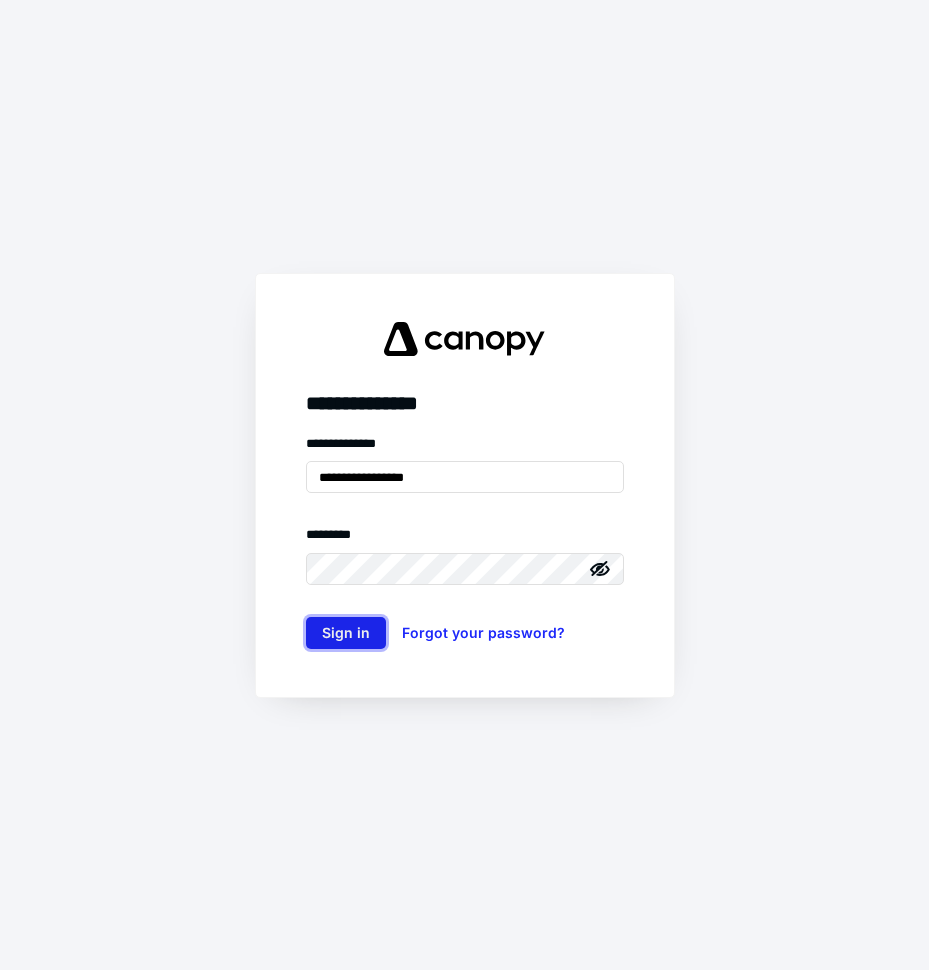 click on "Sign in" at bounding box center [346, 633] 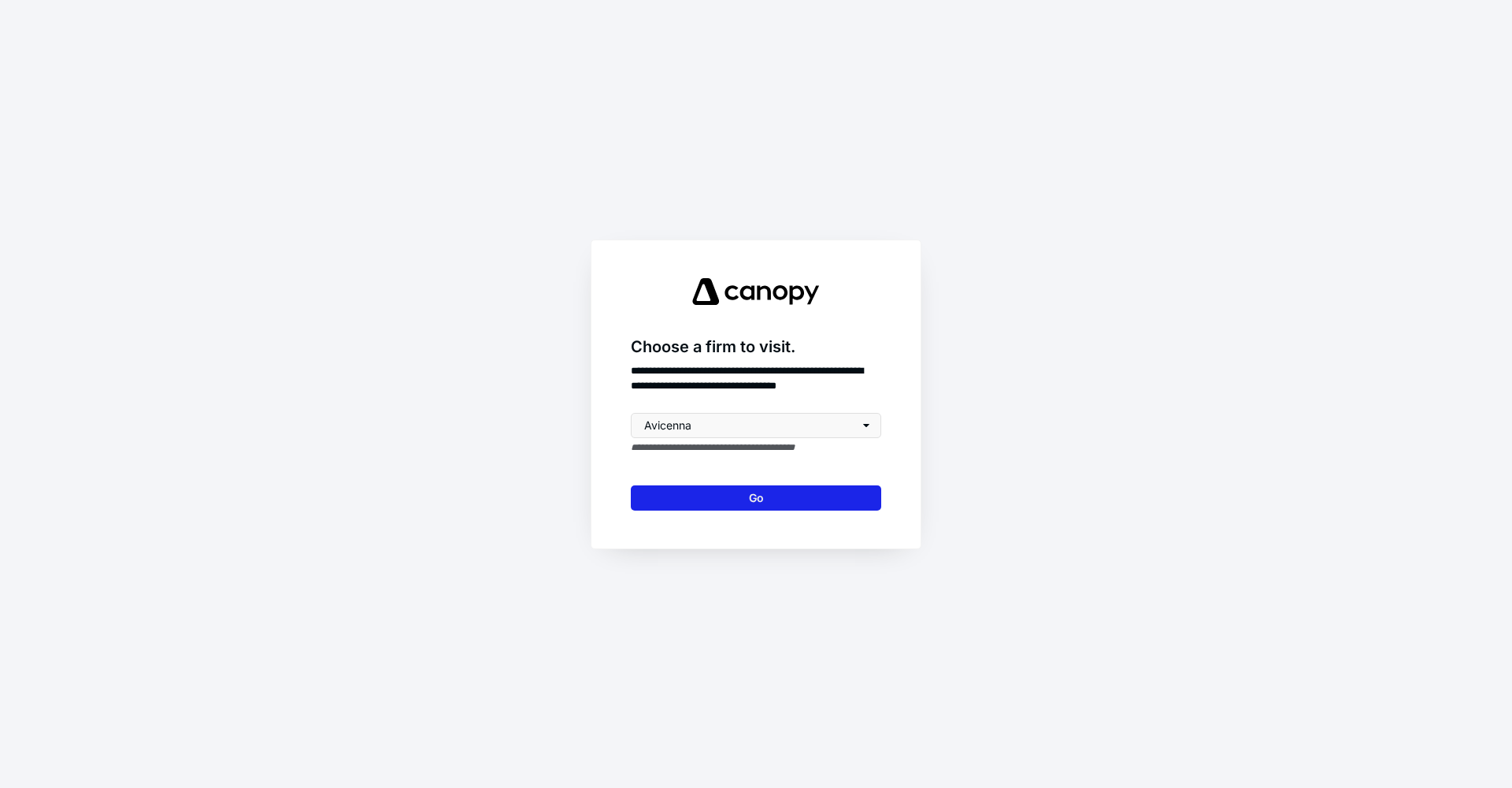 click on "Go" at bounding box center (756, 498) 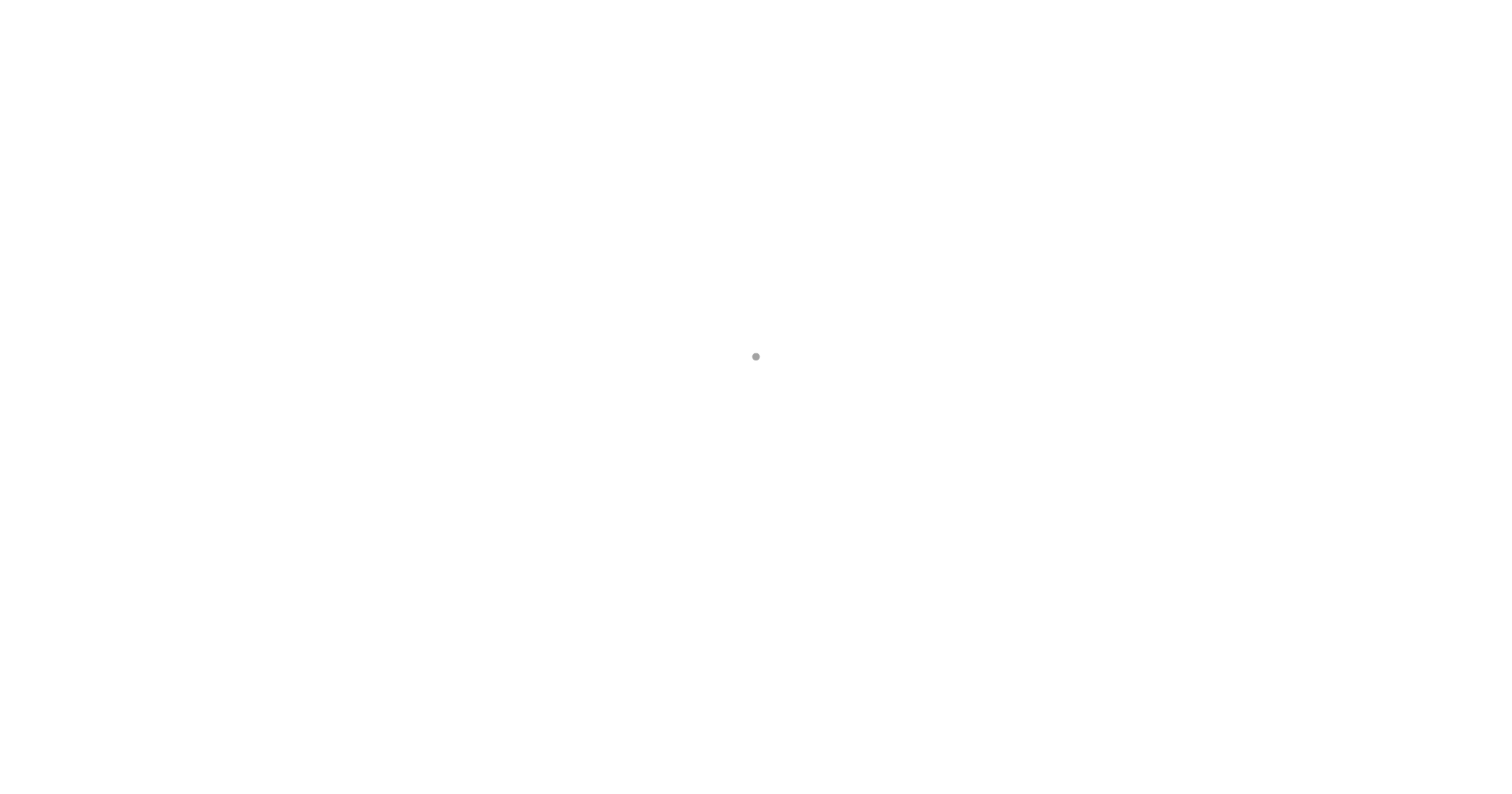 scroll, scrollTop: 0, scrollLeft: 0, axis: both 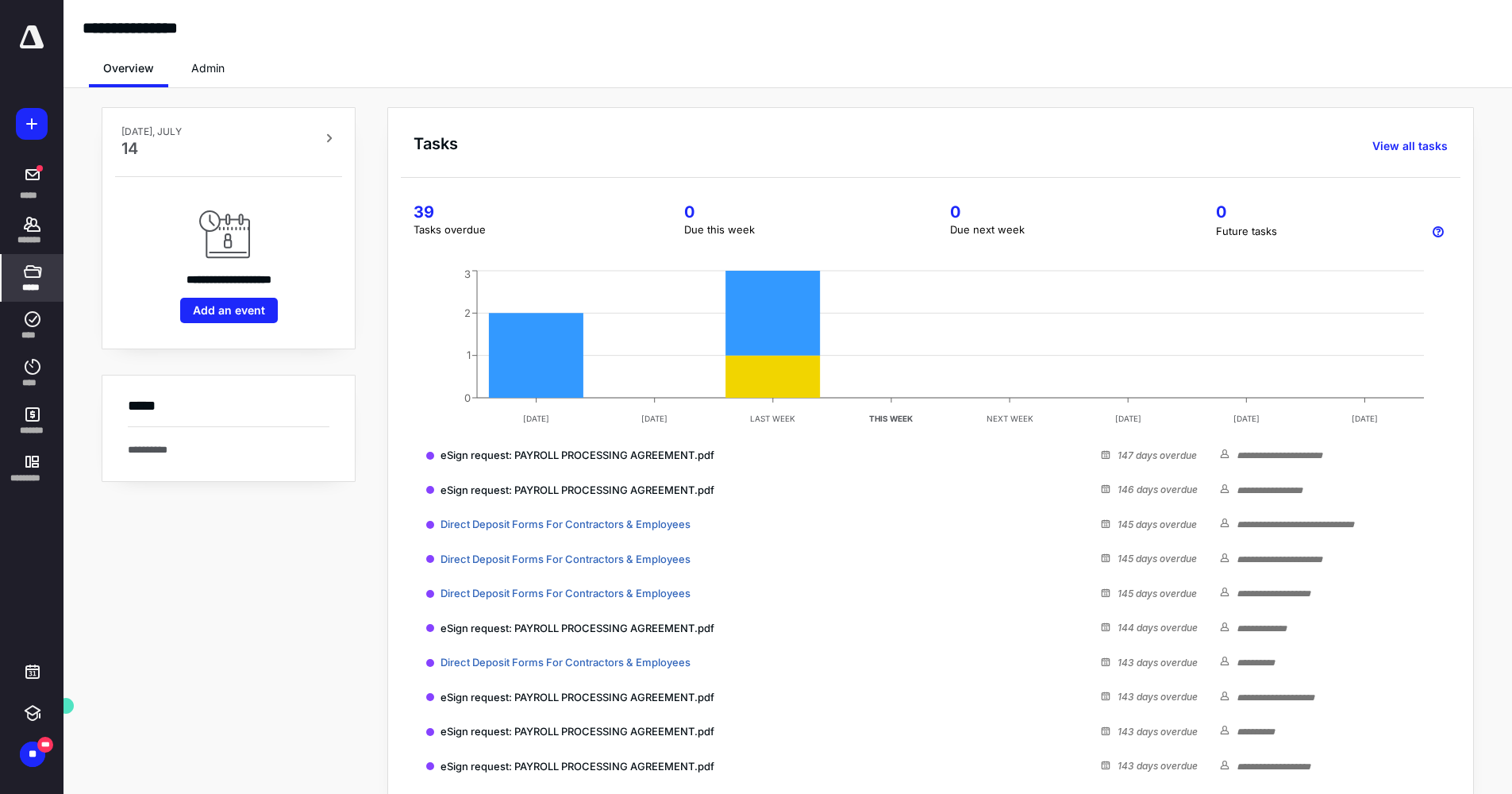 click on "*****" at bounding box center (33, 278) 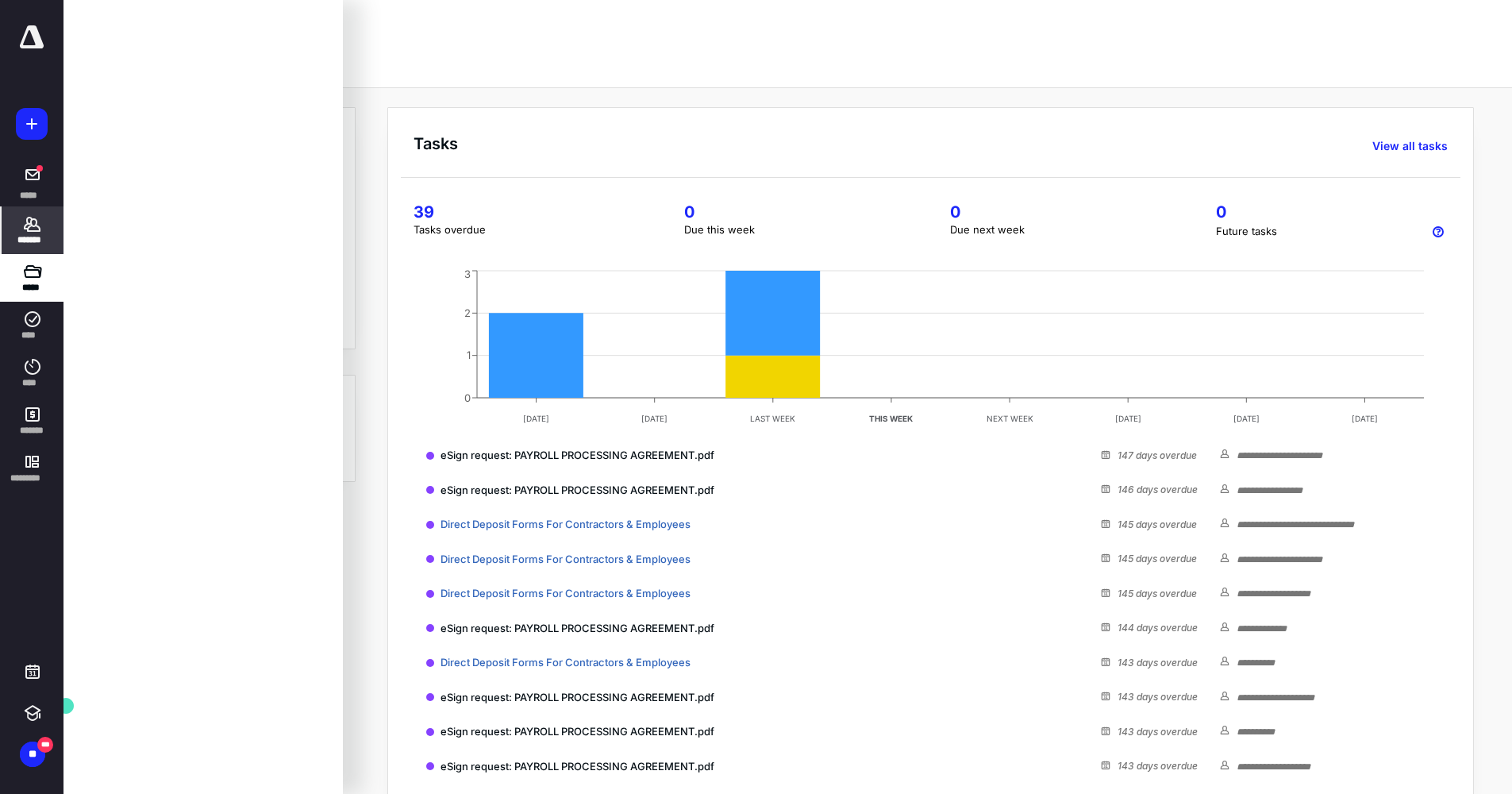 click on "*******" at bounding box center [33, 230] 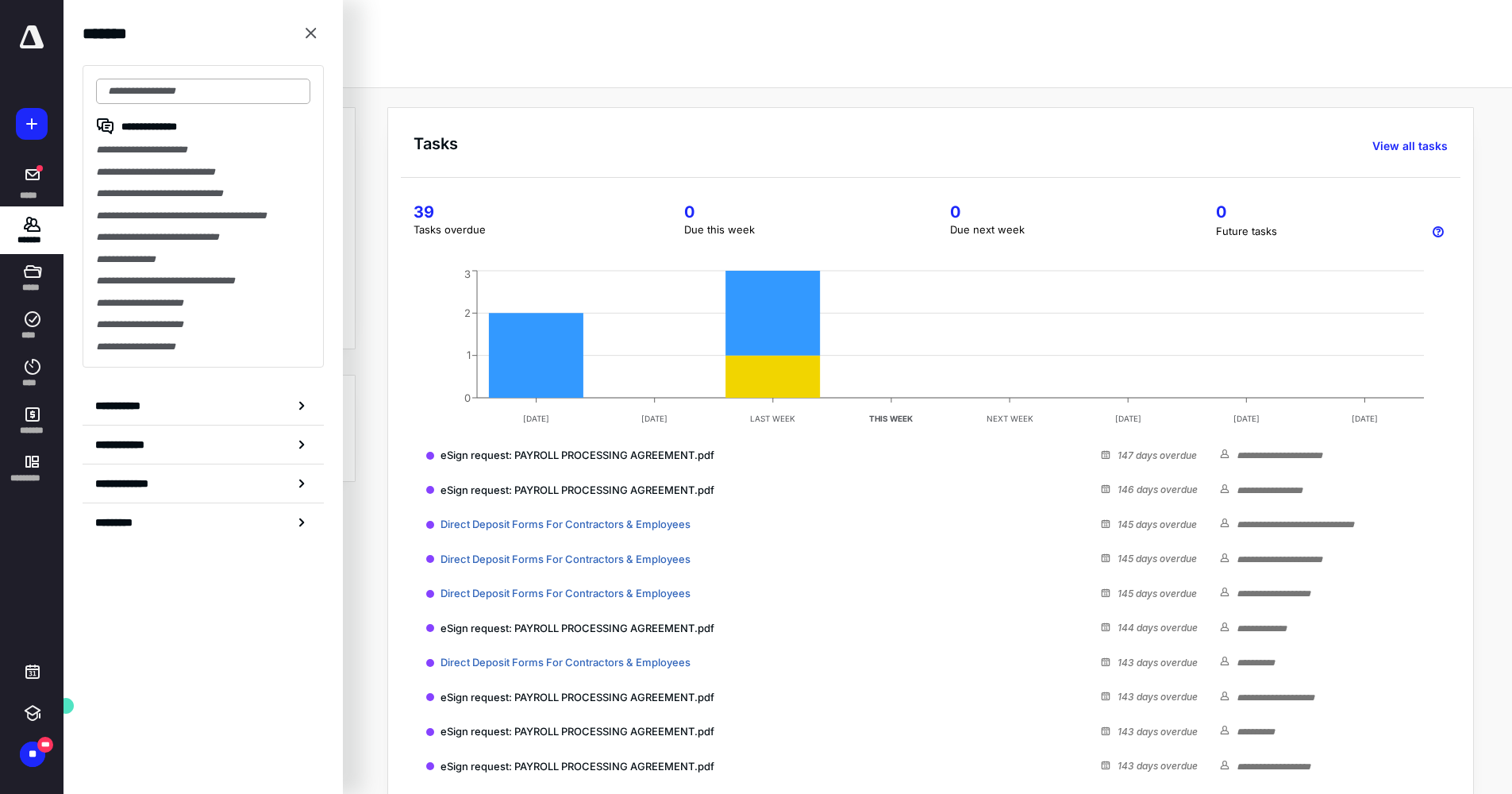 click at bounding box center [203, 91] 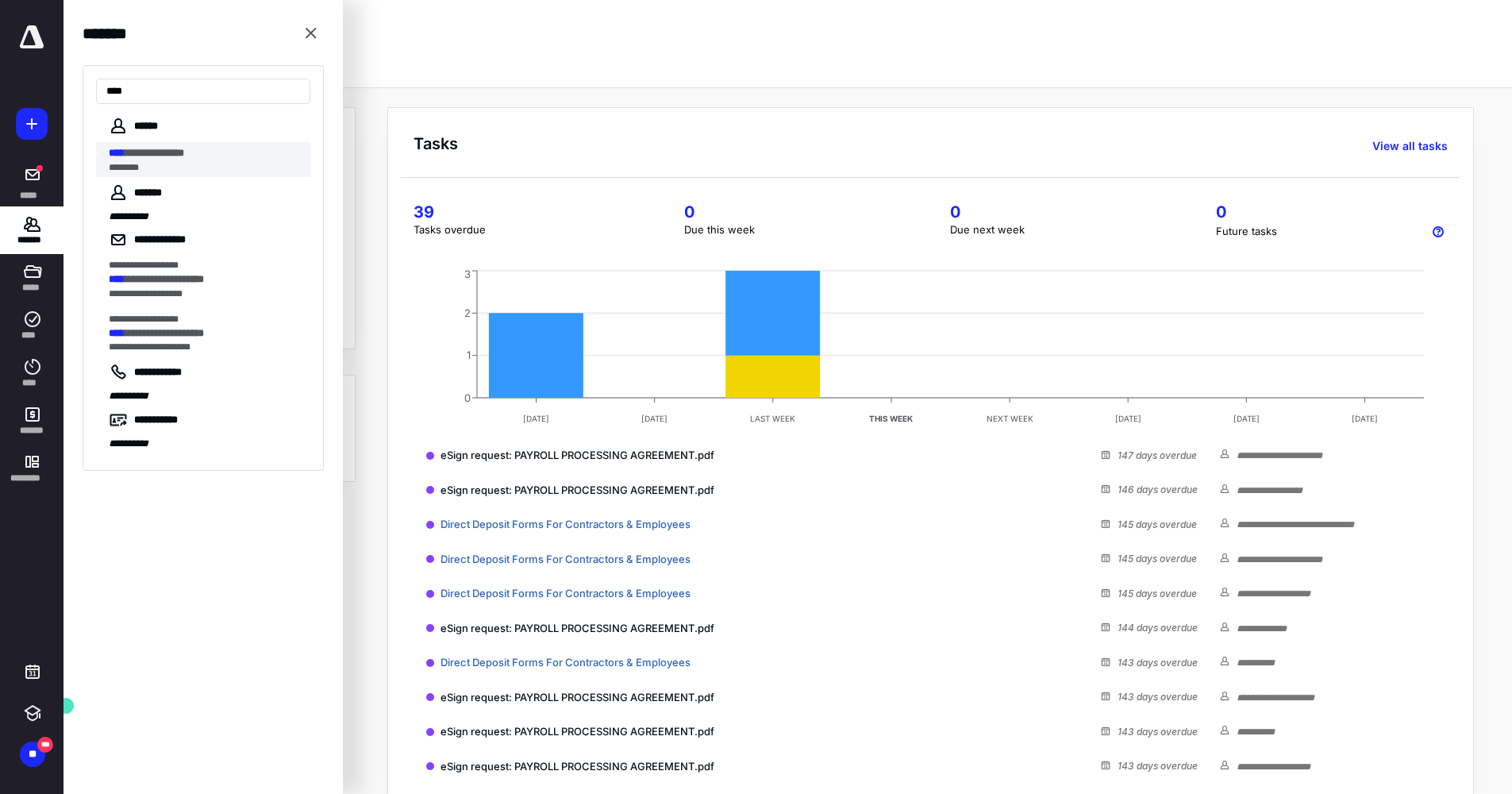 type on "****" 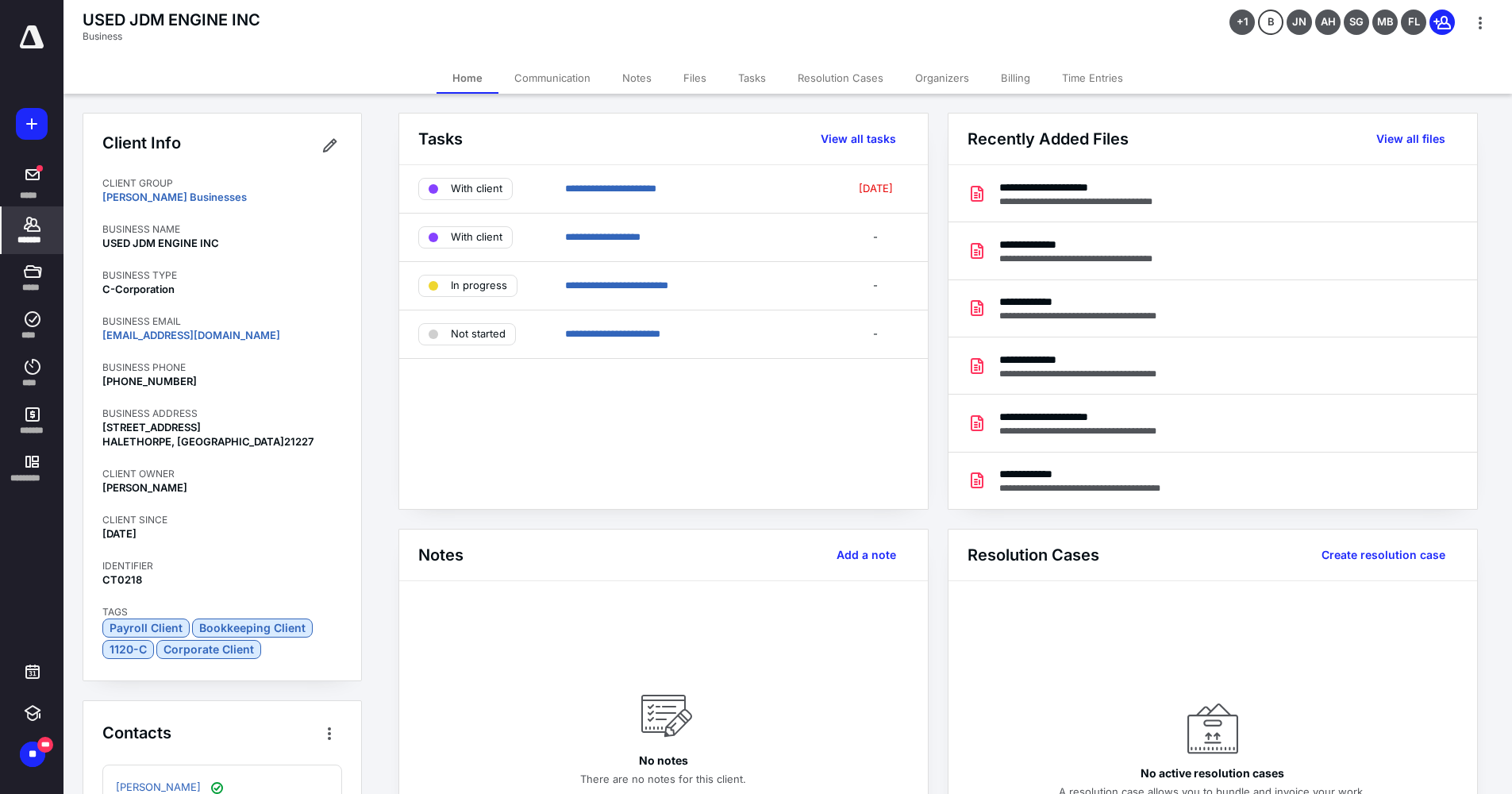 click on "Billing" at bounding box center [1015, 78] 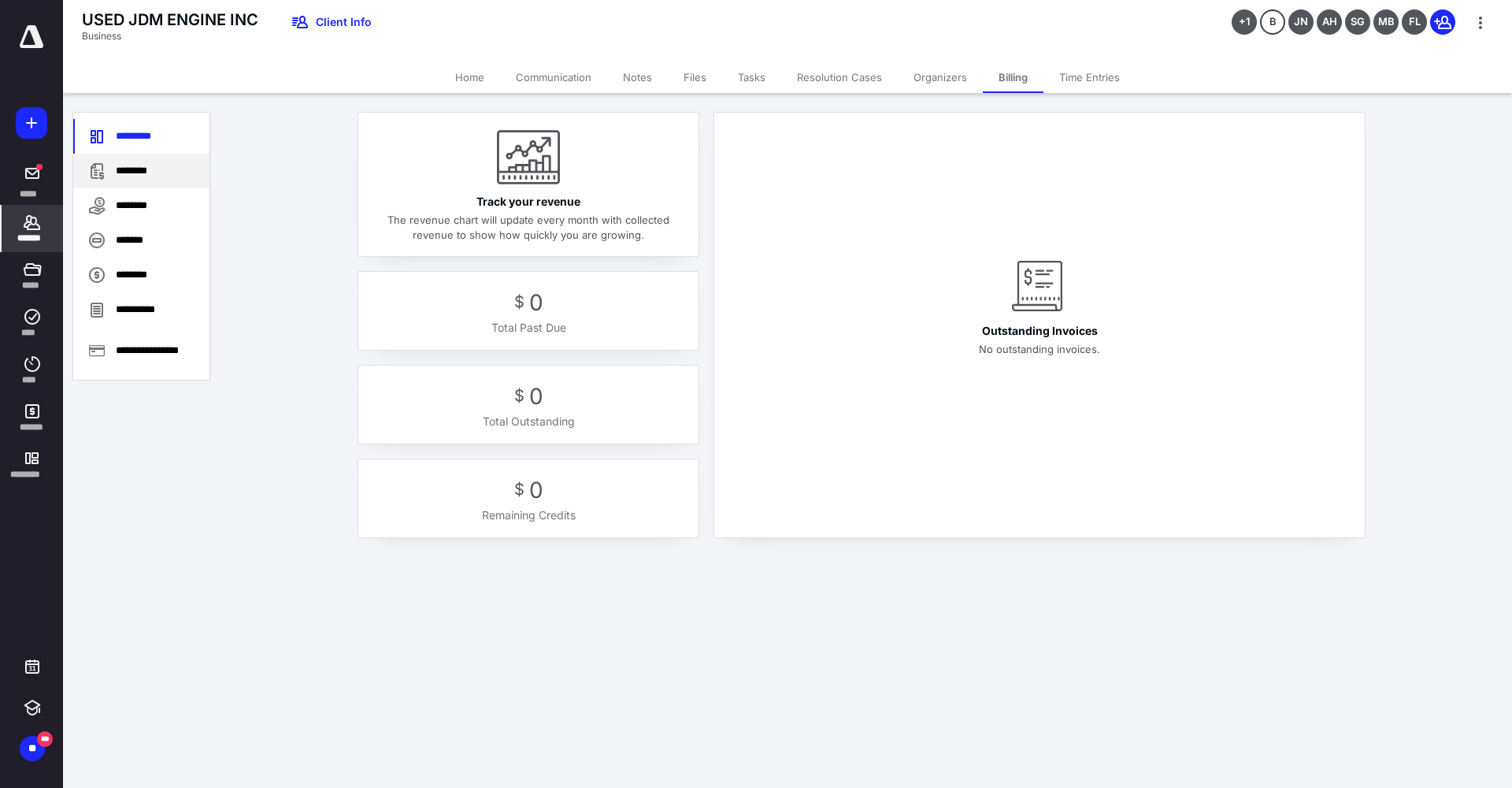 click on "********" at bounding box center [141, 171] 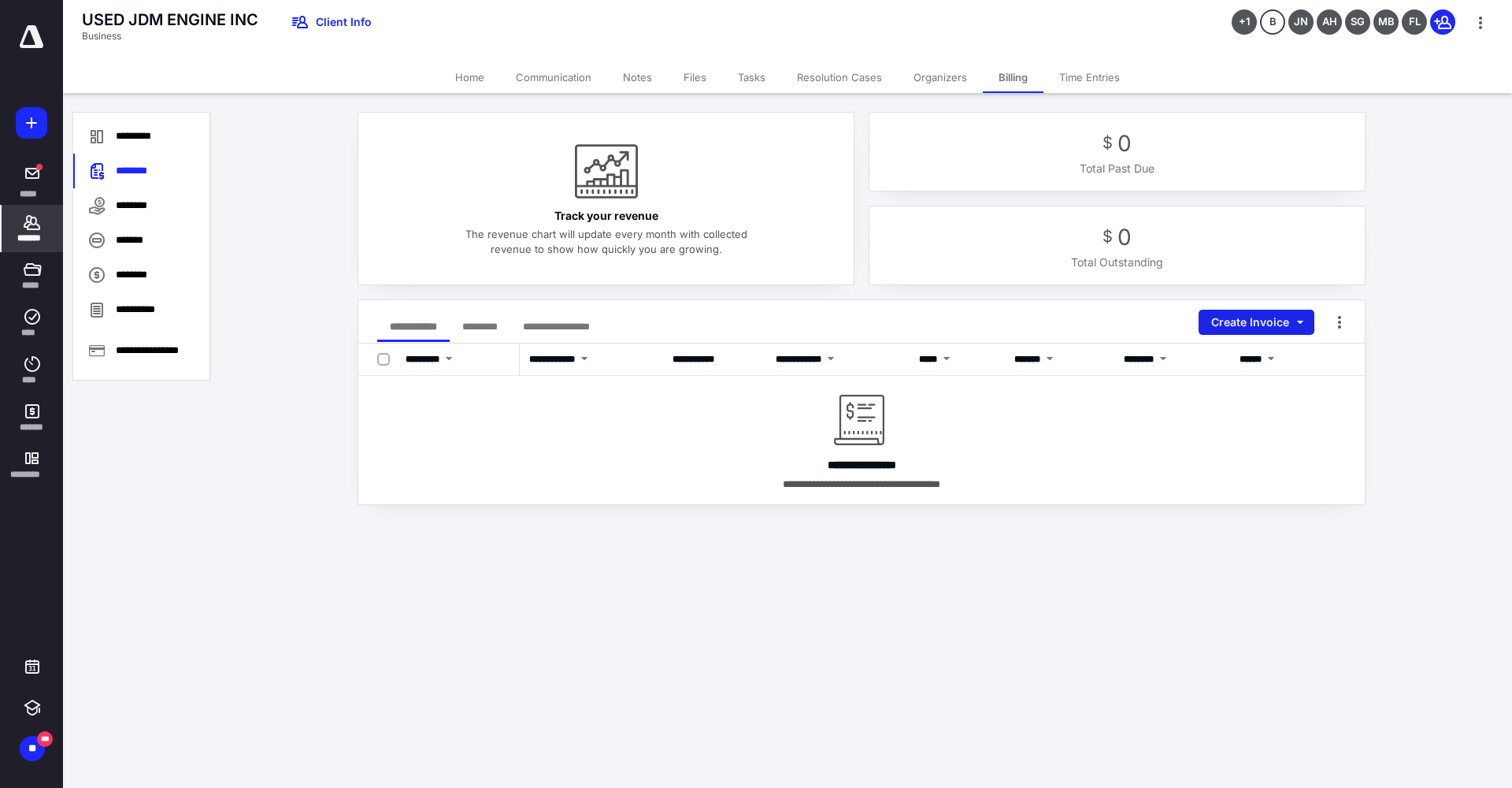 click on "Create Invoice" at bounding box center (1256, 322) 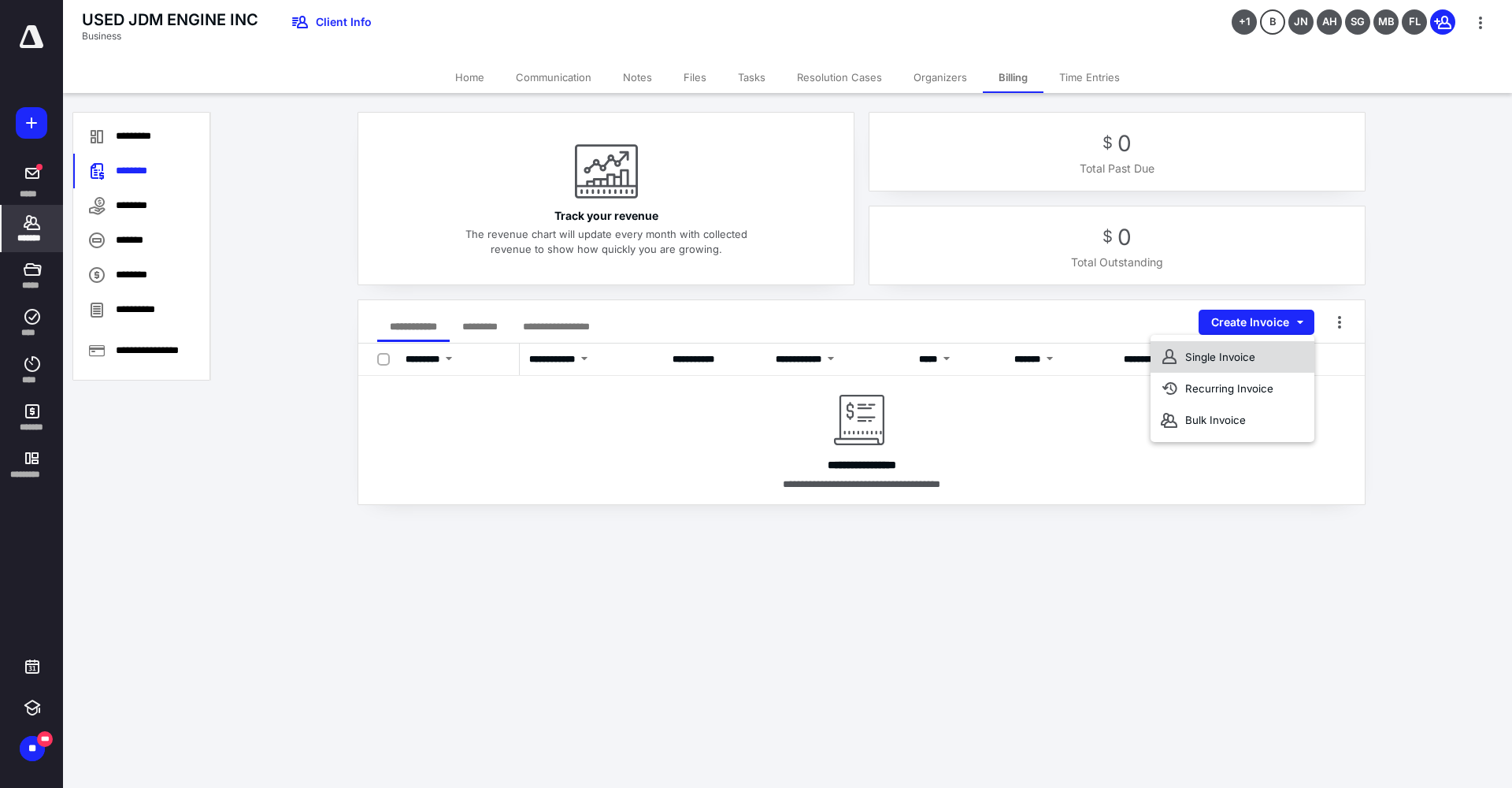 click on "Single Invoice" at bounding box center [1232, 357] 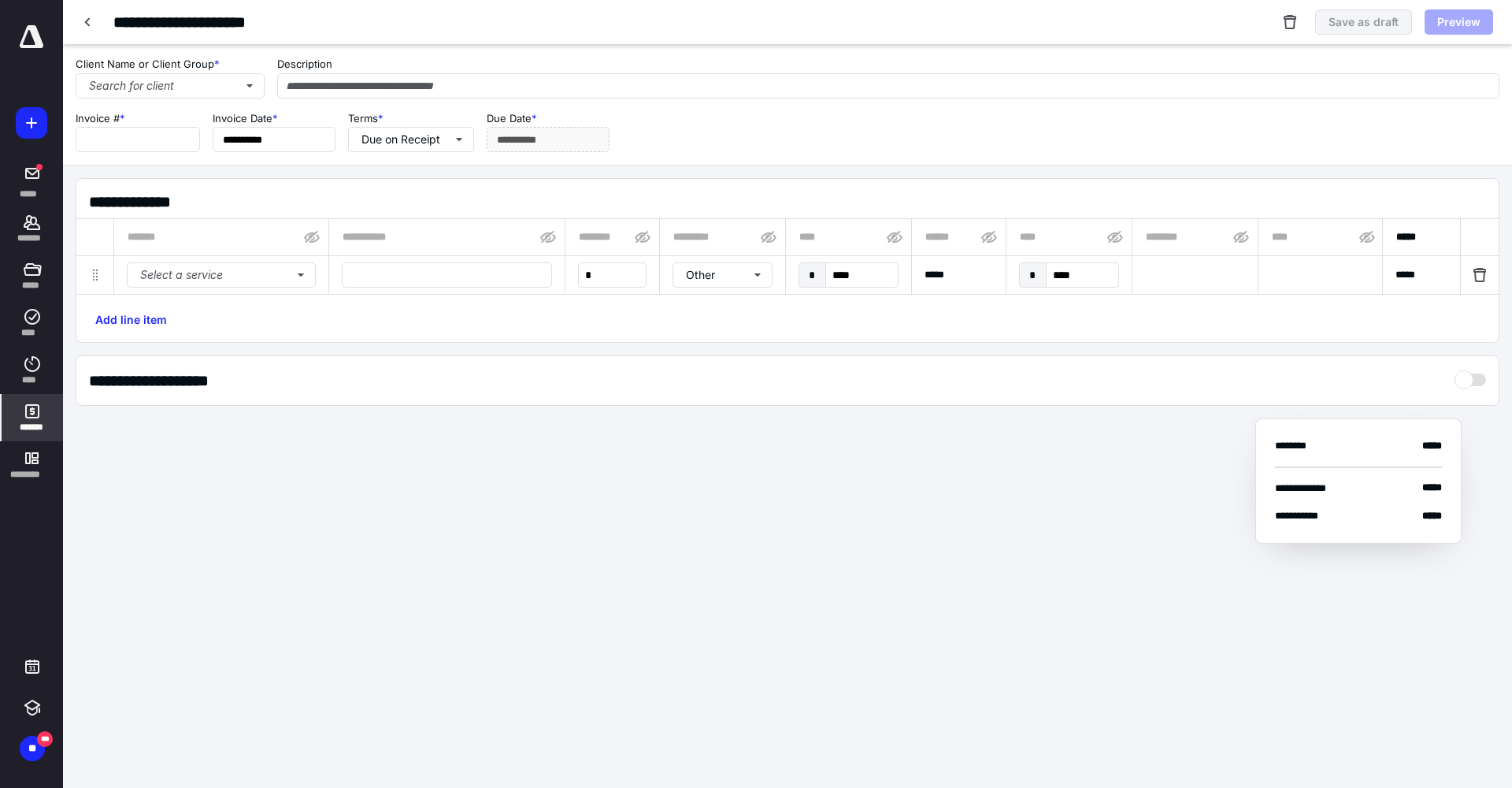 type on "****" 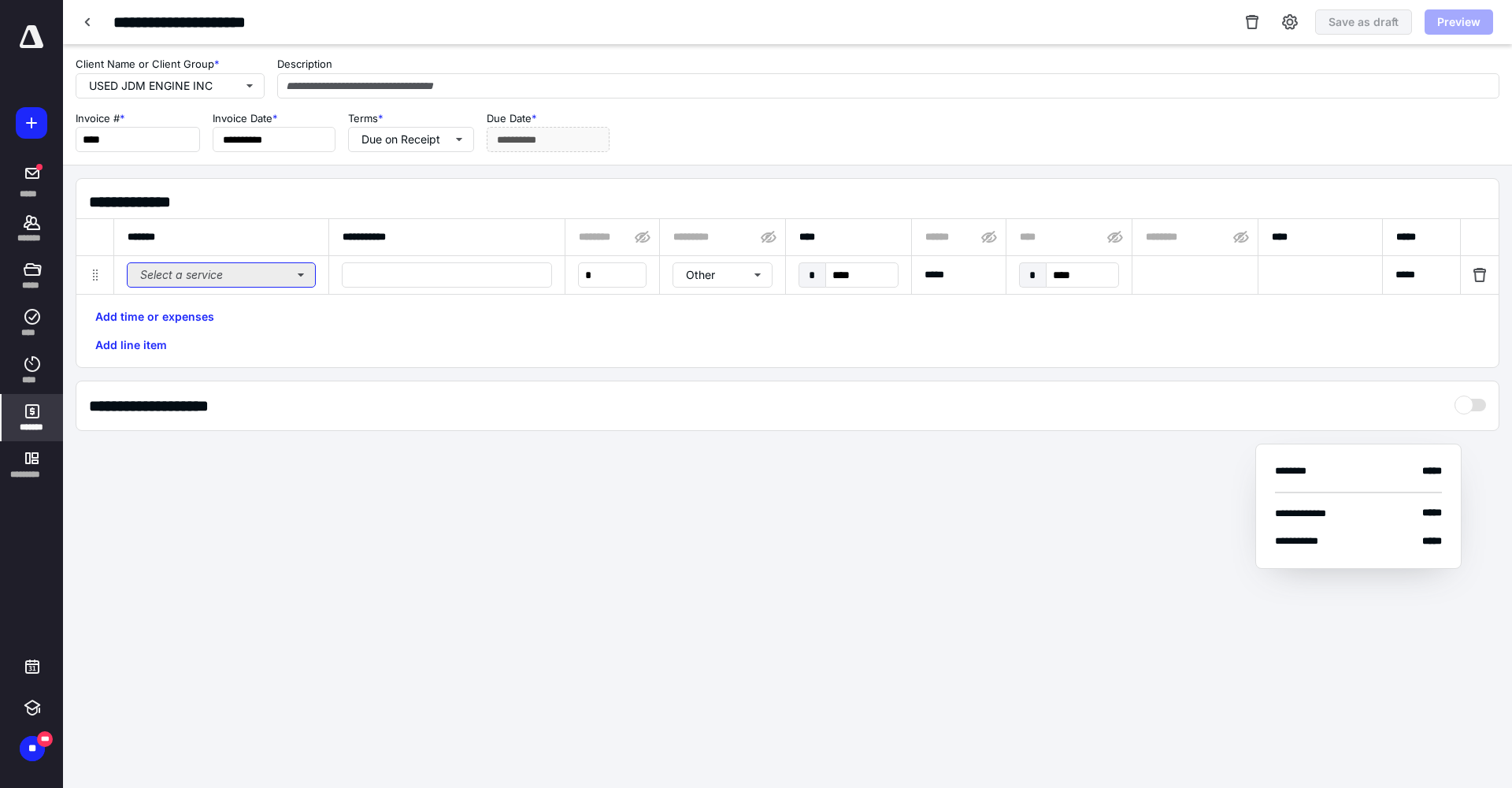 click on "Select a service" at bounding box center [221, 275] 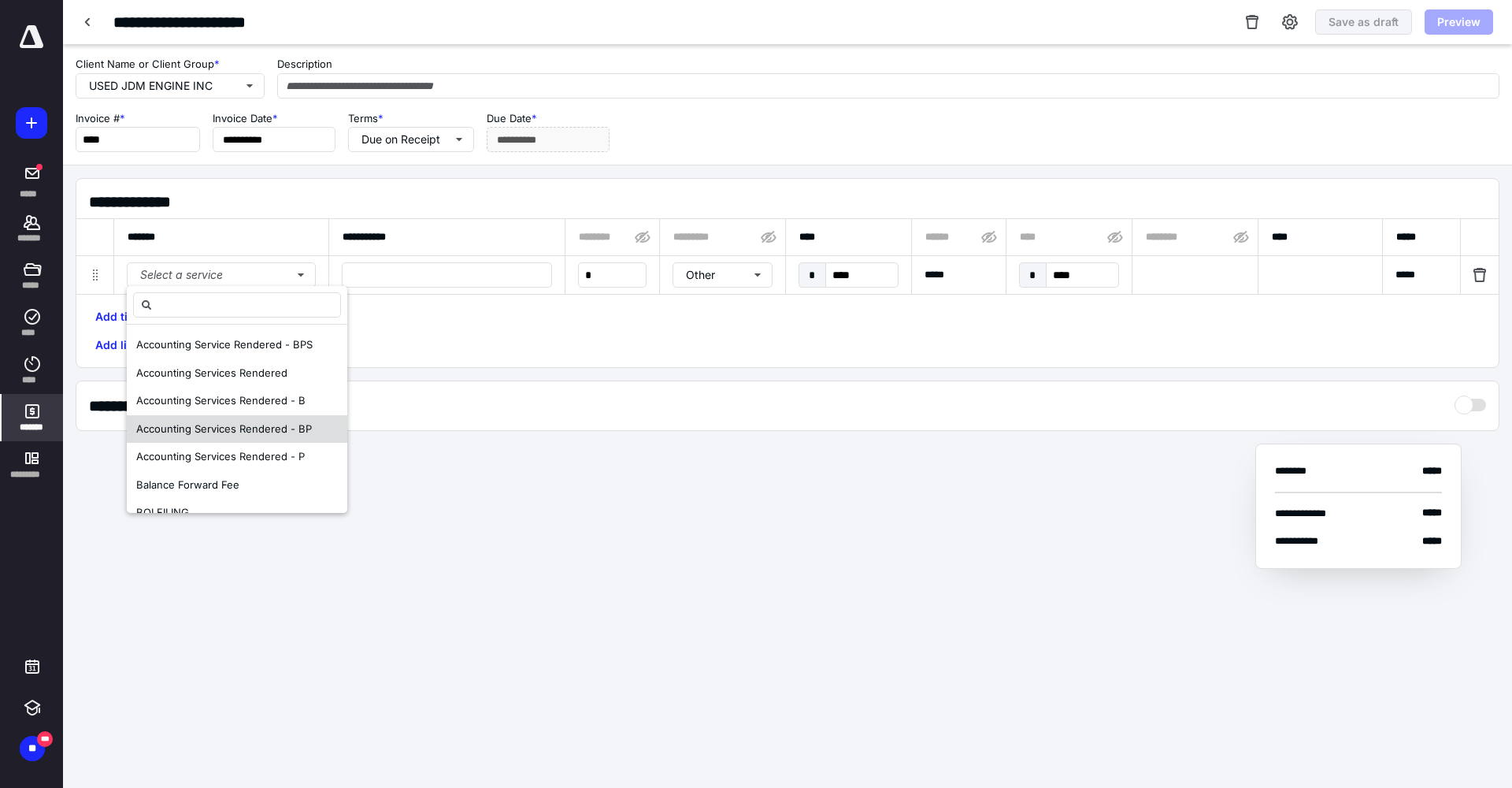 click on "Accounting Services Rendered - BP" at bounding box center (237, 429) 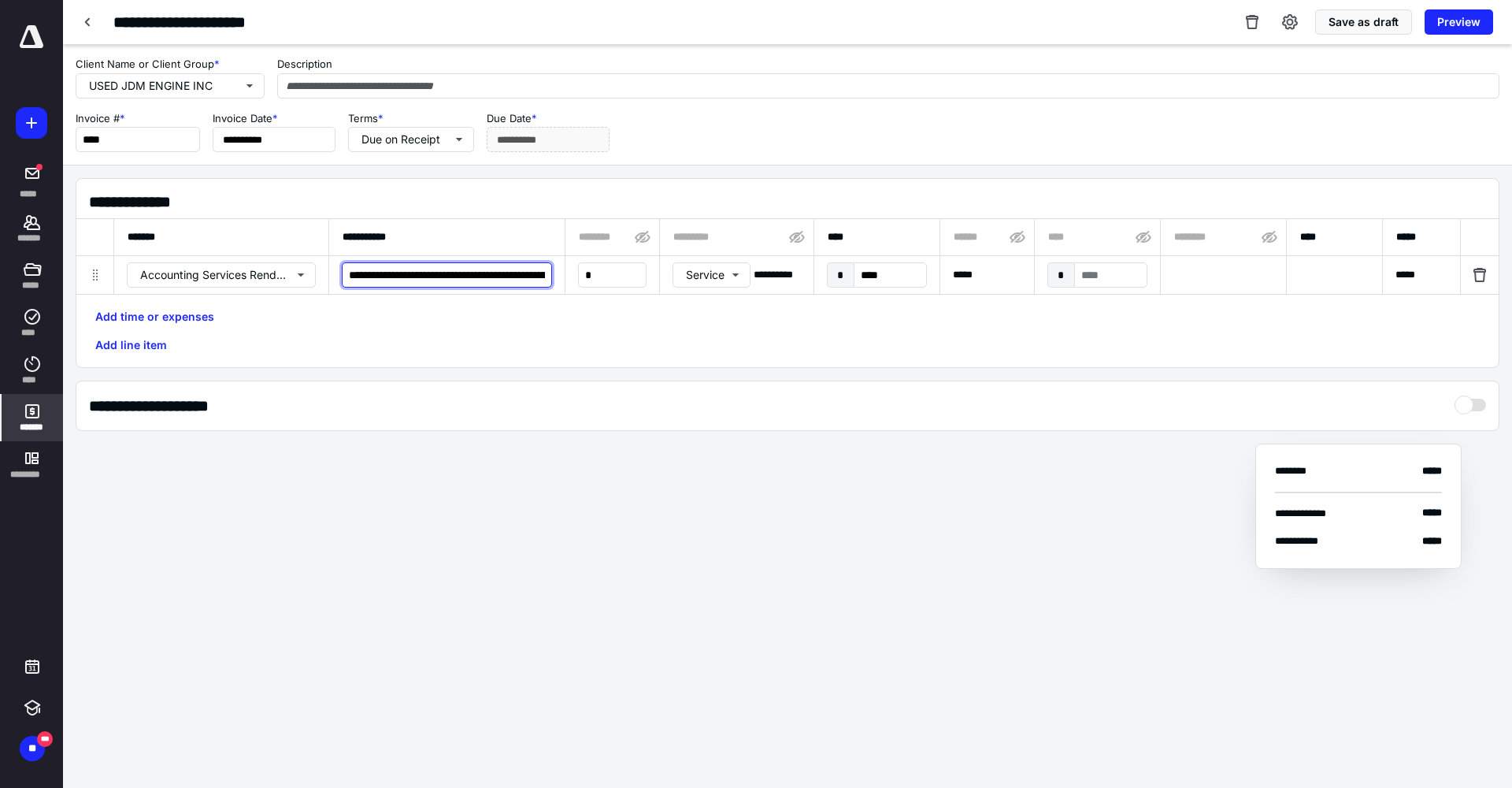 click on "**********" at bounding box center (447, 275) 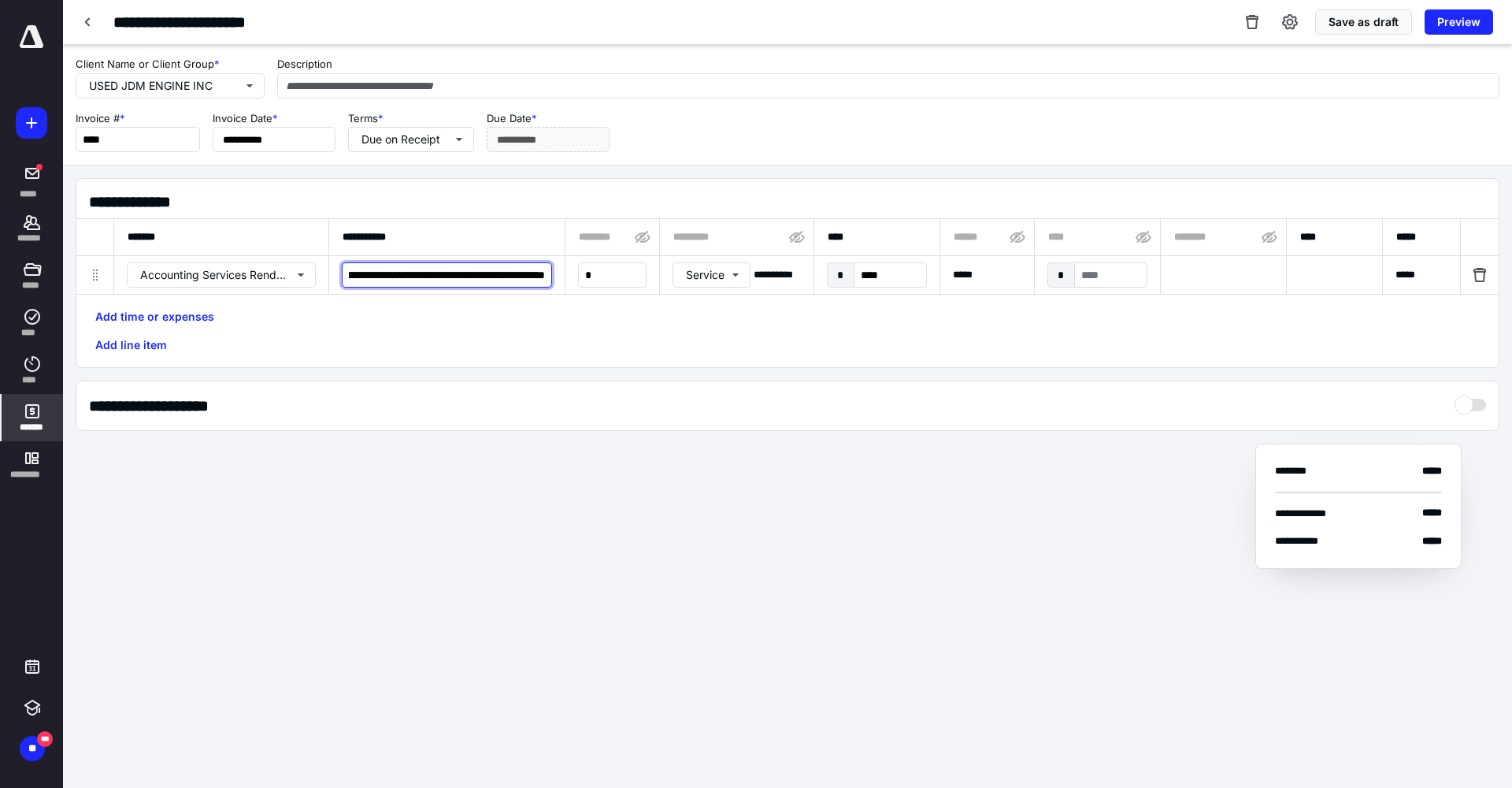 scroll, scrollTop: 0, scrollLeft: 219, axis: horizontal 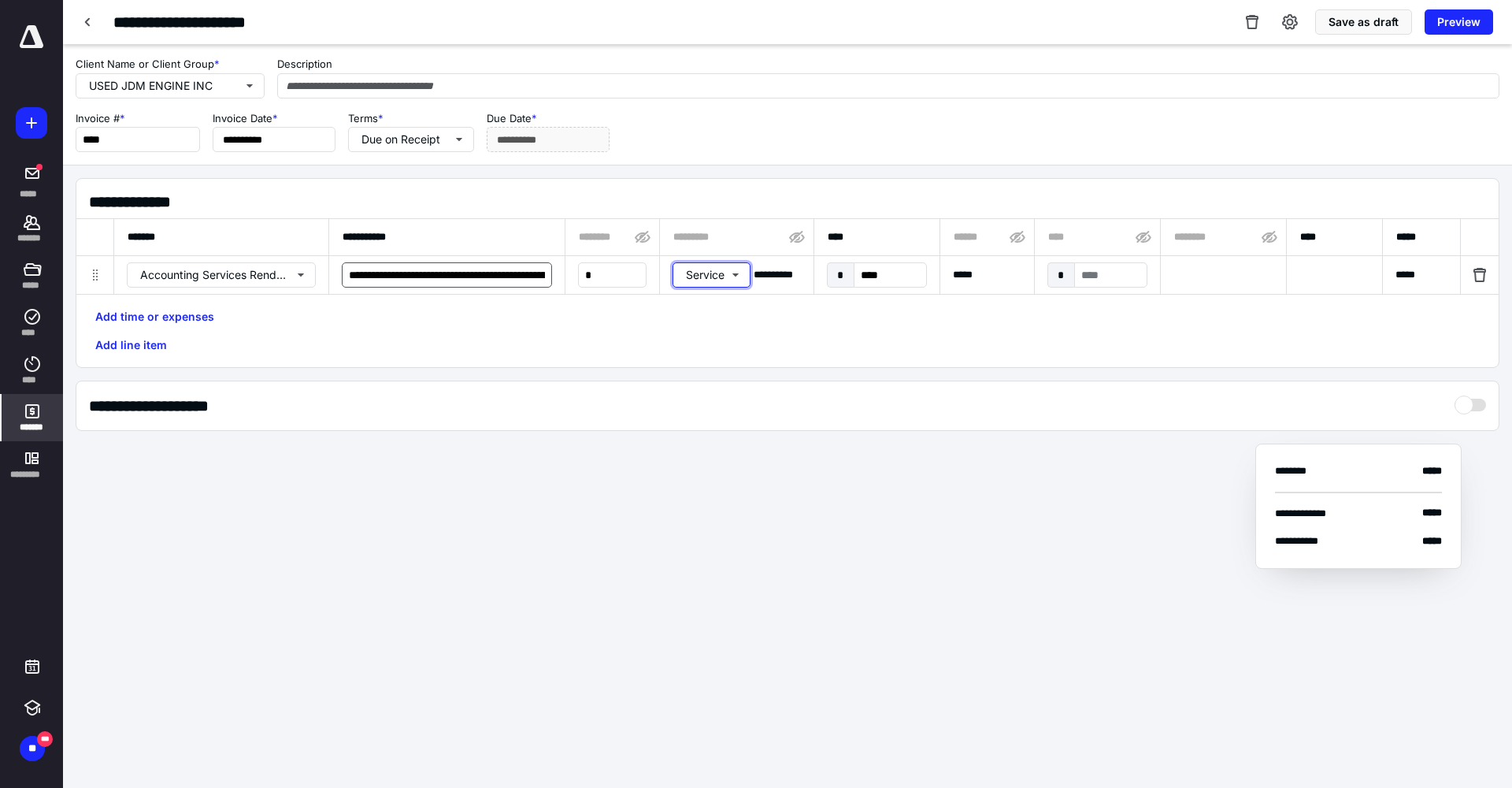 type 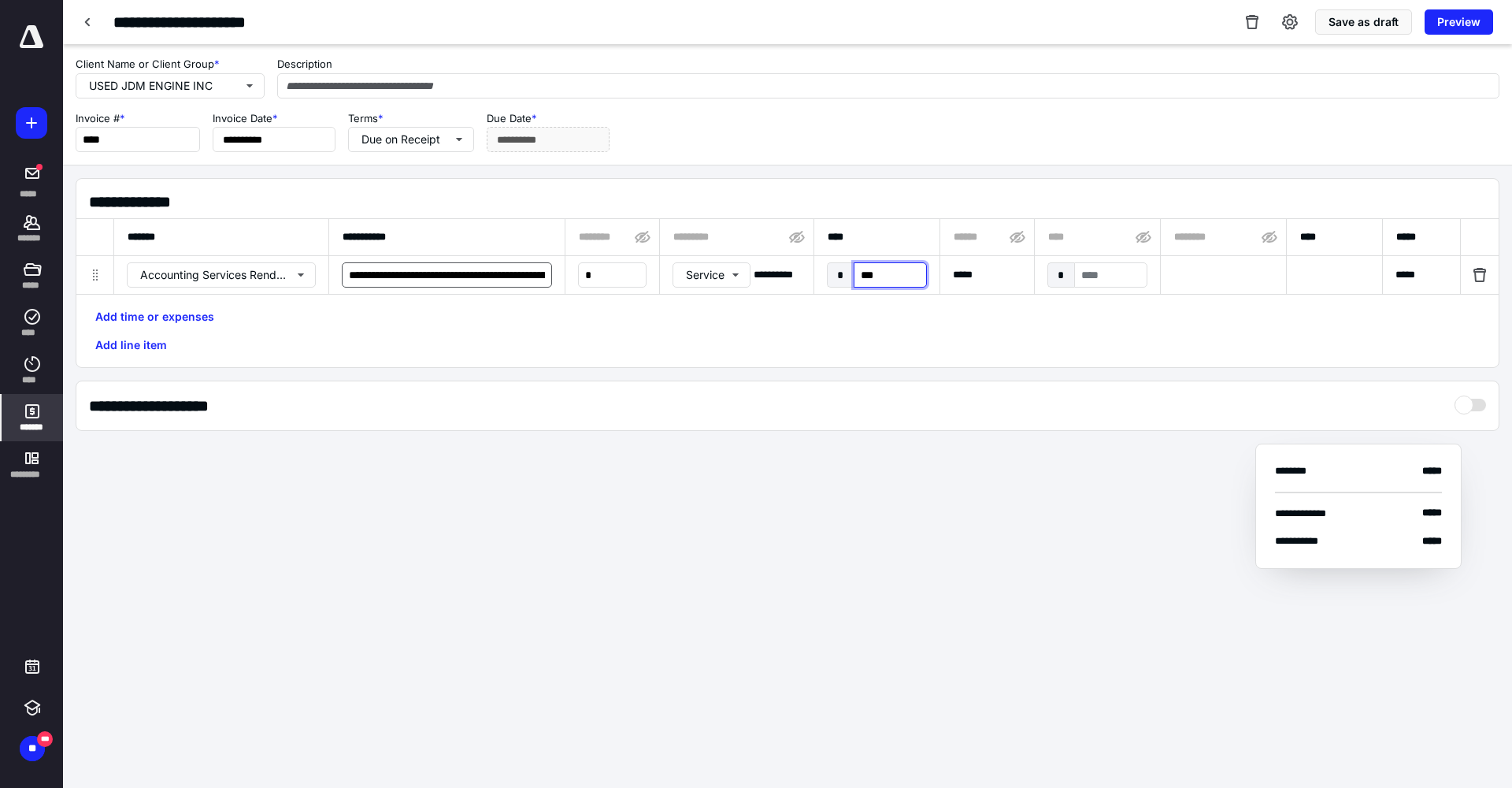 type on "****" 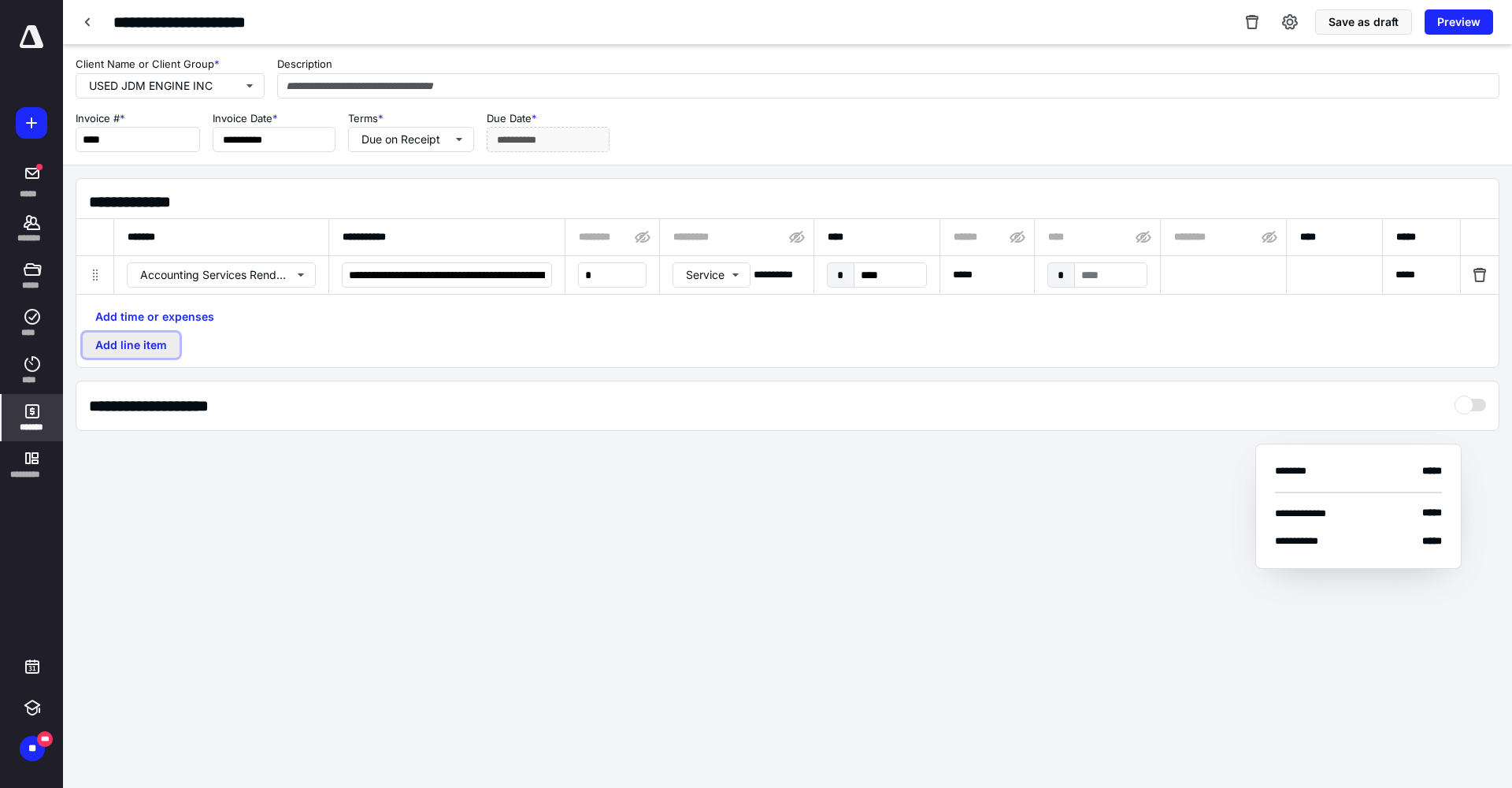 click on "Add line item" at bounding box center [131, 345] 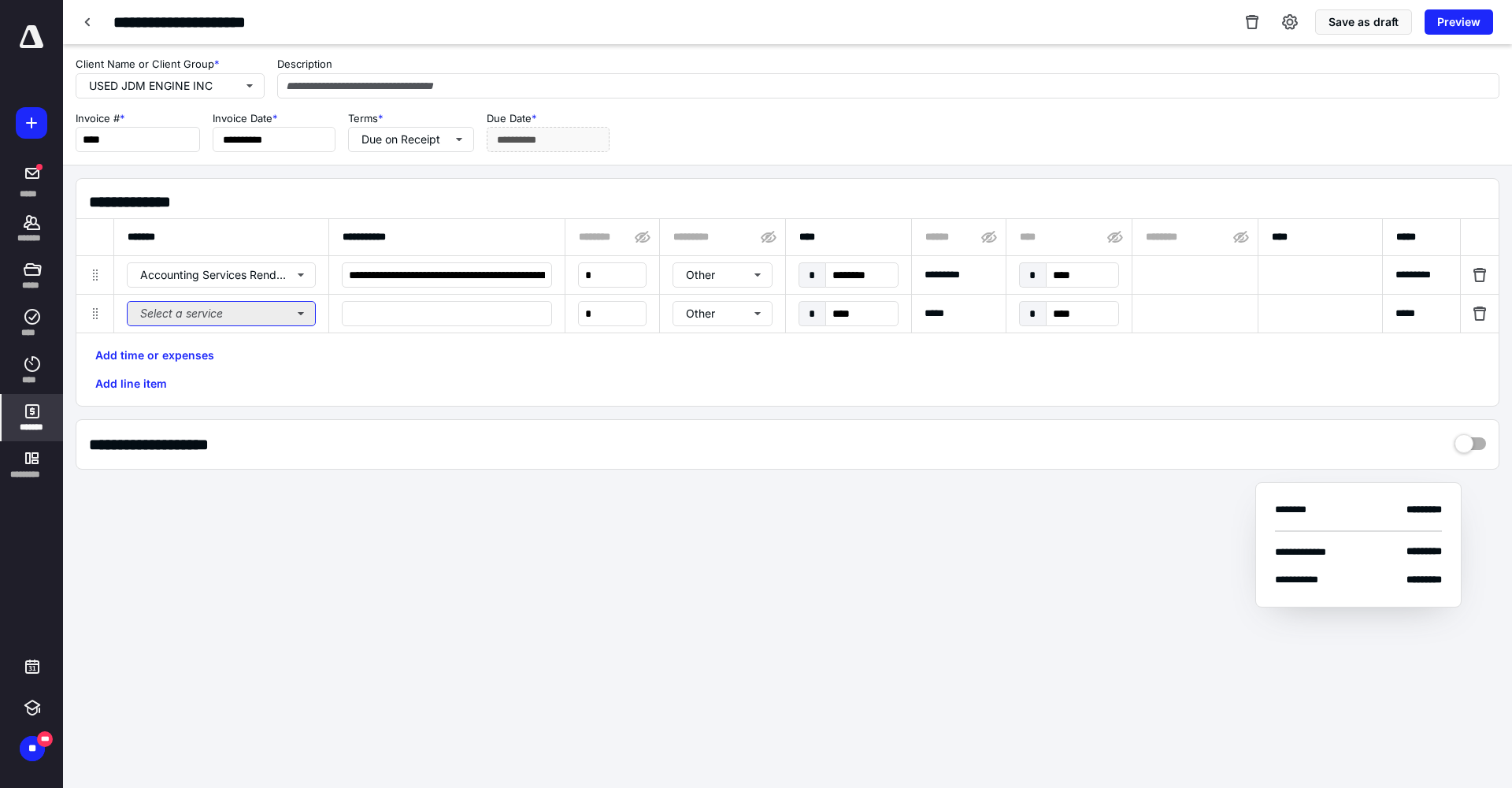 click on "Select a service" at bounding box center (221, 314) 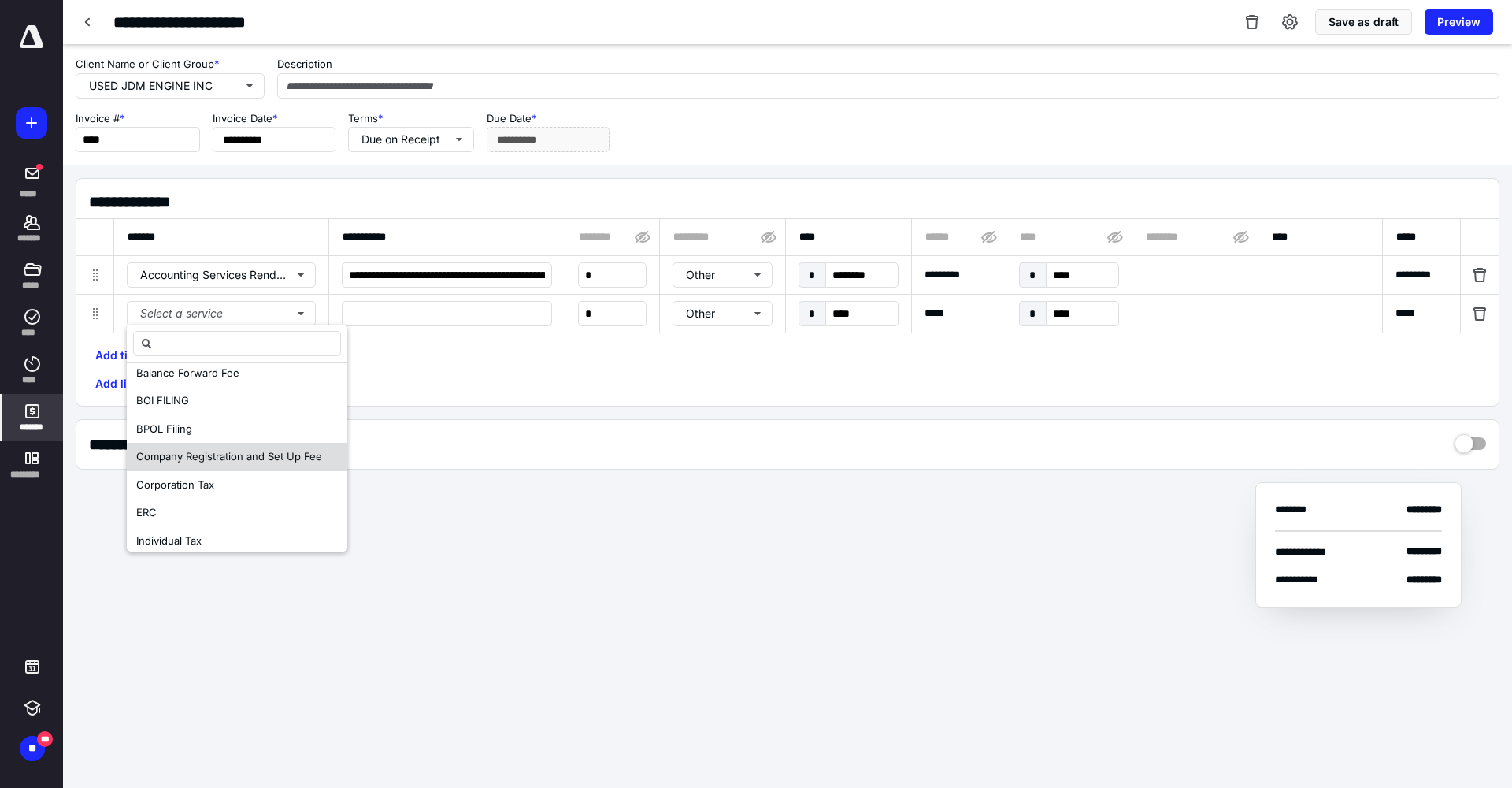 scroll, scrollTop: 158, scrollLeft: 0, axis: vertical 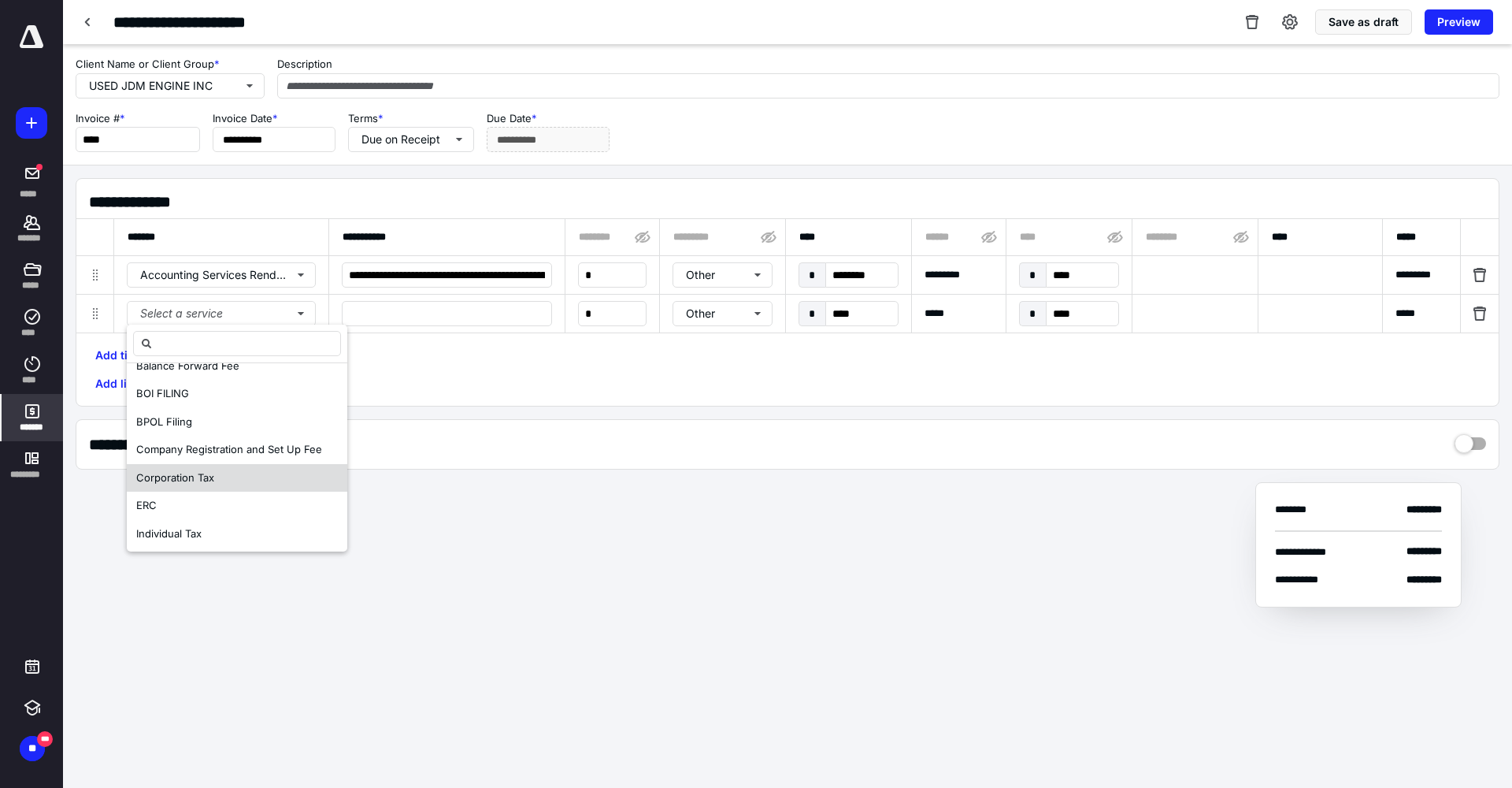 drag, startPoint x: 203, startPoint y: 471, endPoint x: 212, endPoint y: 459, distance: 15 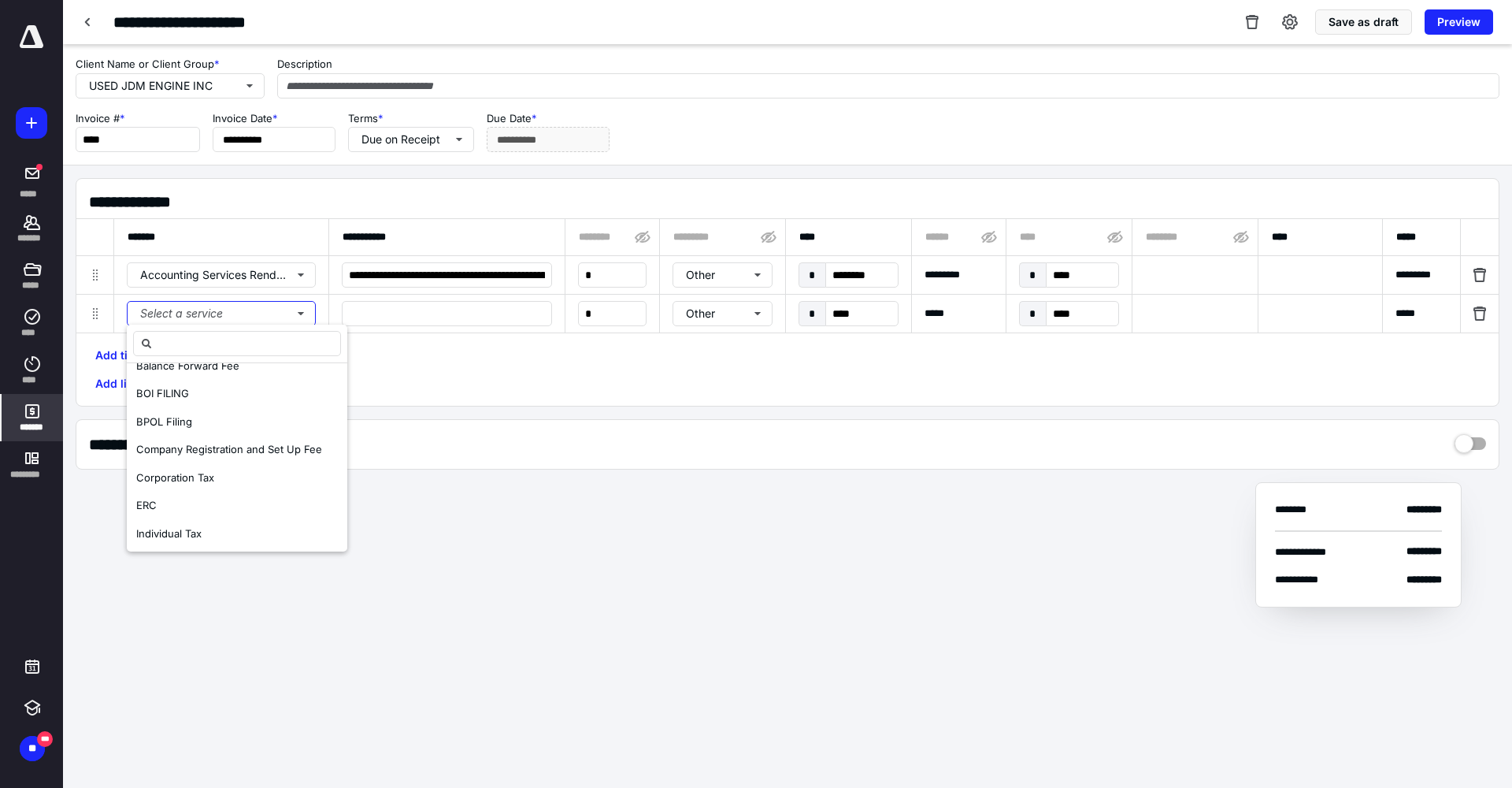scroll, scrollTop: 0, scrollLeft: 0, axis: both 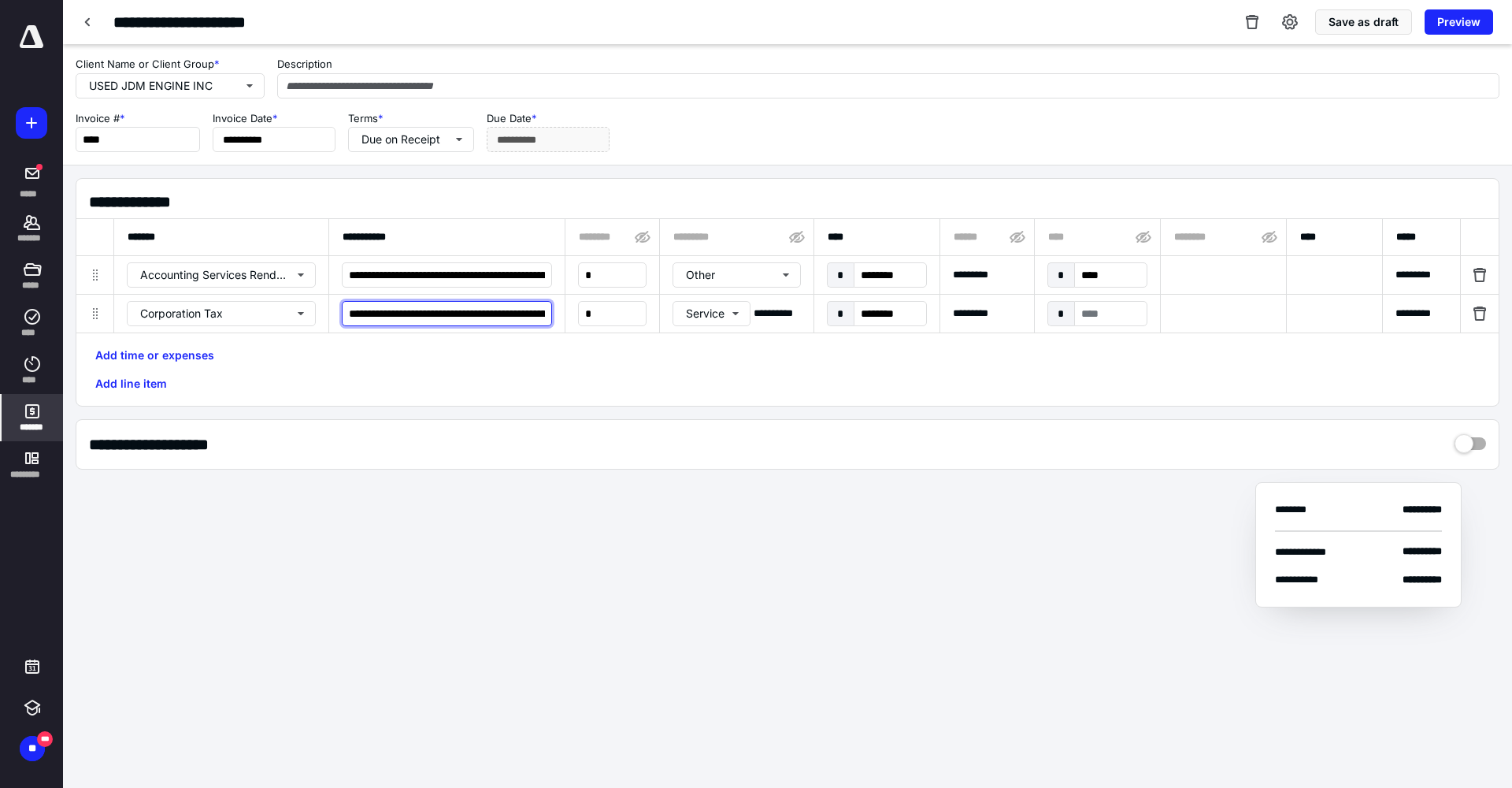 click on "**********" at bounding box center (447, 314) 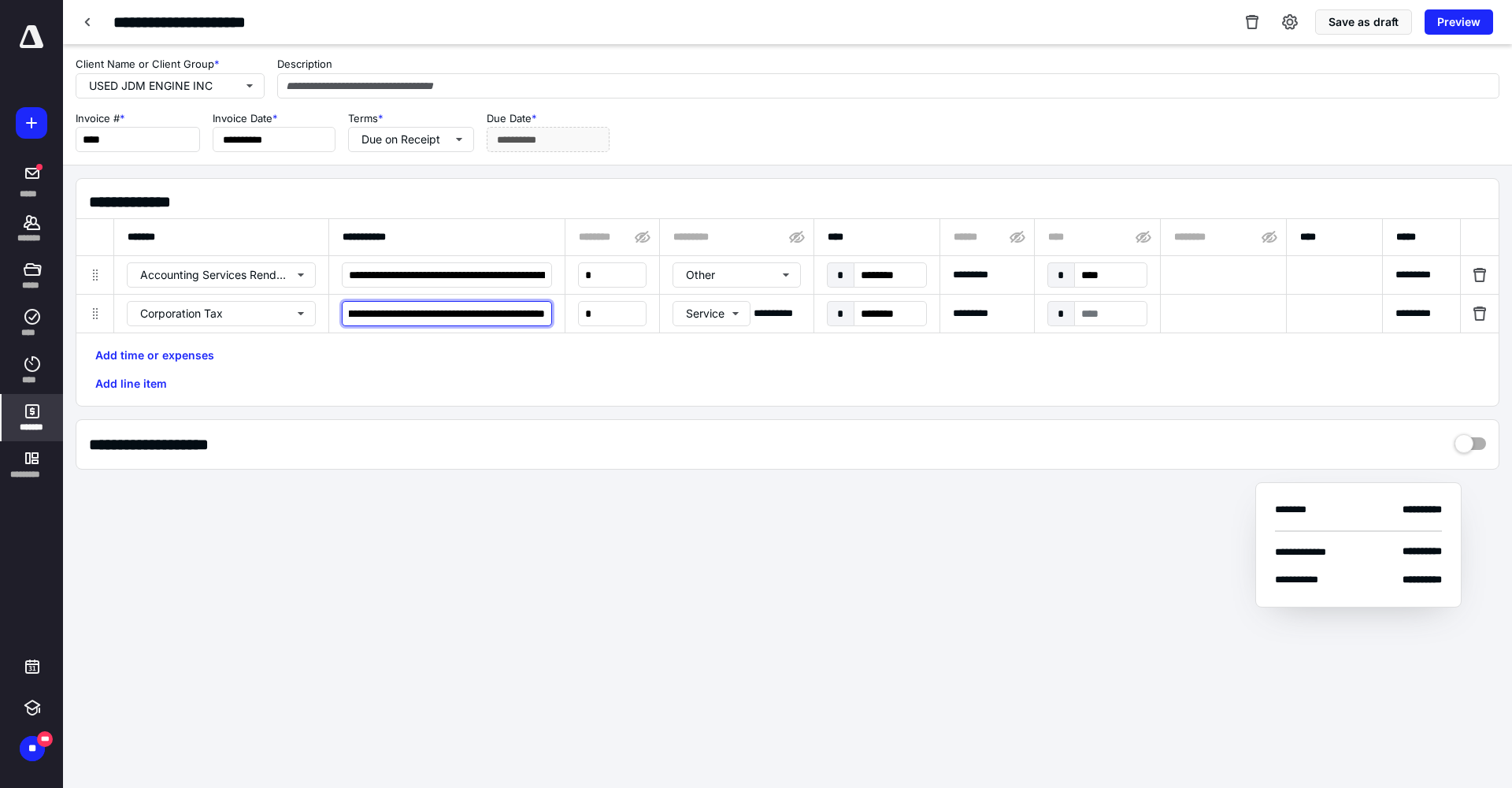scroll, scrollTop: 0, scrollLeft: 187, axis: horizontal 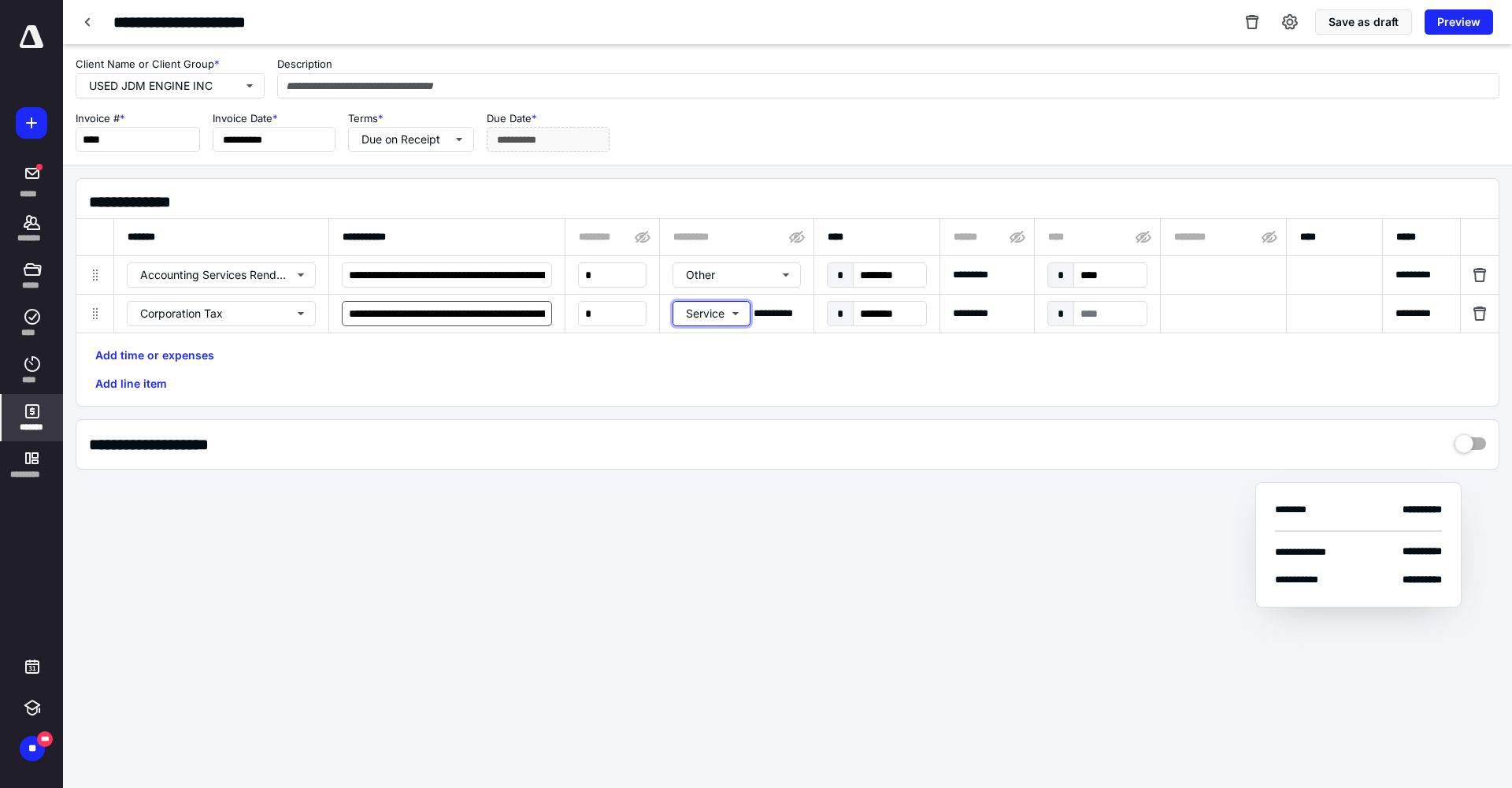 type 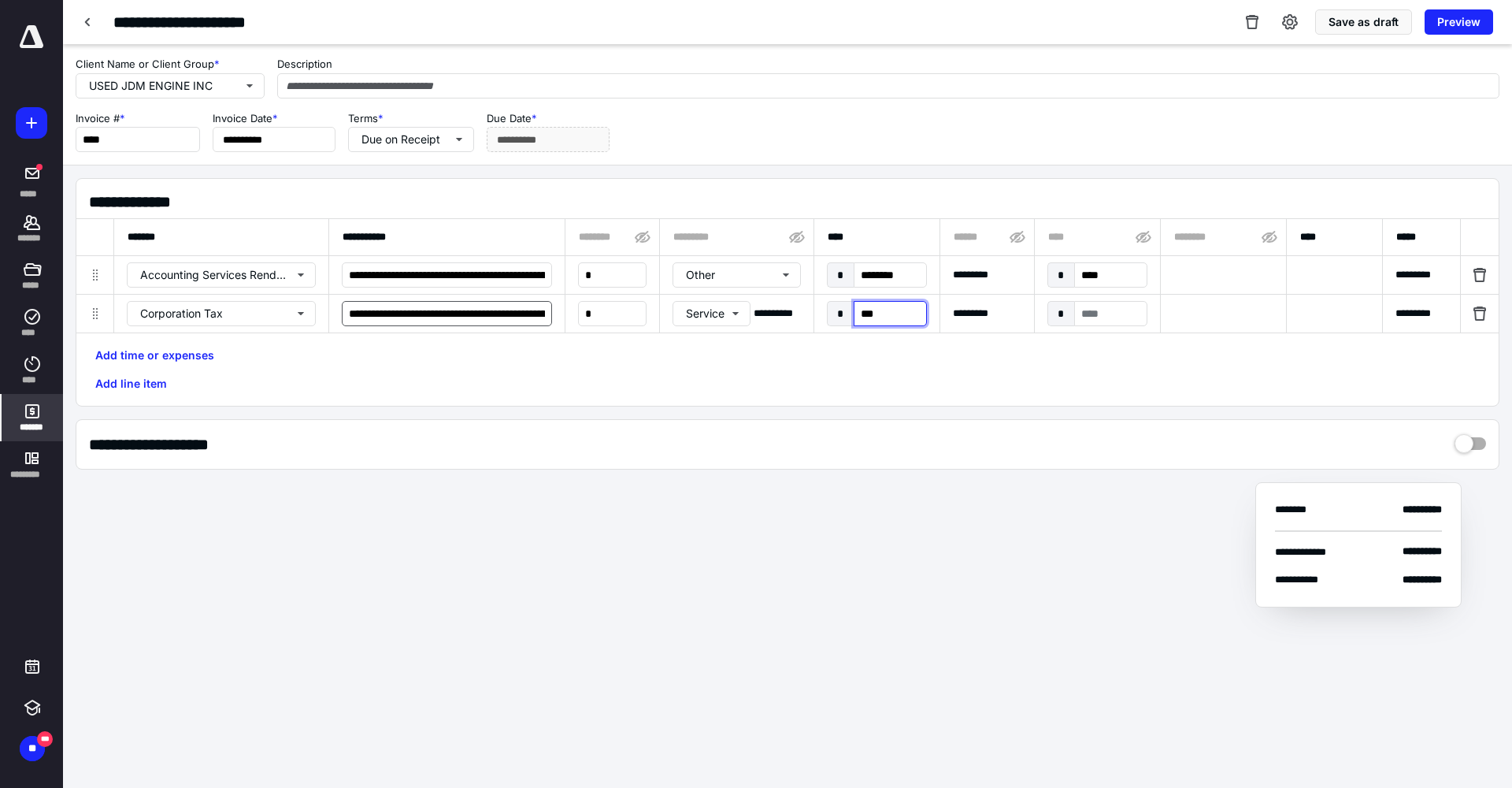 type on "****" 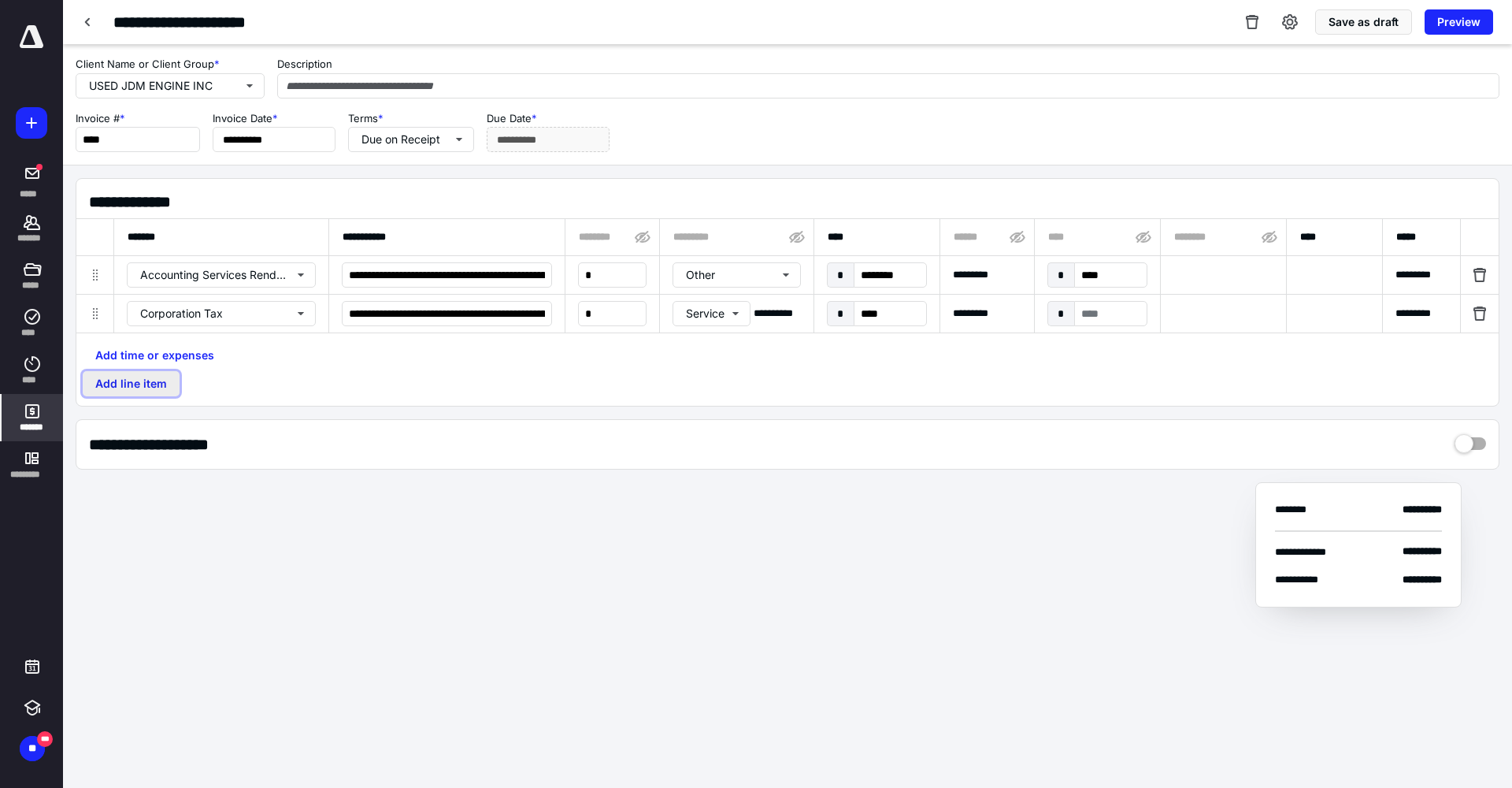 click on "Add line item" at bounding box center (131, 384) 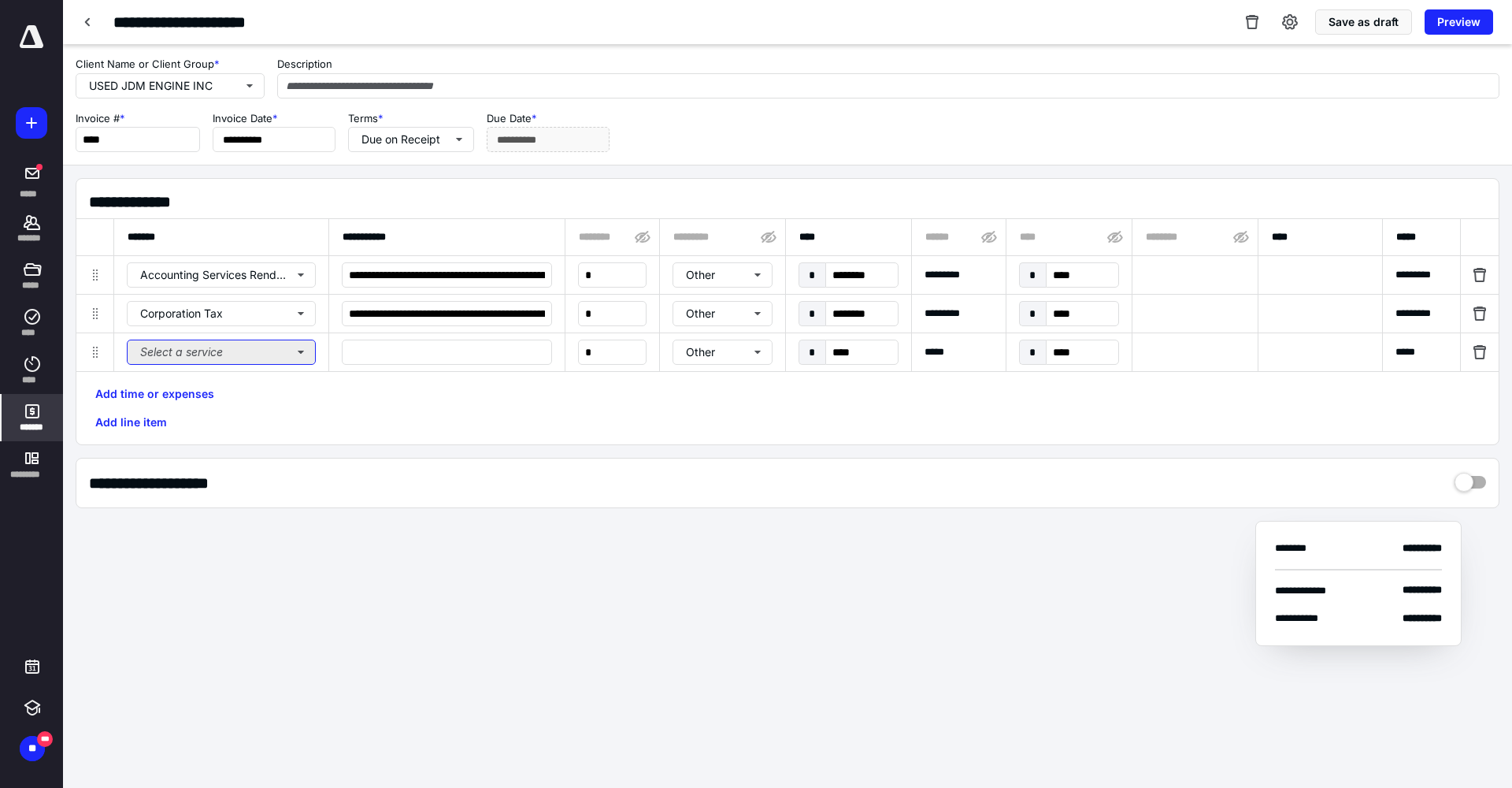 click on "Select a service" at bounding box center [221, 352] 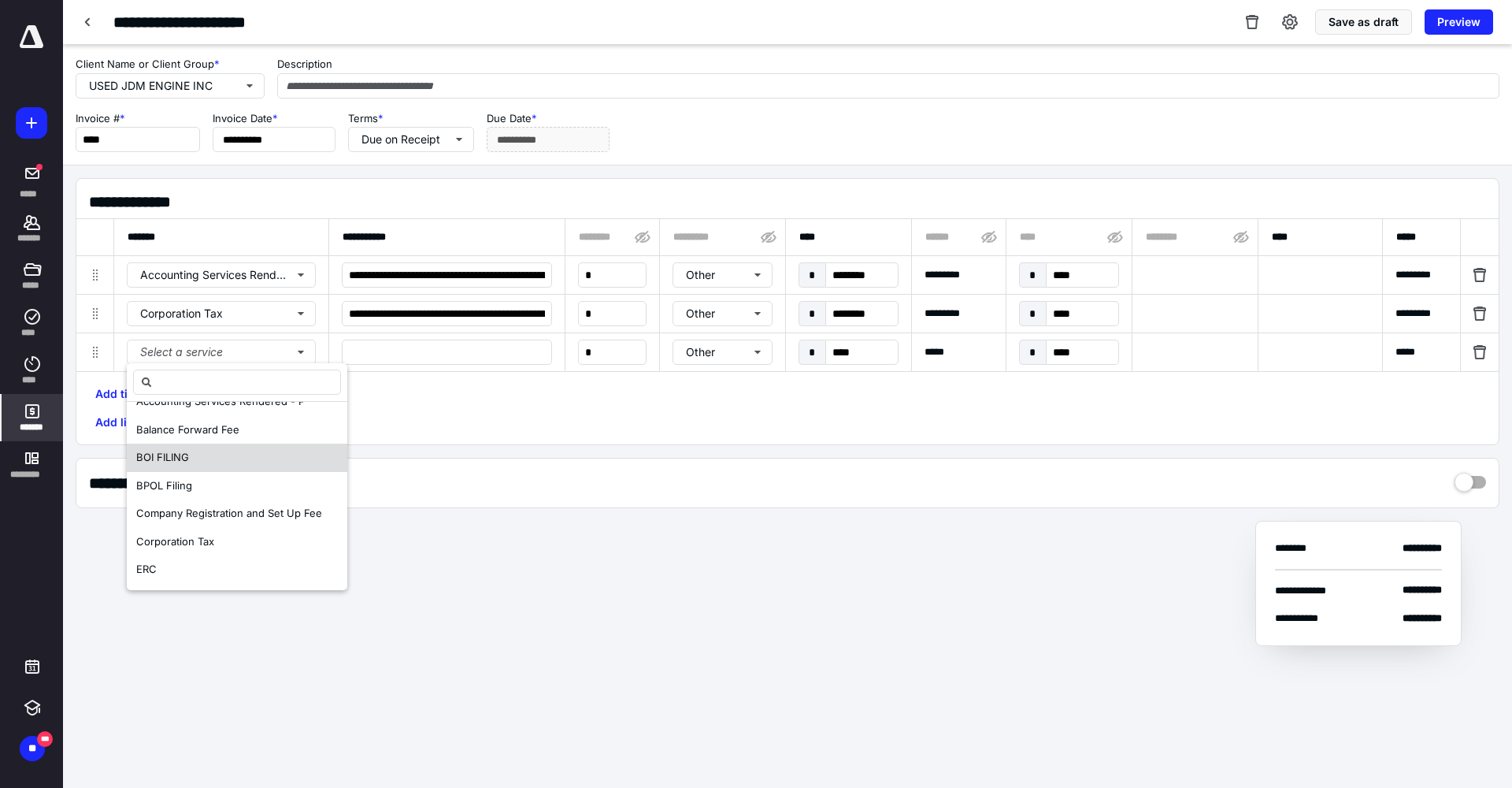 scroll, scrollTop: 158, scrollLeft: 0, axis: vertical 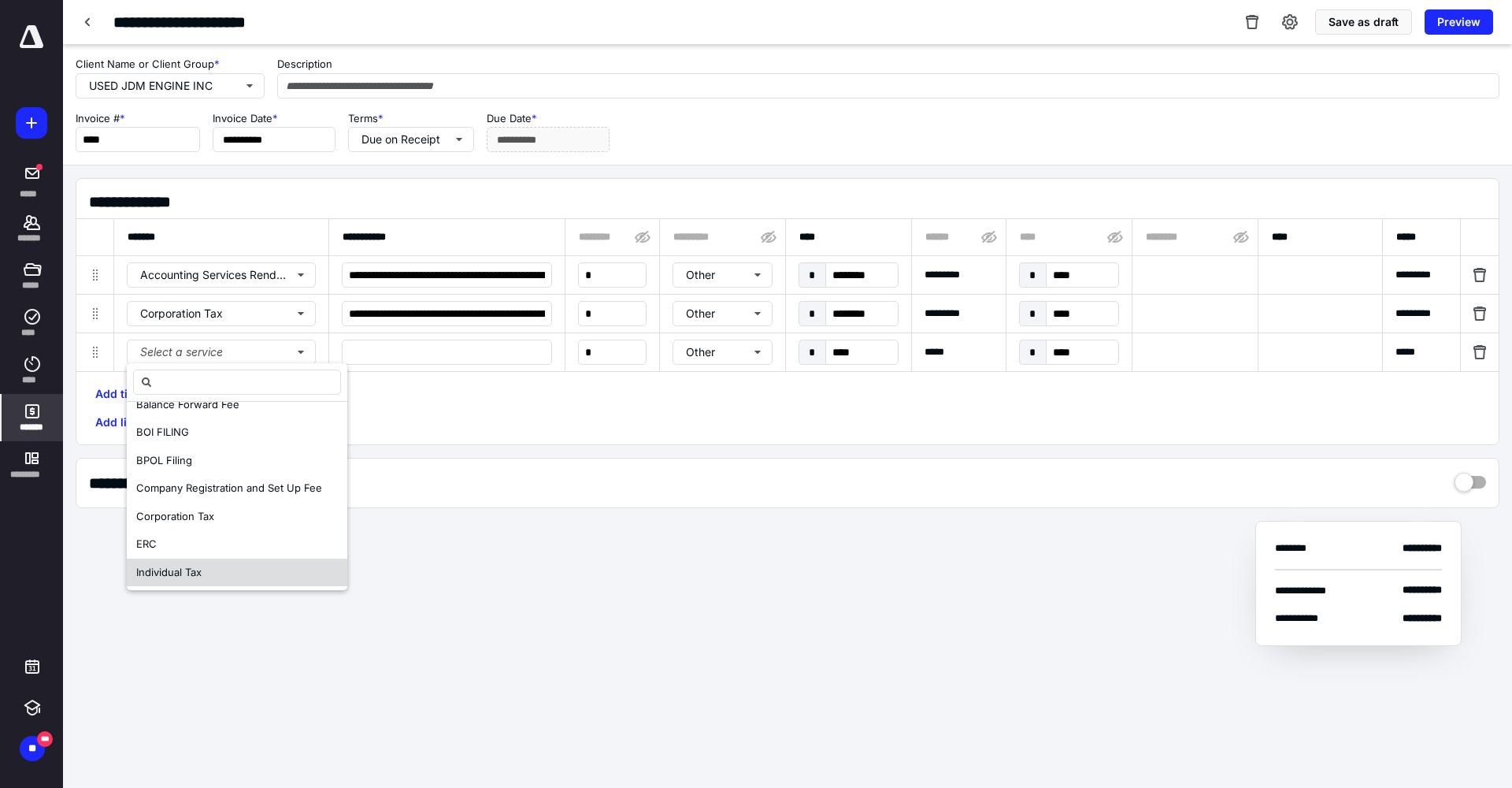 click on "Individual Tax" at bounding box center (169, 572) 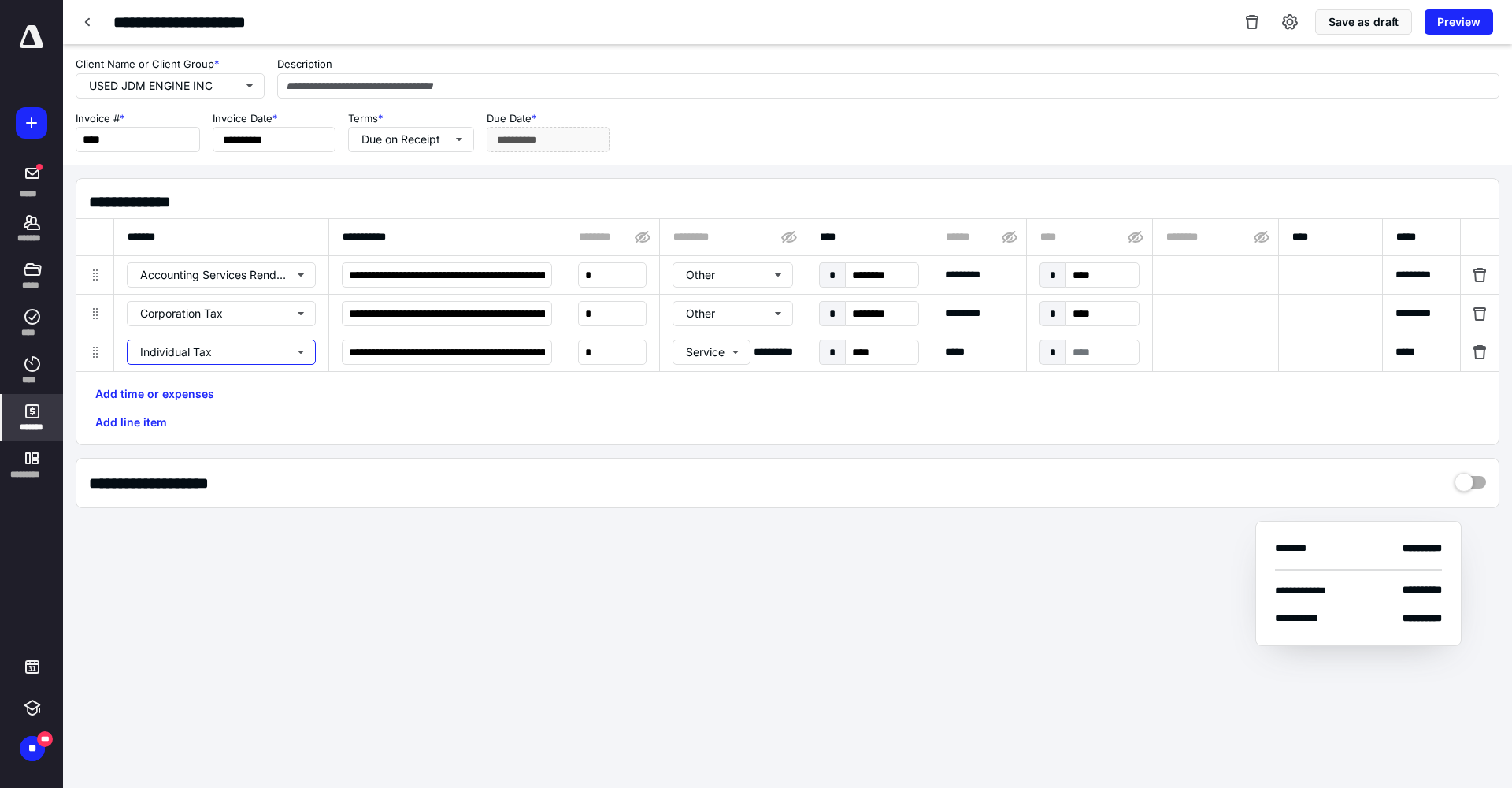 scroll, scrollTop: 0, scrollLeft: 0, axis: both 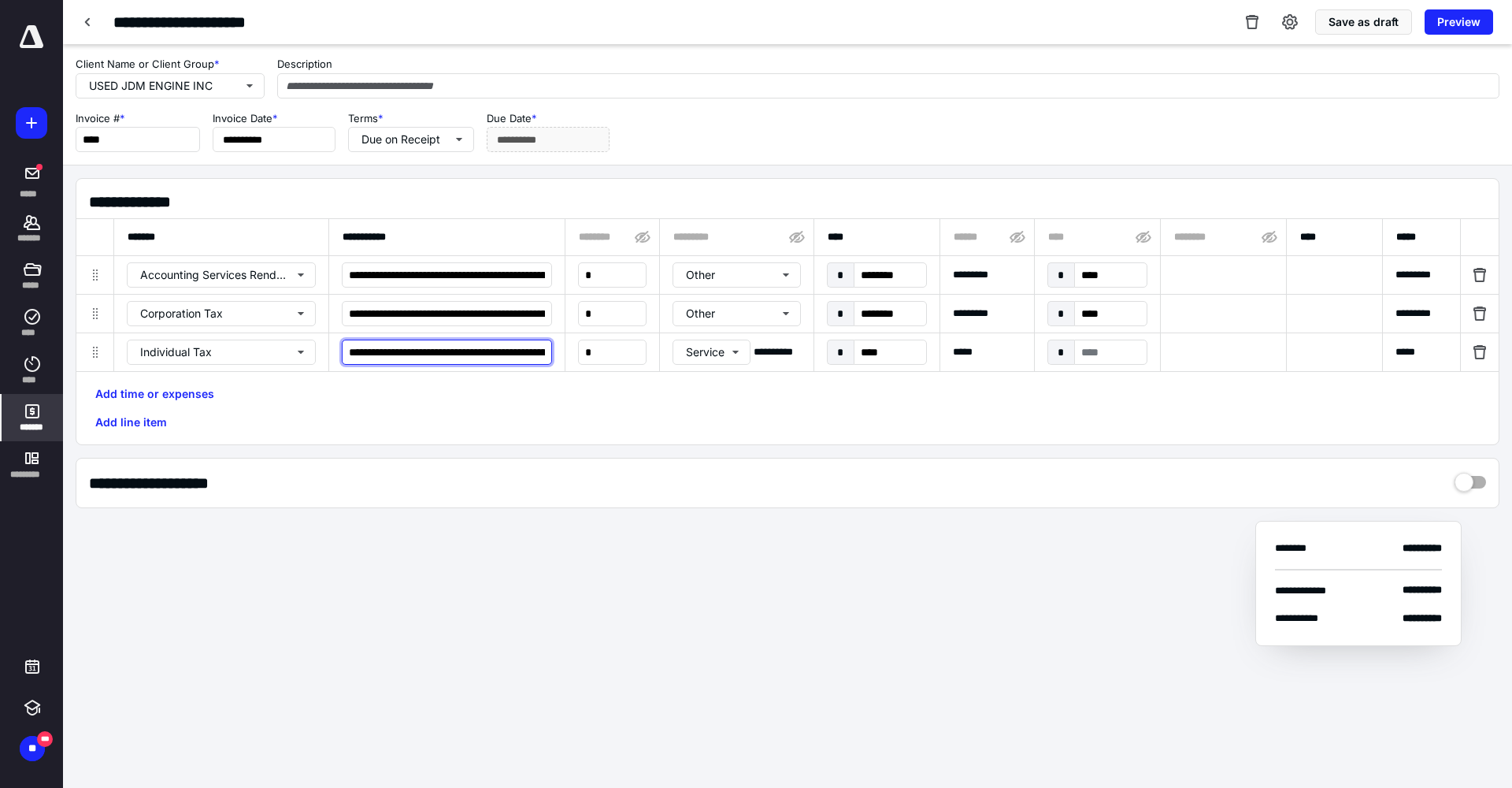 click on "**********" at bounding box center [447, 352] 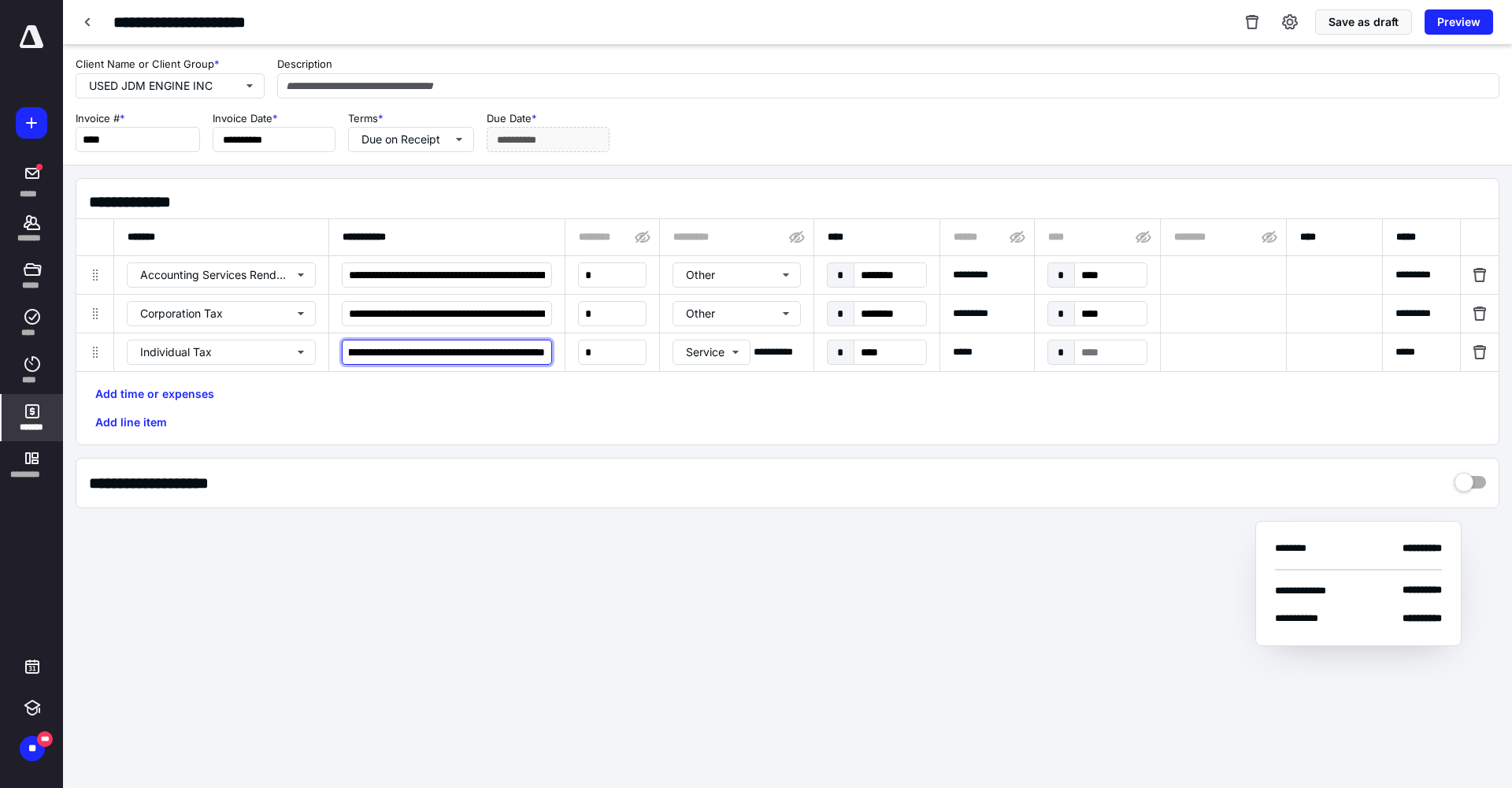 scroll, scrollTop: 0, scrollLeft: 132, axis: horizontal 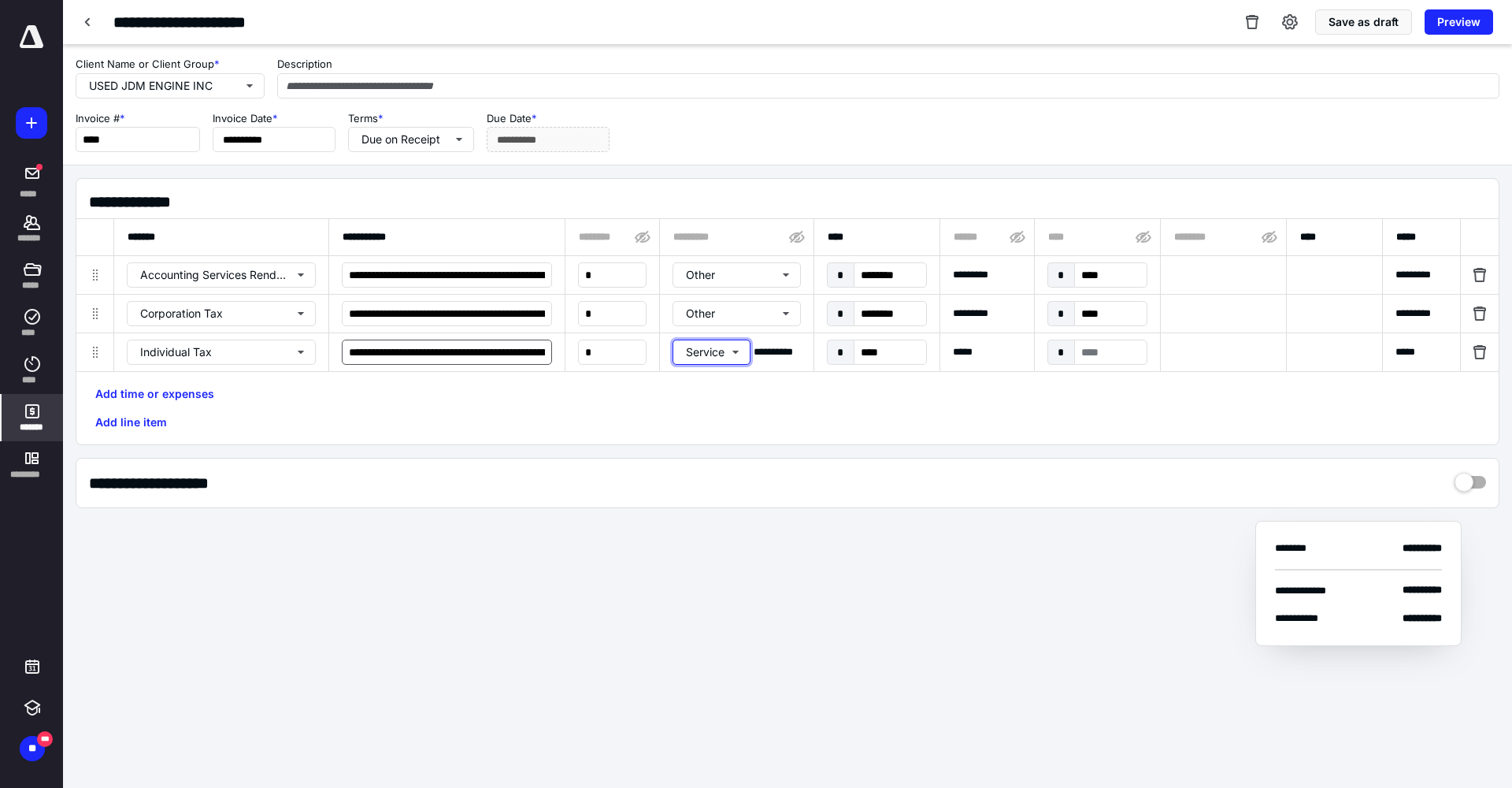 type 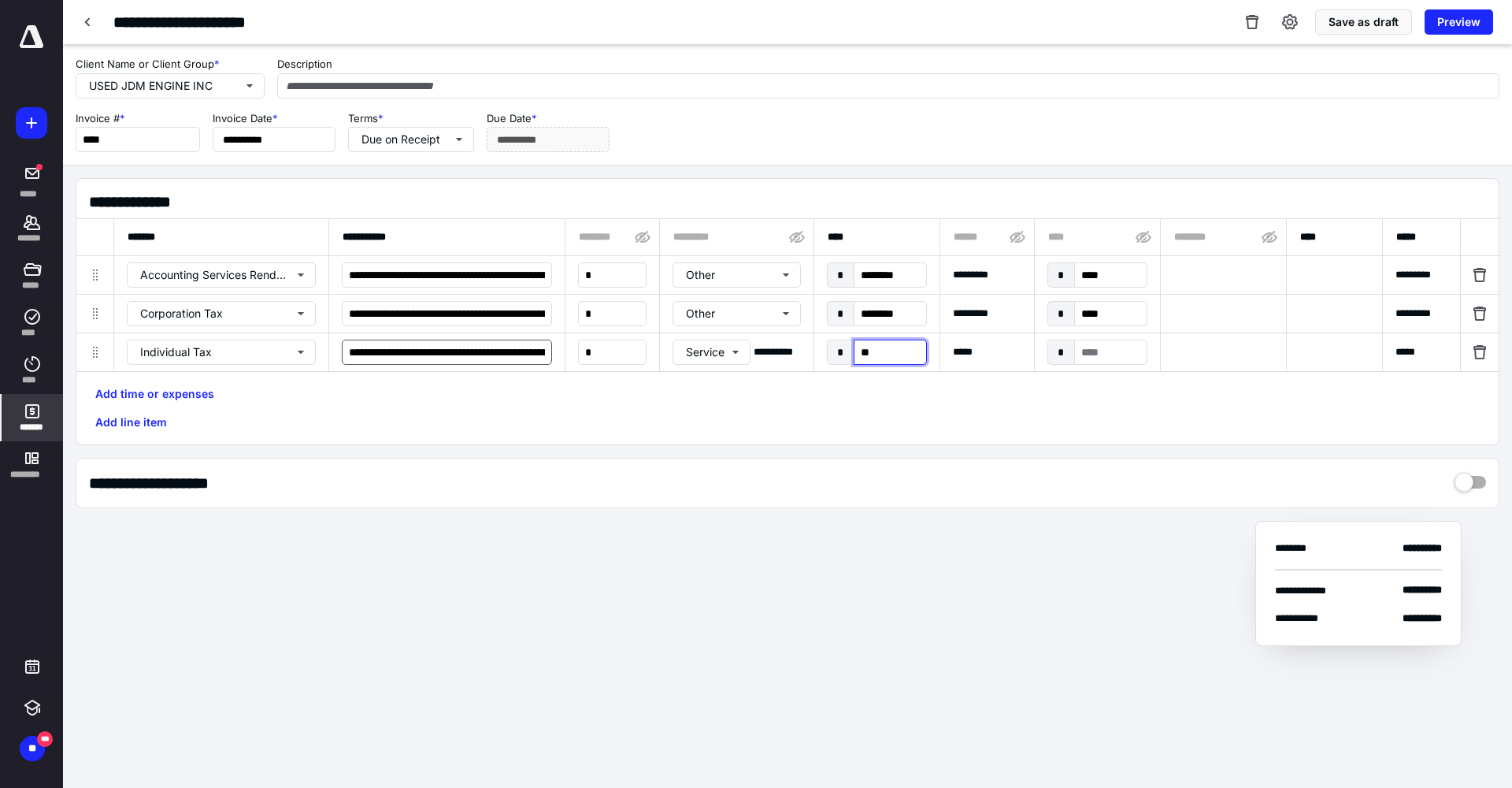 type on "***" 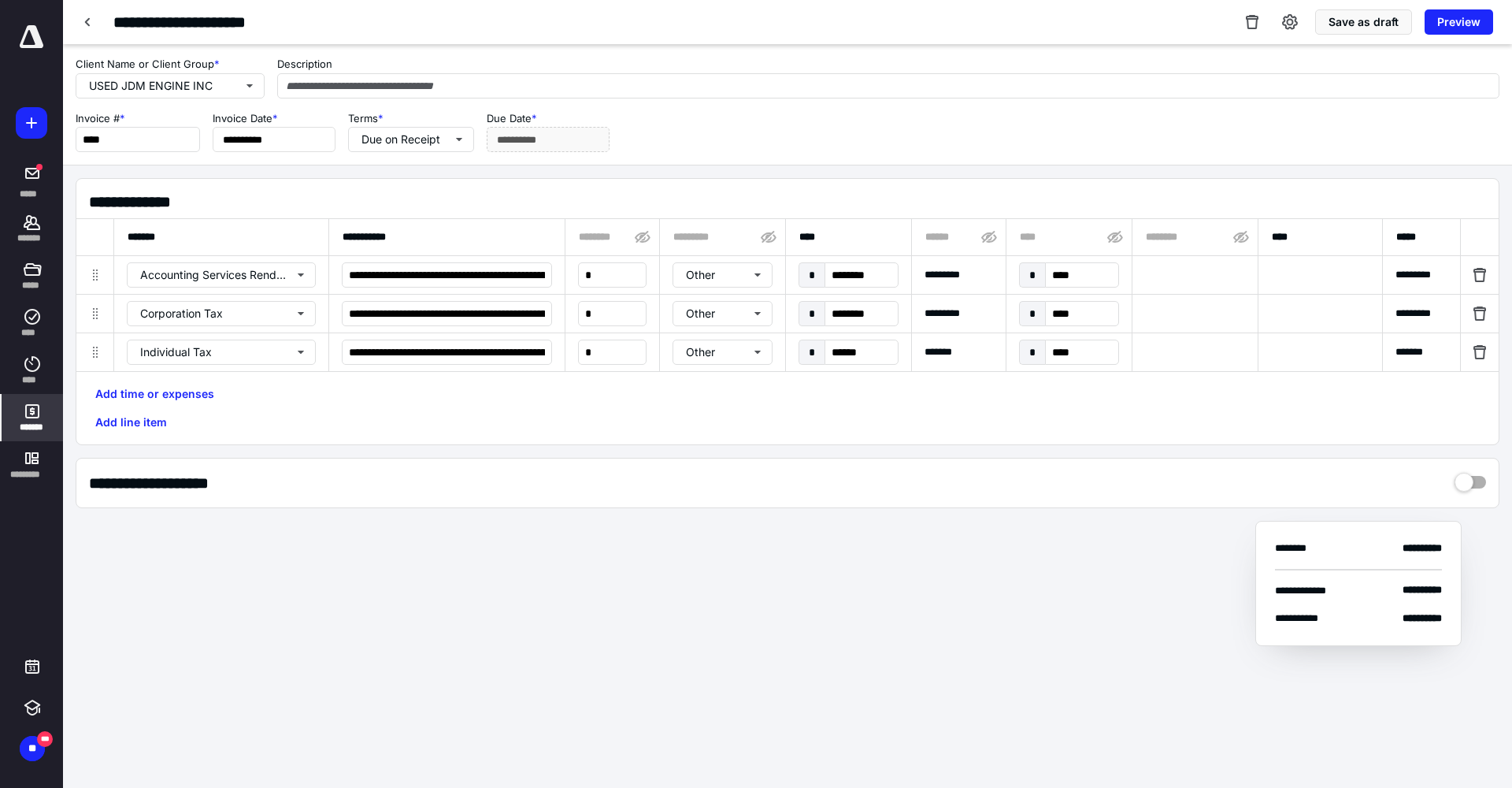 click on "Add time or expenses Add line item" at bounding box center [788, 408] 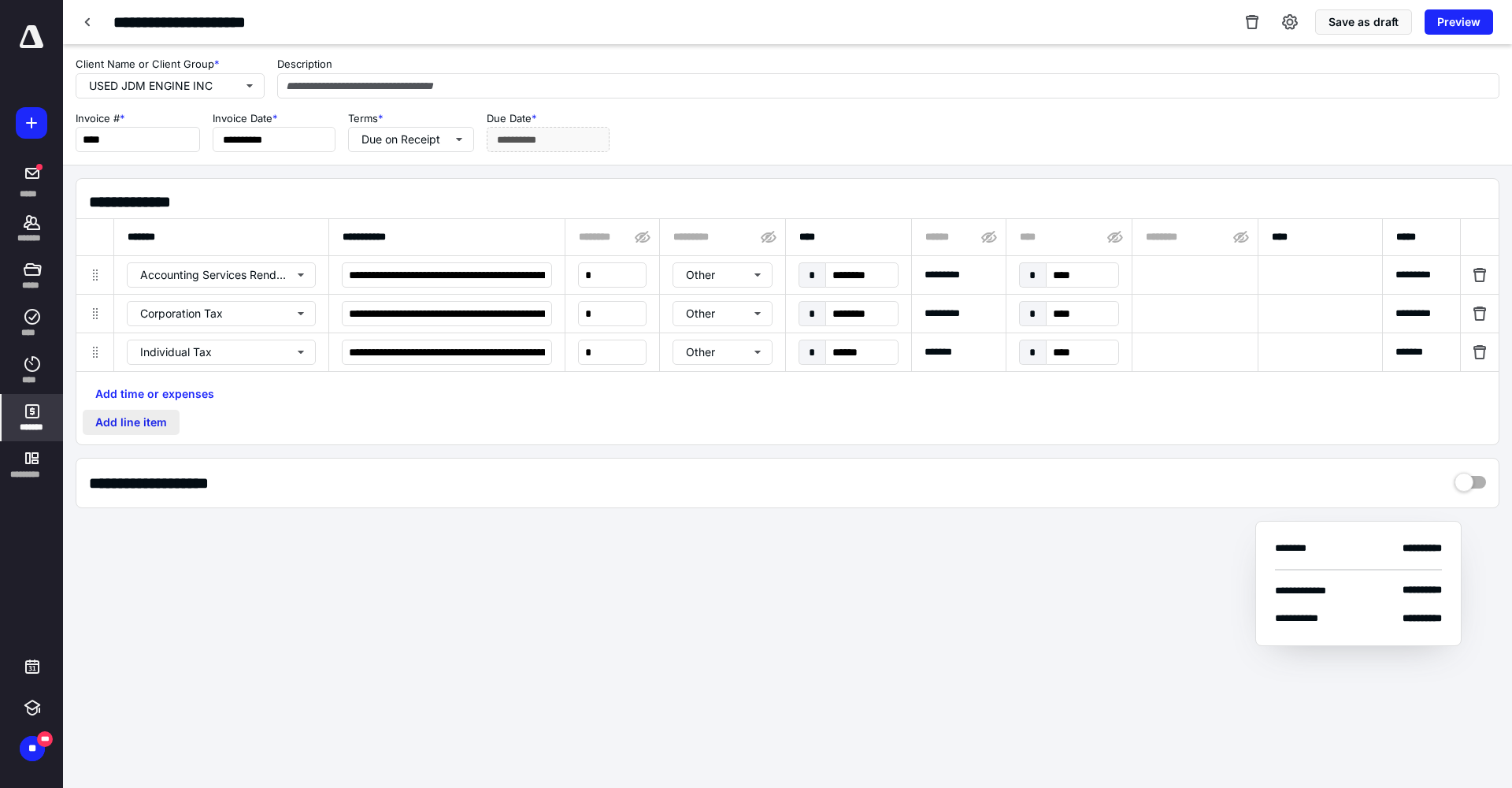 click on "Add line item" at bounding box center (131, 422) 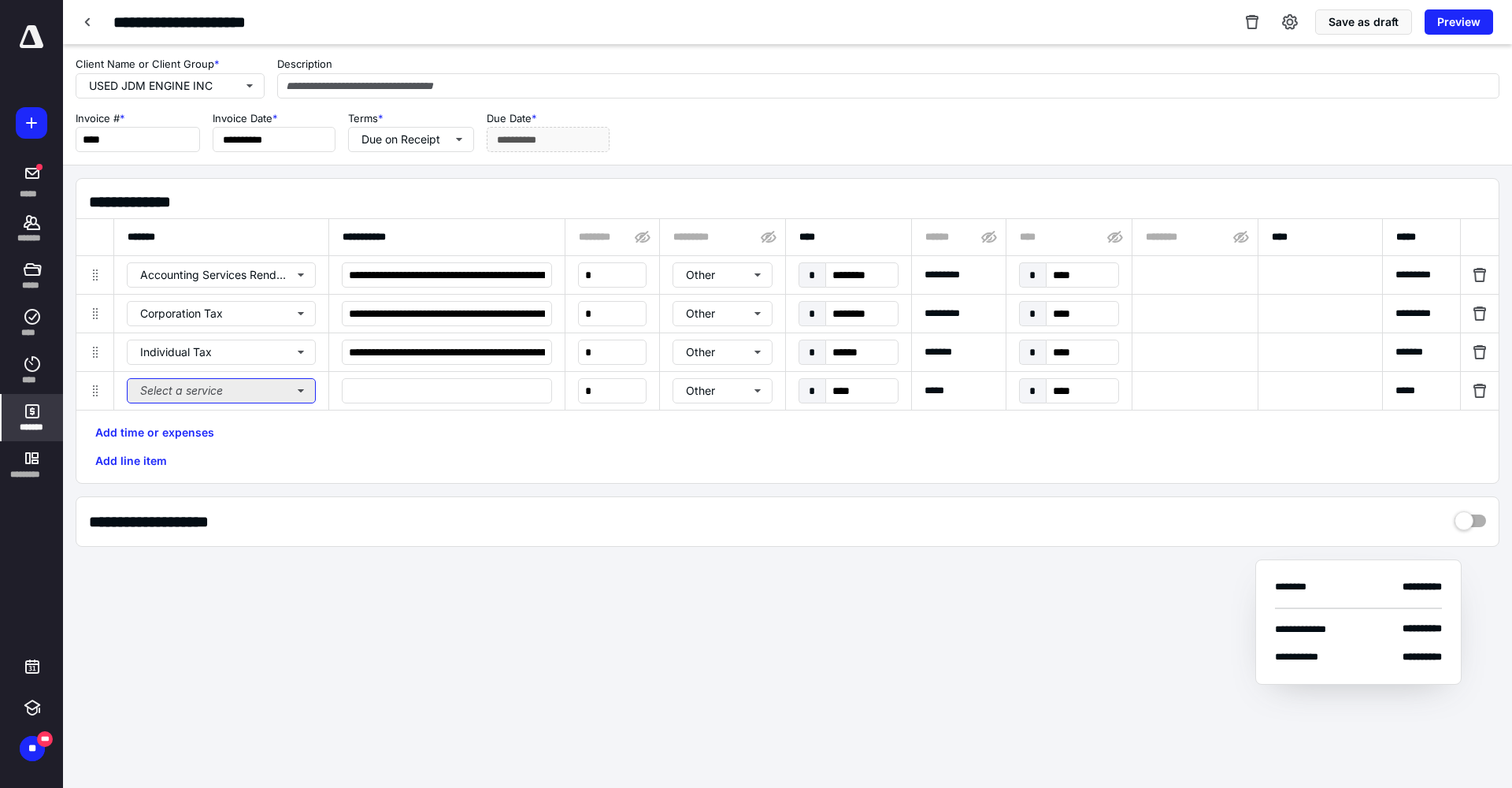 click on "Select a service" at bounding box center [221, 391] 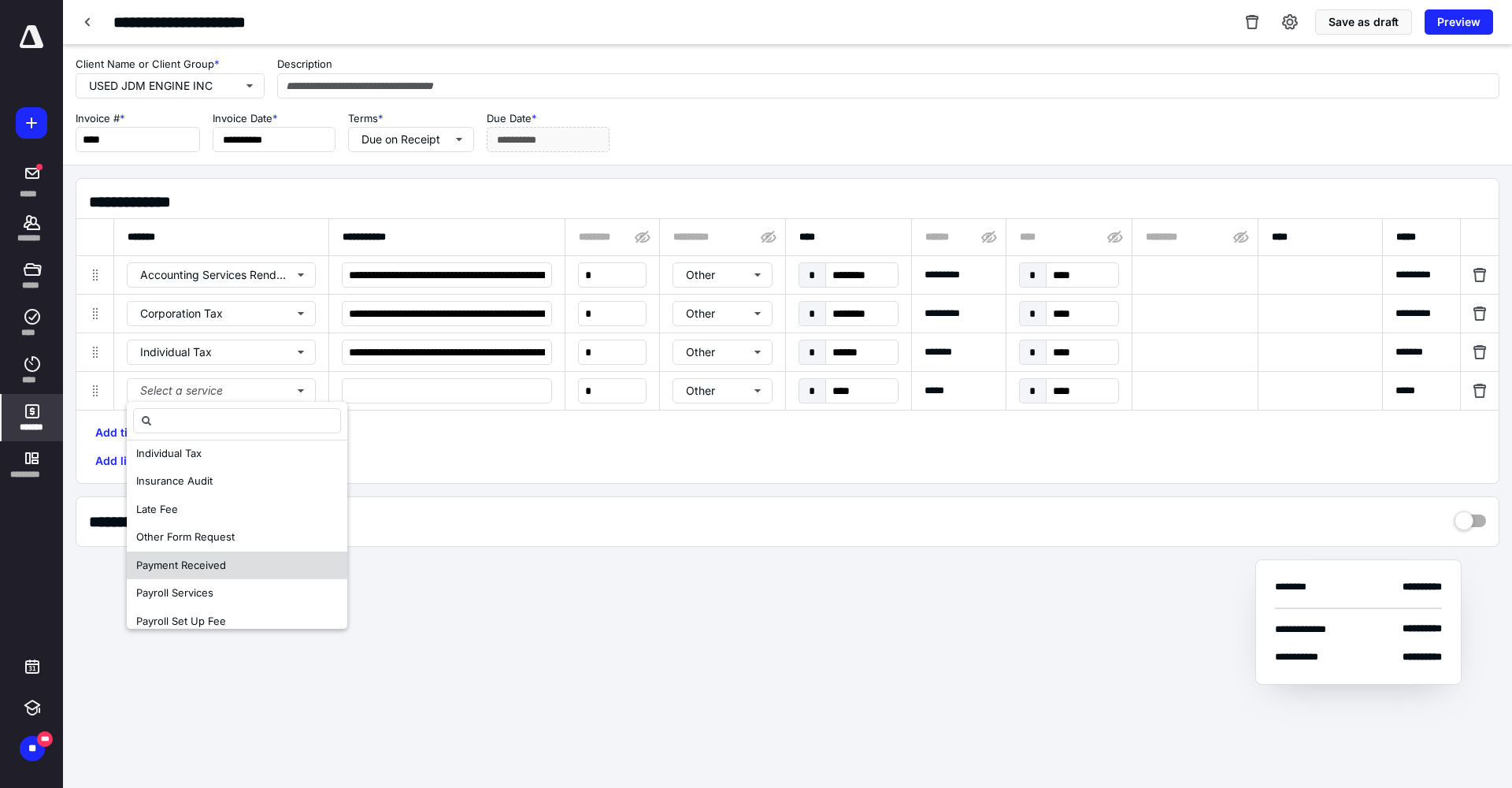 scroll, scrollTop: 384, scrollLeft: 0, axis: vertical 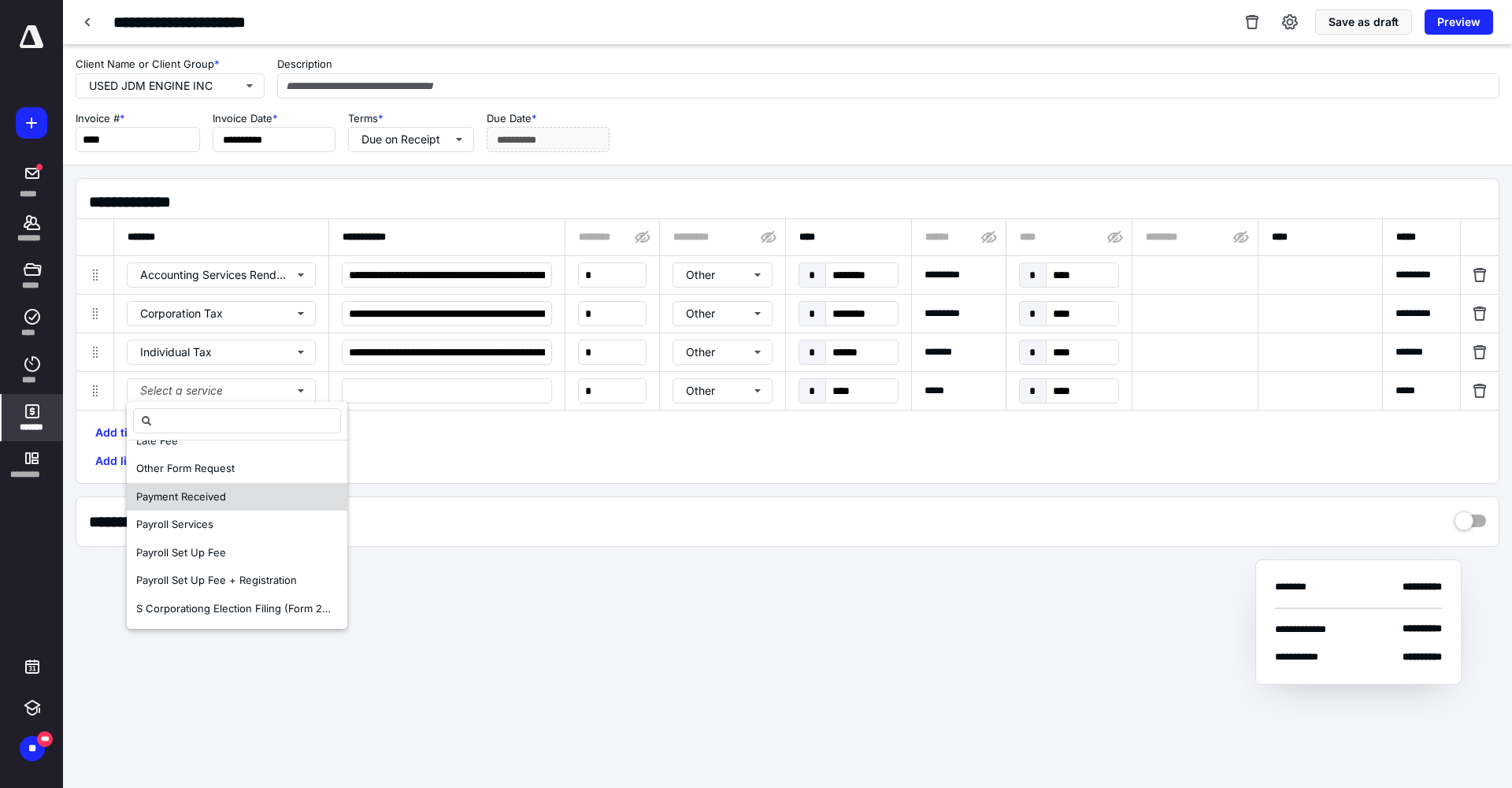 click on "Payment Received" at bounding box center [181, 496] 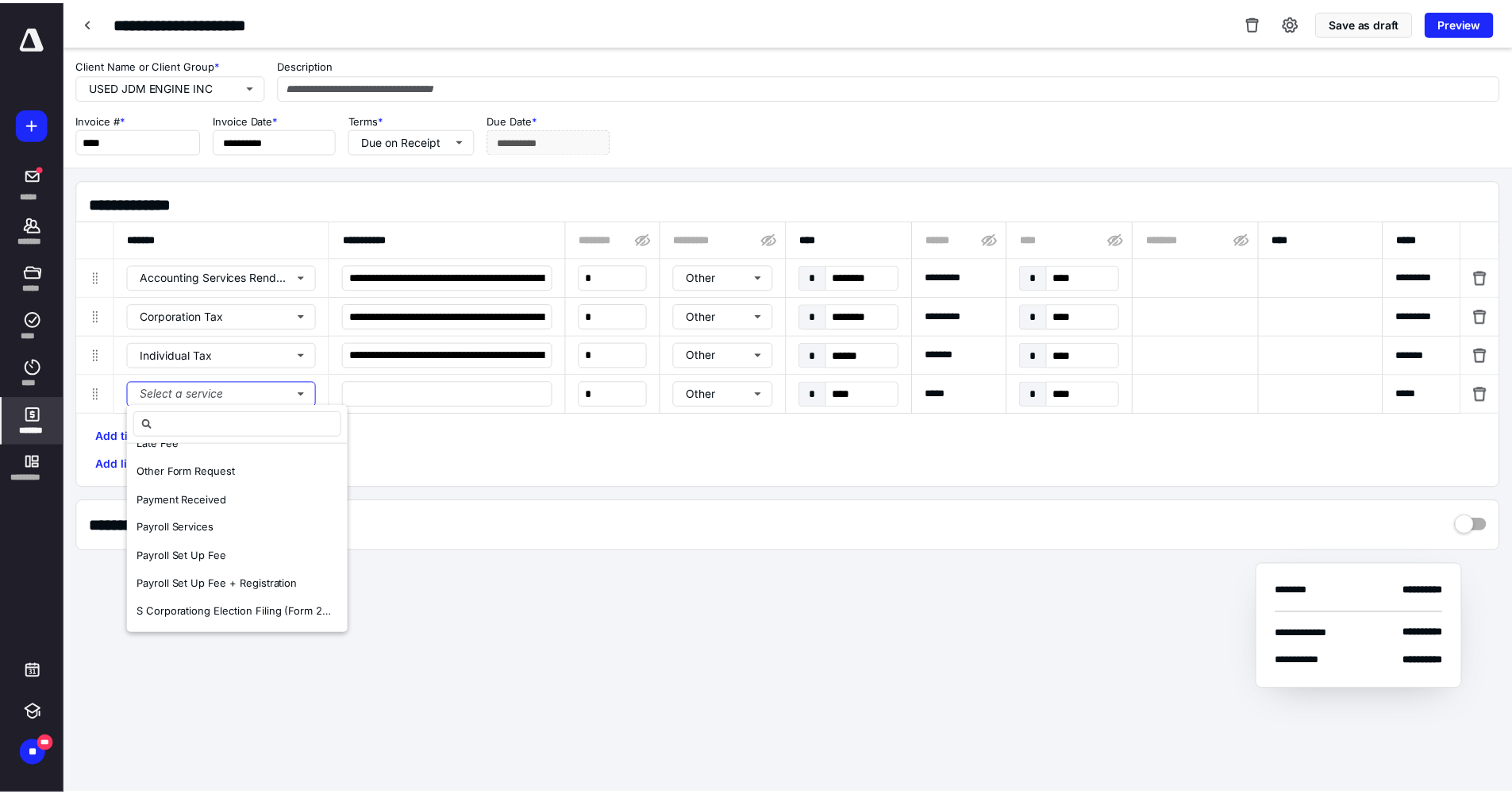 scroll, scrollTop: 0, scrollLeft: 0, axis: both 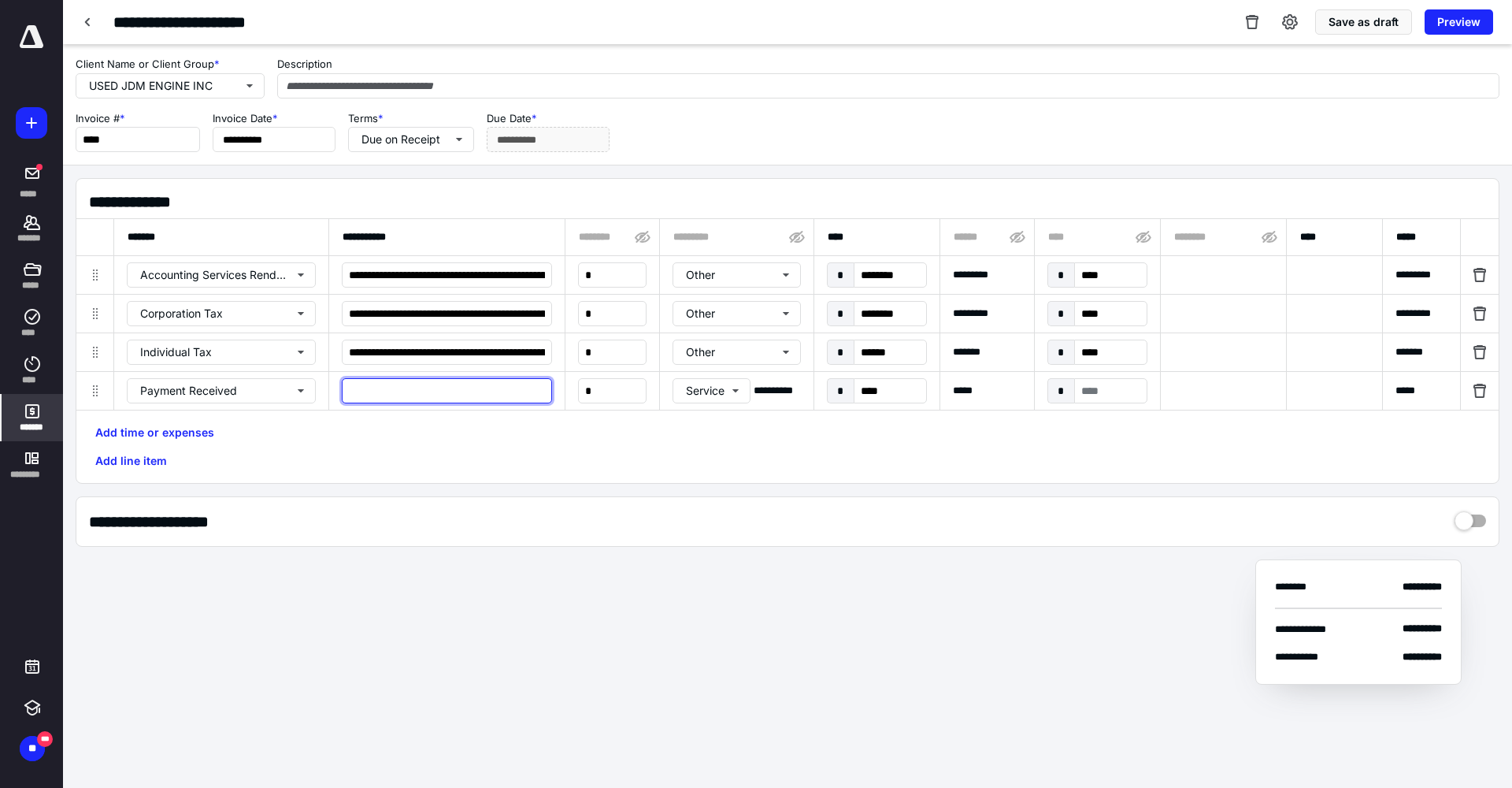 click at bounding box center [447, 391] 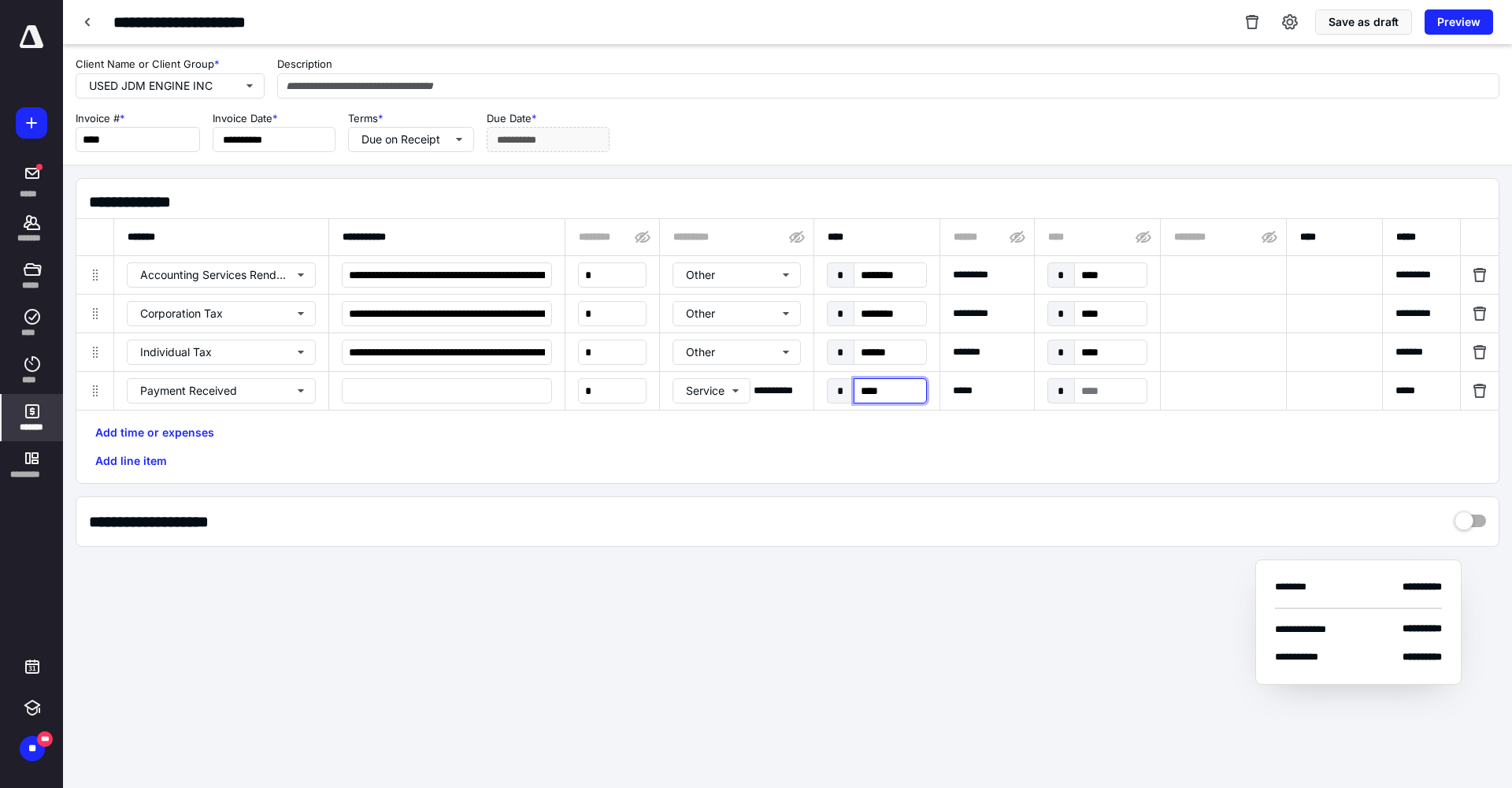 click on "****" at bounding box center [890, 391] 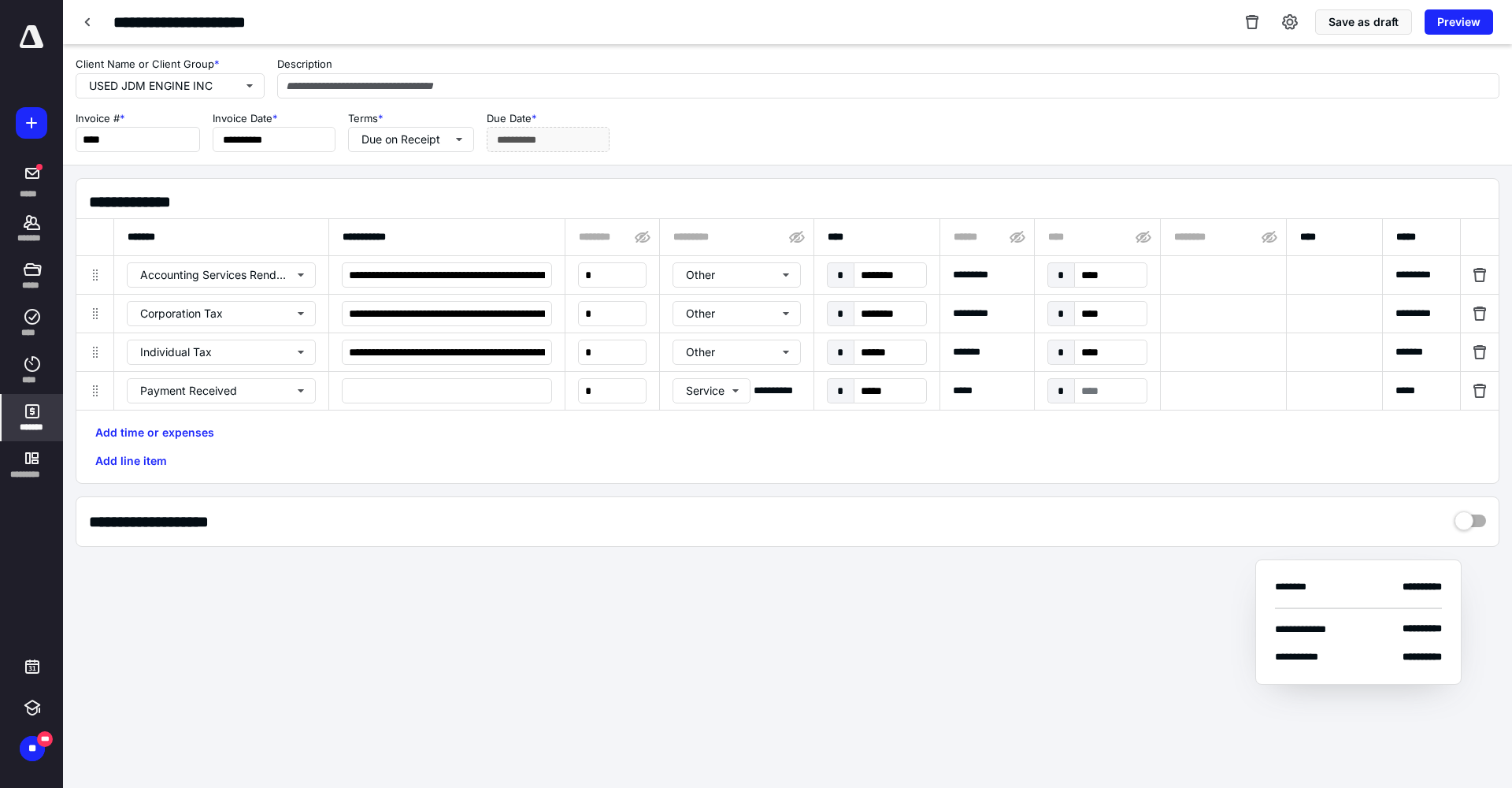 click on "Add time or expenses Add line item" at bounding box center (788, 447) 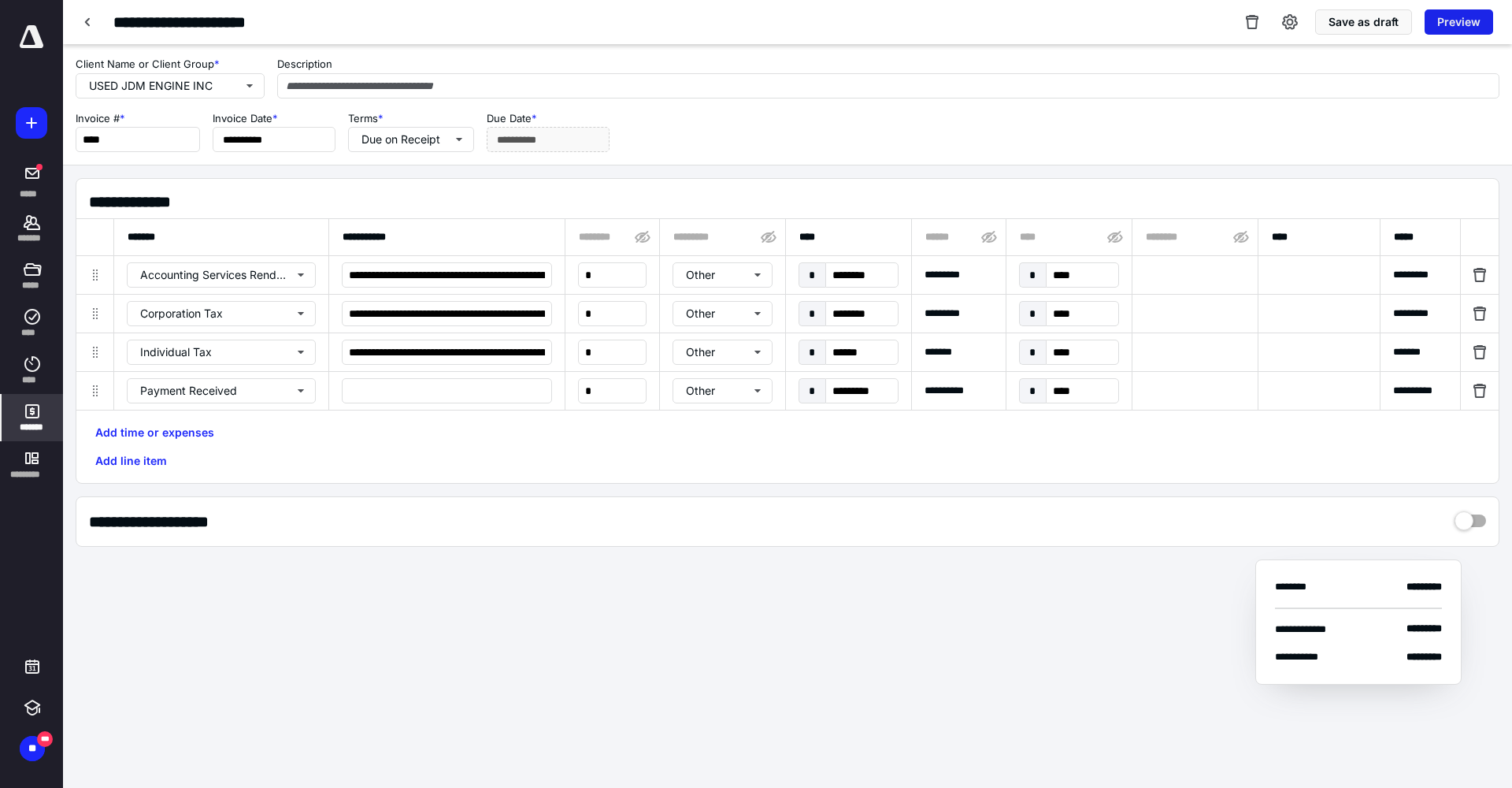 click on "Preview" at bounding box center [1458, 22] 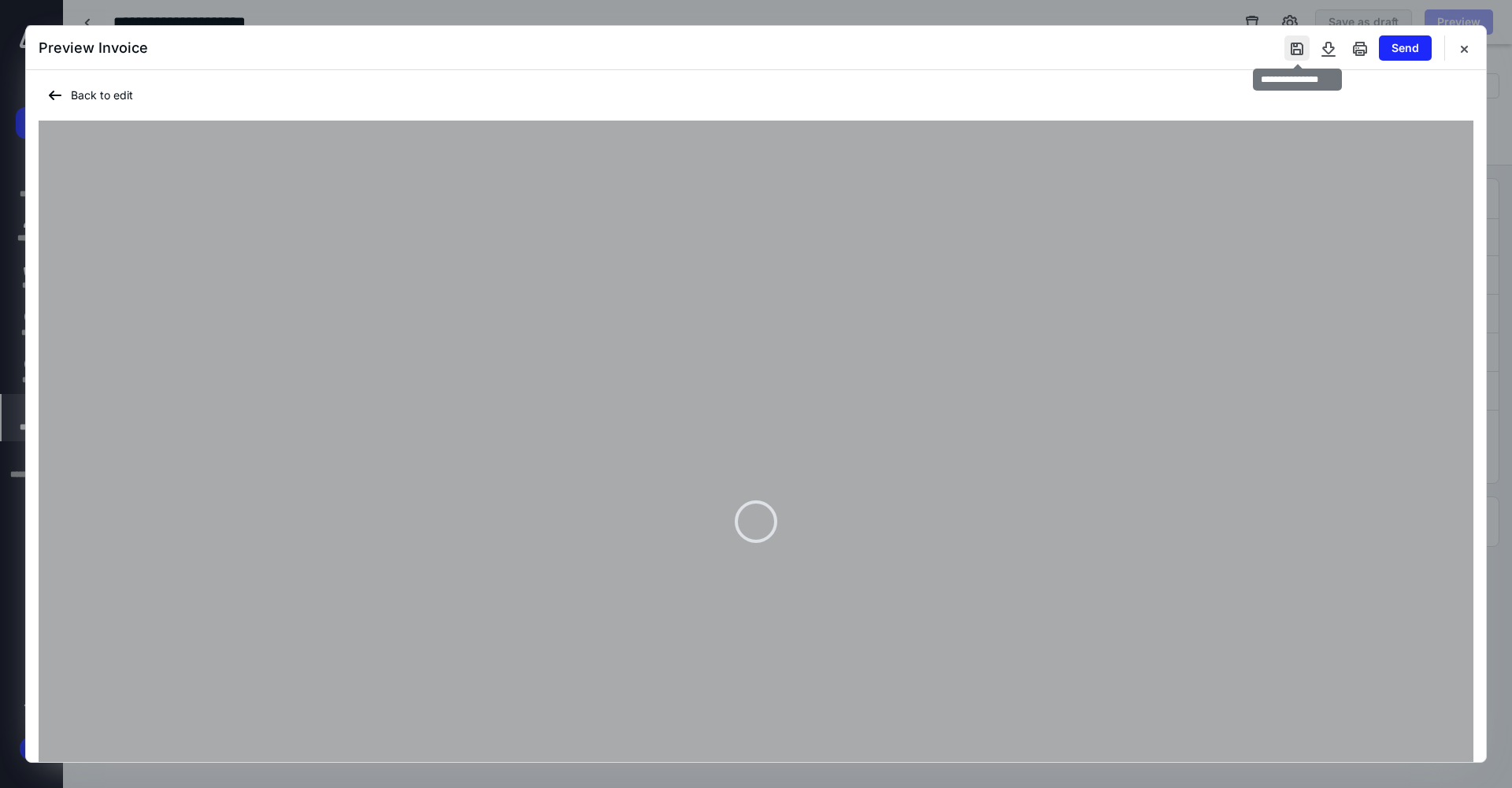 click at bounding box center [1297, 48] 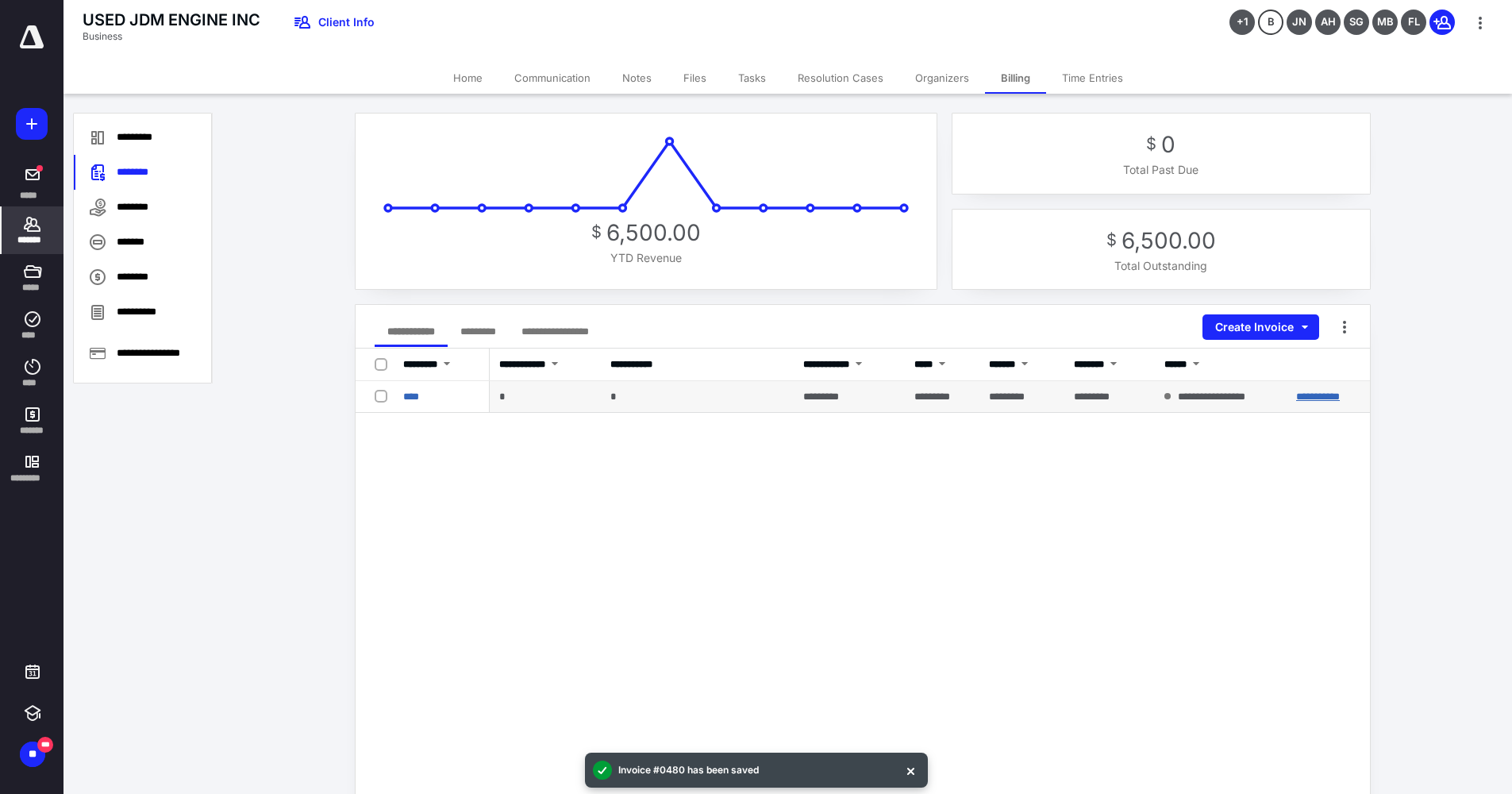 click on "**********" at bounding box center (1318, 396) 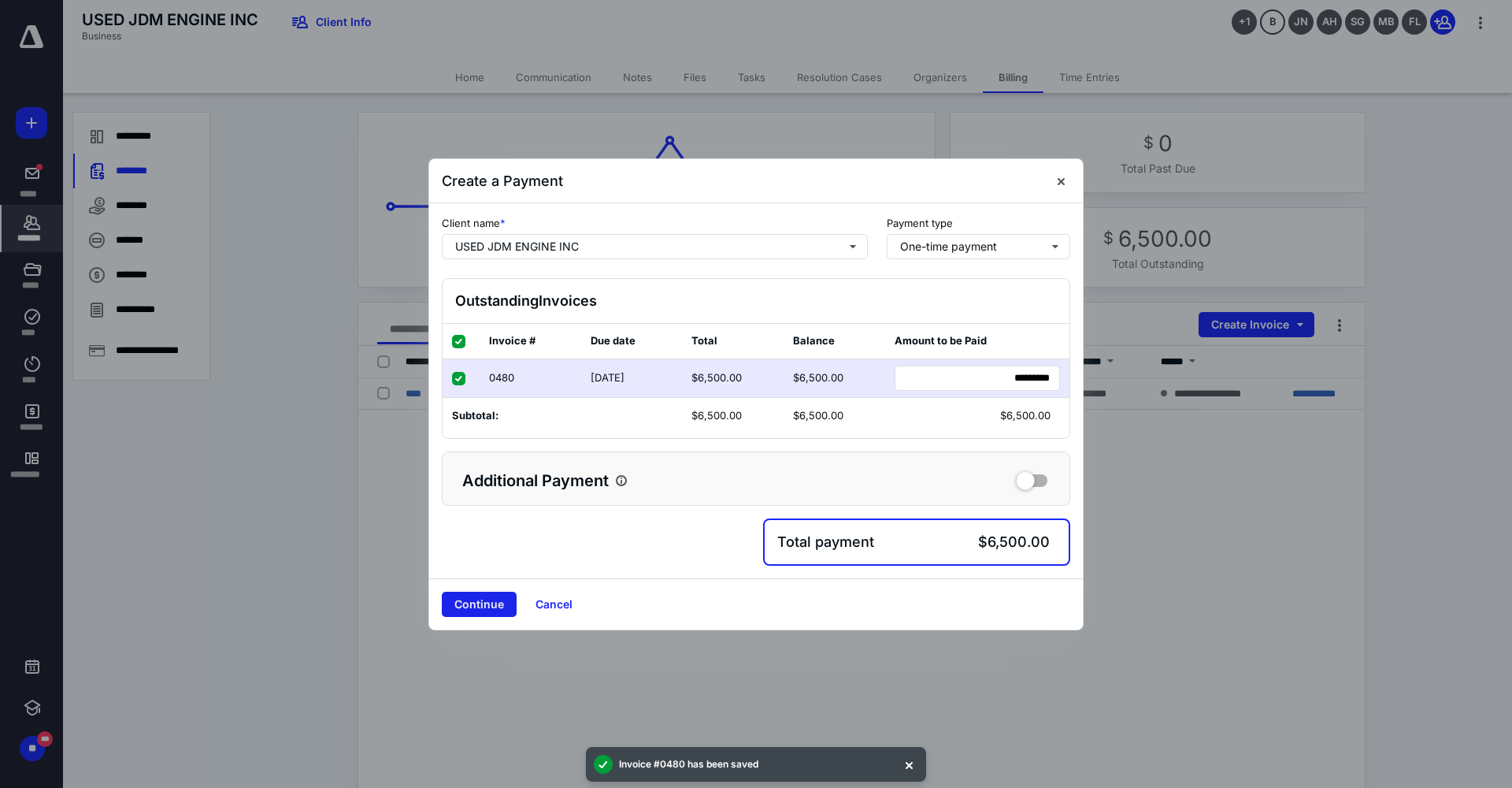 click on "Continue" at bounding box center (479, 604) 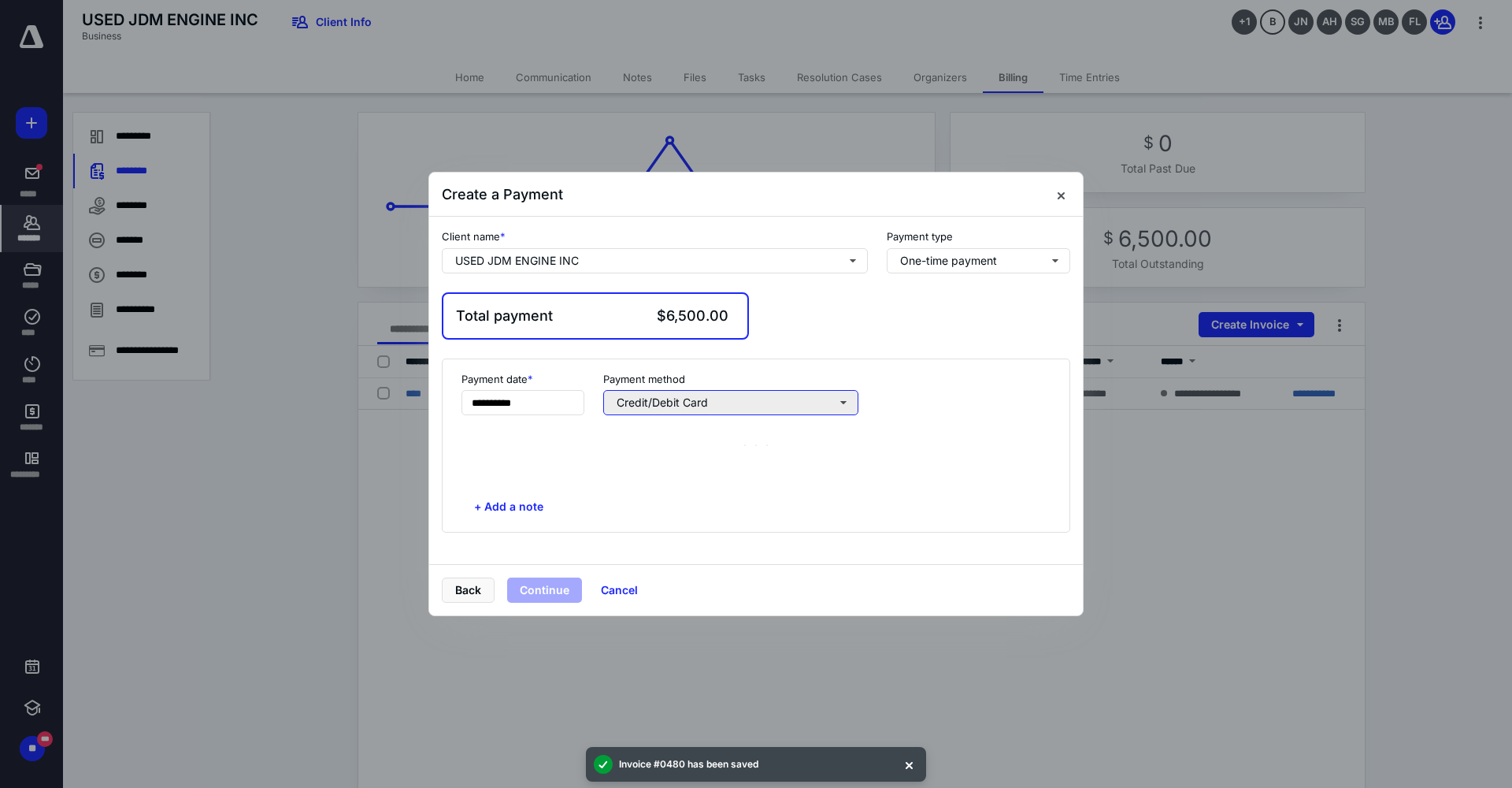click on "Credit/Debit Card" at bounding box center (731, 403) 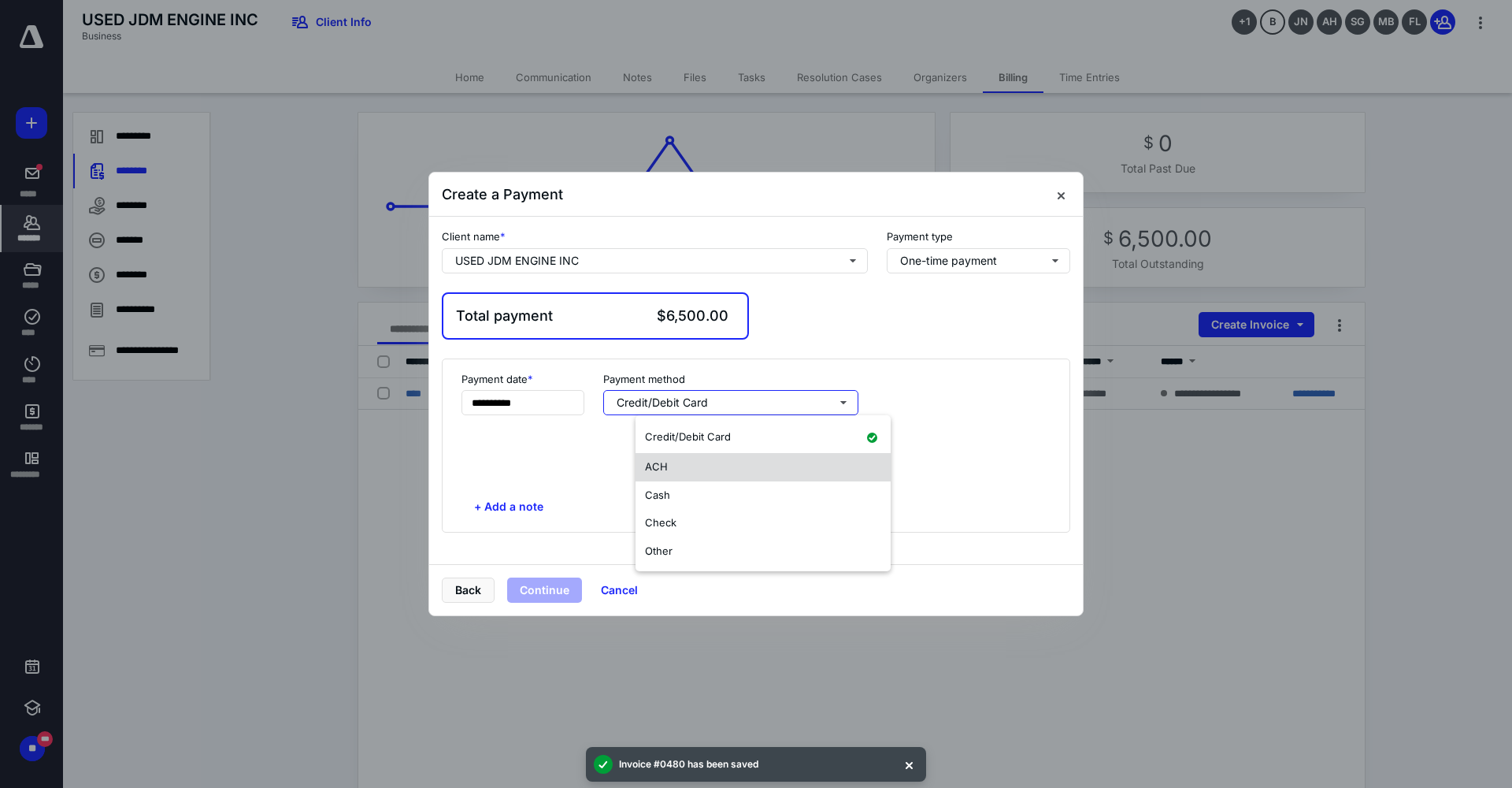 click on "Check" at bounding box center (661, 522) 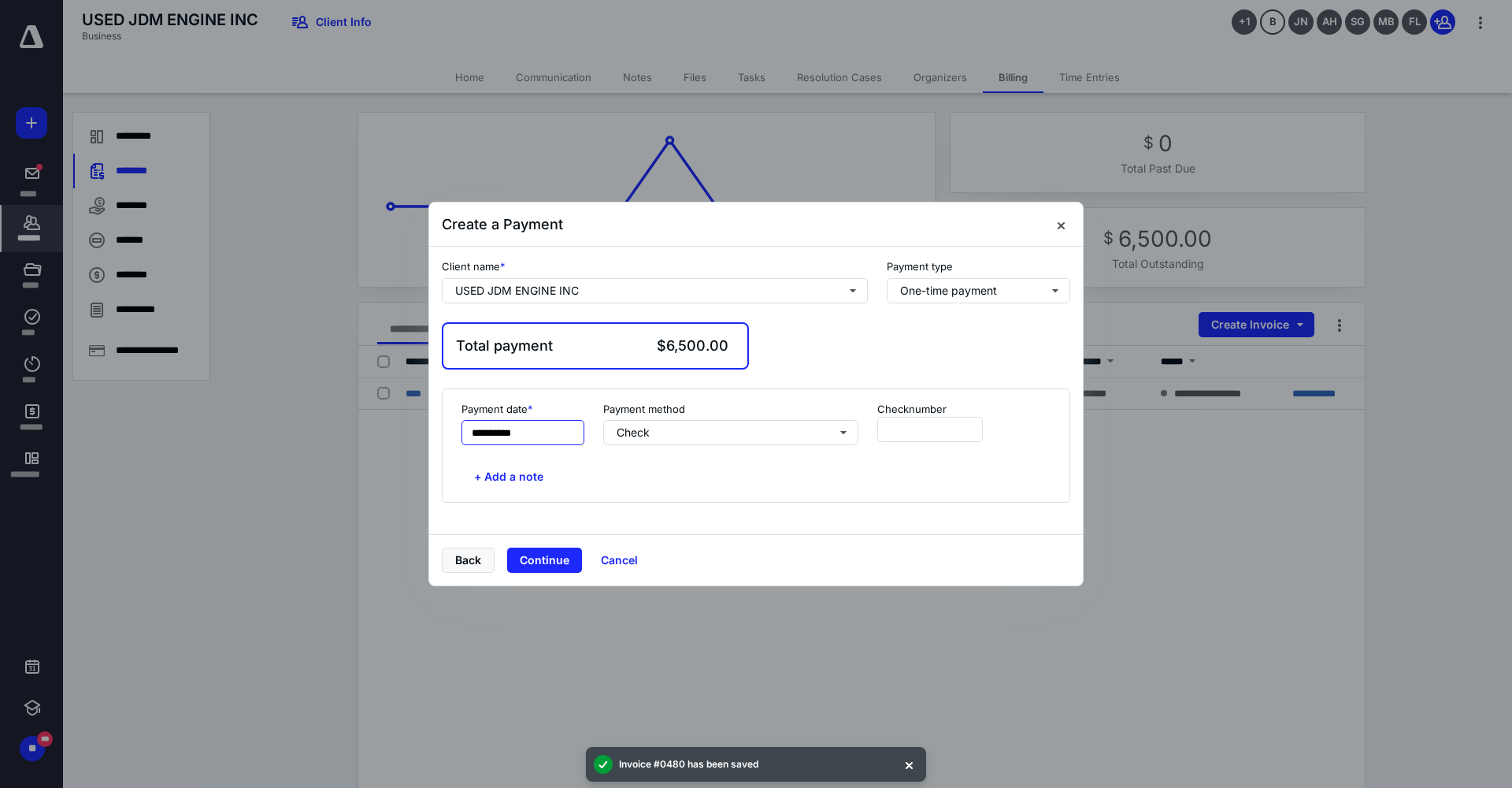 click on "**********" at bounding box center (523, 433) 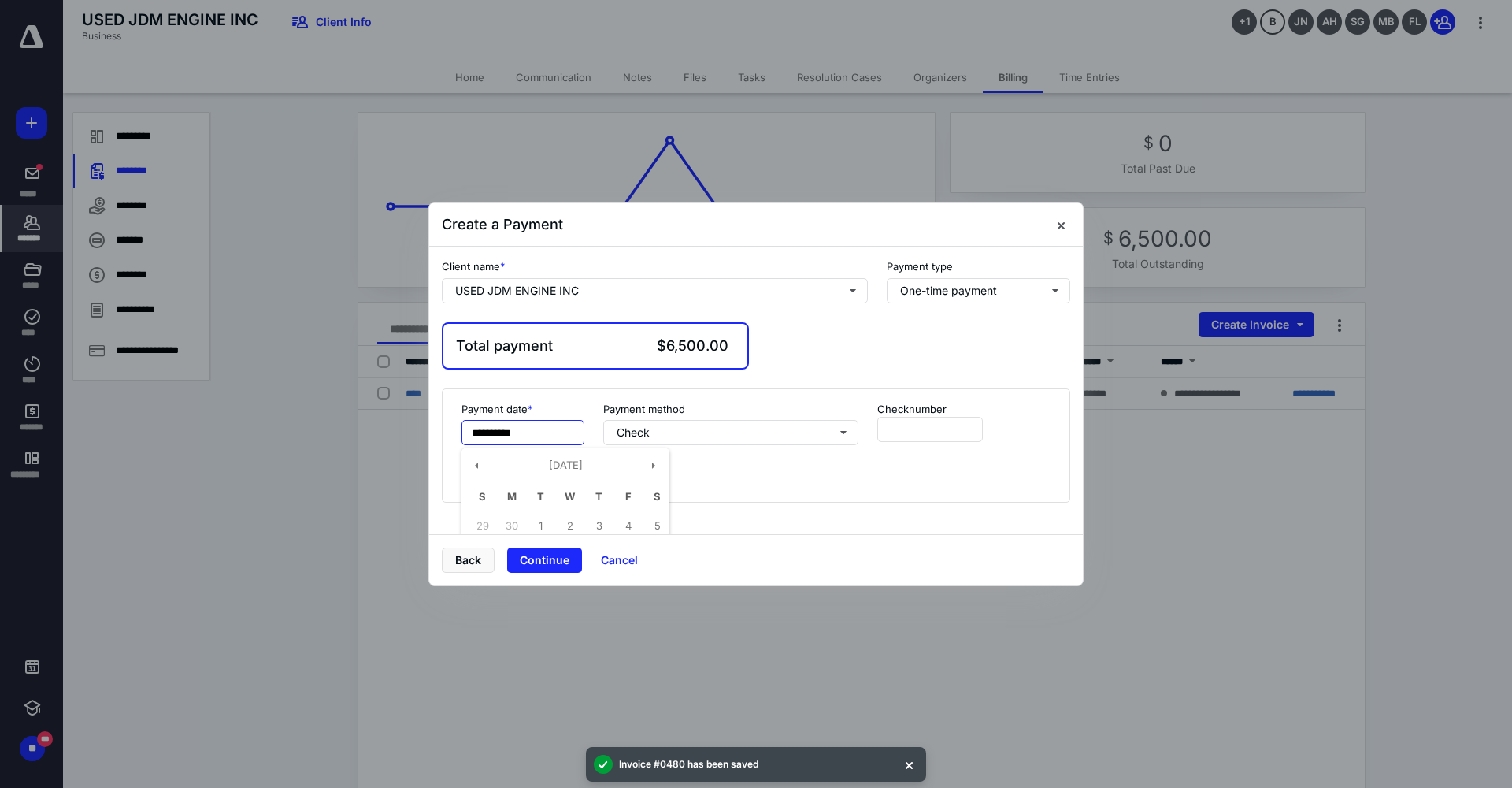 drag, startPoint x: 538, startPoint y: 432, endPoint x: 464, endPoint y: 431, distance: 74.00676 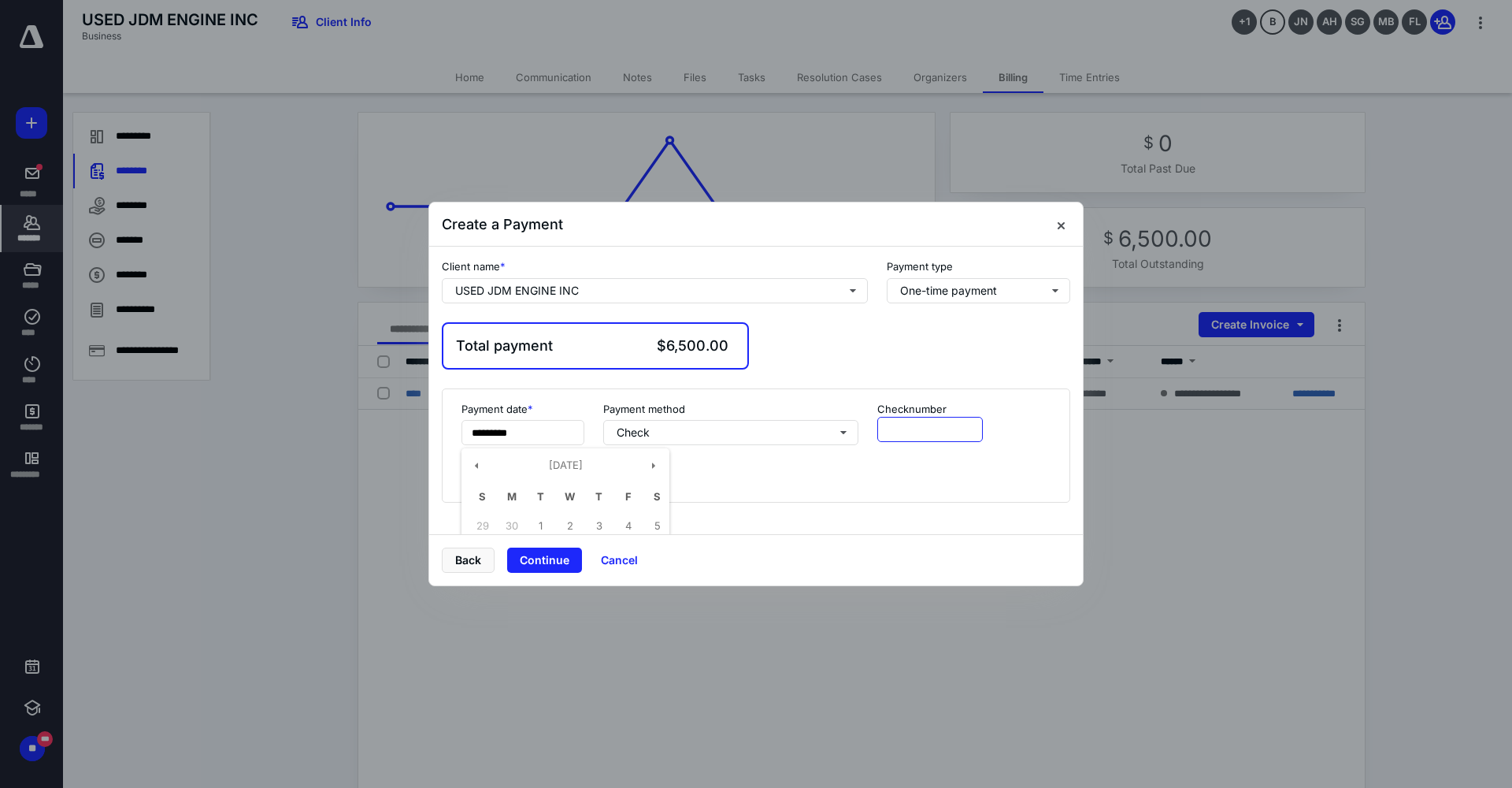 type on "**********" 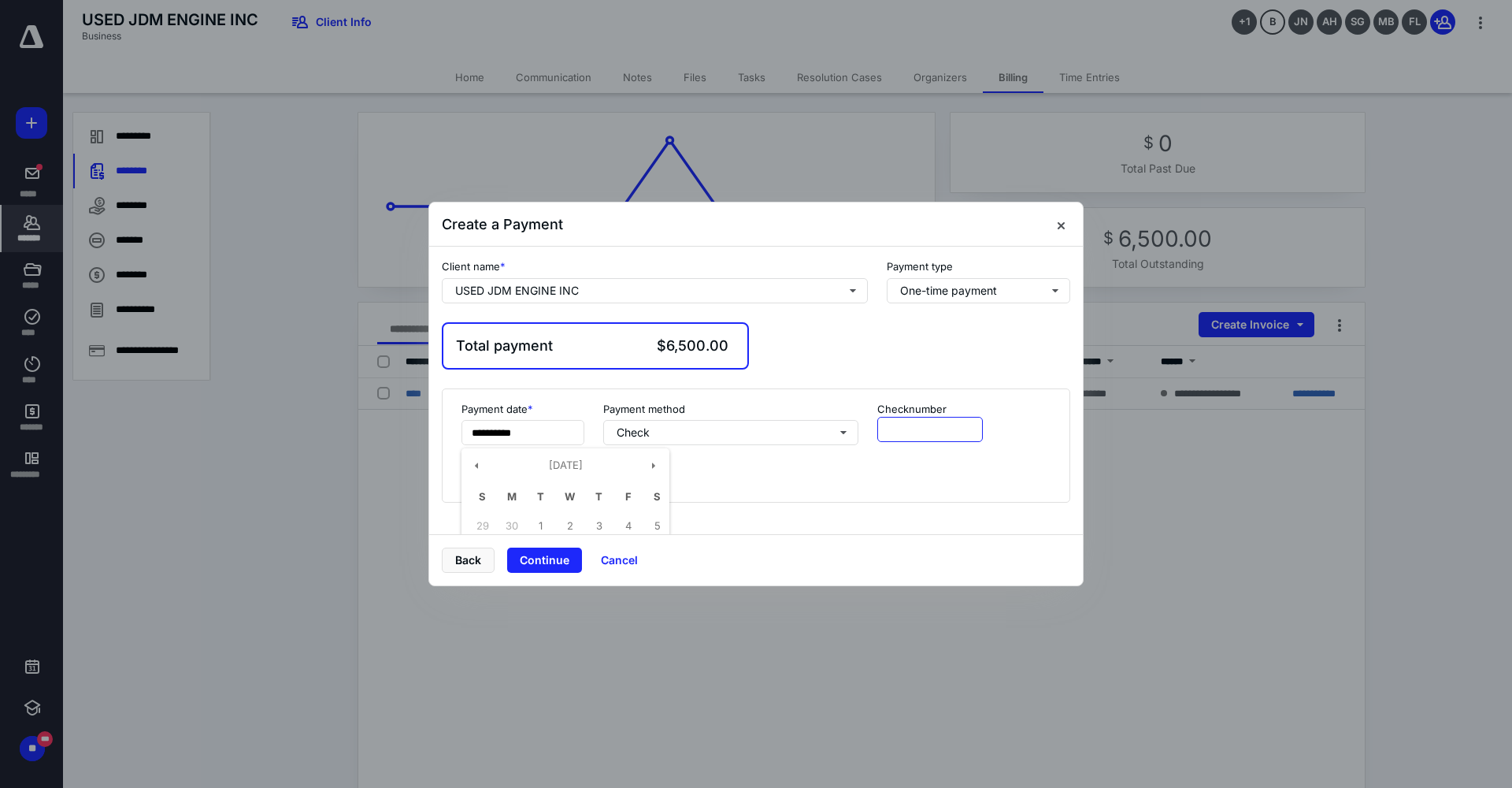 click at bounding box center [930, 429] 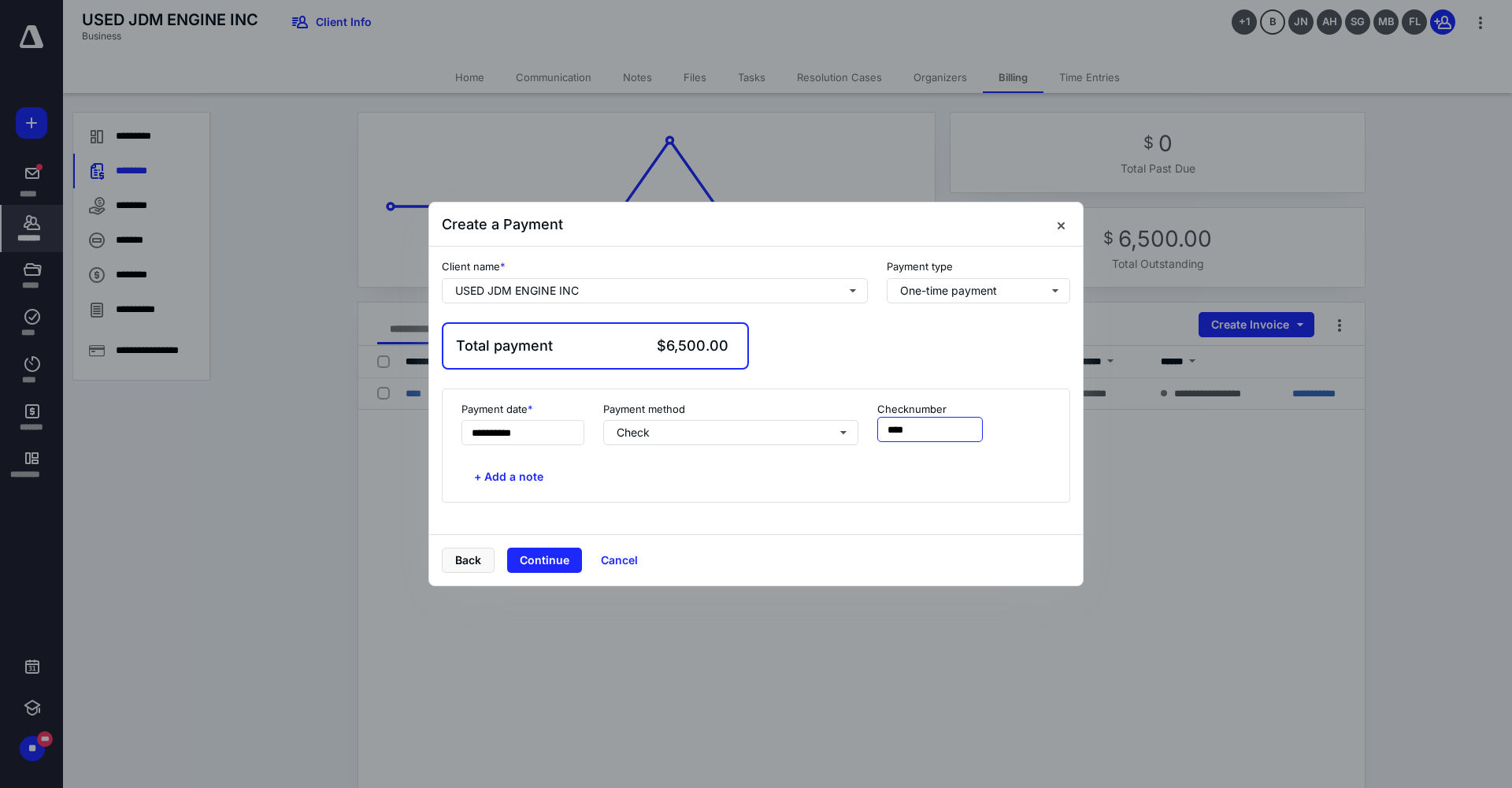 type on "****" 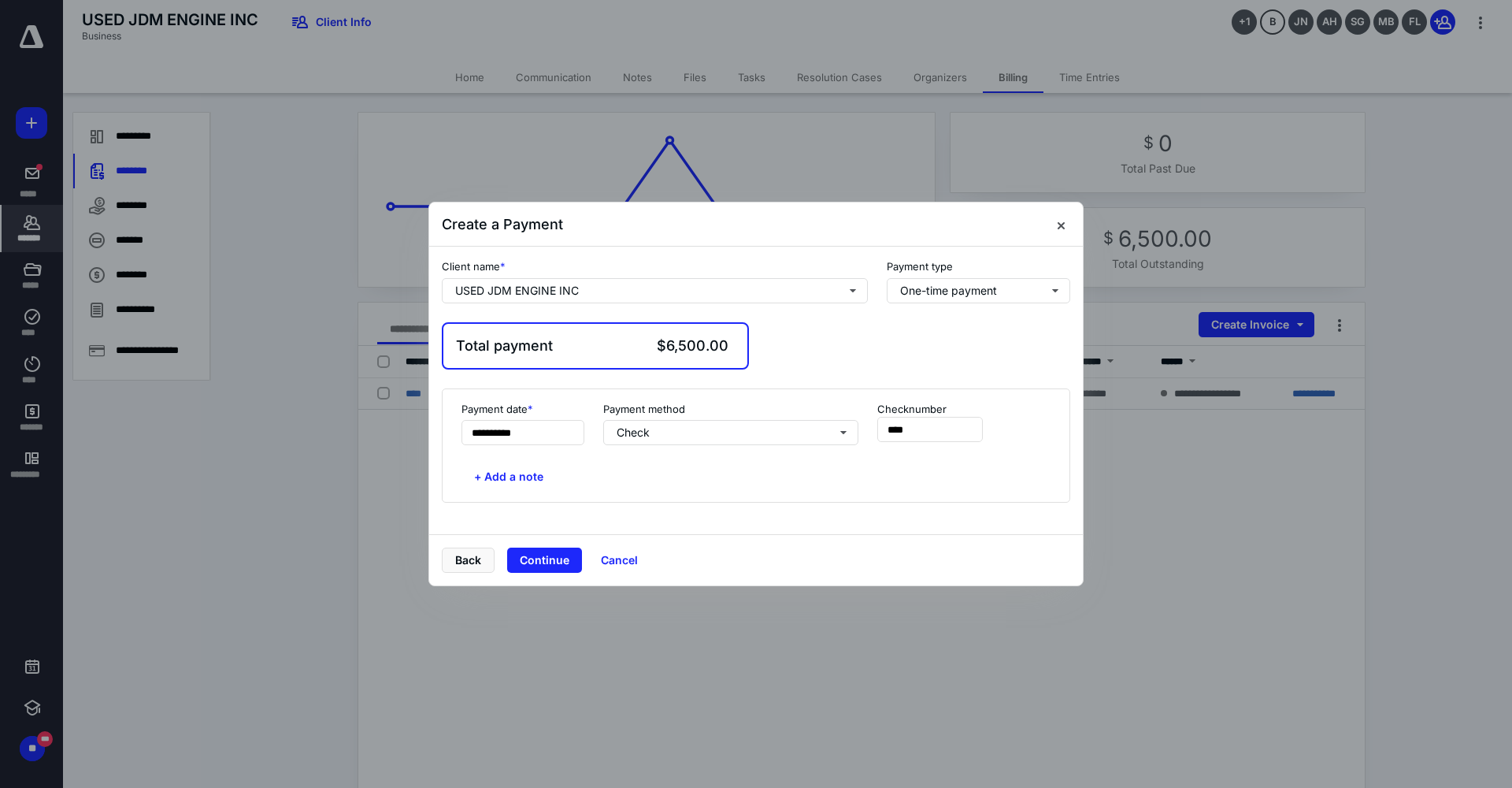 drag, startPoint x: 729, startPoint y: 485, endPoint x: 702, endPoint y: 495, distance: 28.79236 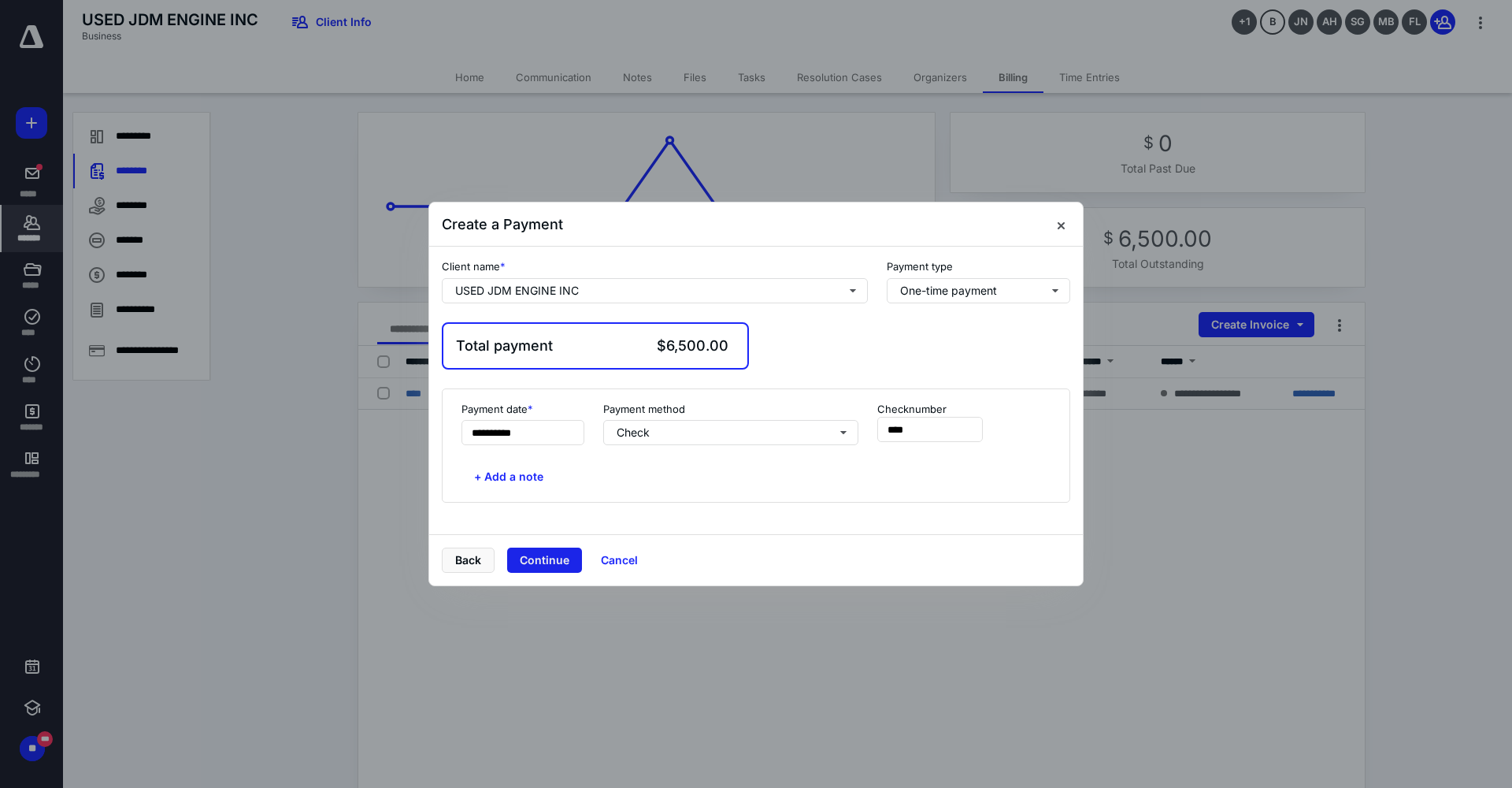 click on "Continue" at bounding box center (544, 560) 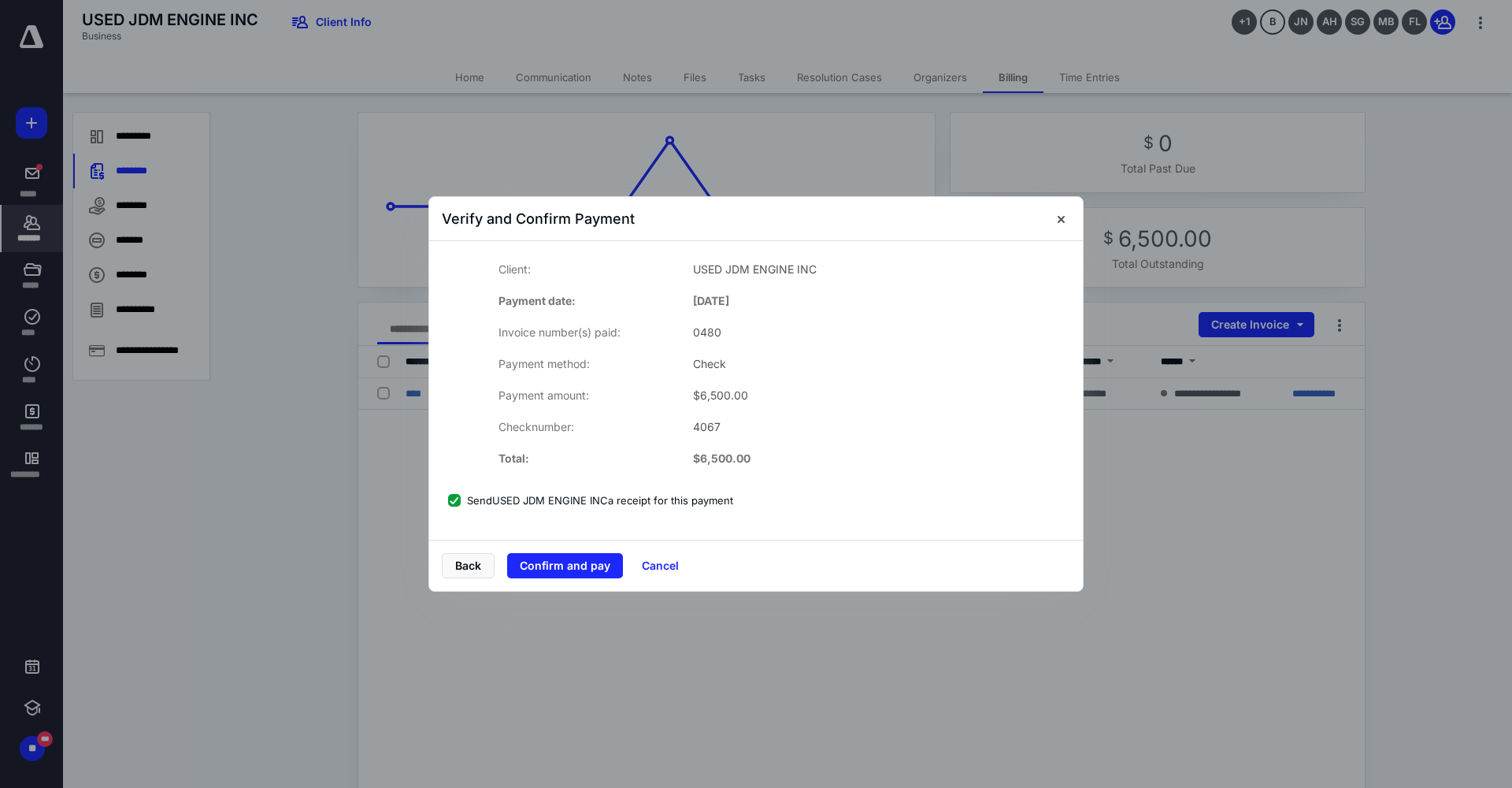 click on "Client: USED JDM ENGINE INC Payment date: [DATE] Invoice number(s) paid: 0480 Payment method: Check Payment amount: $ 6,500.00 Check  number: 4067 Total: $ 6,500.00 Send  USED JDM ENGINE INC  a receipt for this payment" at bounding box center [756, 381] 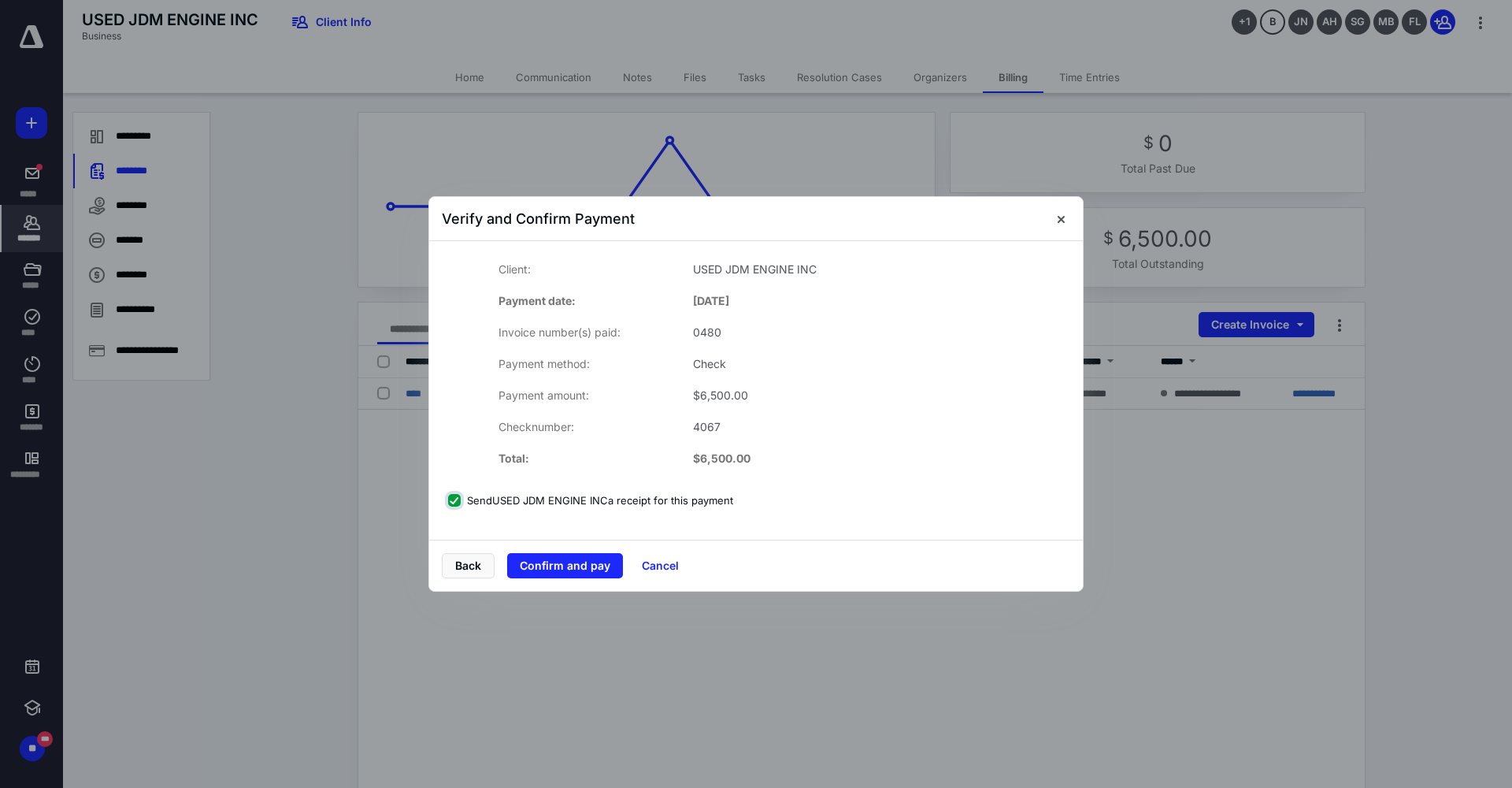 click on "Send  USED JDM ENGINE INC  a receipt for this payment" at bounding box center [456, 500] 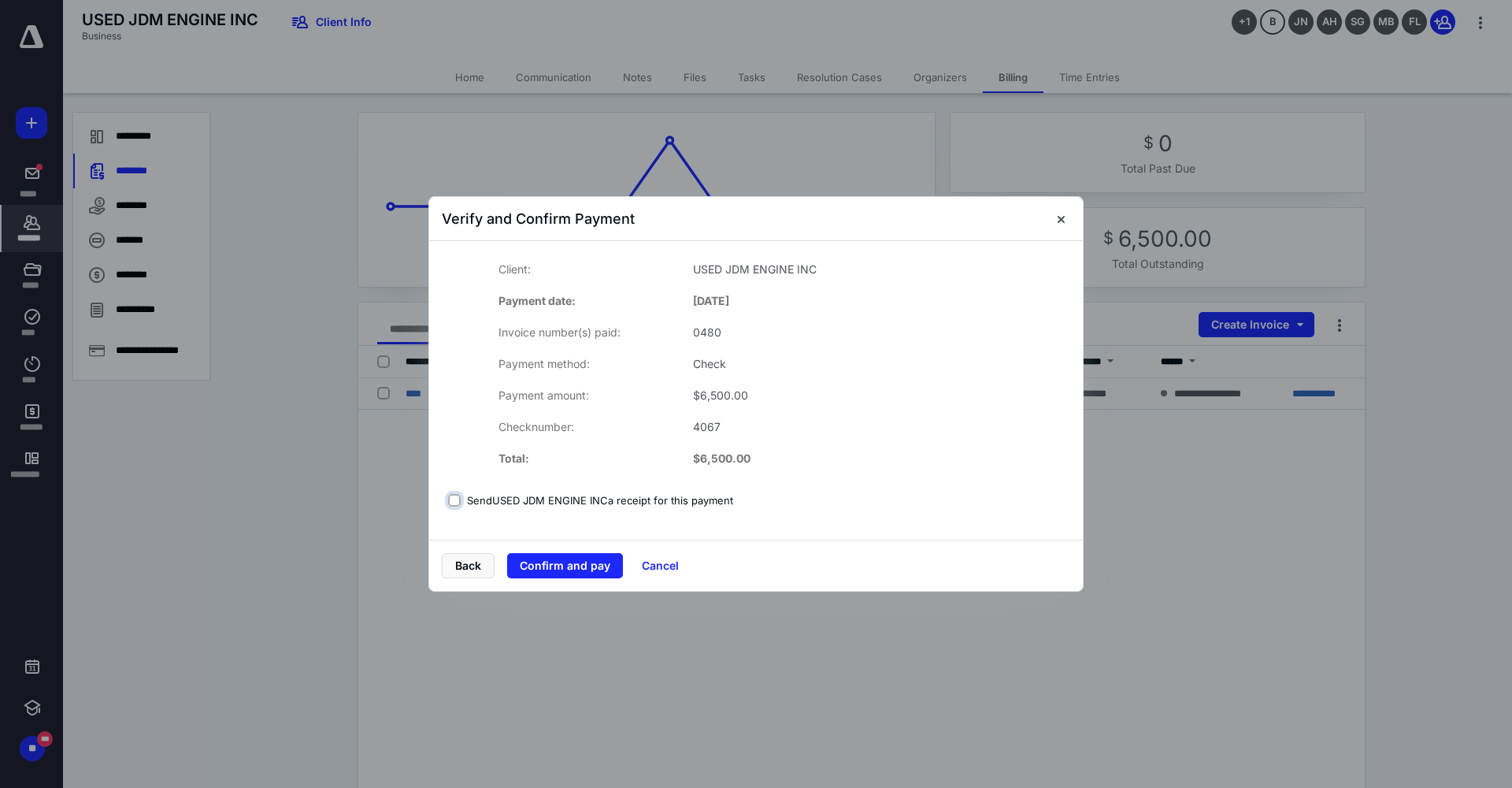 checkbox on "false" 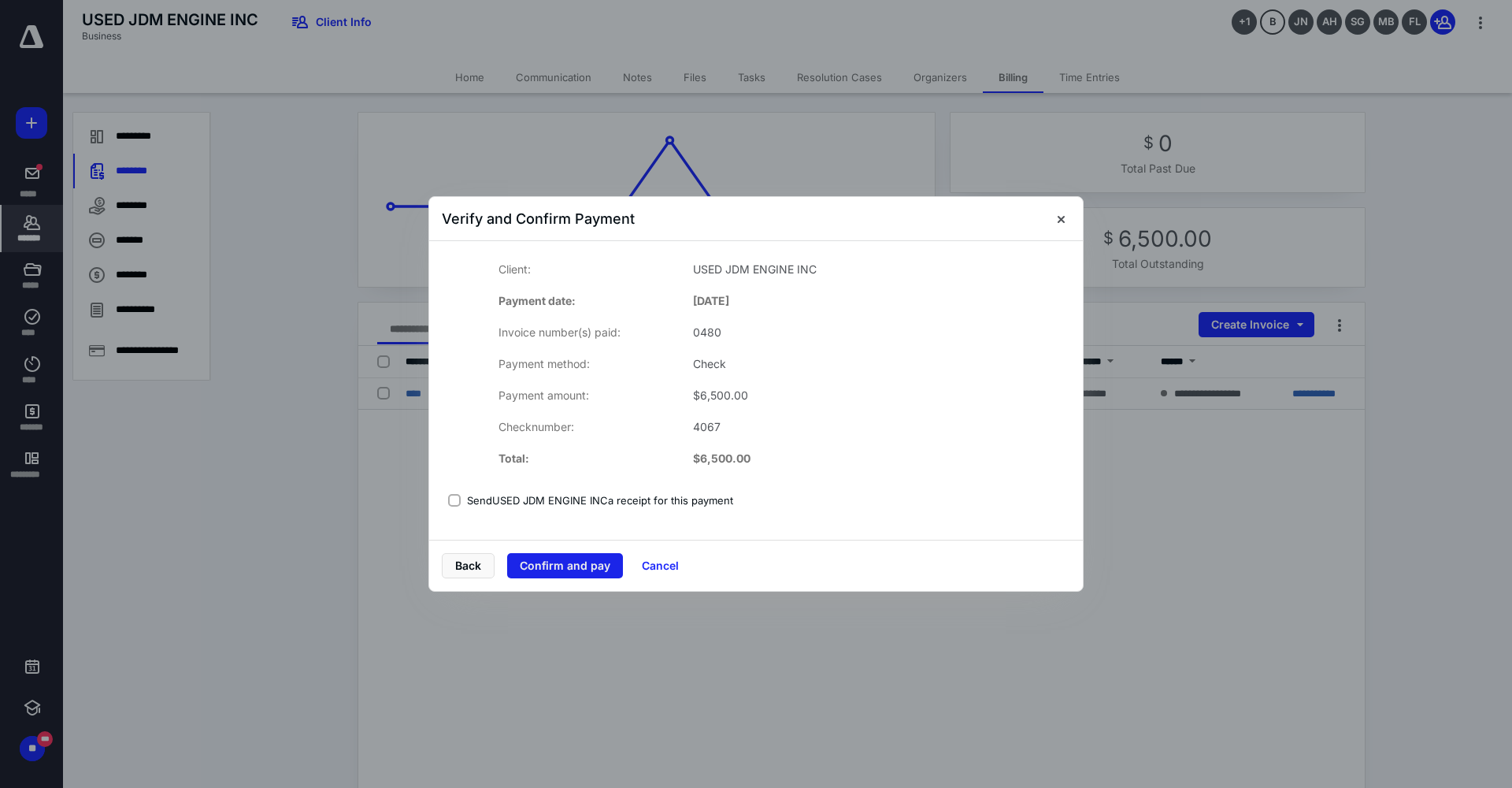 click on "Confirm and pay" at bounding box center (565, 566) 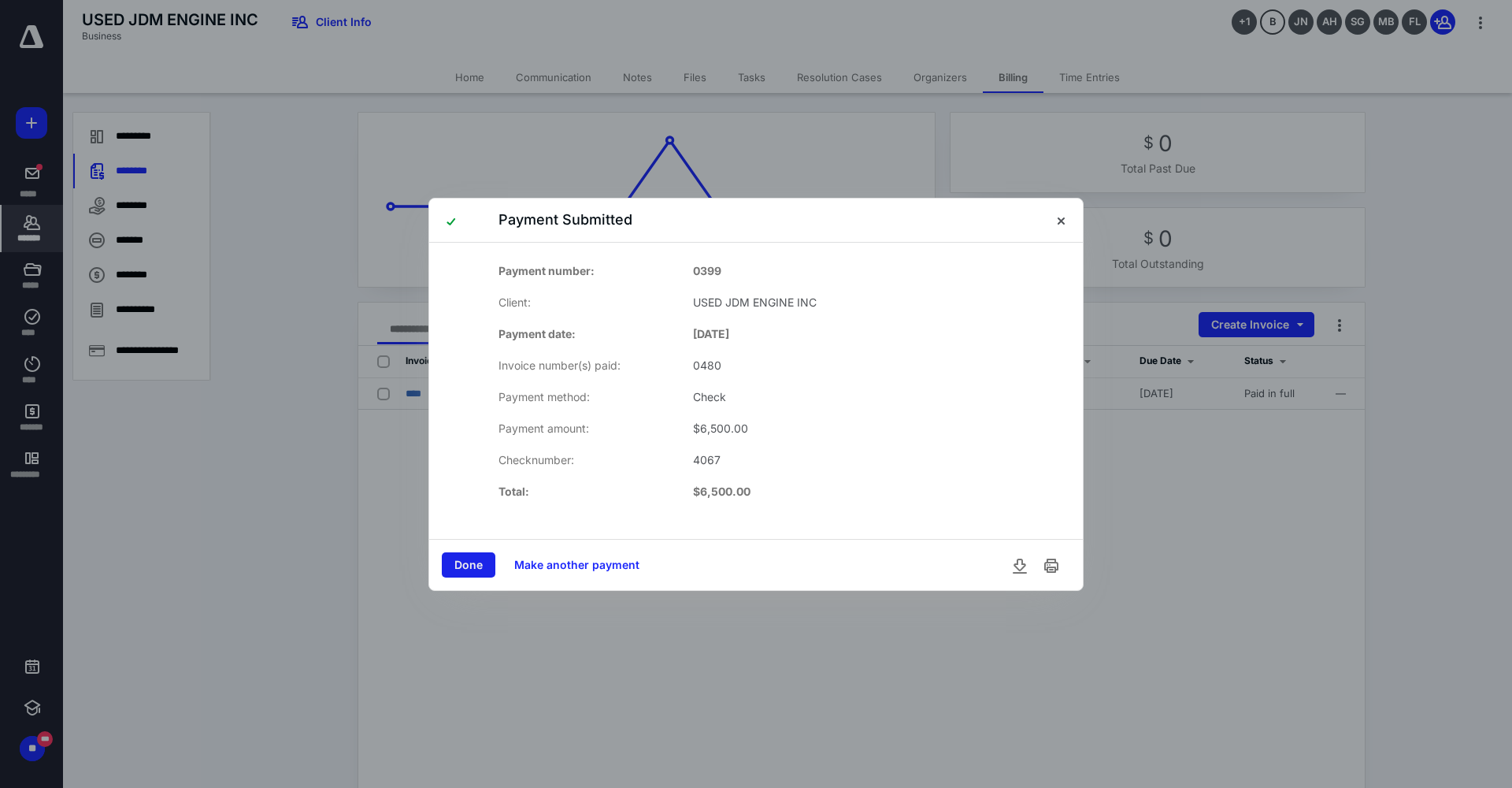 click on "Done" at bounding box center [469, 565] 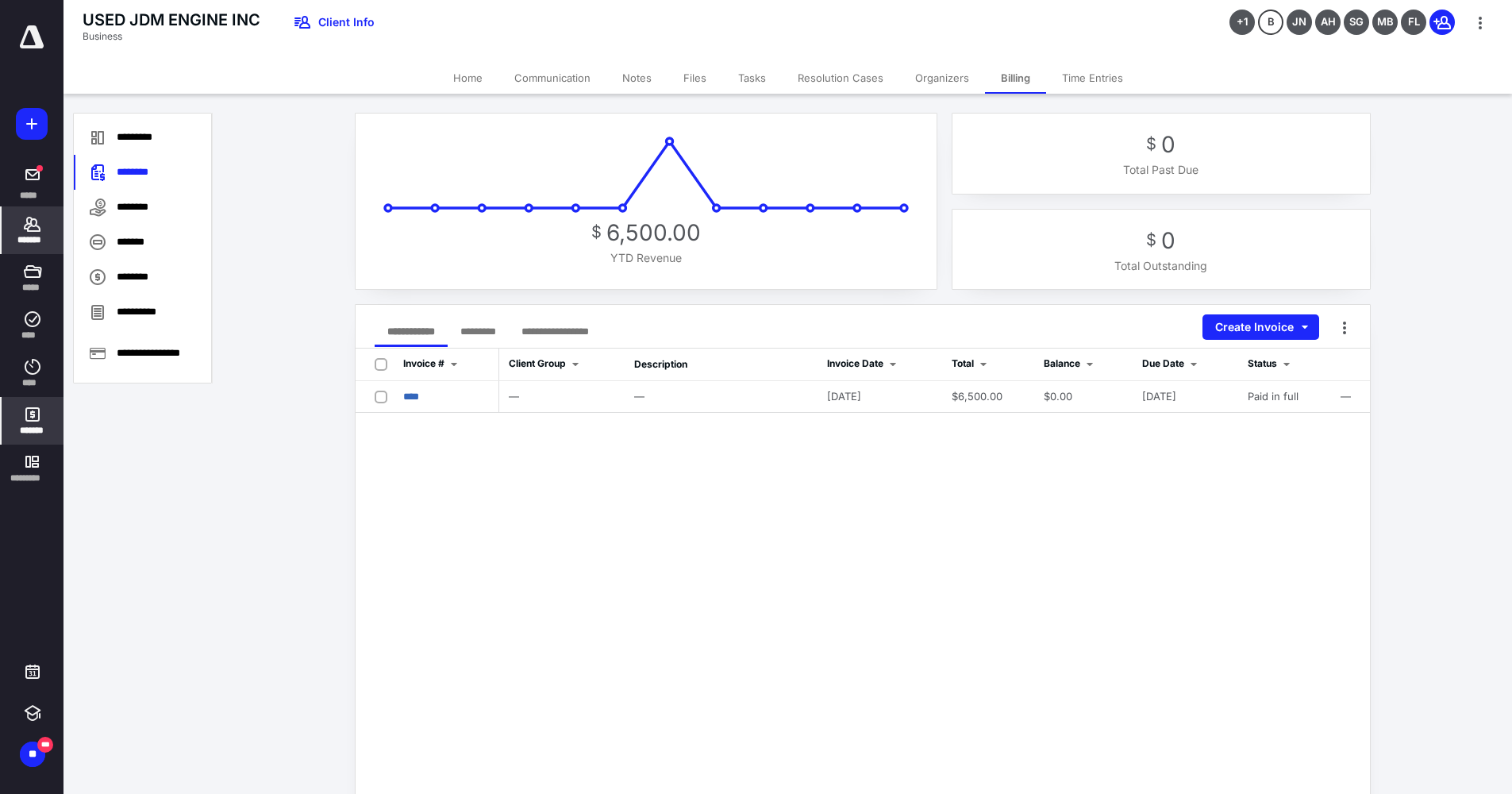 click 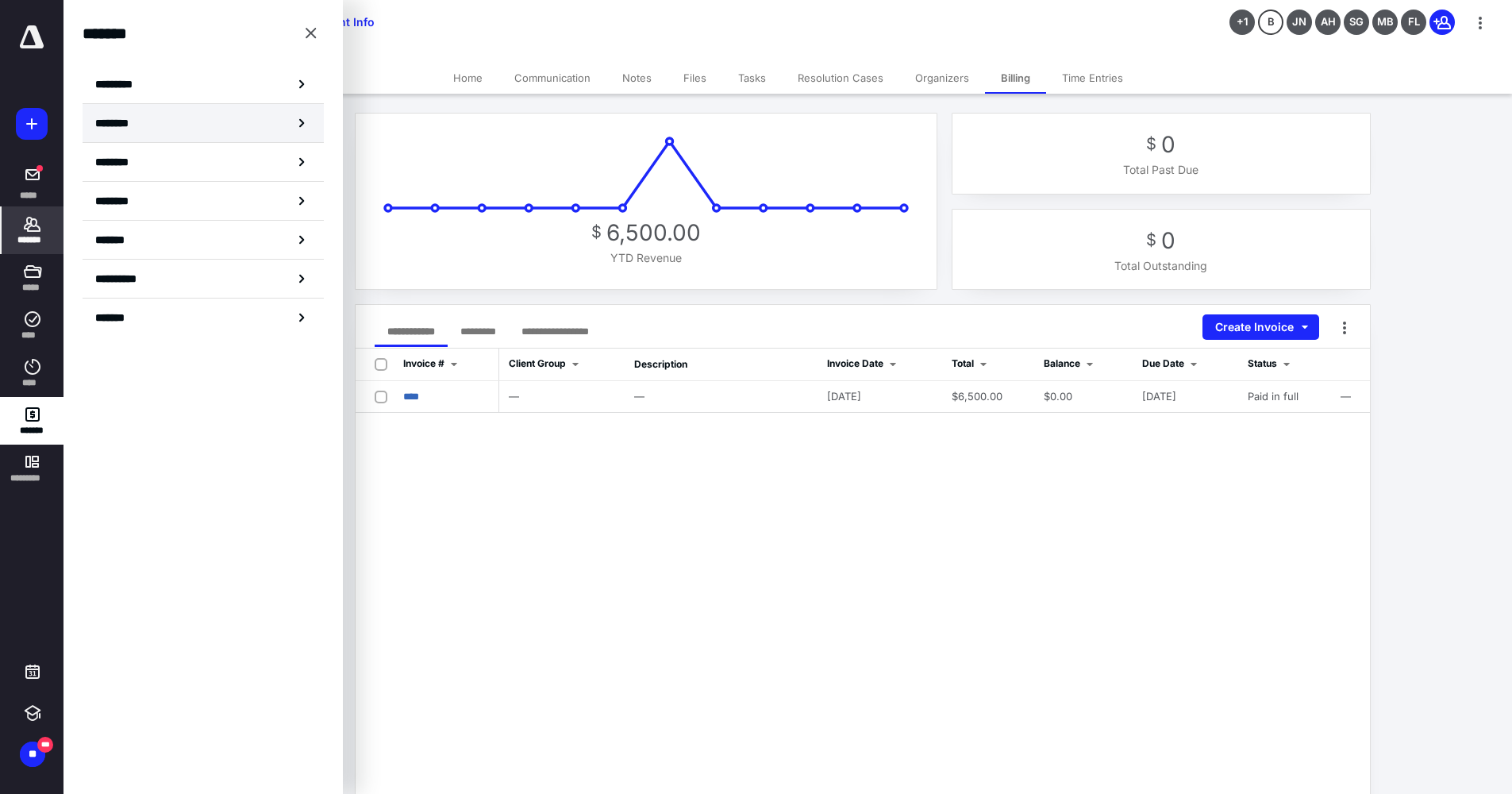 click on "********" at bounding box center [117, 123] 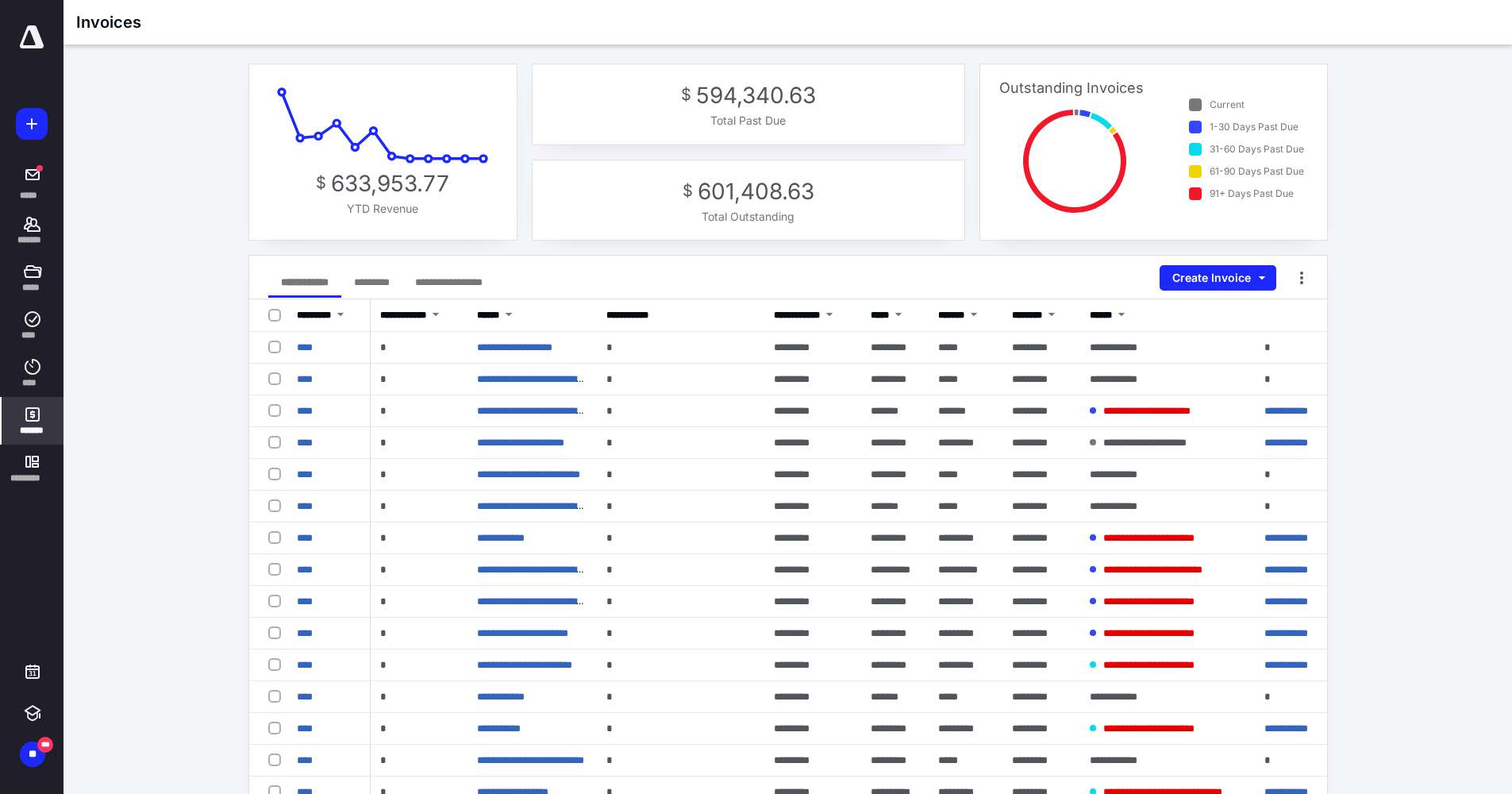 click on "Outstanding Invoices" at bounding box center [1153, 87] 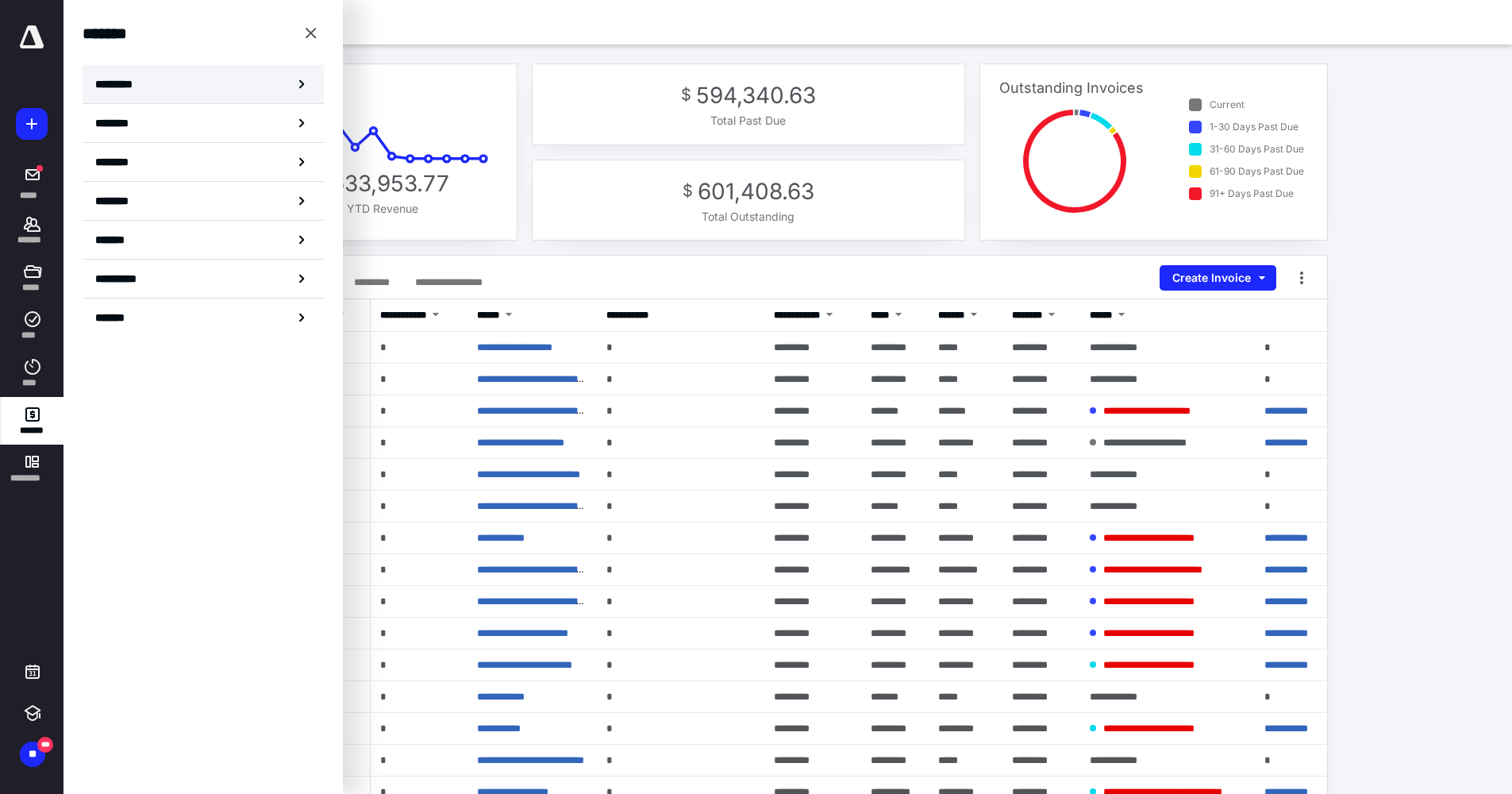 click on "*********" at bounding box center (125, 84) 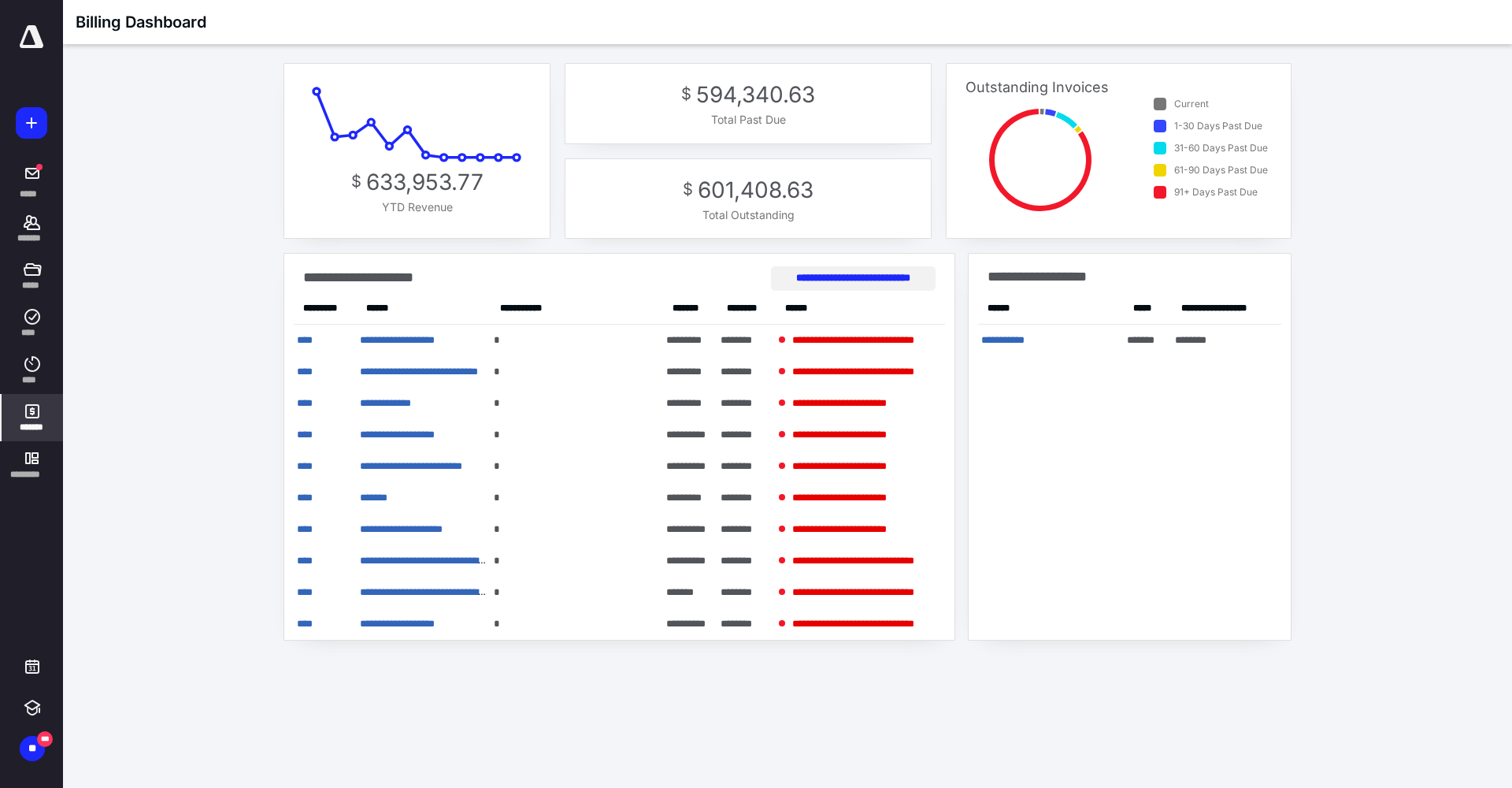 click on "**********" at bounding box center (853, 278) 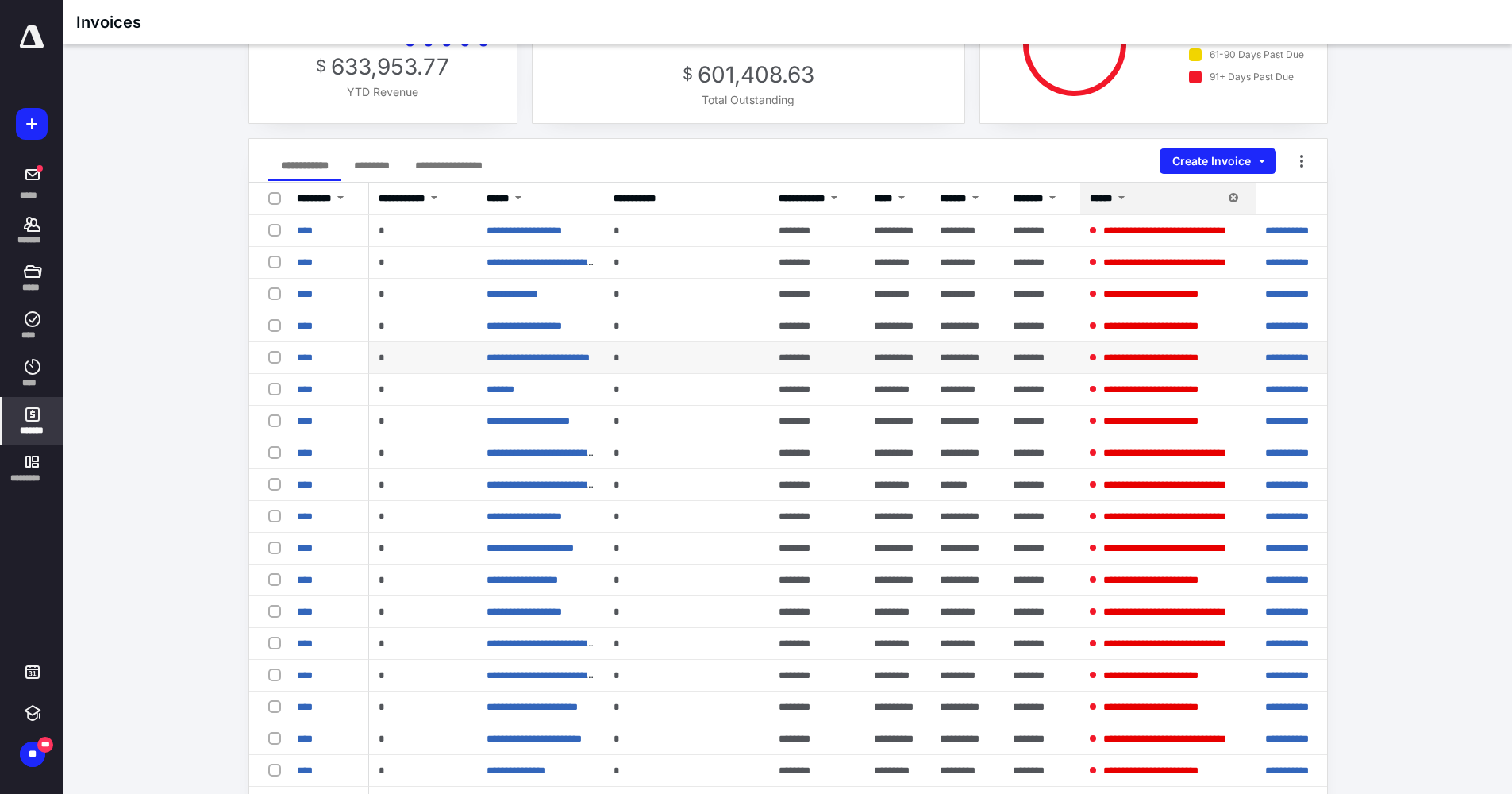 scroll, scrollTop: 159, scrollLeft: 0, axis: vertical 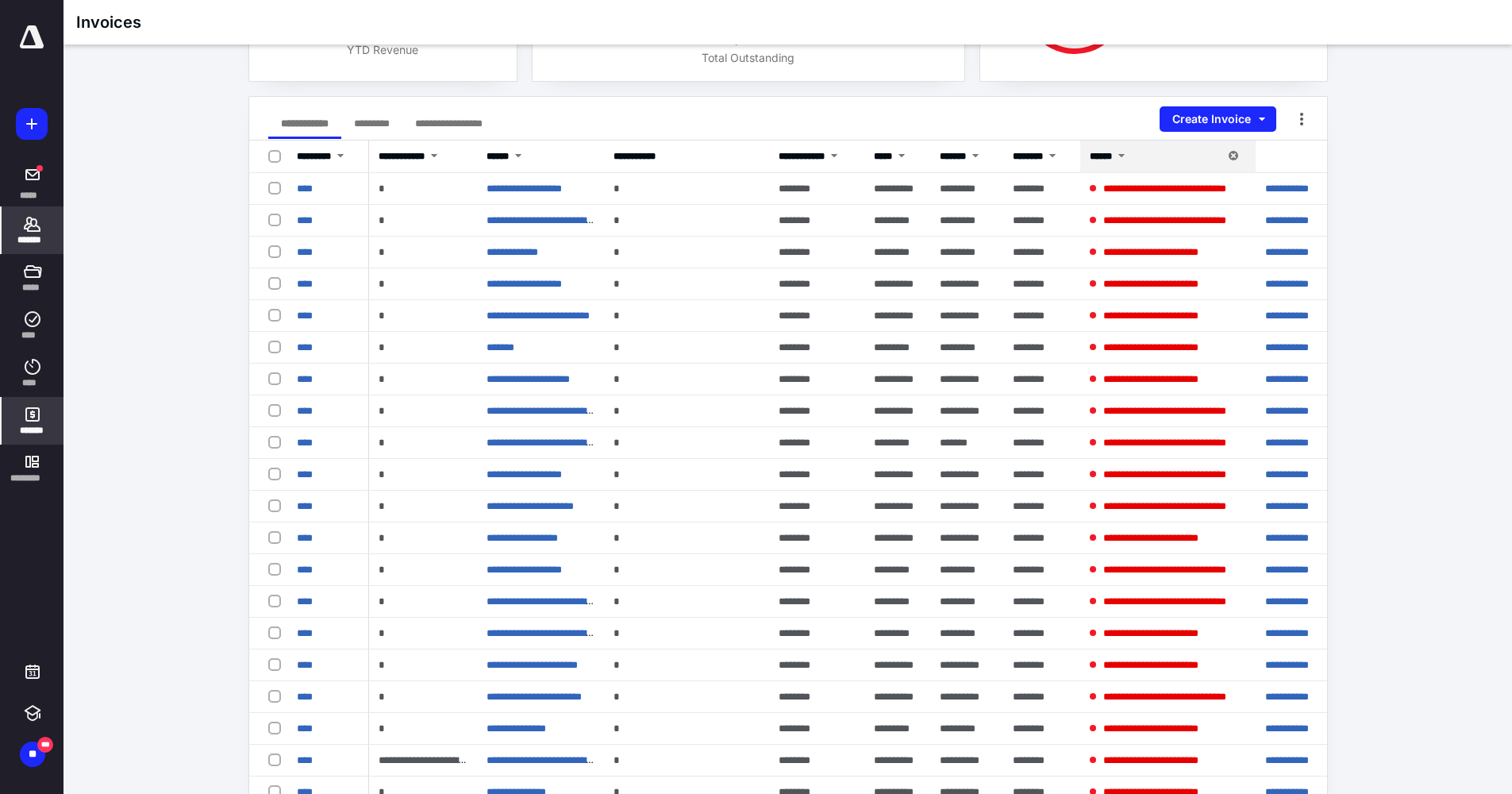 click on "*******" at bounding box center (33, 230) 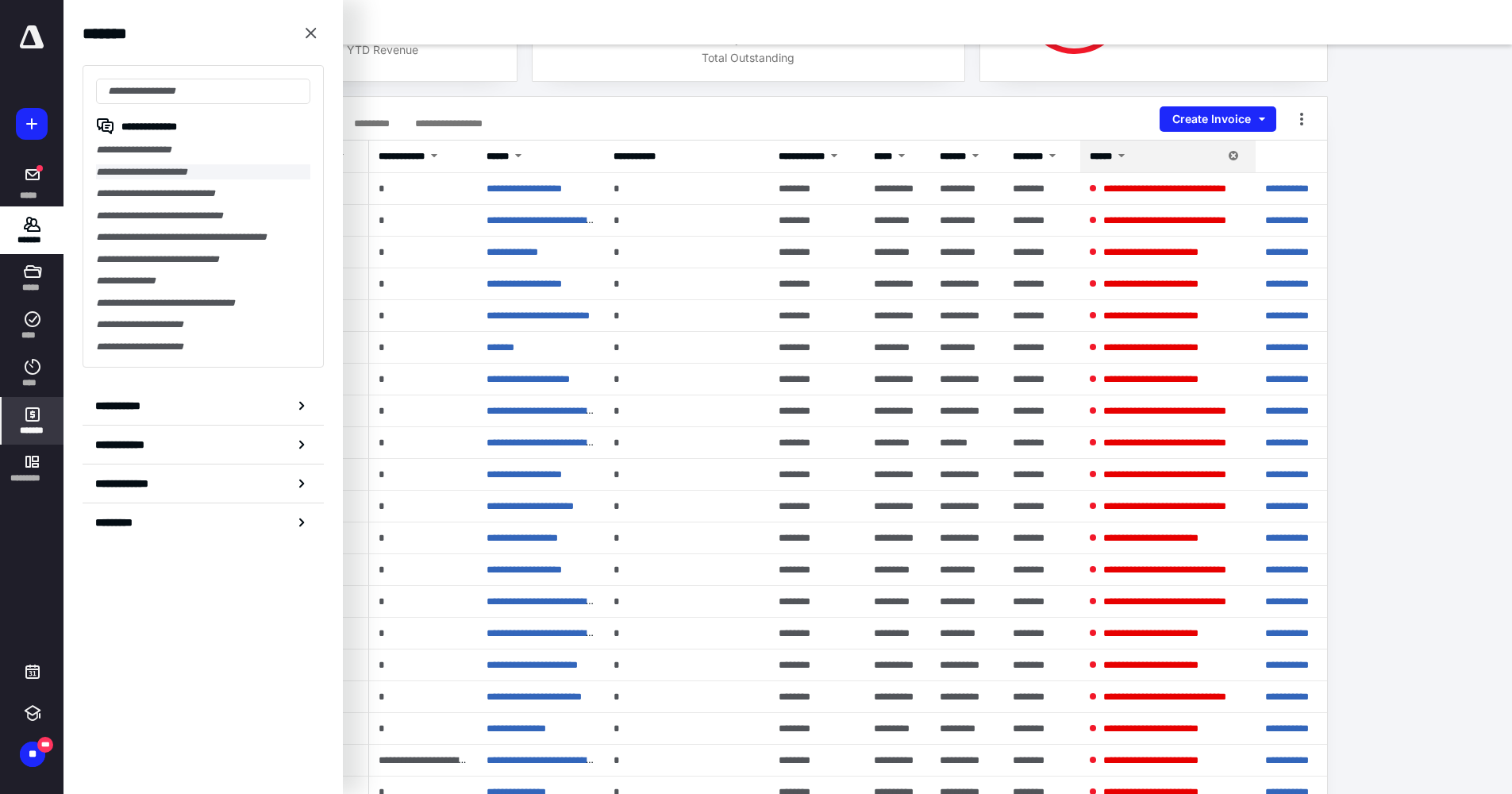 click on "**********" at bounding box center [203, 172] 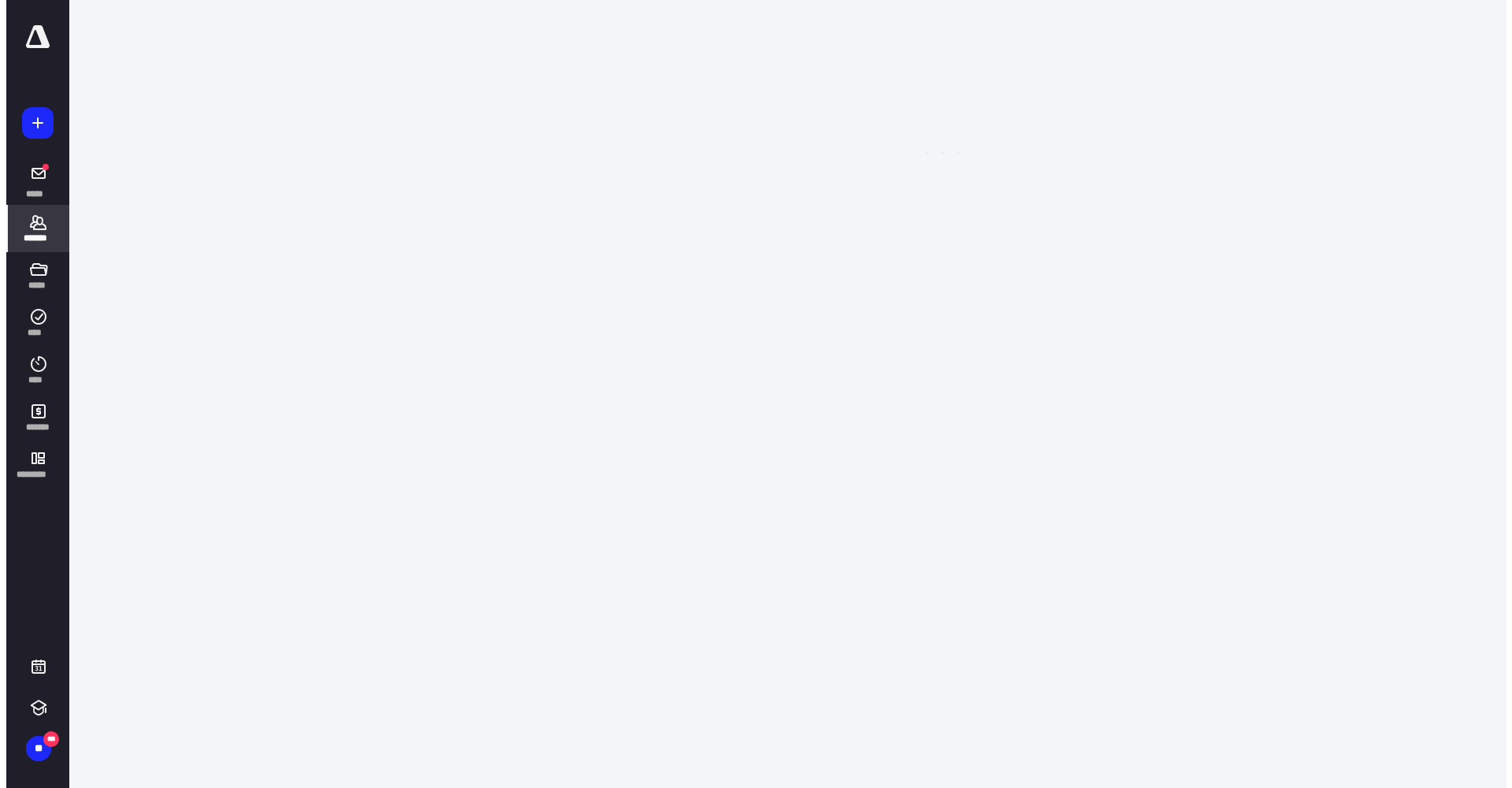 scroll, scrollTop: 0, scrollLeft: 0, axis: both 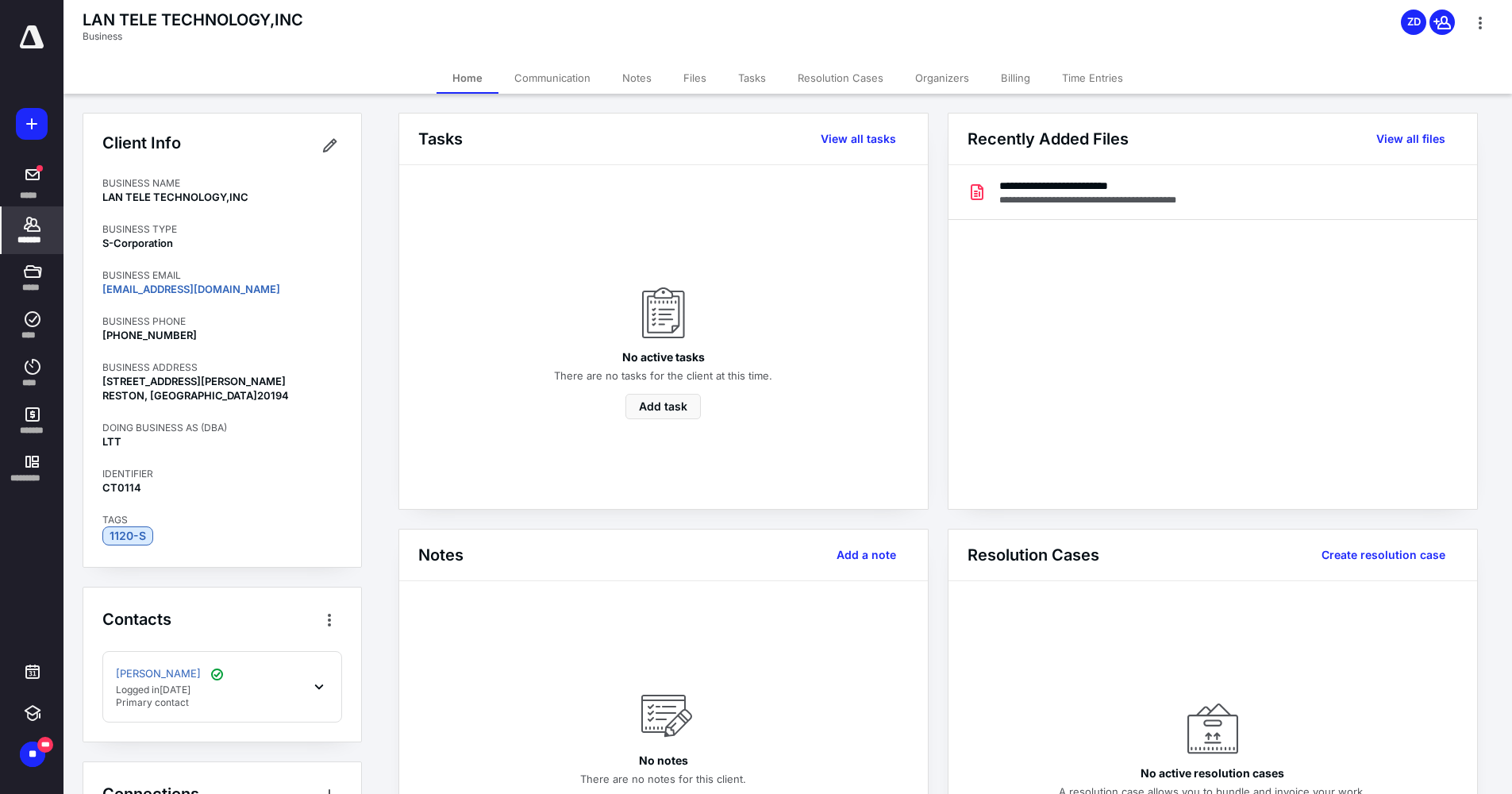 click on "Billing" at bounding box center (1015, 78) 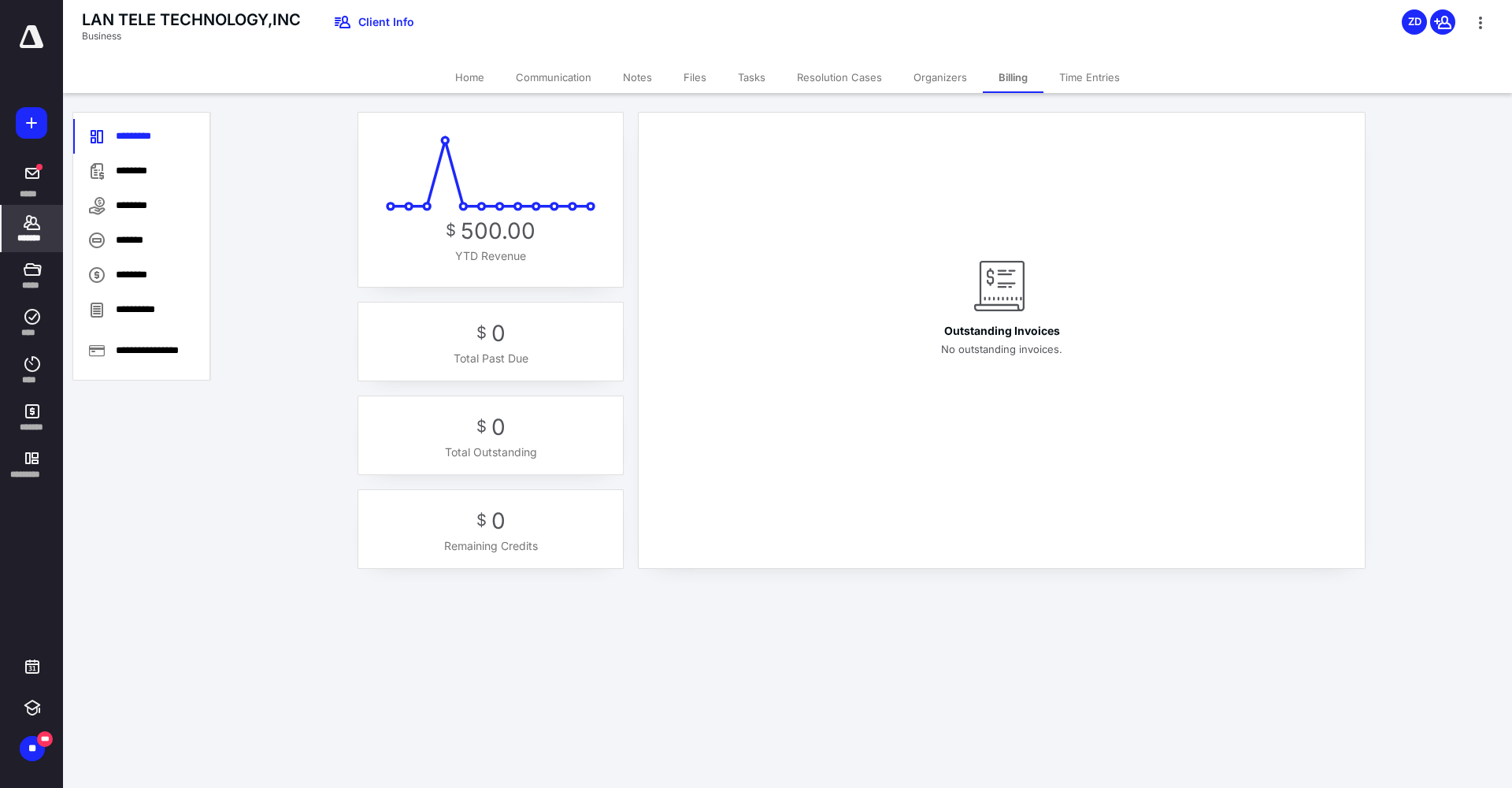 click on "*******" at bounding box center [32, 238] 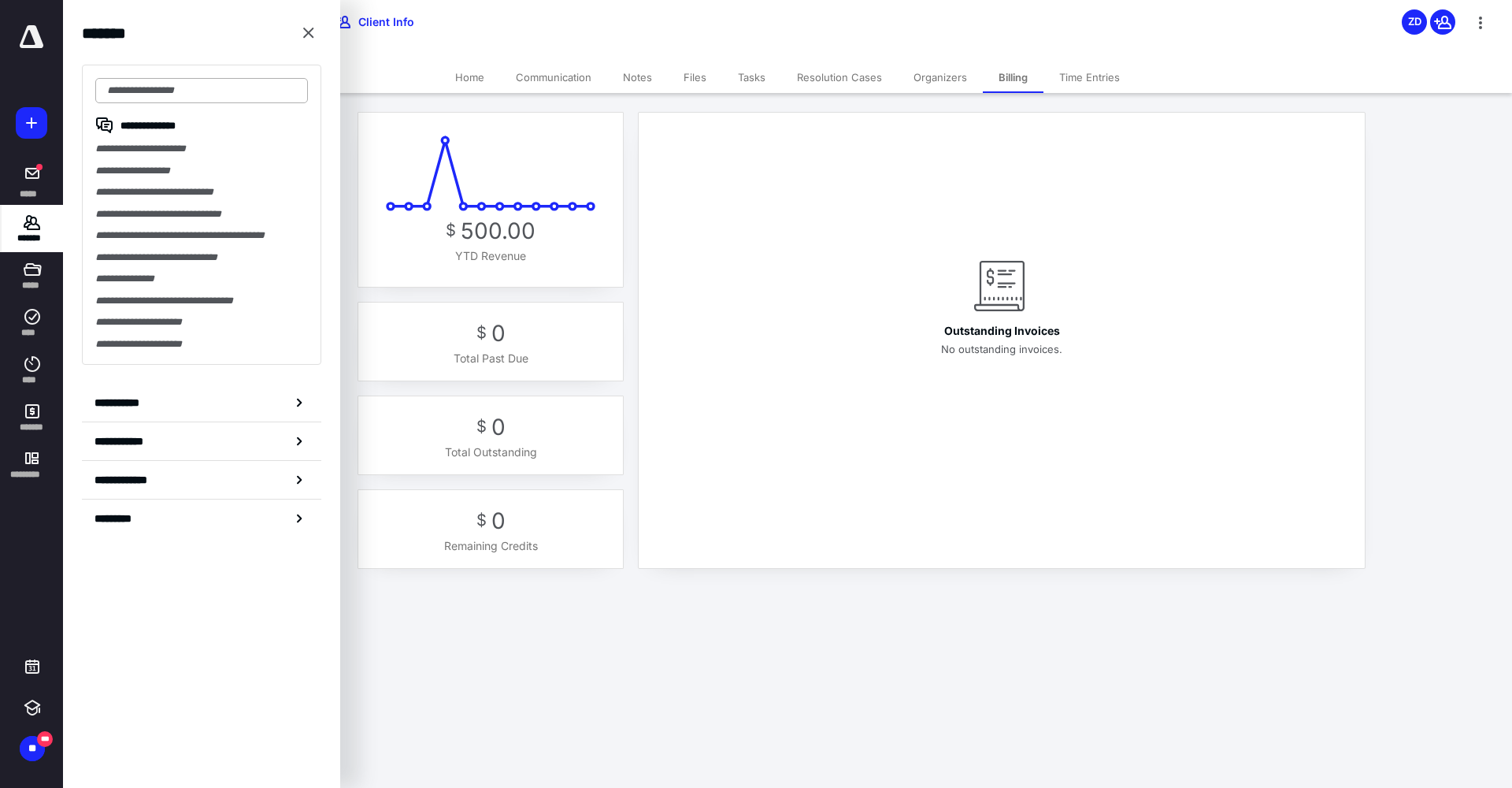 click at bounding box center (202, 91) 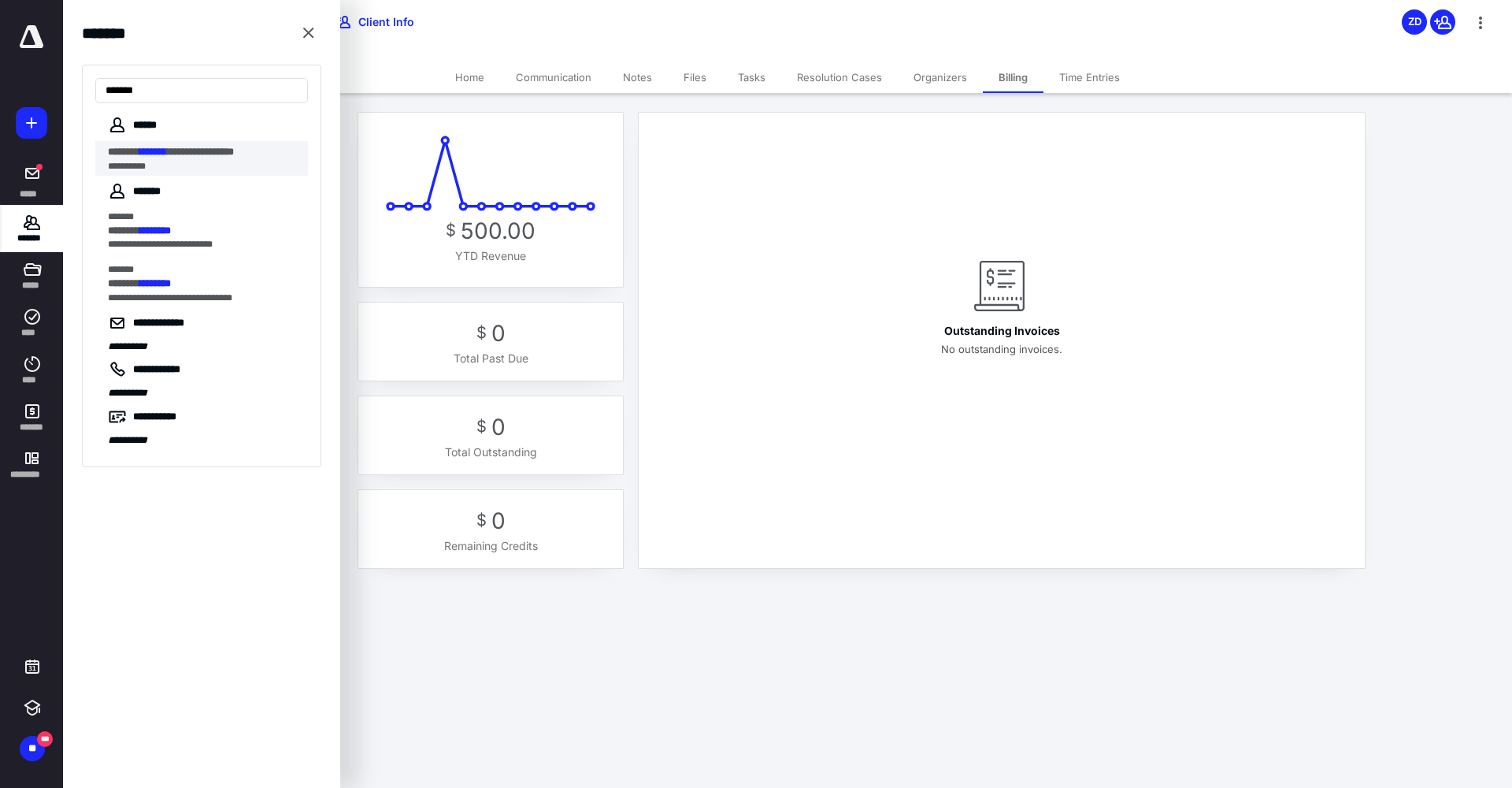 type on "*******" 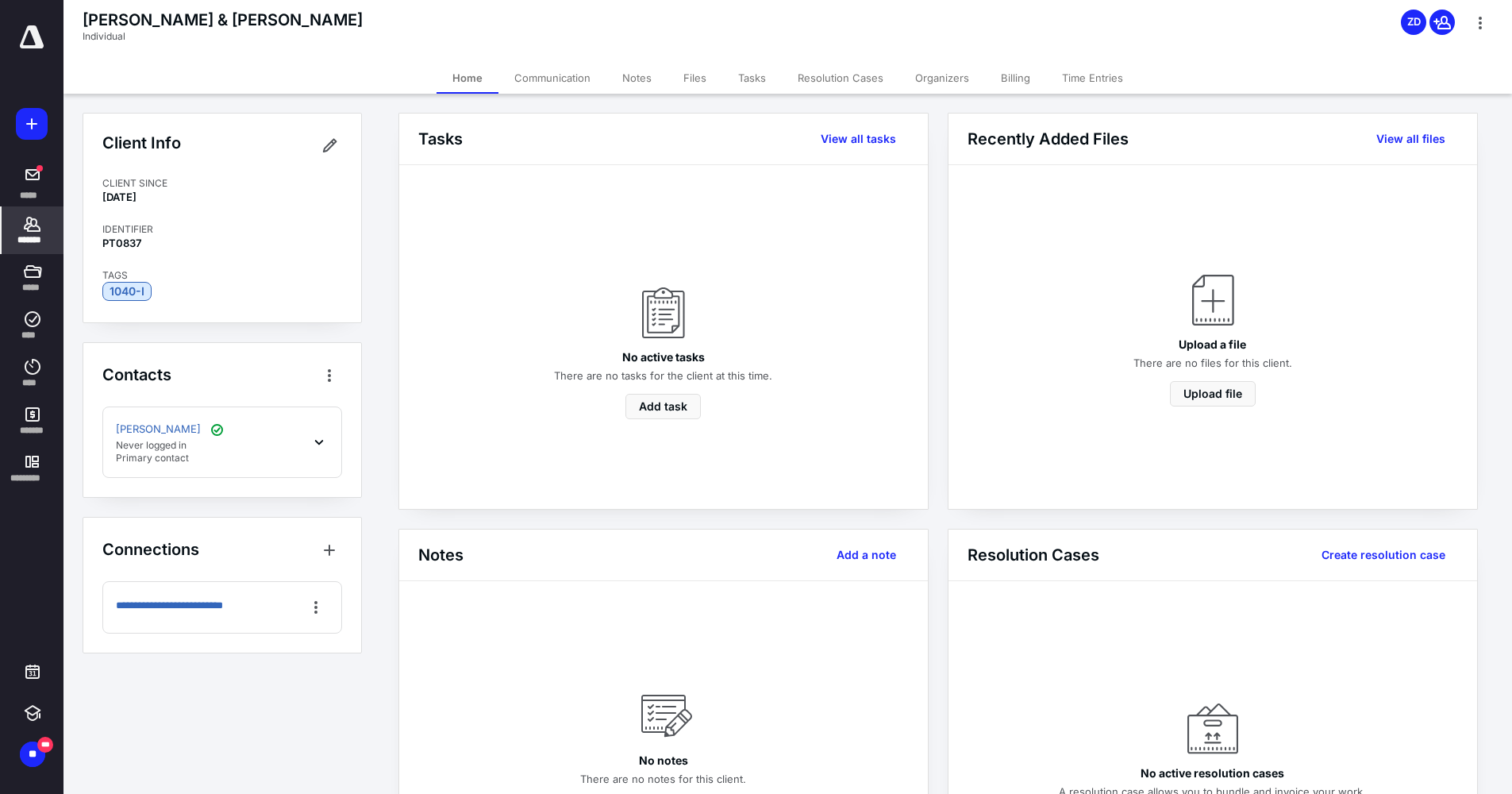 click on "Billing" at bounding box center (1015, 78) 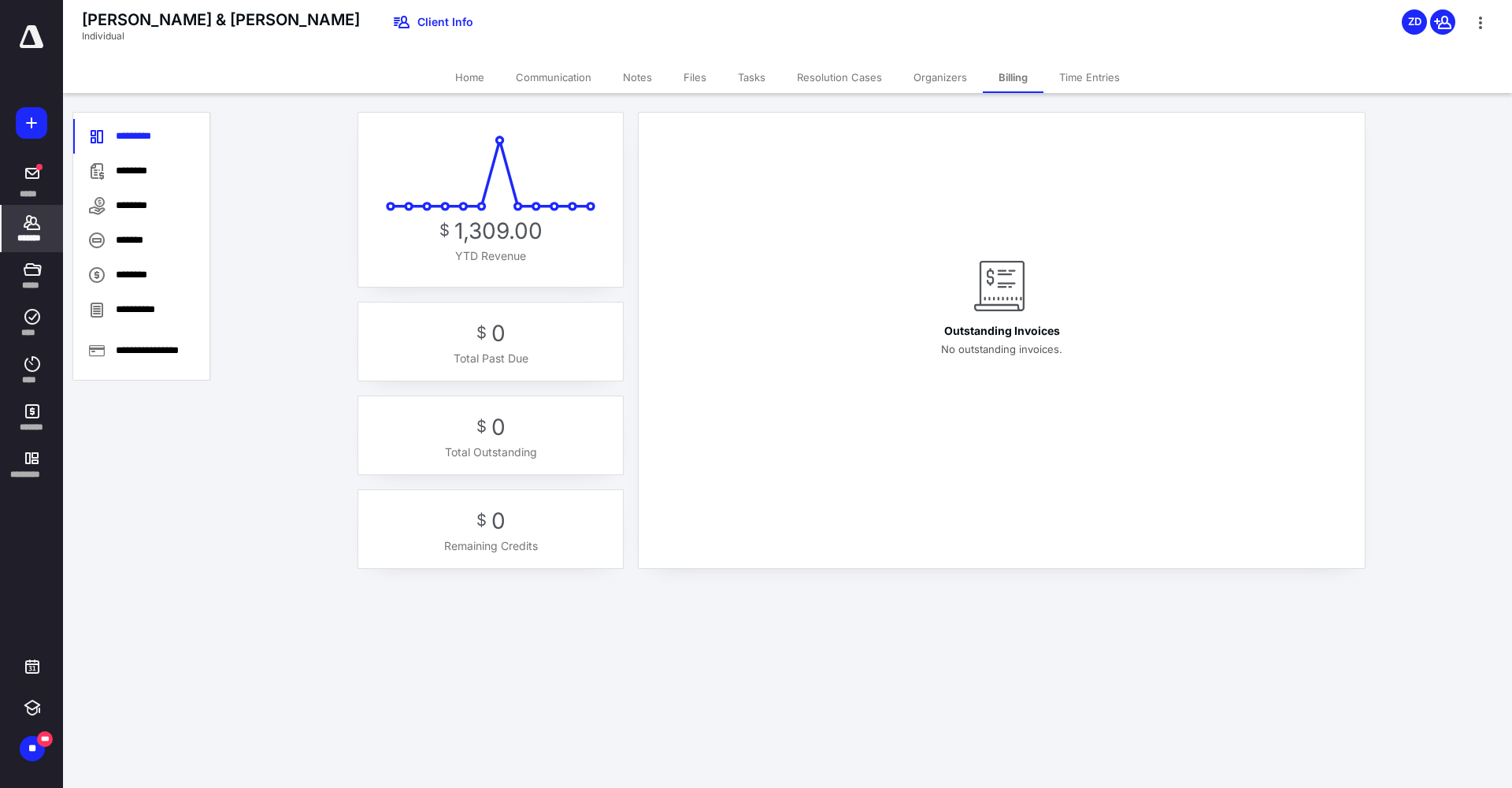 drag, startPoint x: 34, startPoint y: 231, endPoint x: 51, endPoint y: 207, distance: 29.410882 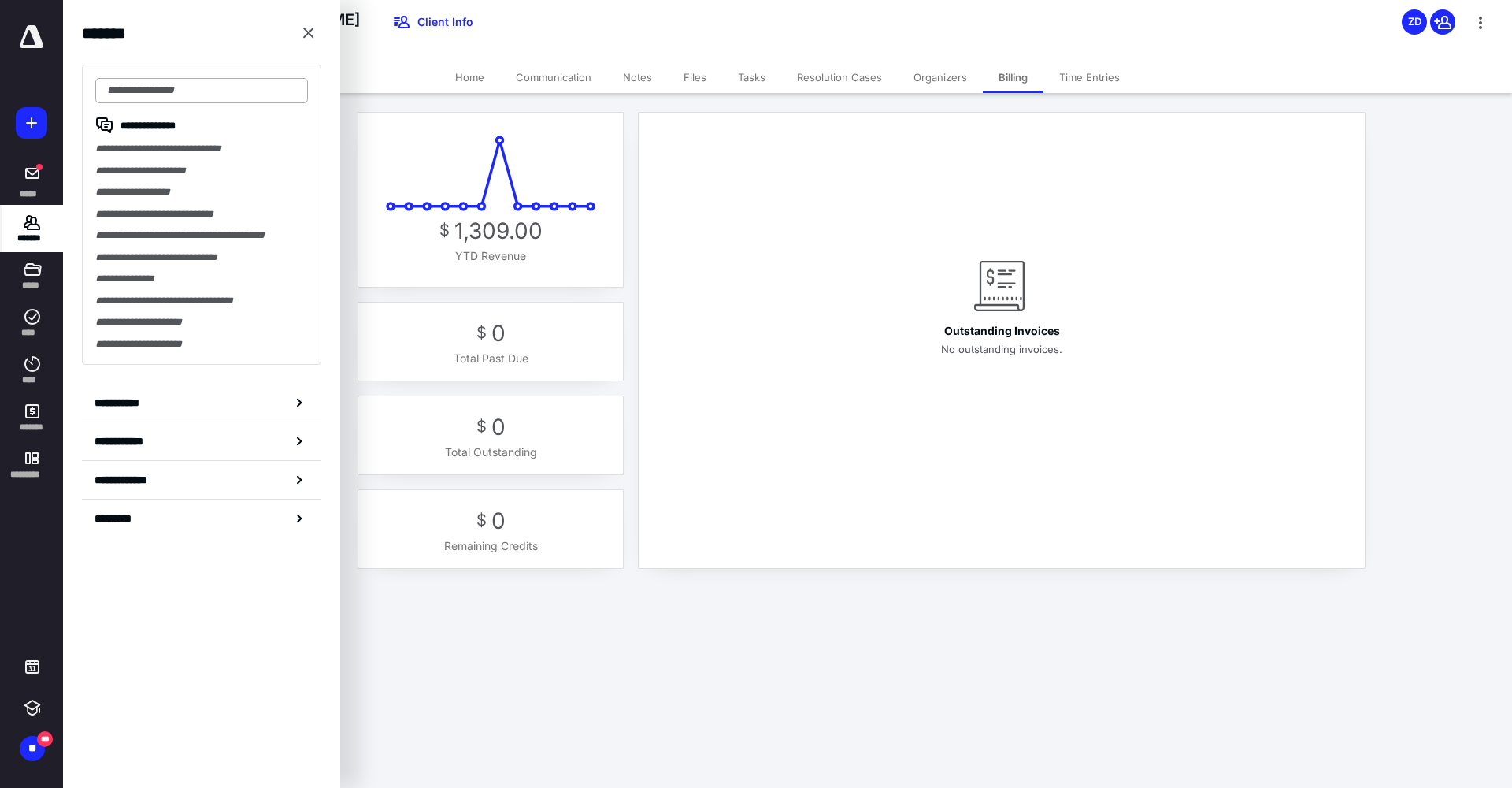 click at bounding box center [202, 91] 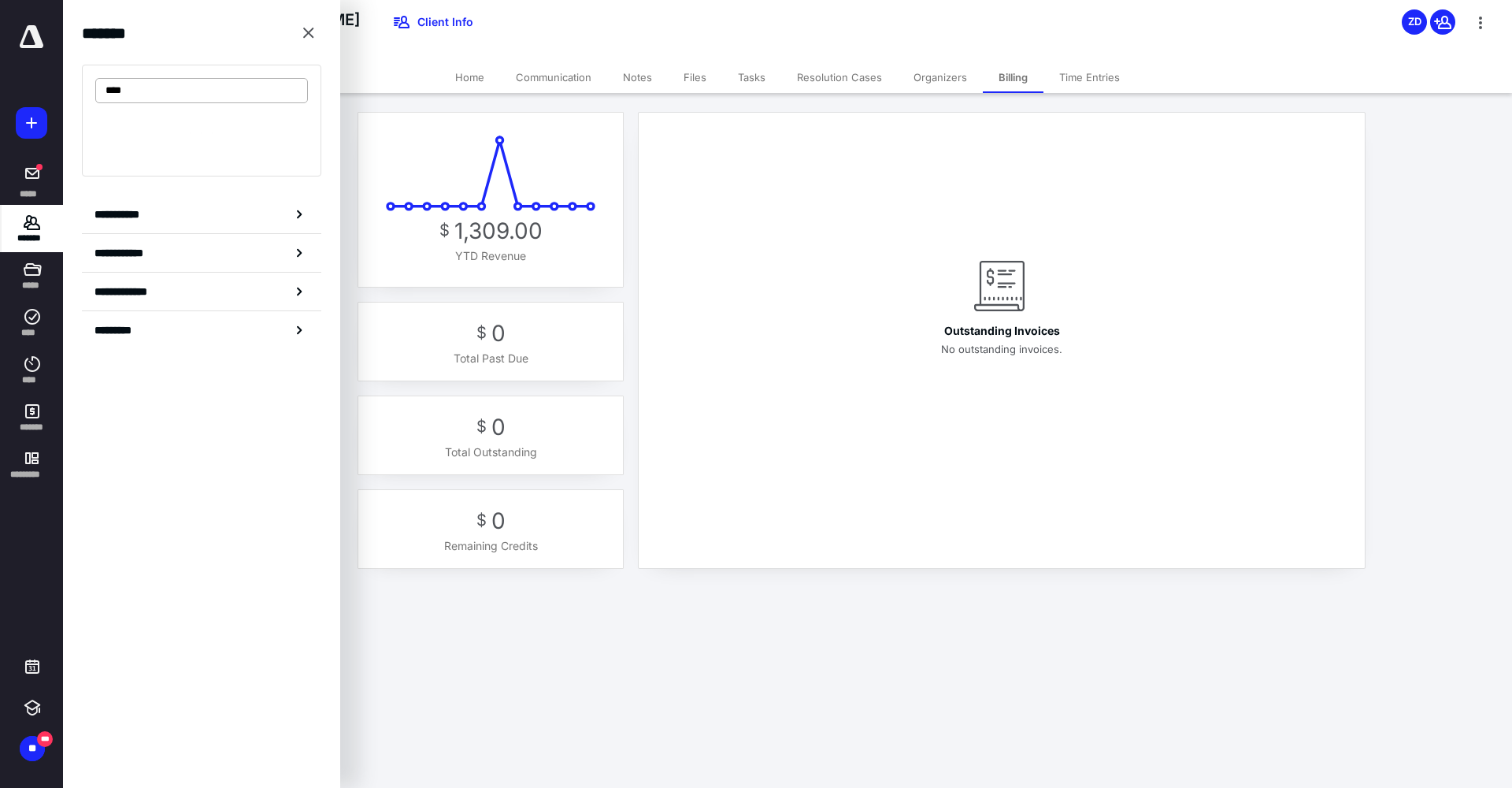 type on "*****" 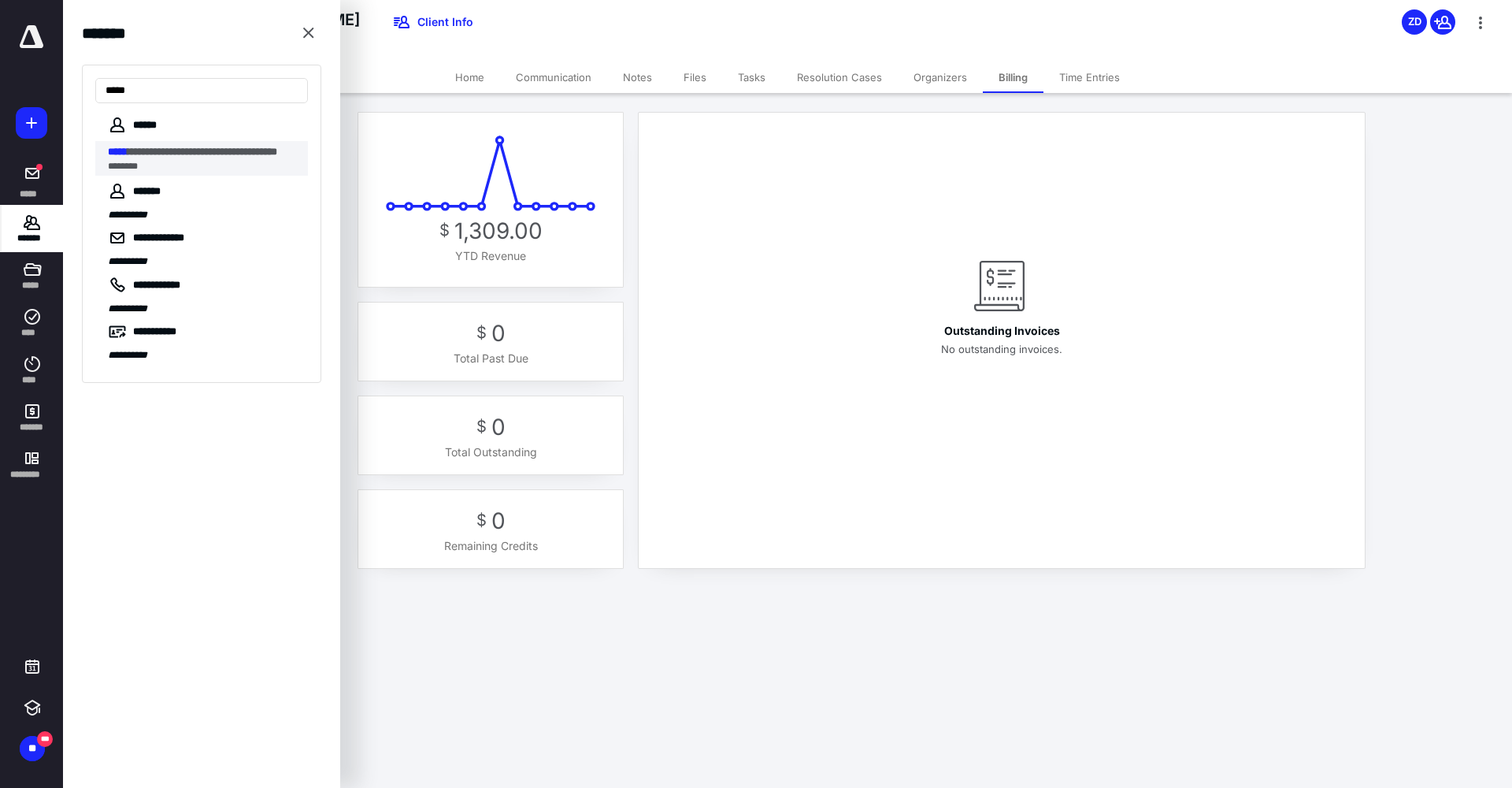 click on "**********" at bounding box center [202, 151] 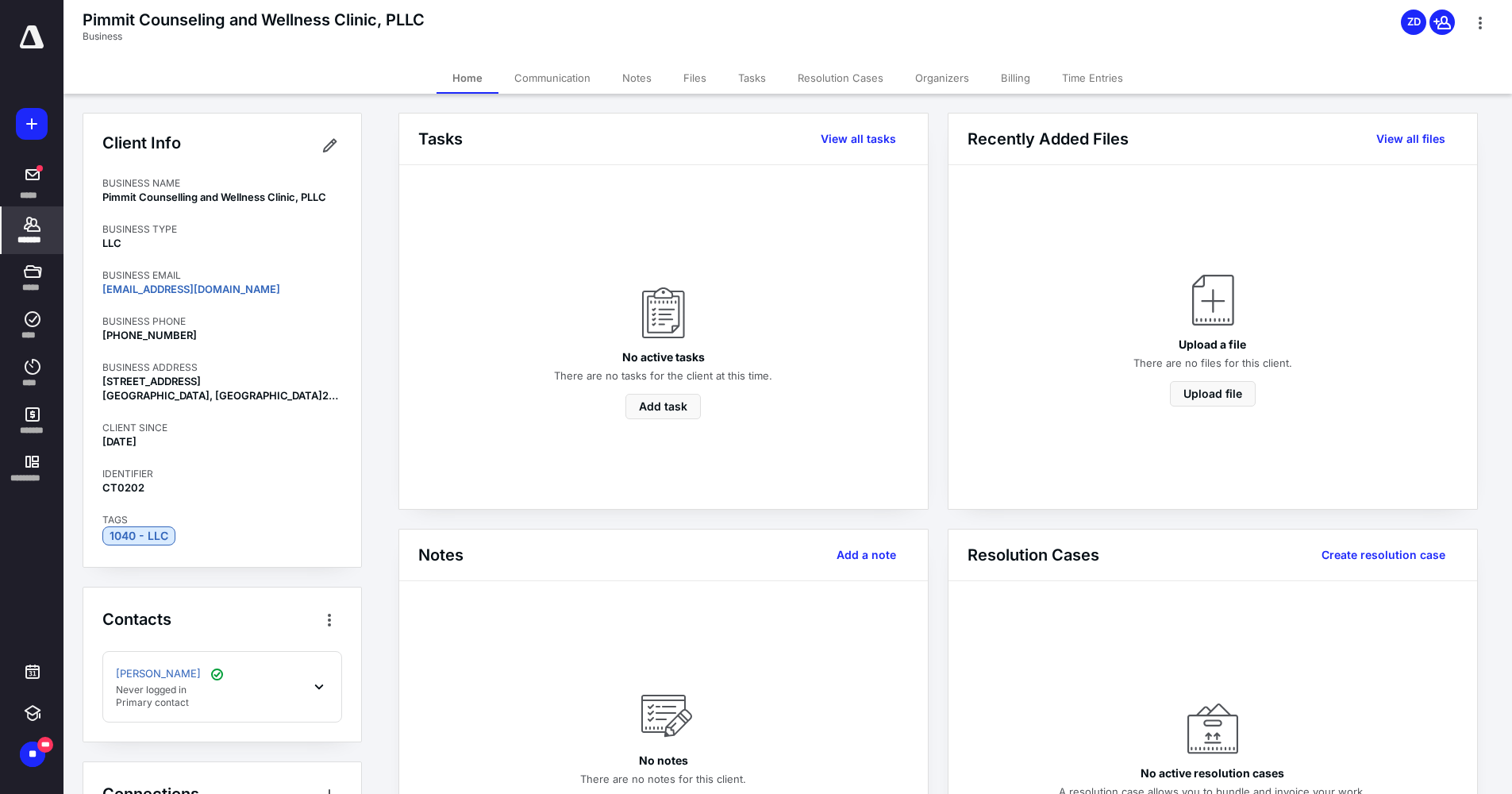 click on "Billing" at bounding box center (1015, 78) 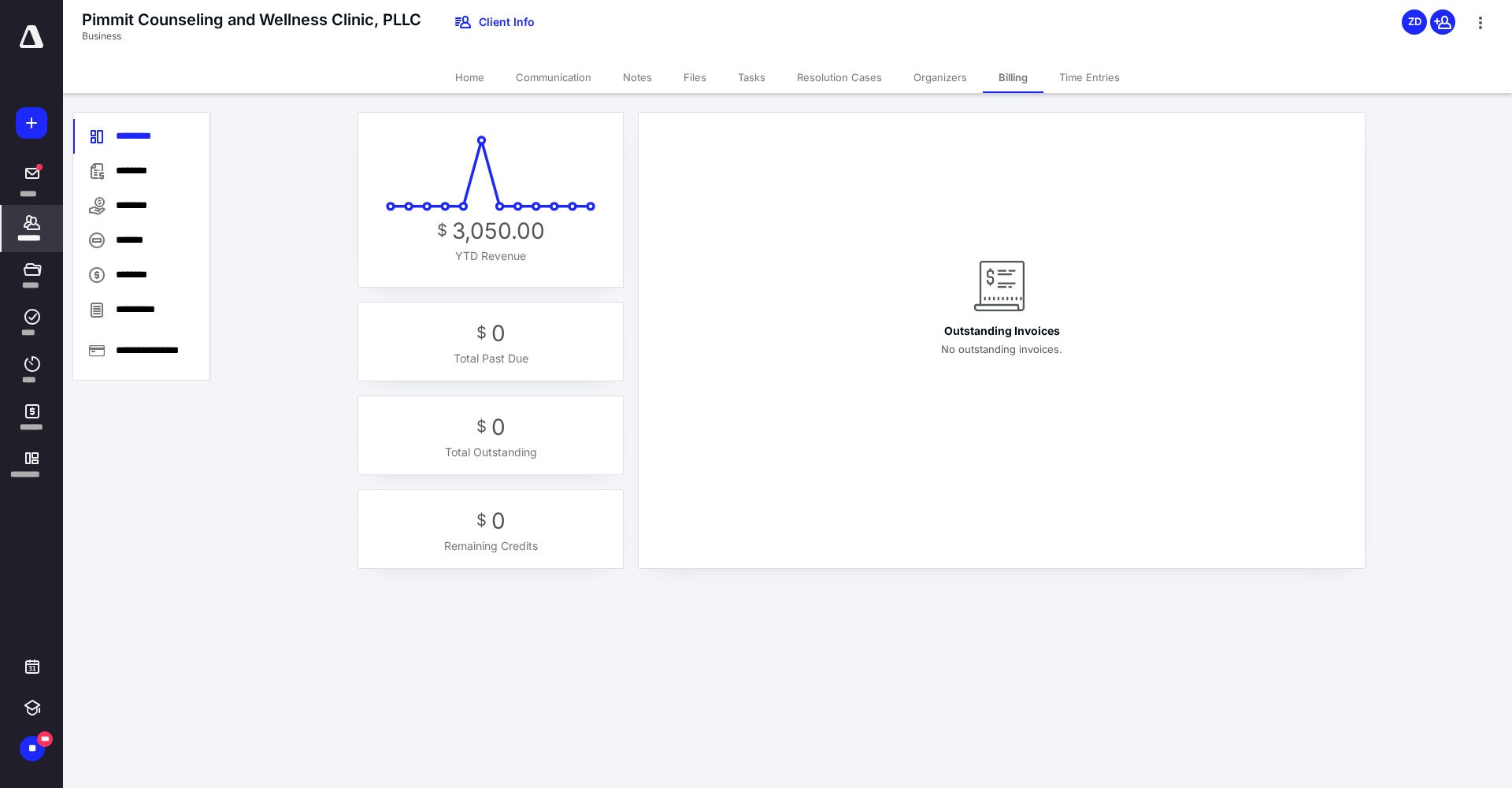 click on "*******" at bounding box center (32, 229) 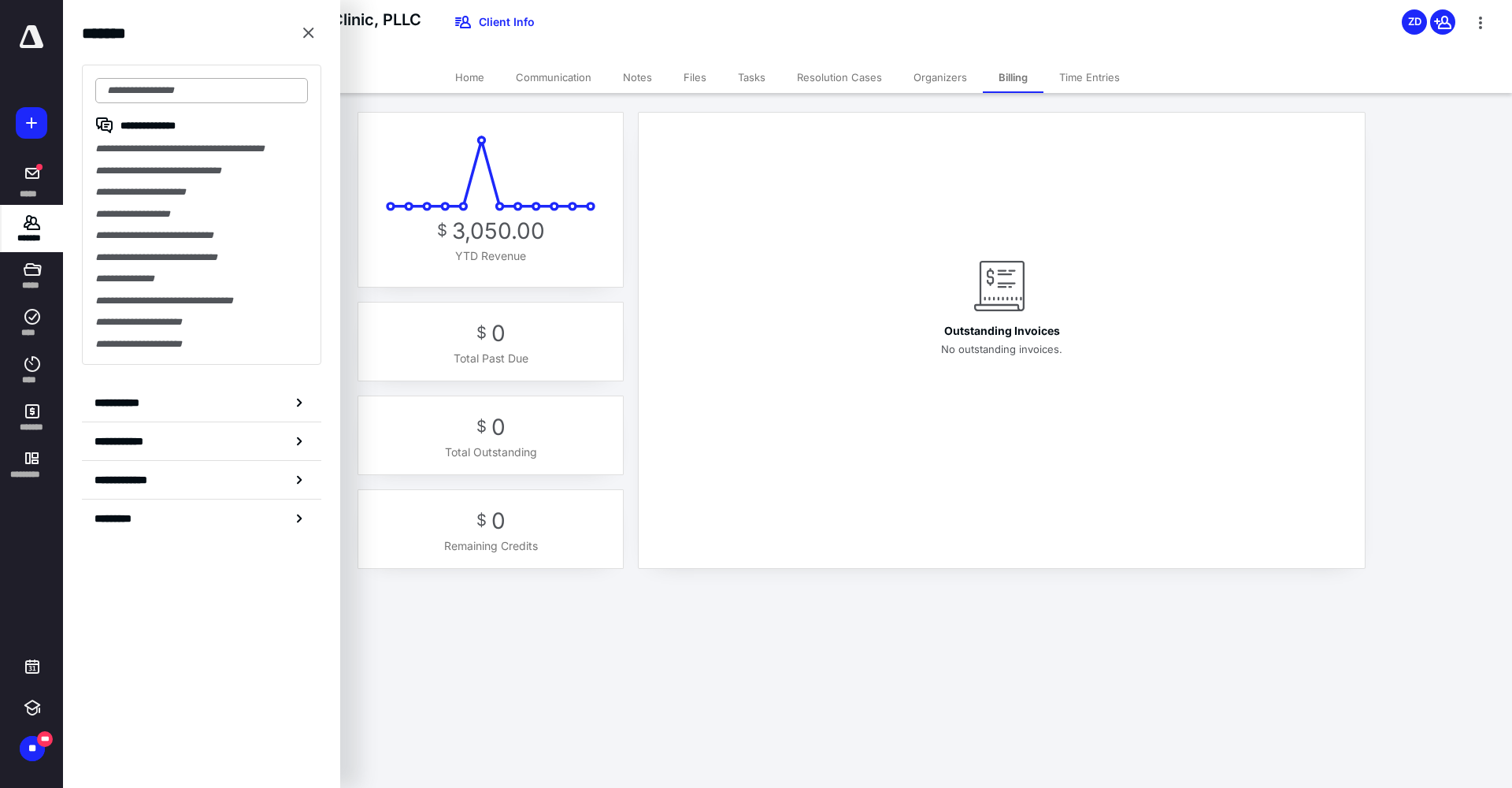 click at bounding box center [202, 91] 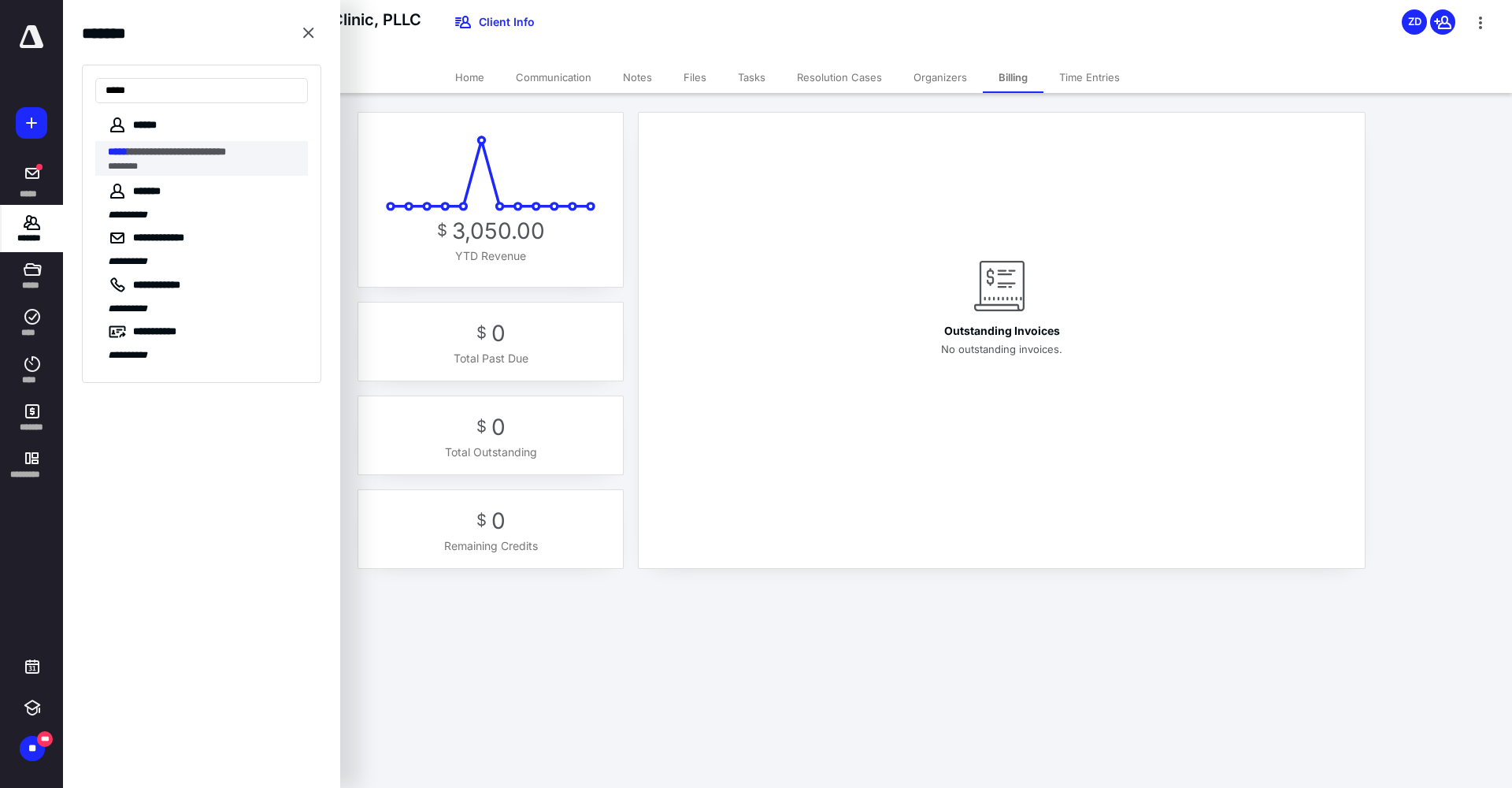 type on "*****" 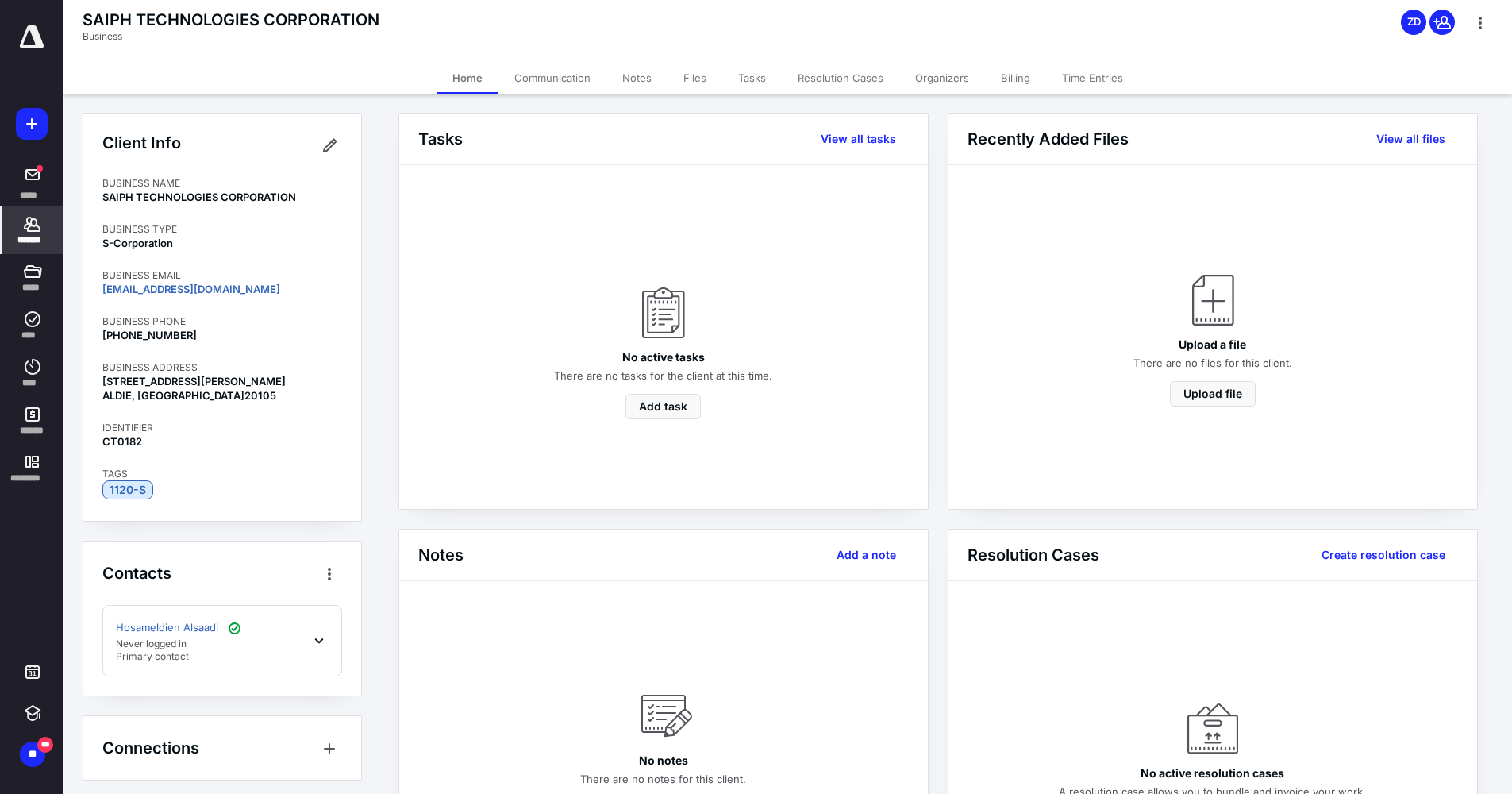 click on "Billing" at bounding box center (1015, 78) 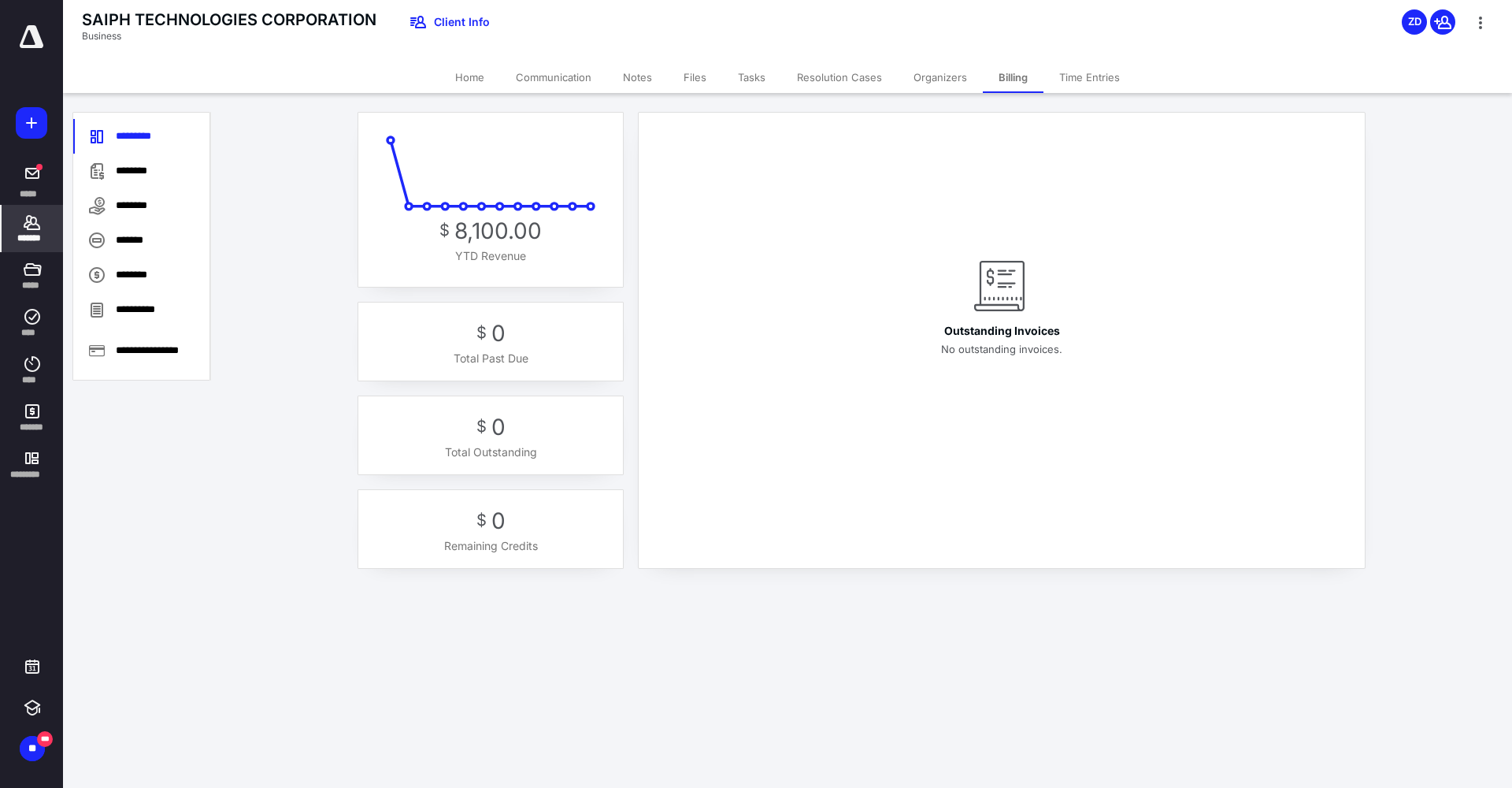 click on "*******" at bounding box center [32, 229] 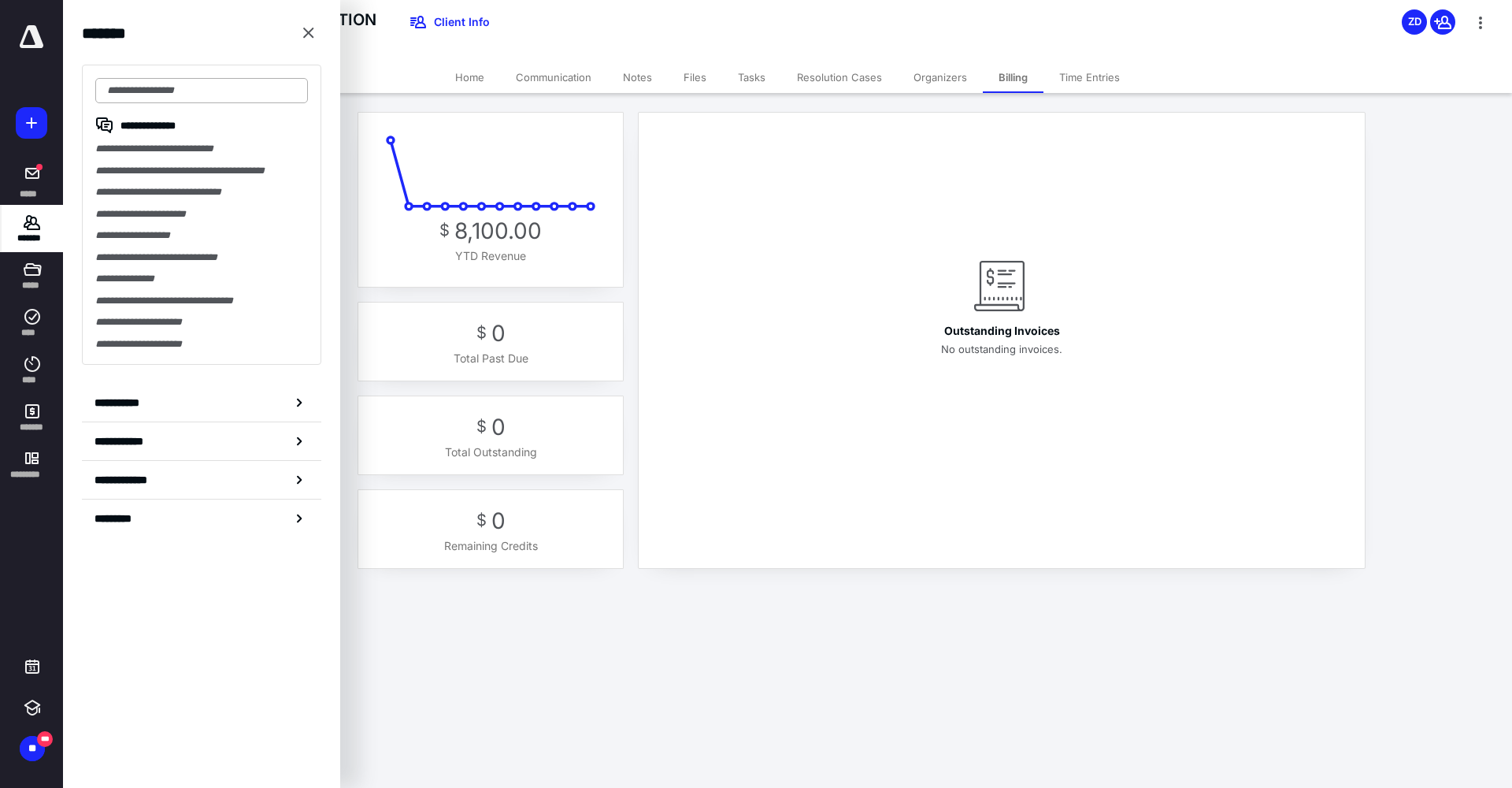 click at bounding box center (202, 91) 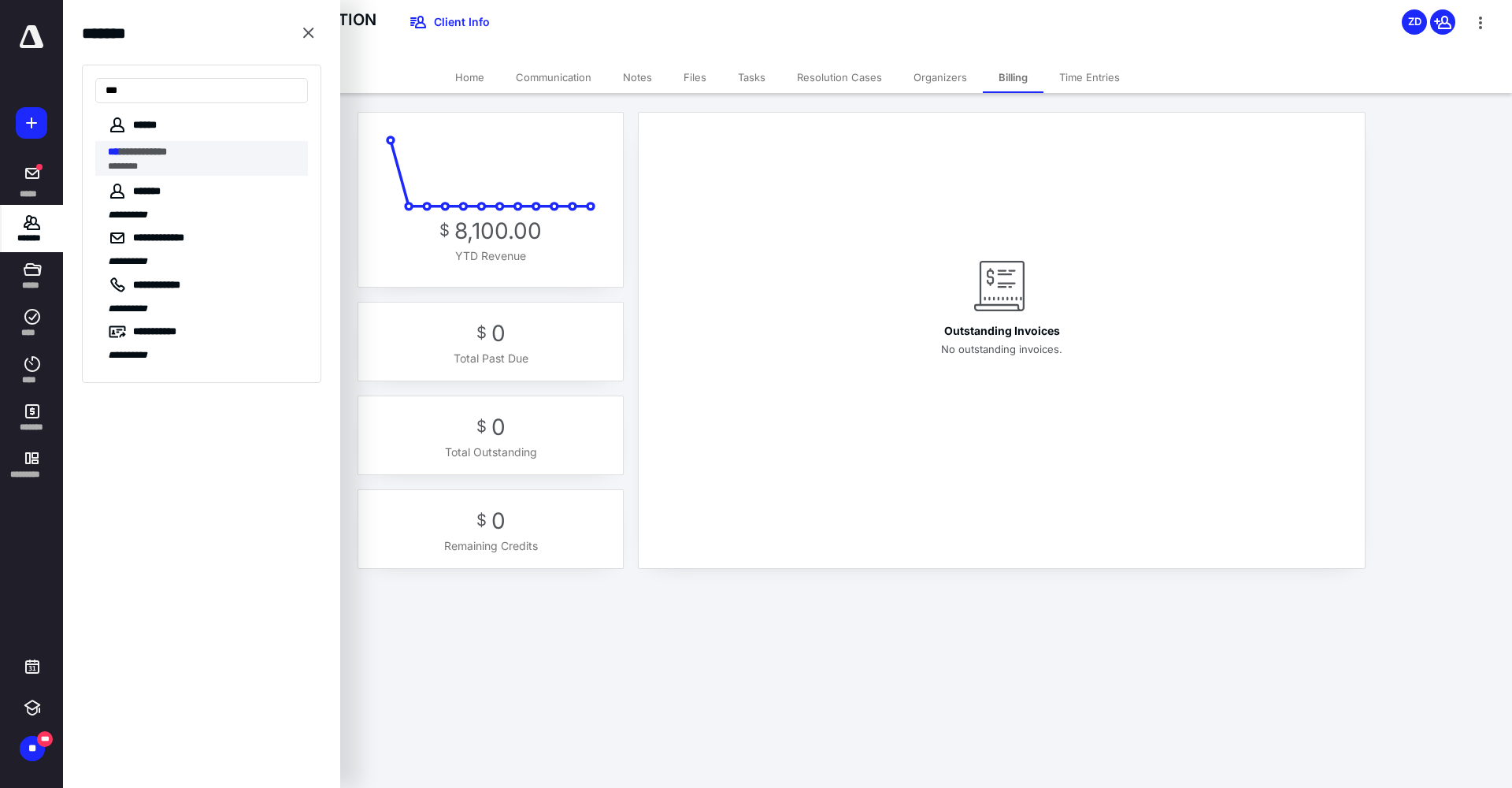 type on "***" 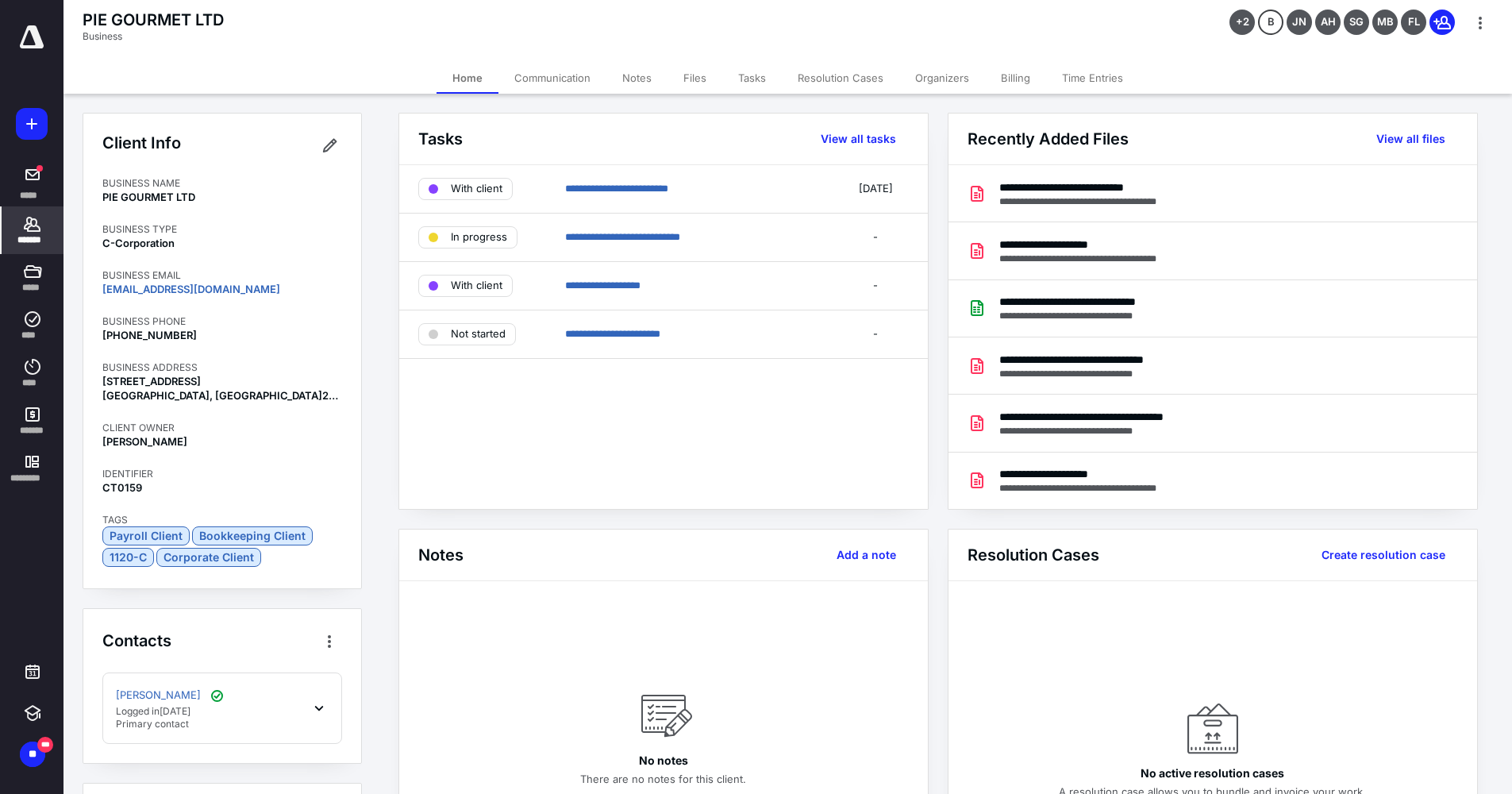 click on "Billing" at bounding box center (1015, 78) 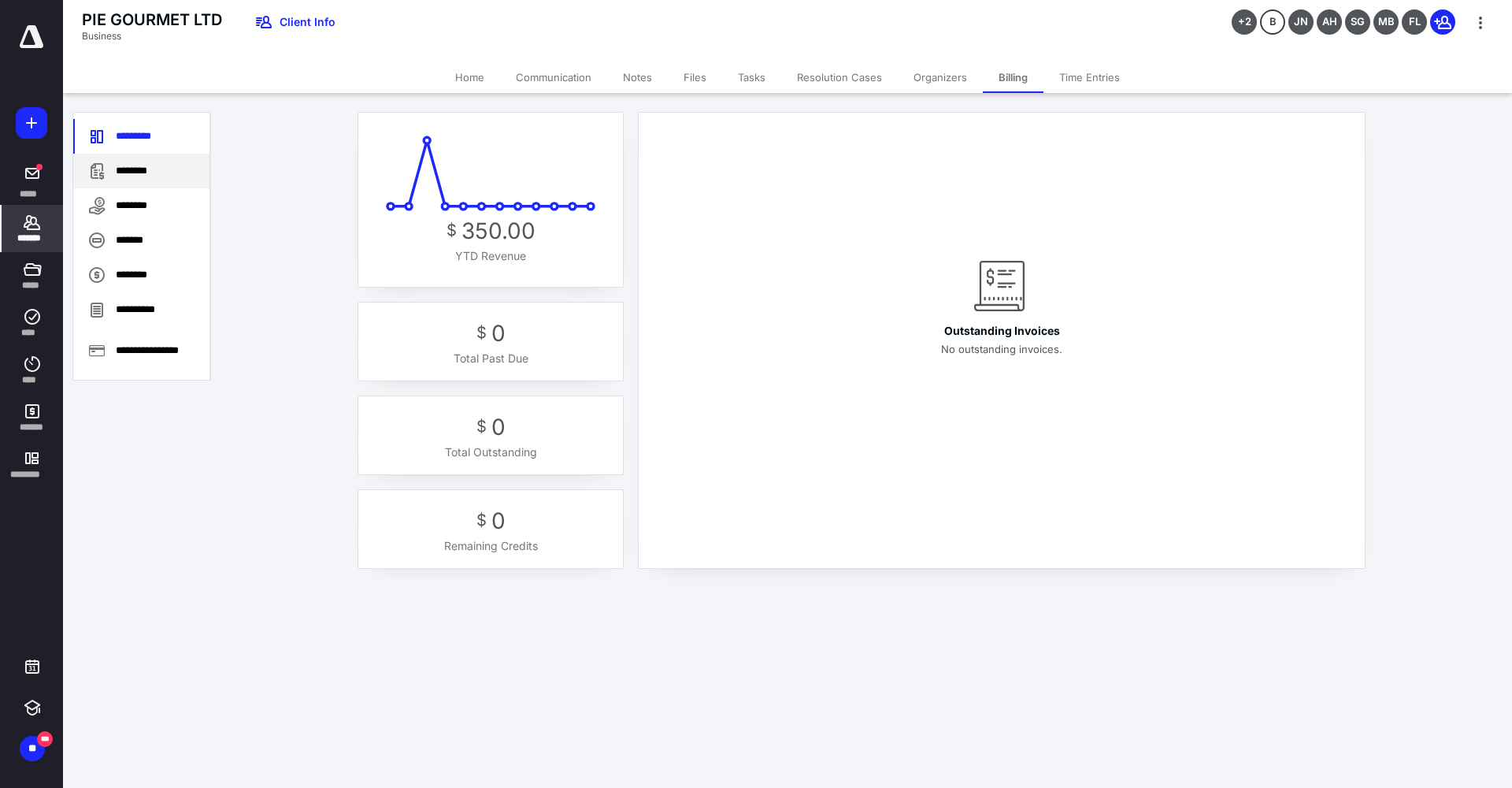 click on "********" at bounding box center [141, 171] 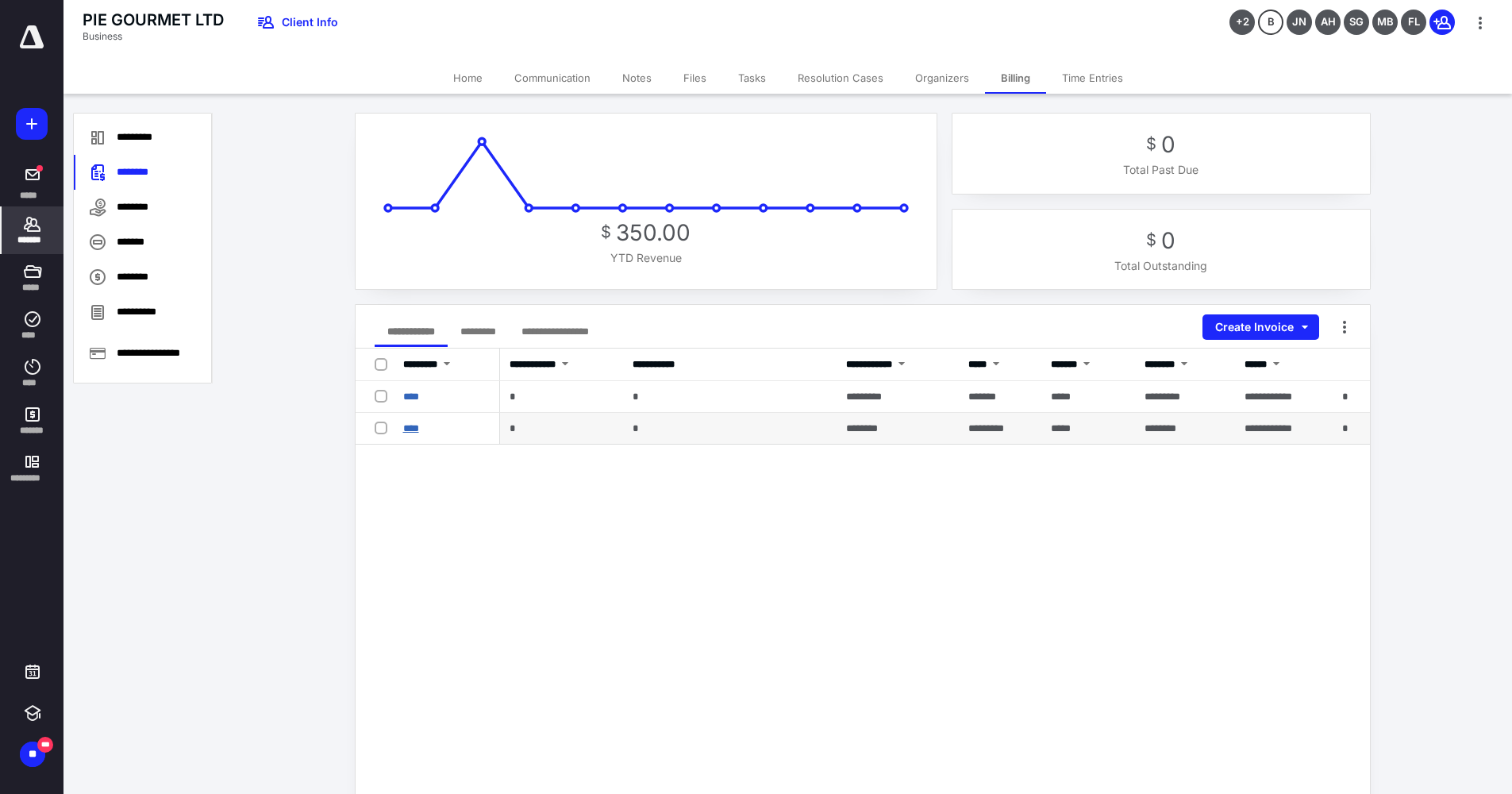 click on "****" at bounding box center (411, 428) 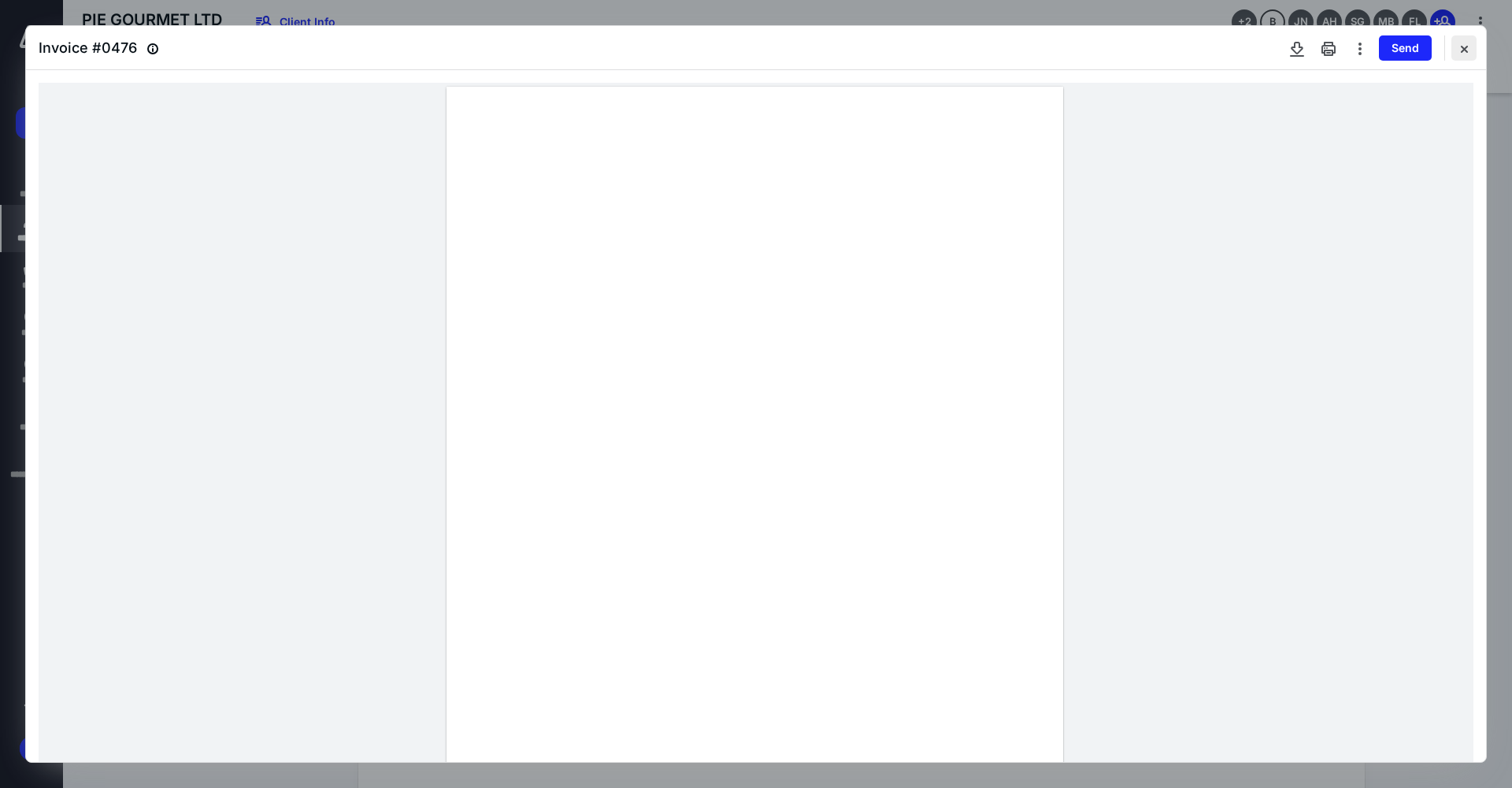 click at bounding box center (1464, 48) 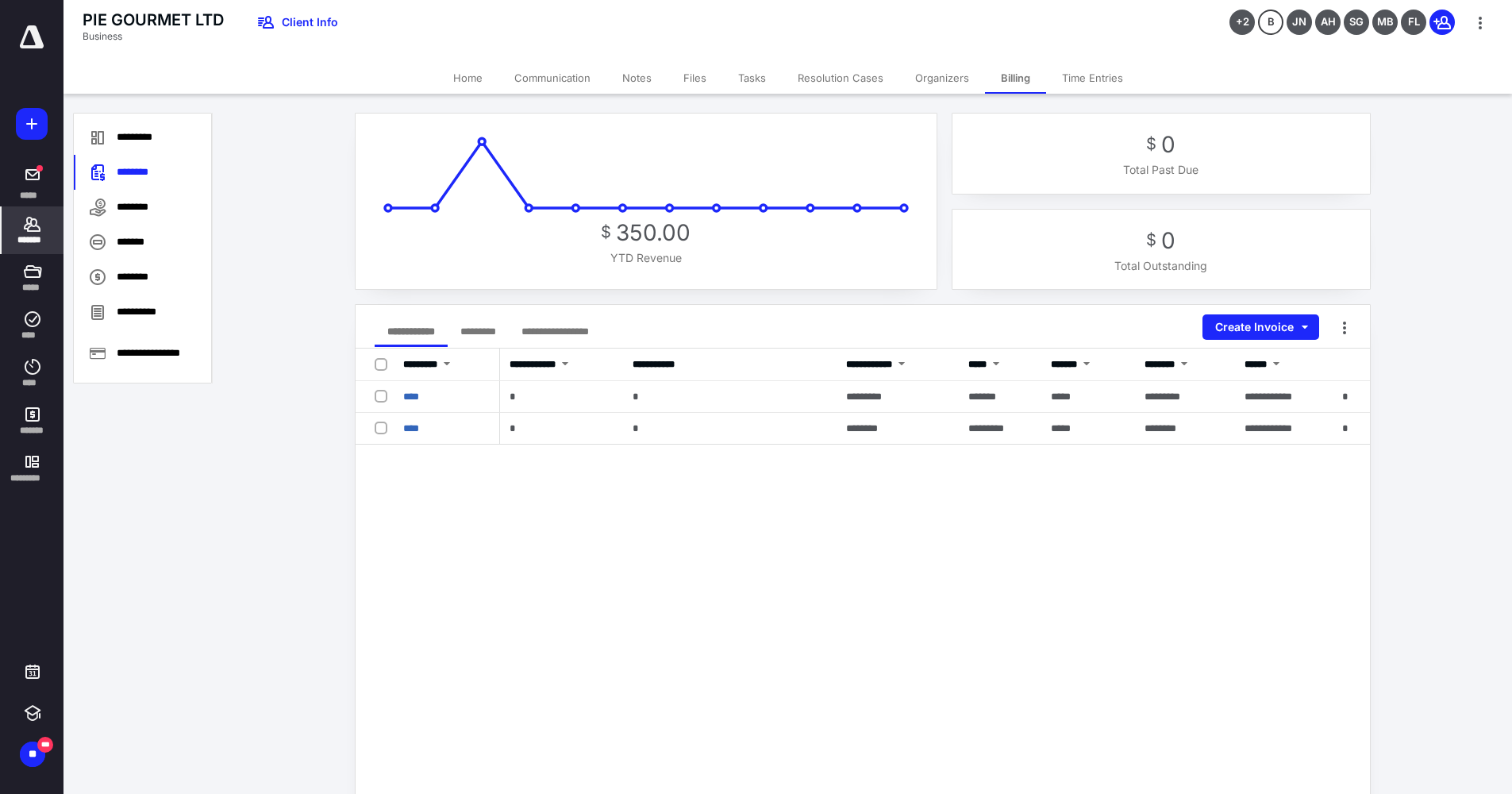 drag, startPoint x: 26, startPoint y: 218, endPoint x: 33, endPoint y: 210, distance: 10.630146 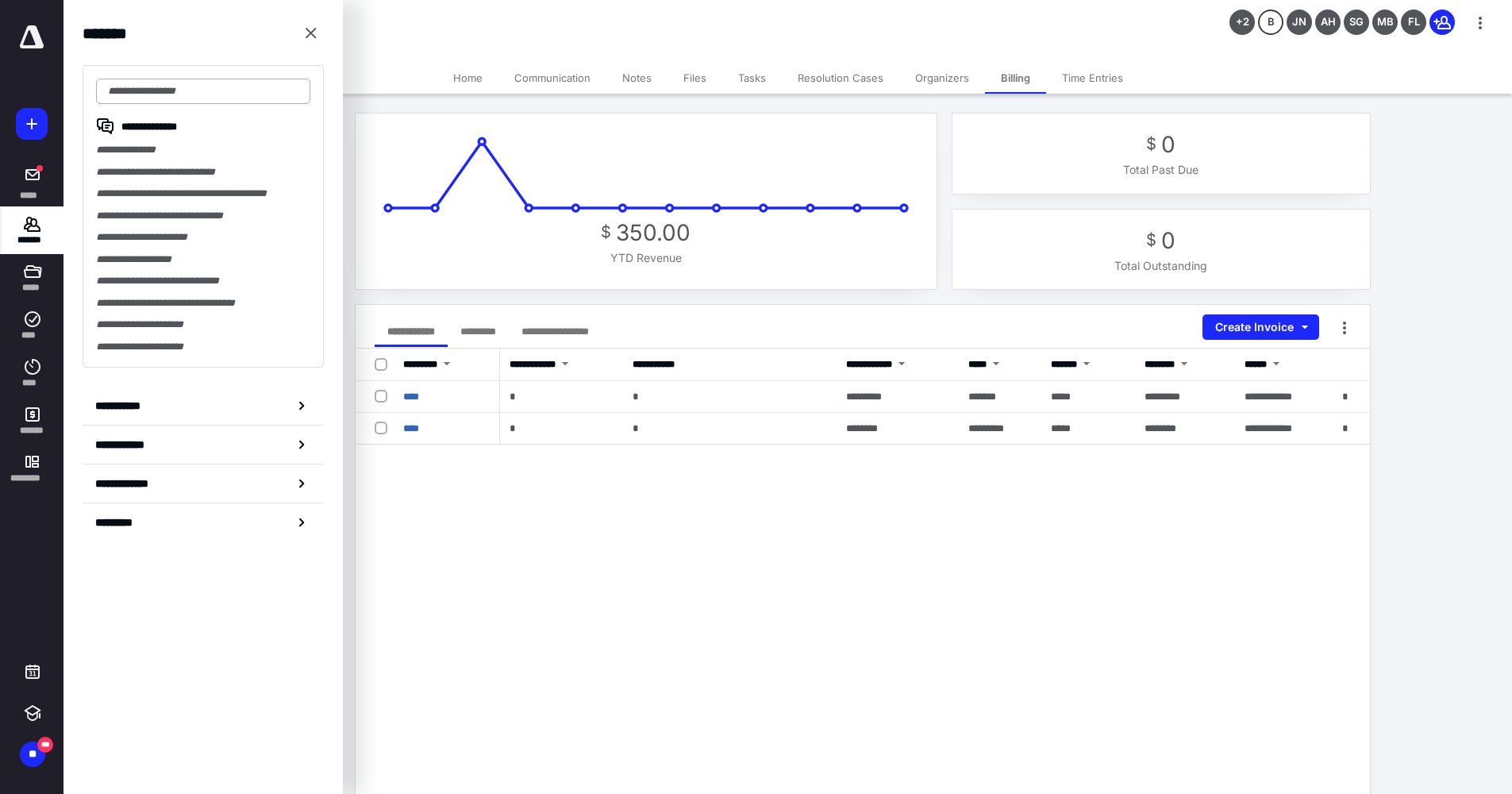 click at bounding box center [203, 91] 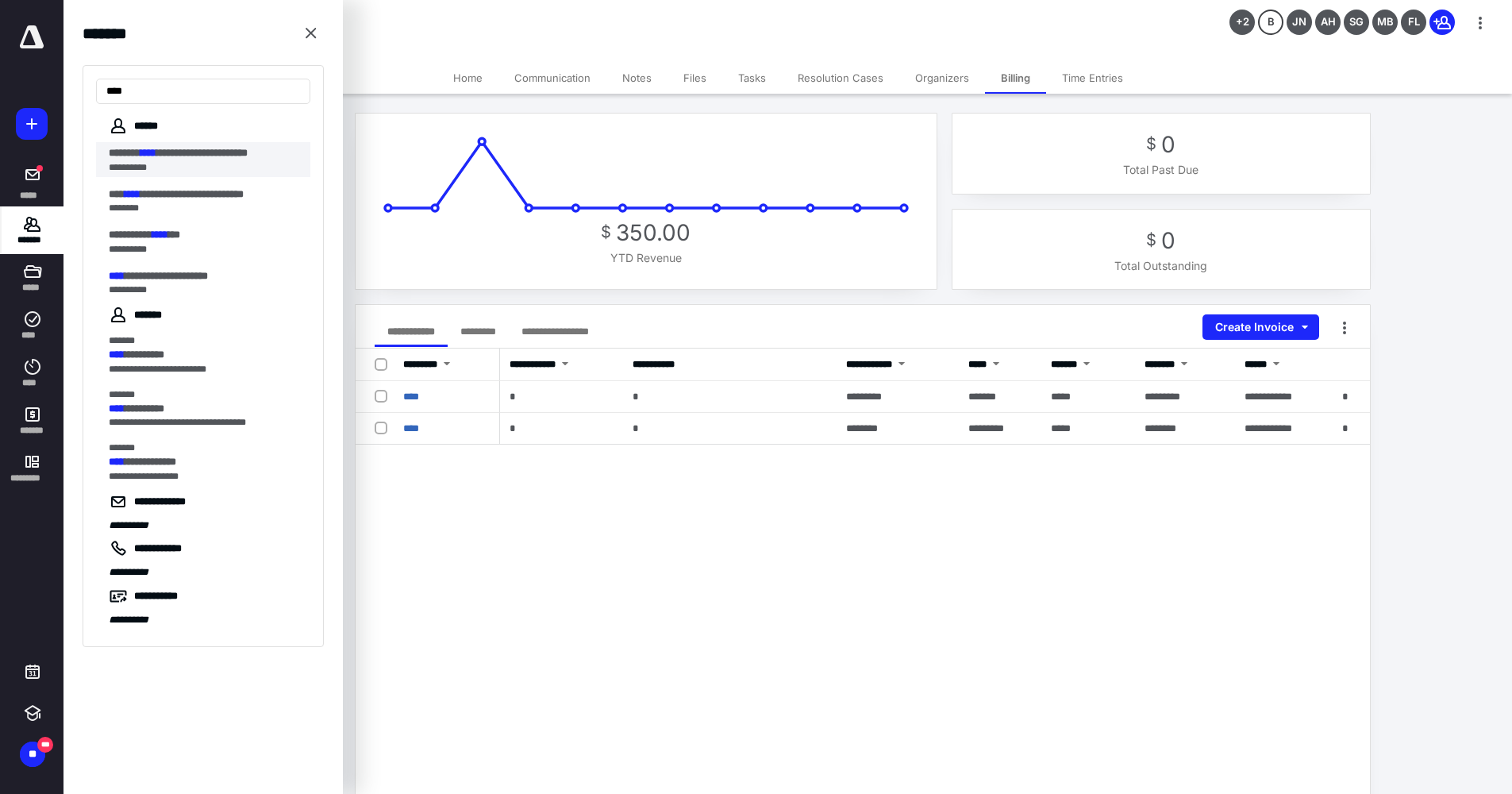 type on "****" 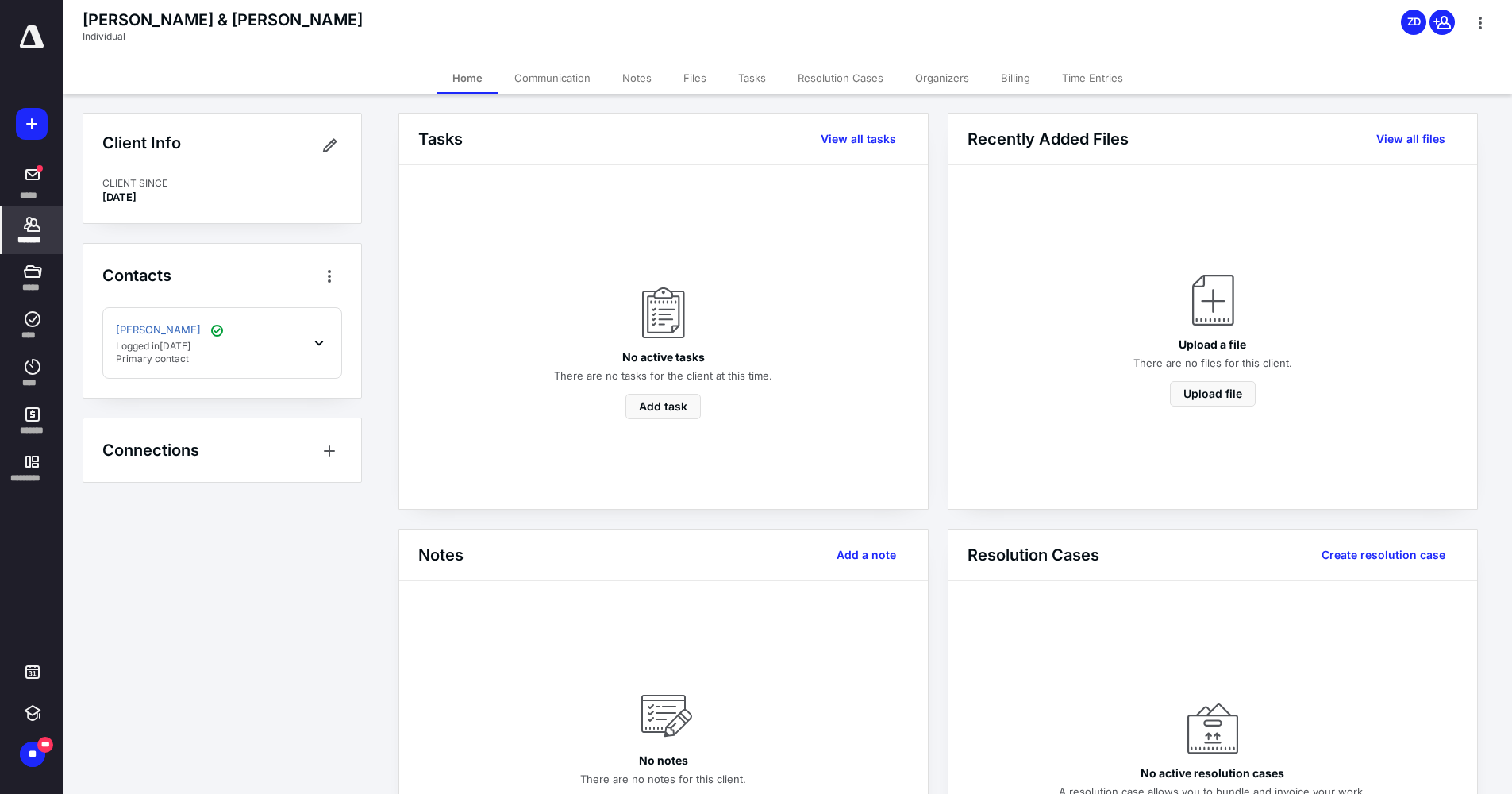 click on "Billing" at bounding box center [1015, 78] 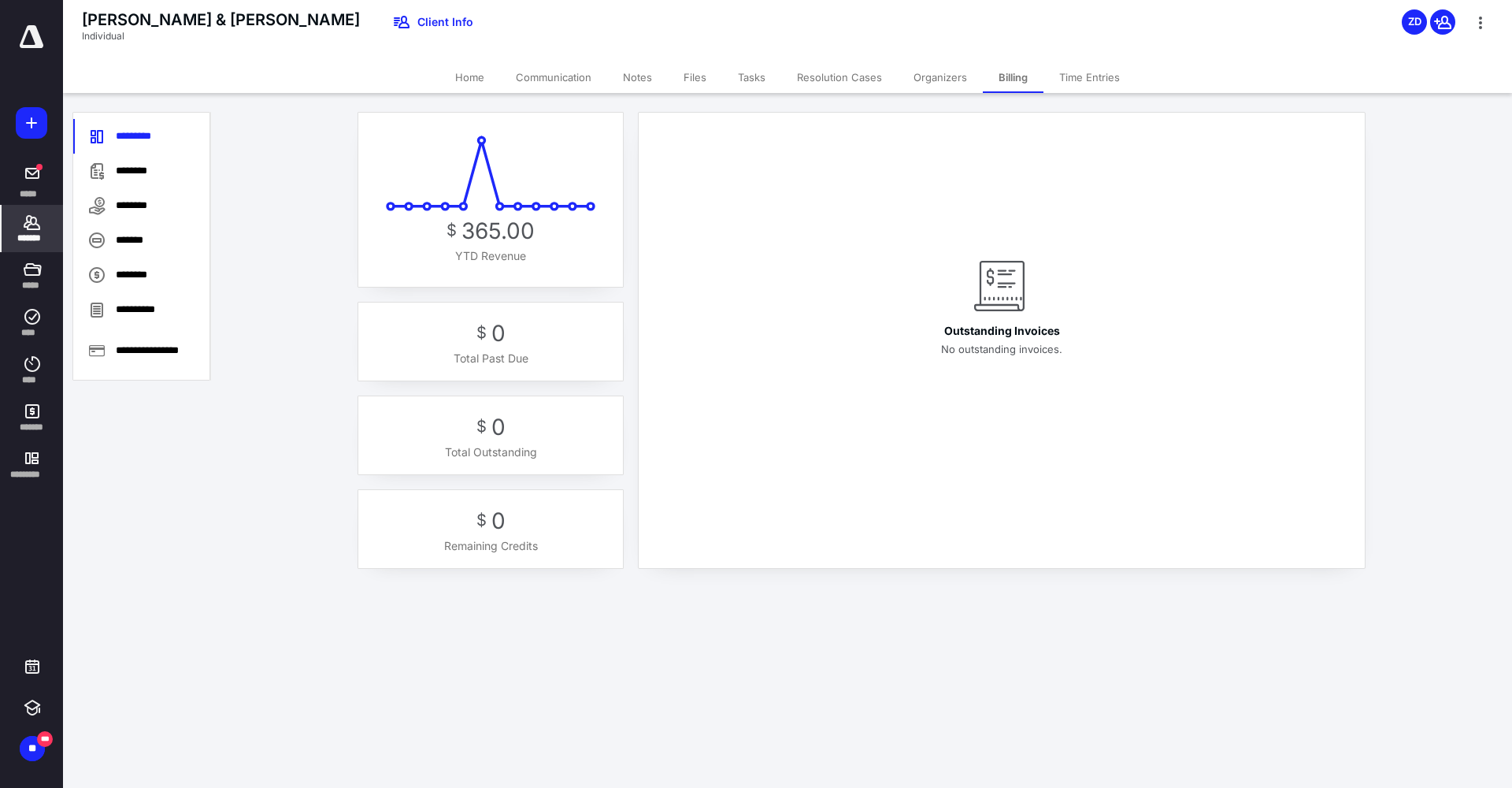 click on "*******" at bounding box center [32, 229] 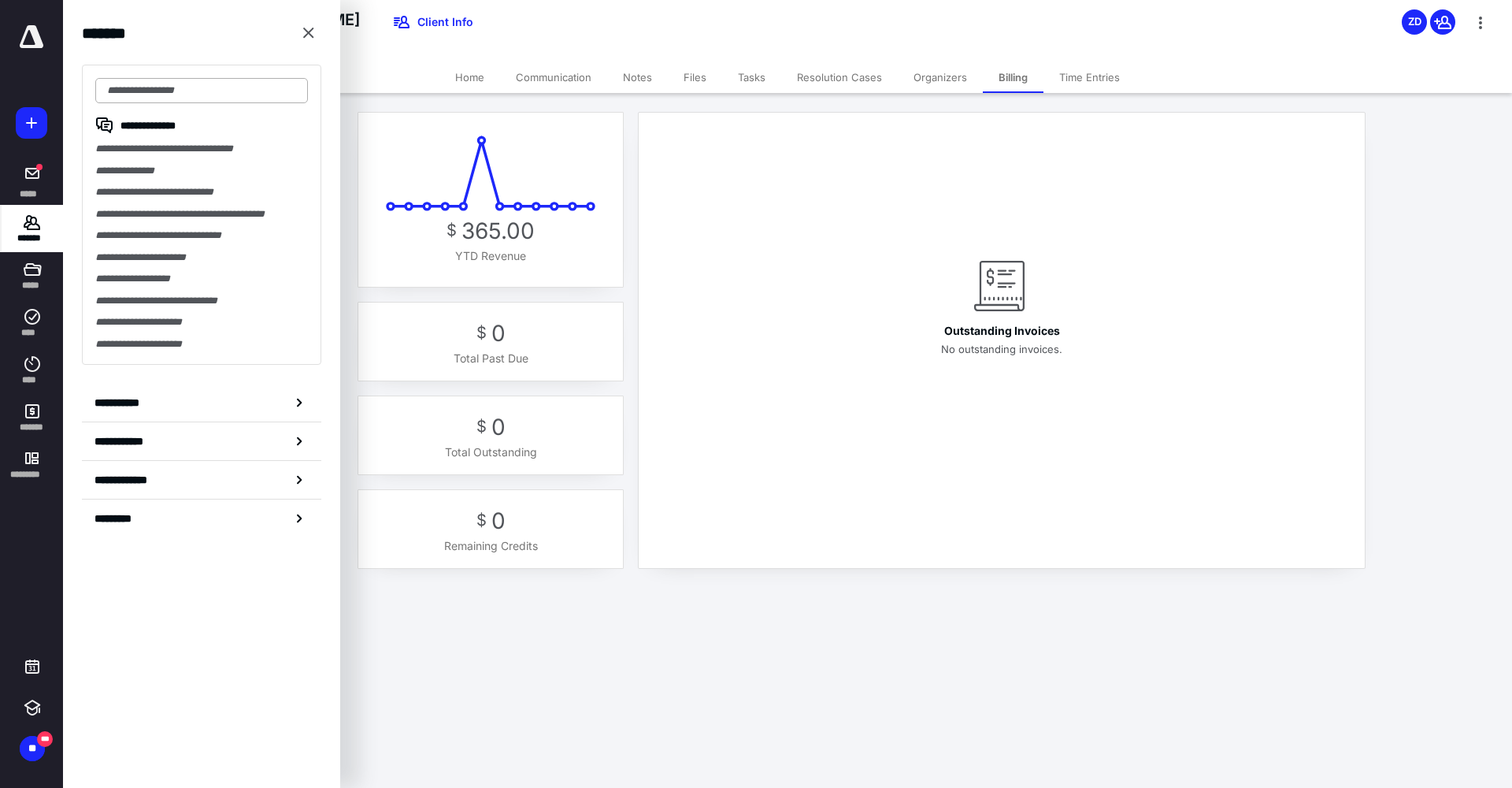 click at bounding box center [202, 91] 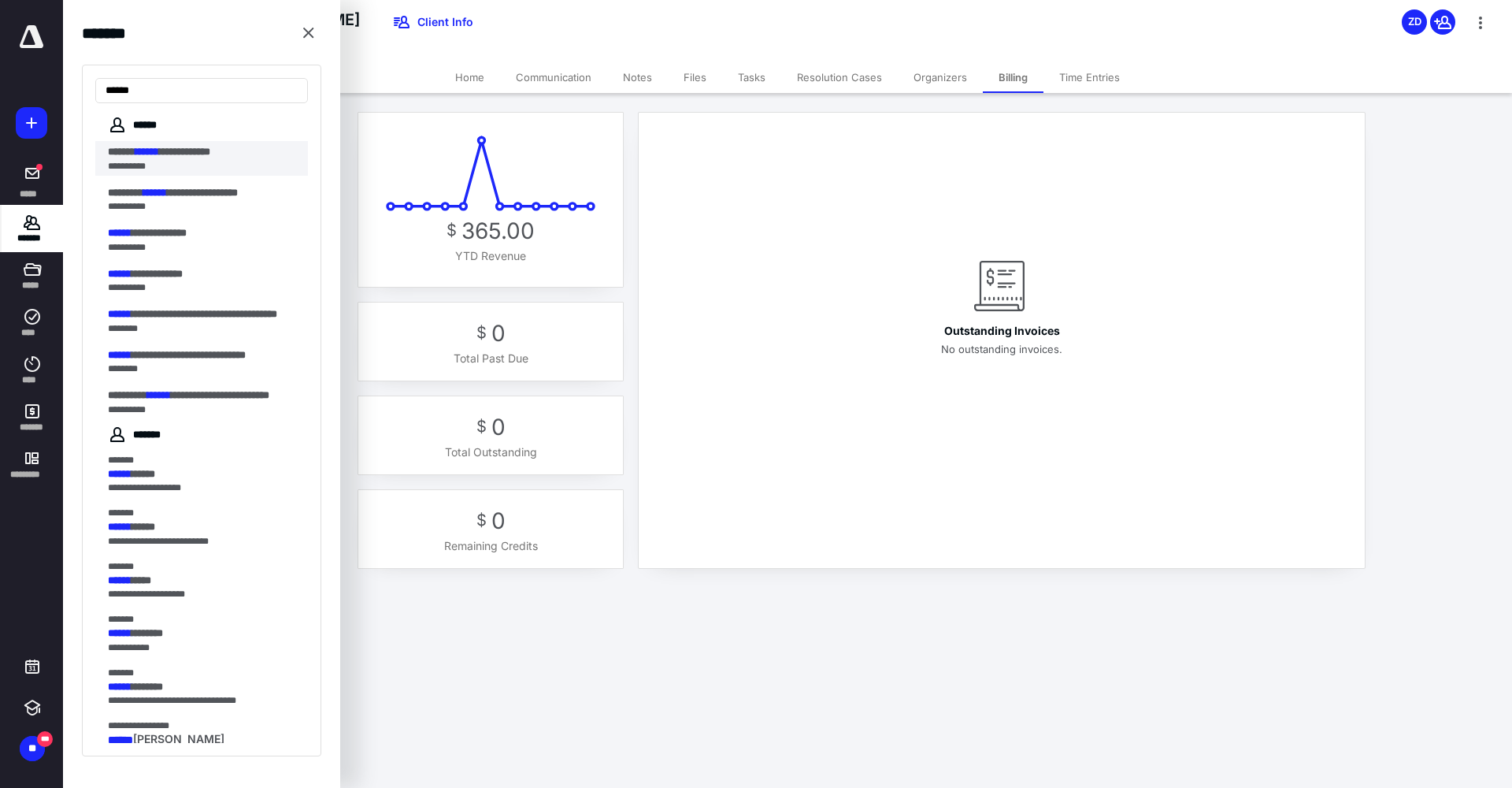 type on "******" 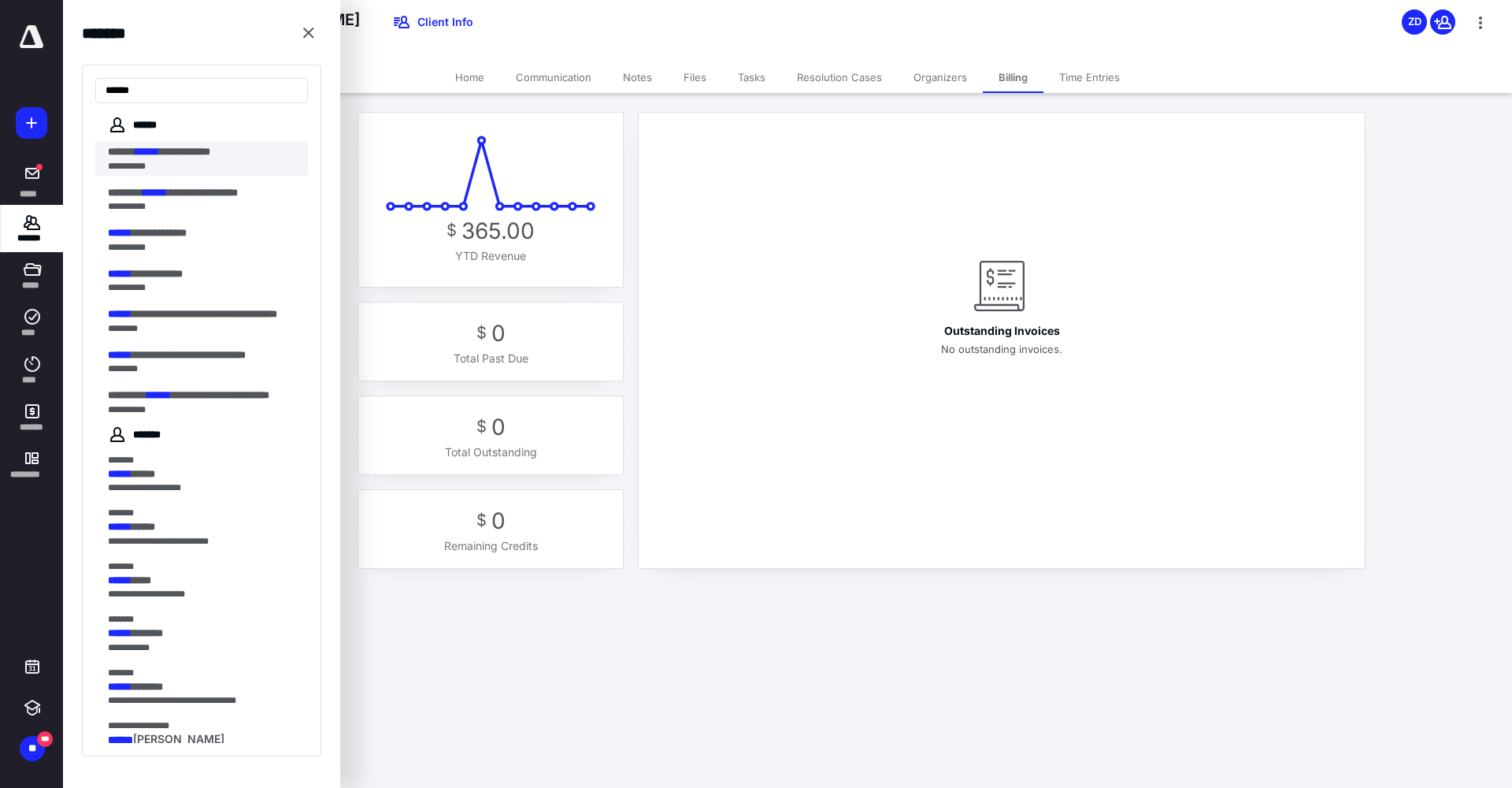 click on "**********" at bounding box center [184, 151] 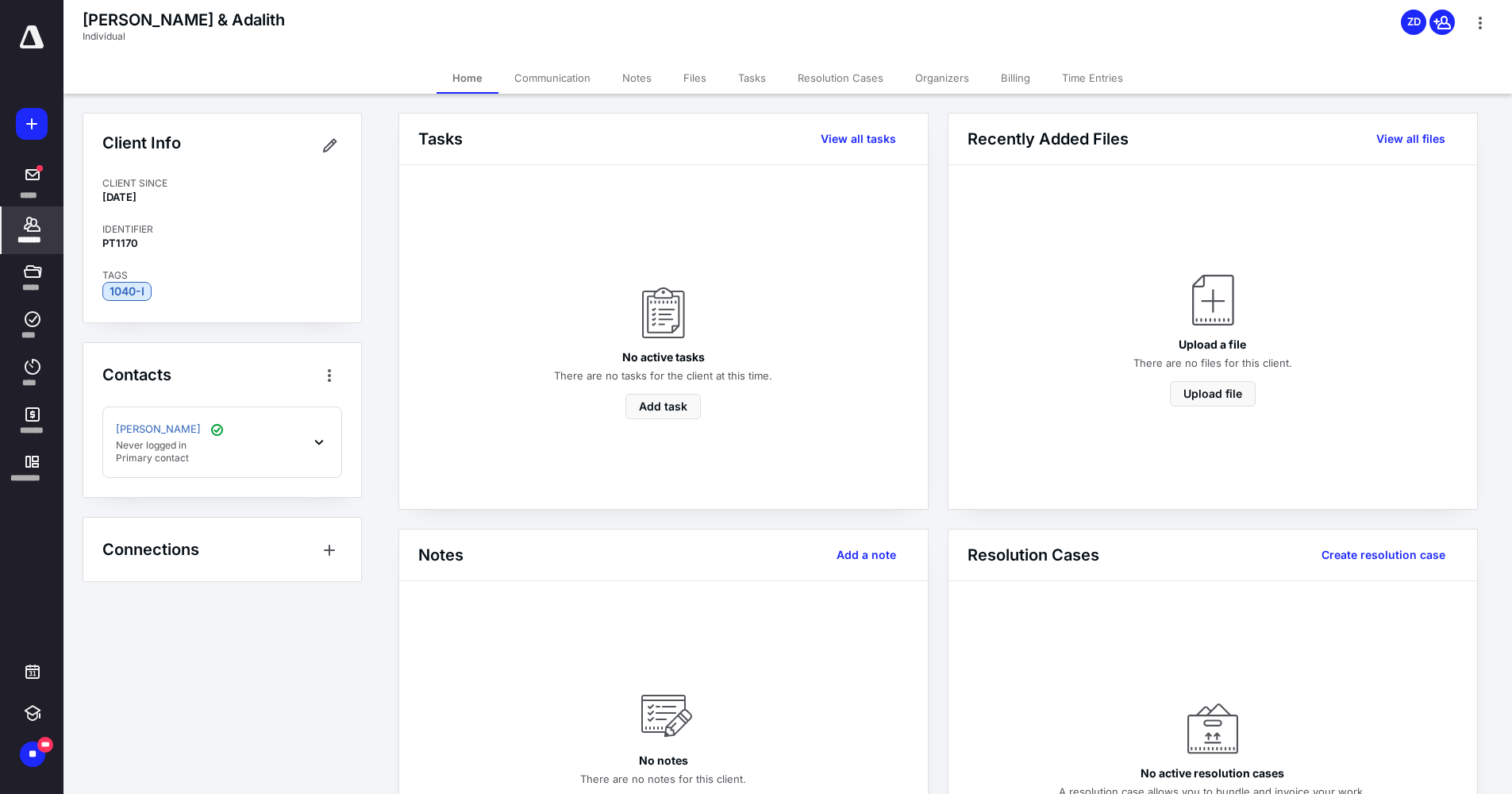 click on "*******" at bounding box center [33, 230] 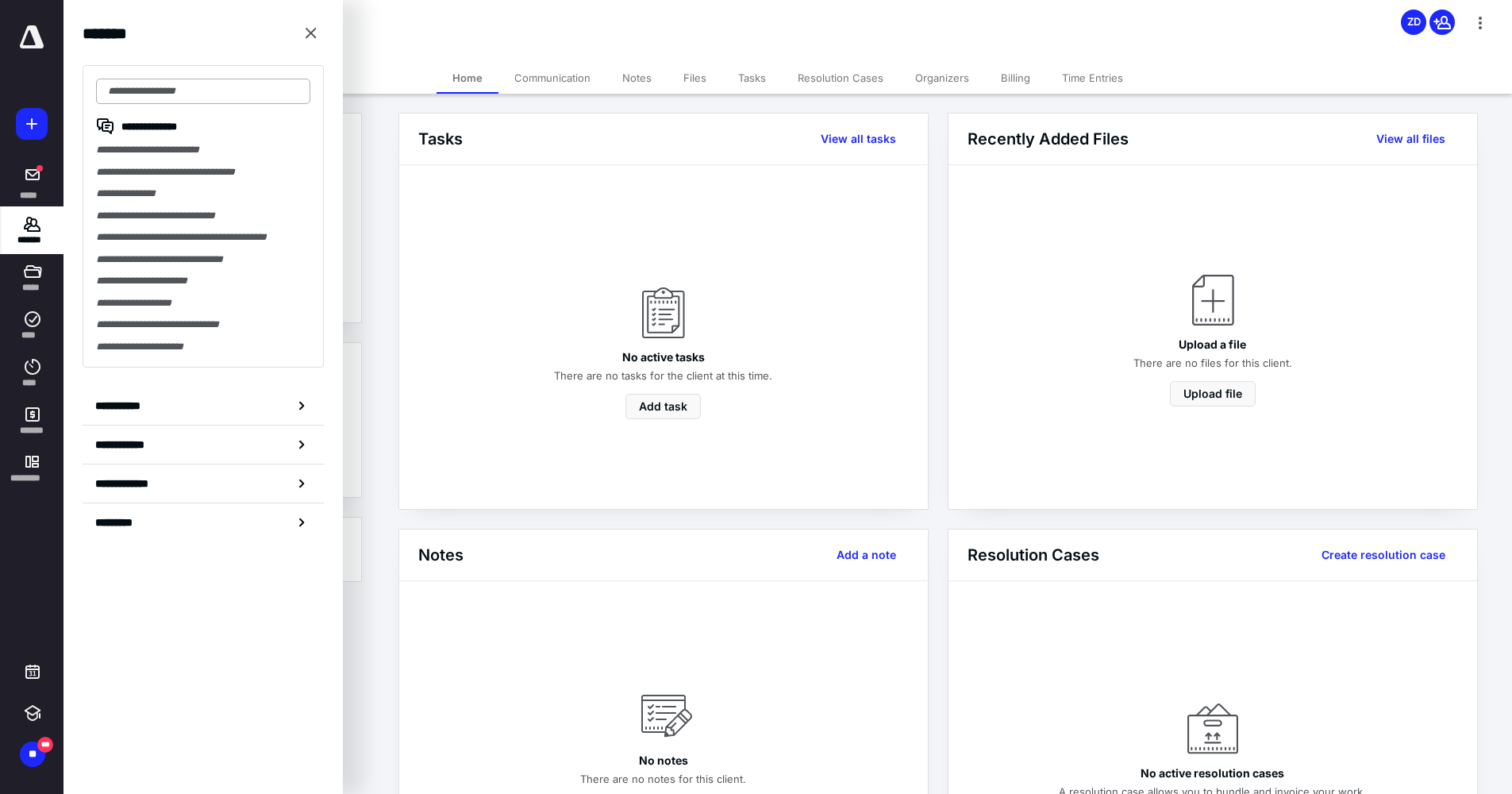 click at bounding box center (203, 91) 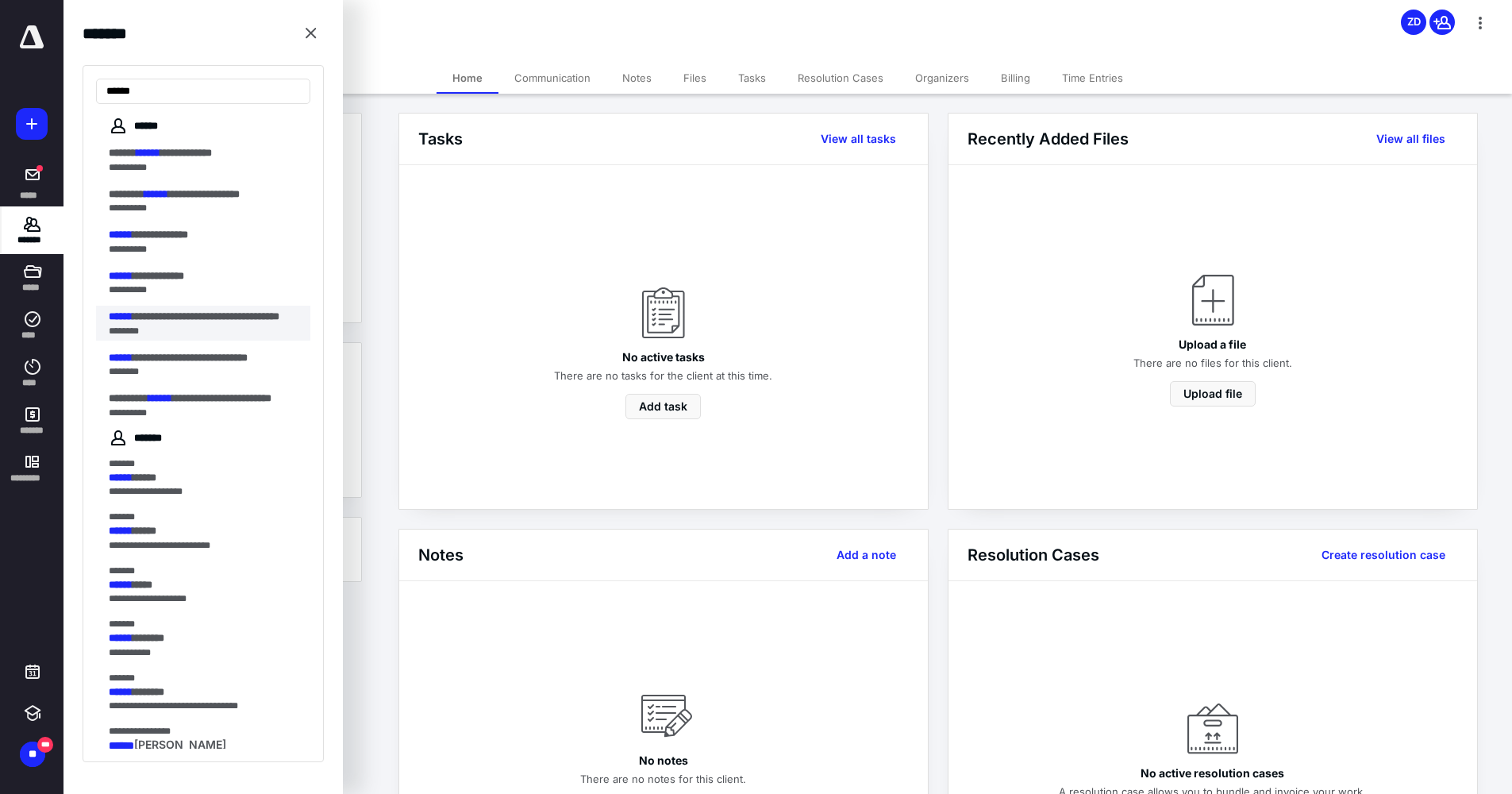 type on "******" 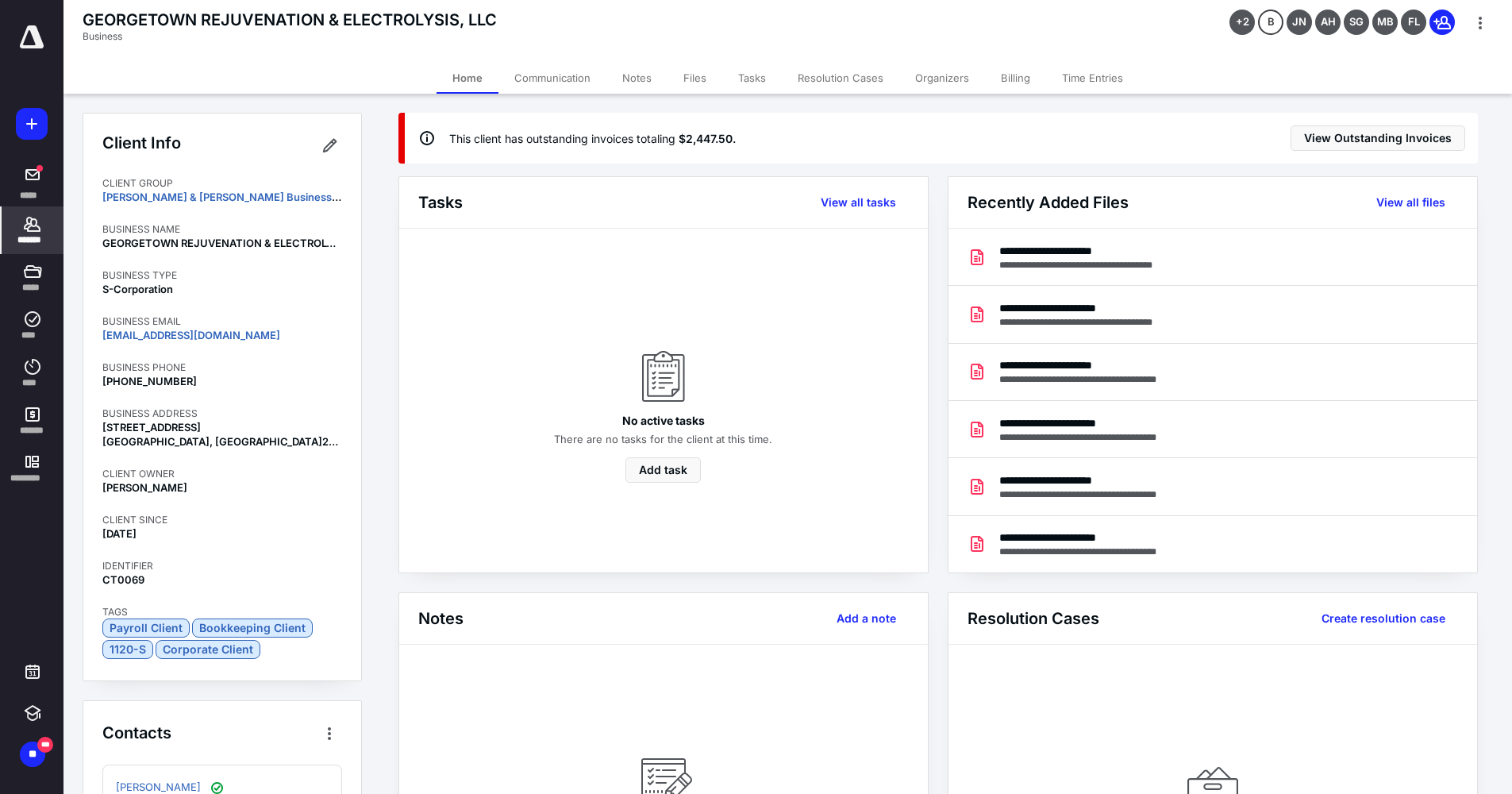click on "Billing" at bounding box center [1015, 78] 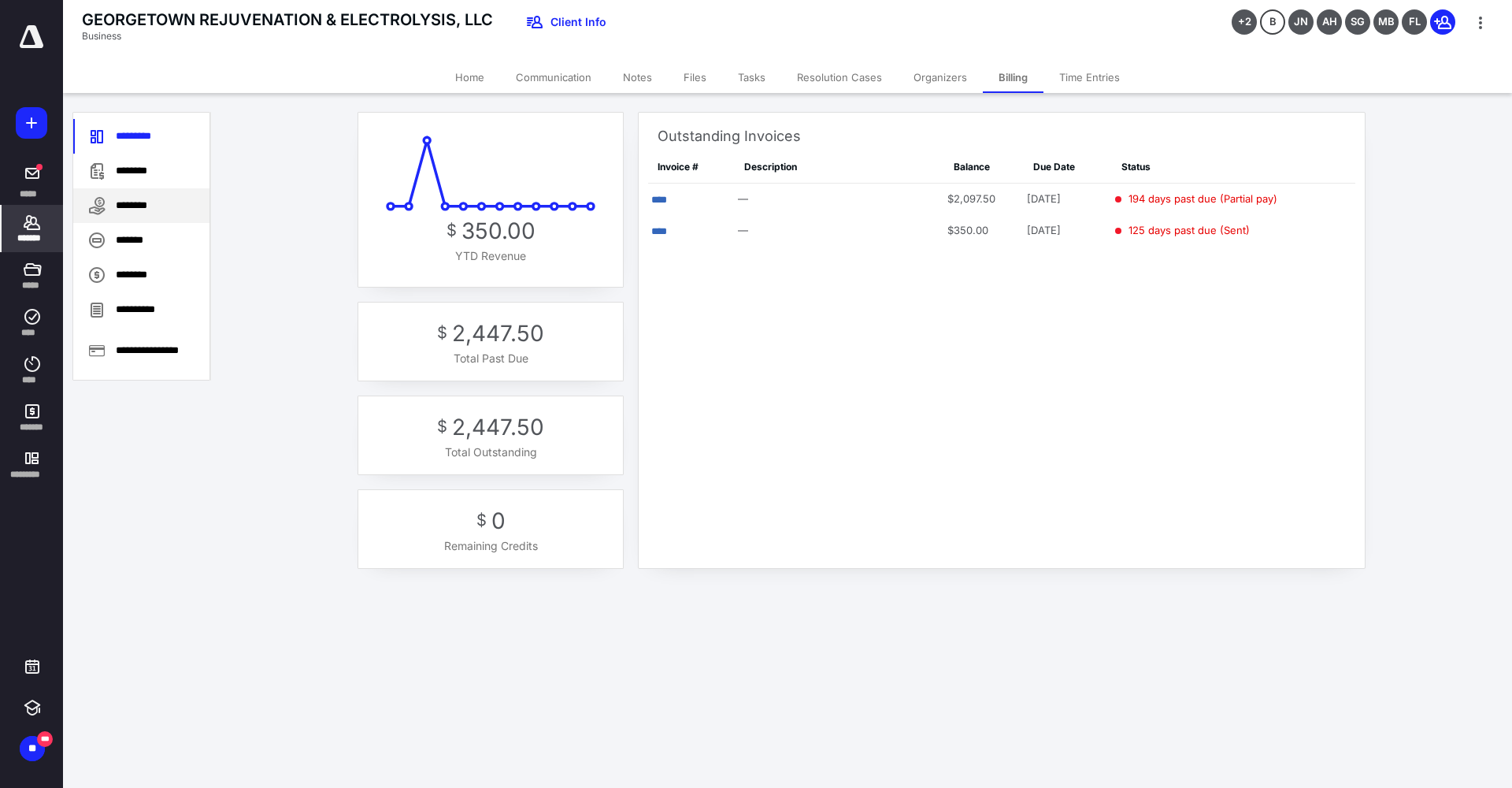 click on "********" at bounding box center [141, 206] 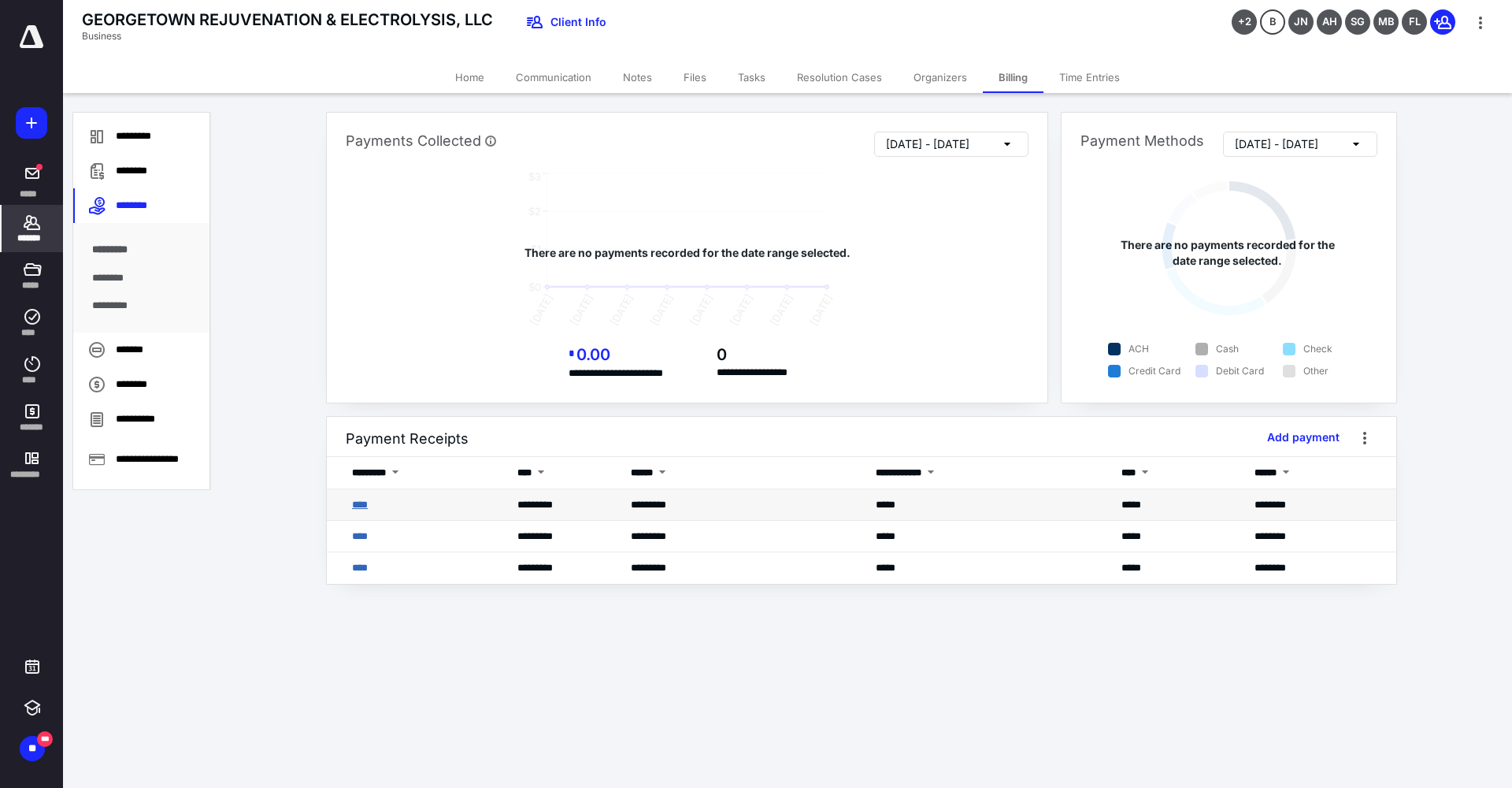 click on "****" at bounding box center (360, 504) 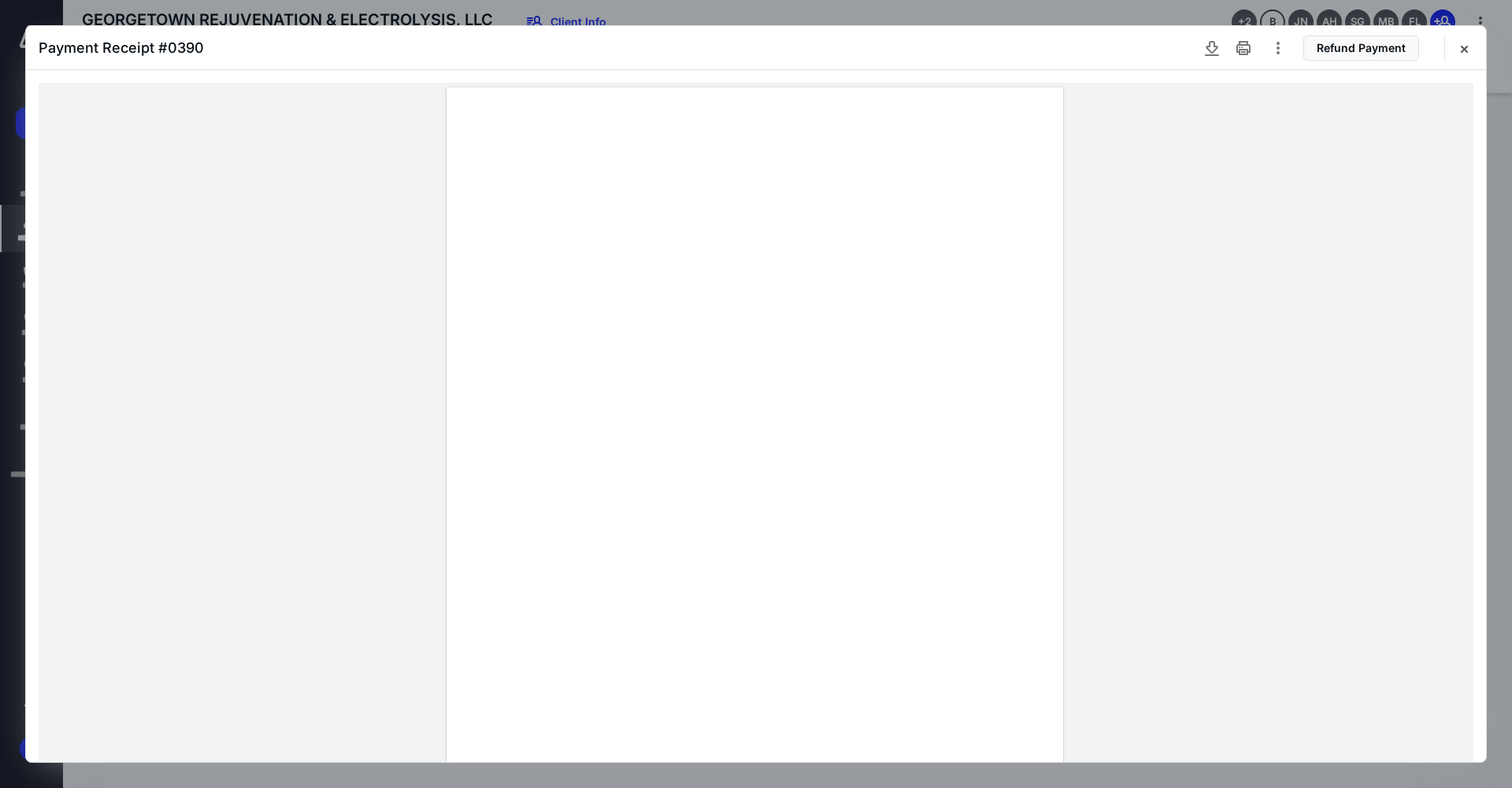 click at bounding box center [1464, 48] 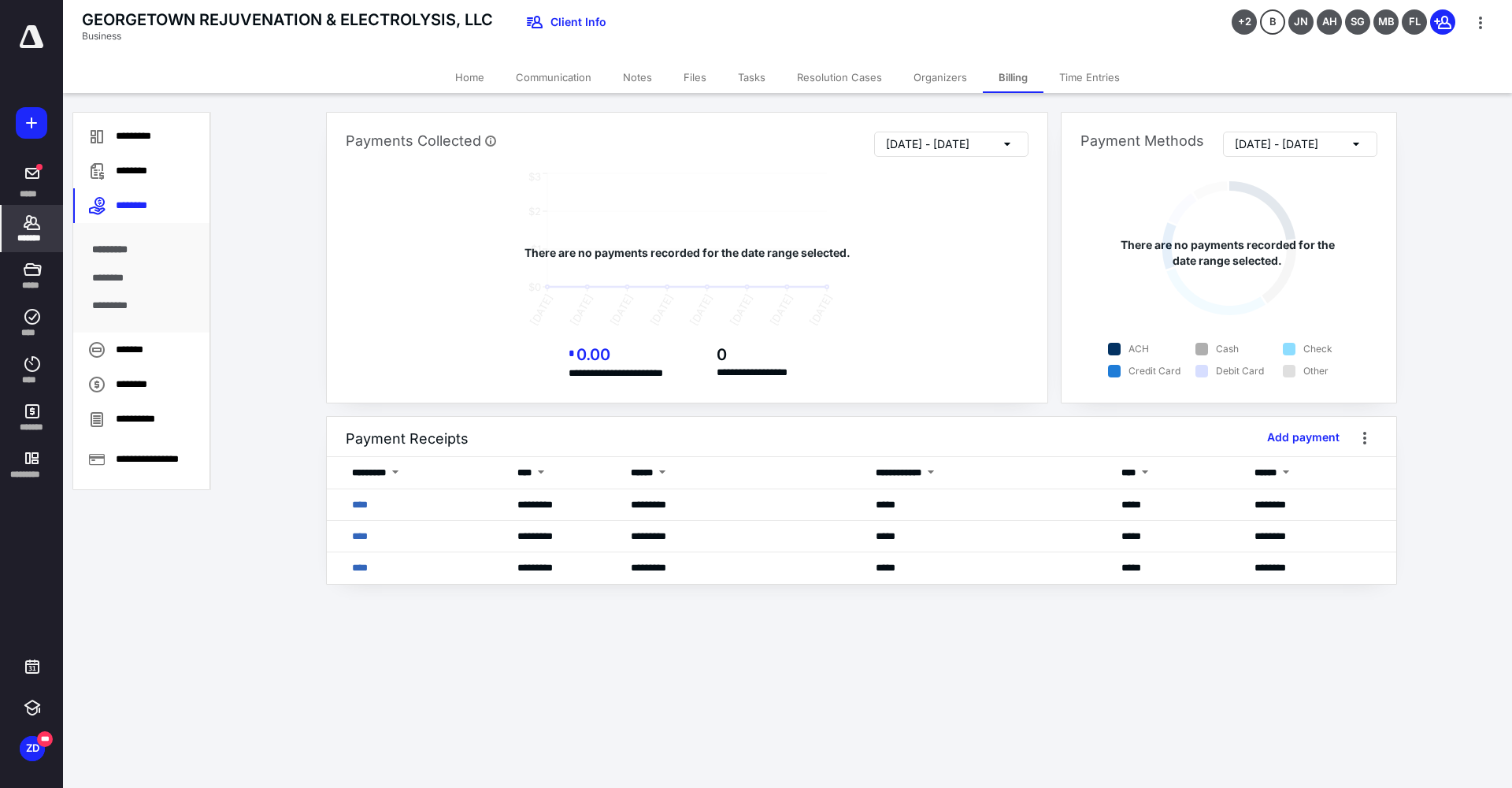 click on "*******" at bounding box center (32, 229) 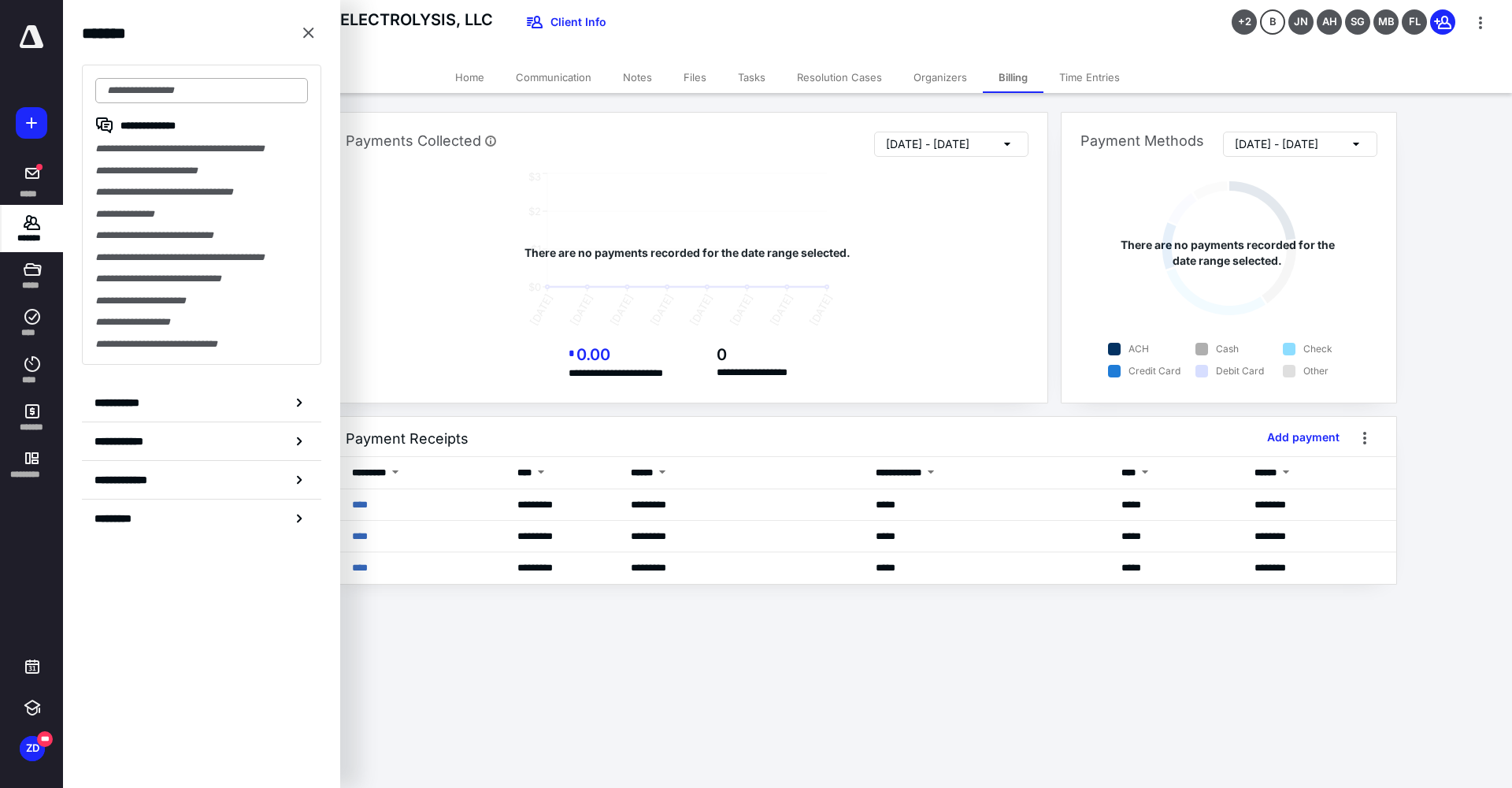 click at bounding box center (202, 91) 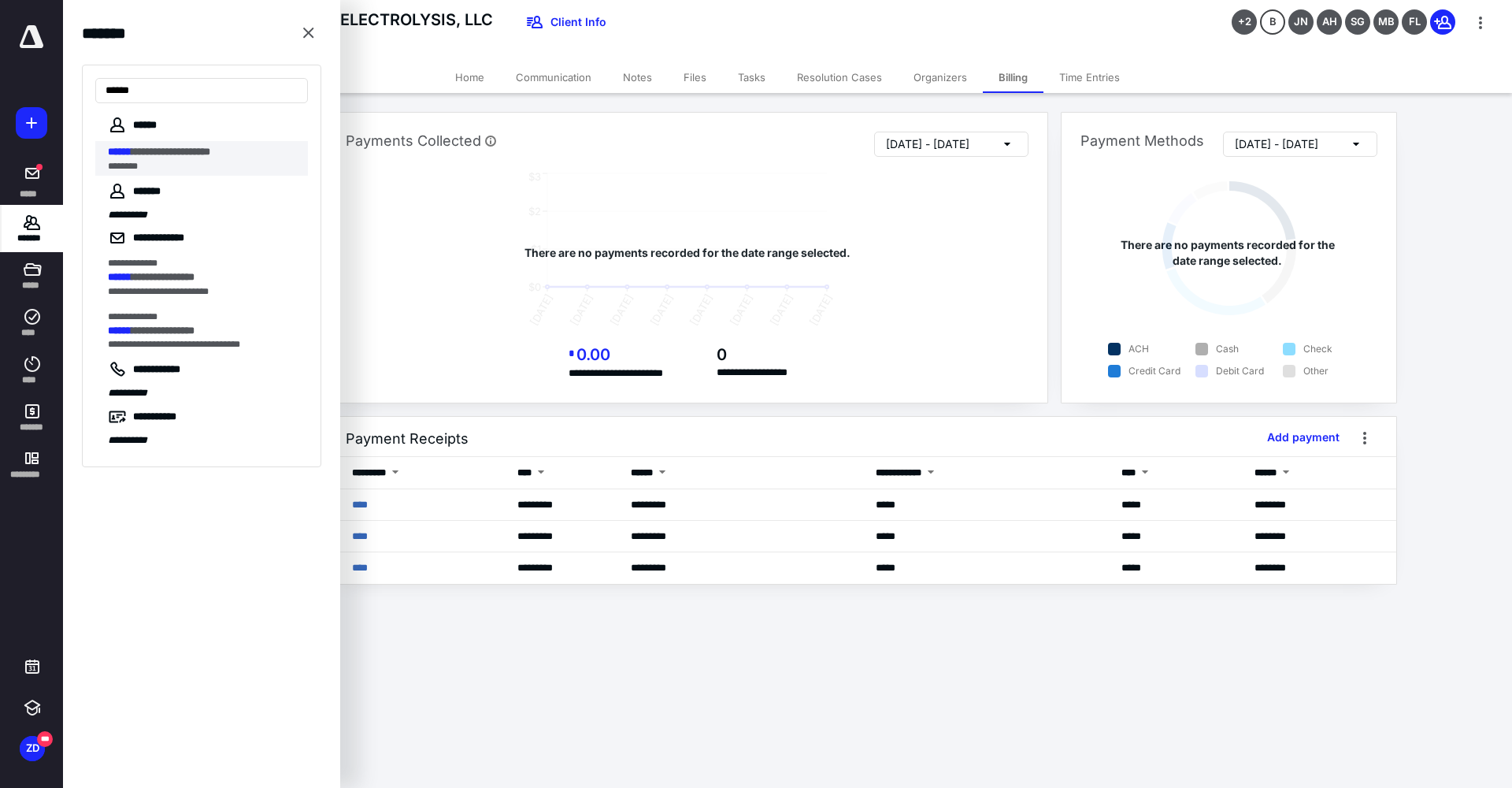 type on "******" 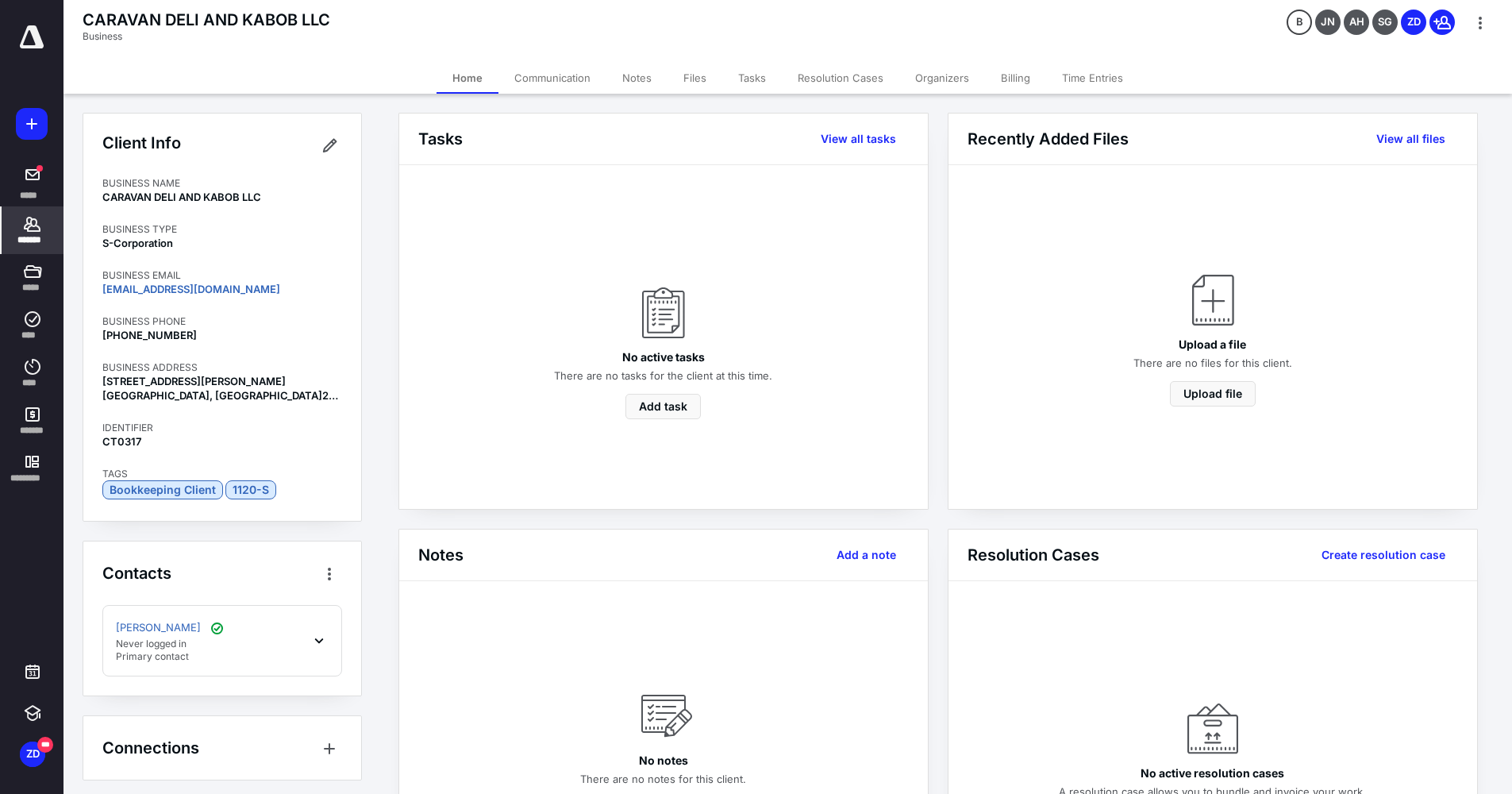 click on "Billing" at bounding box center [1015, 78] 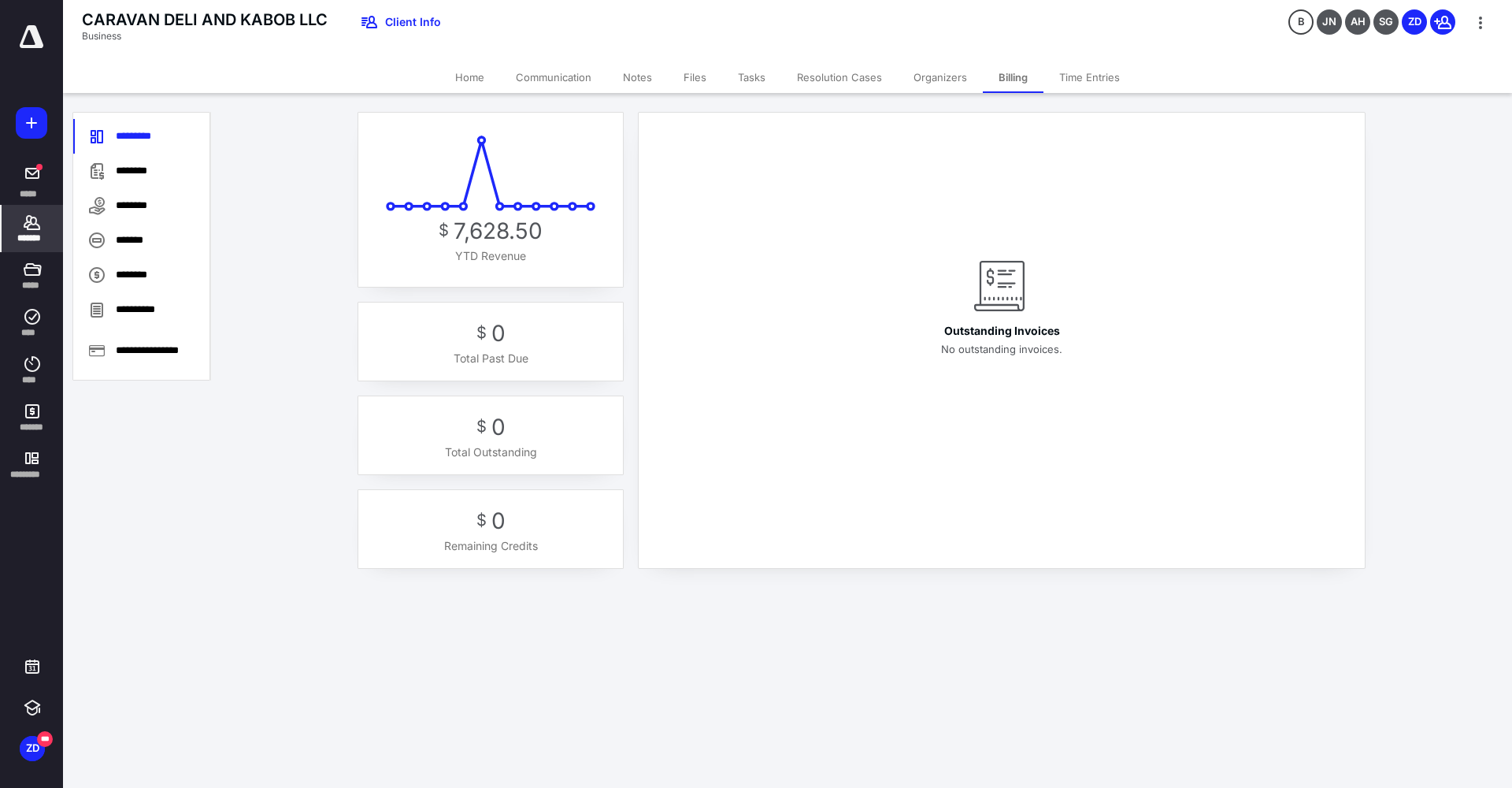 click on "*******" at bounding box center [32, 238] 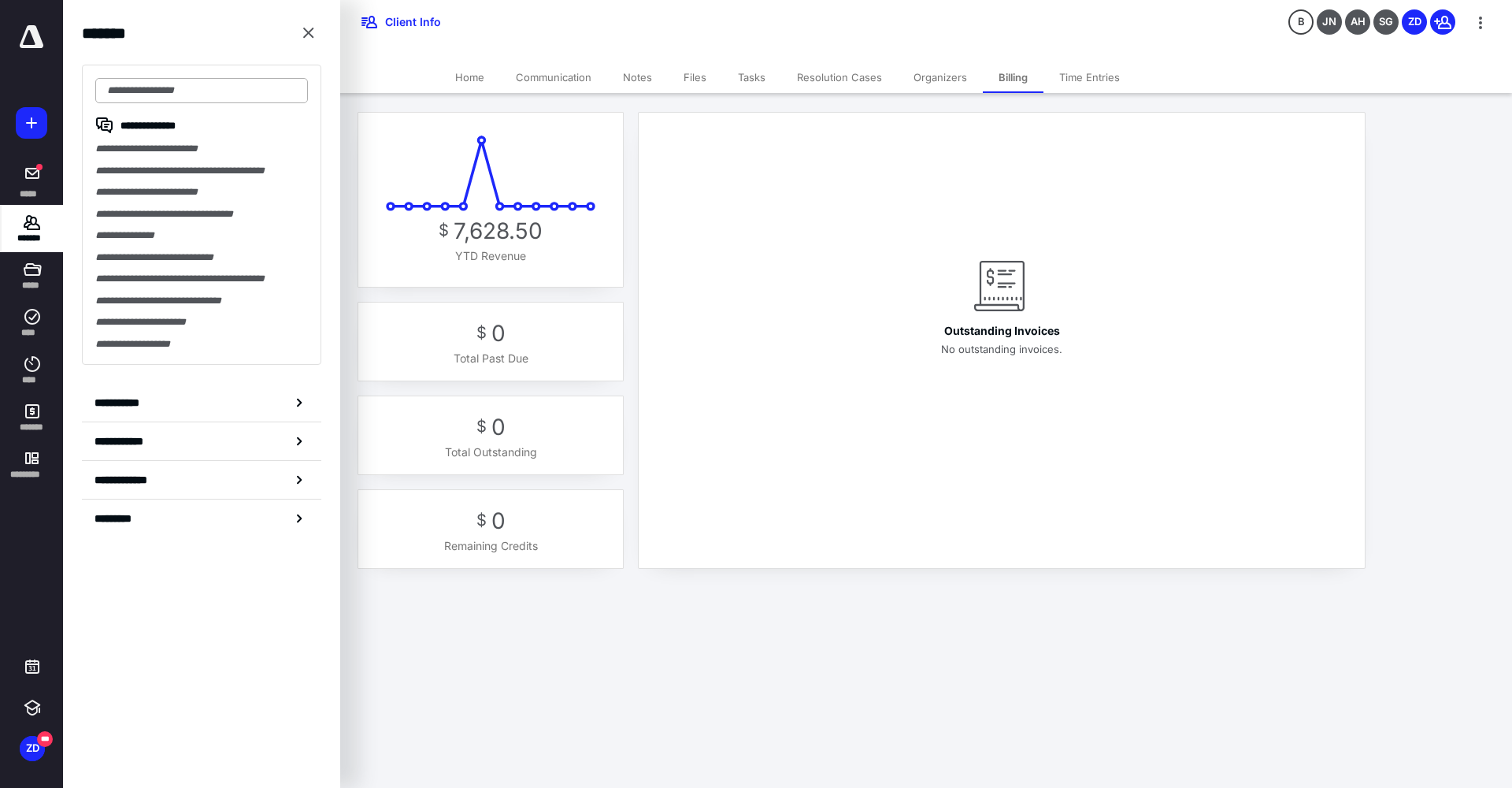 click at bounding box center (202, 91) 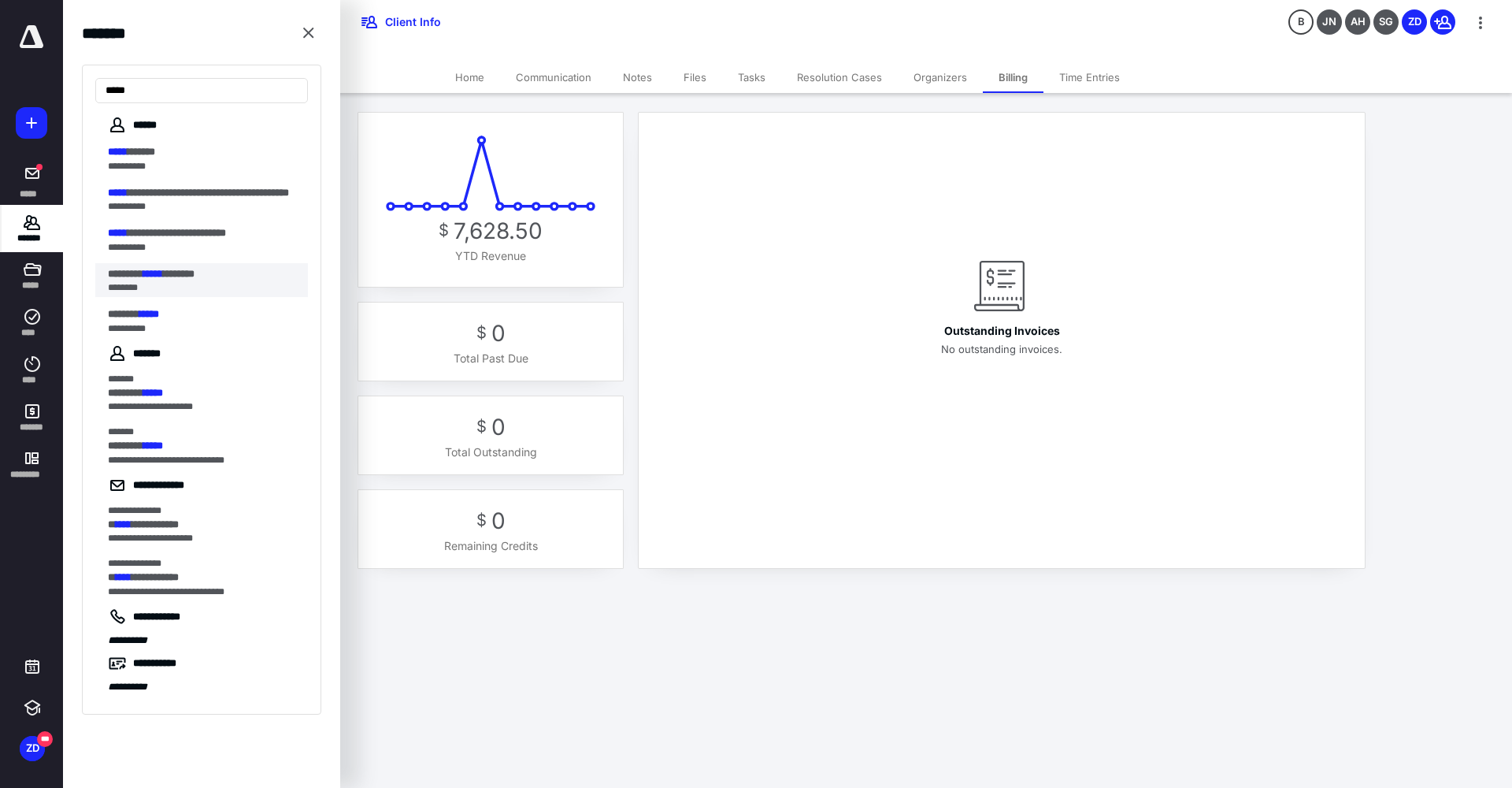 type on "*****" 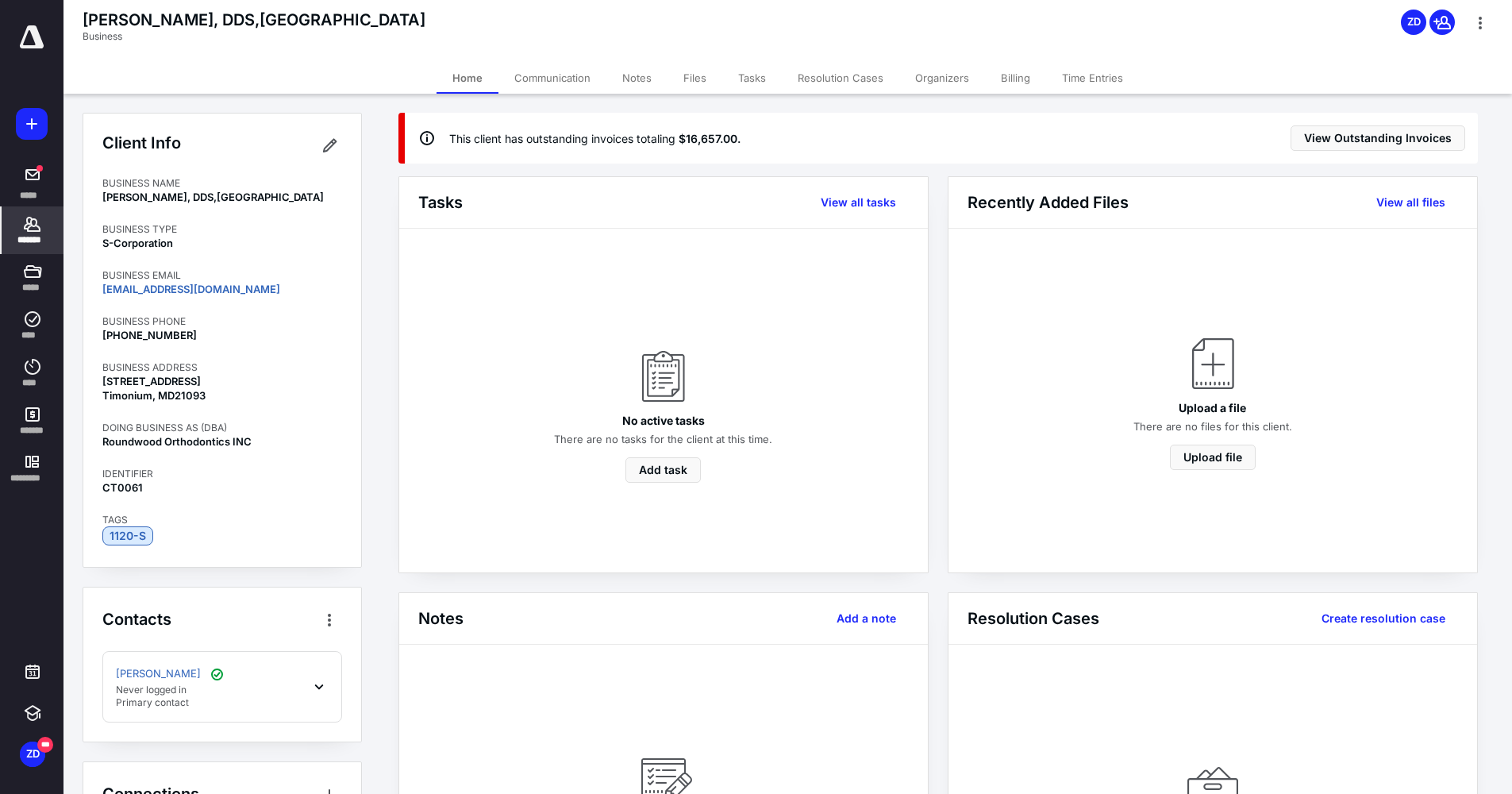 click on "Billing" at bounding box center (1015, 78) 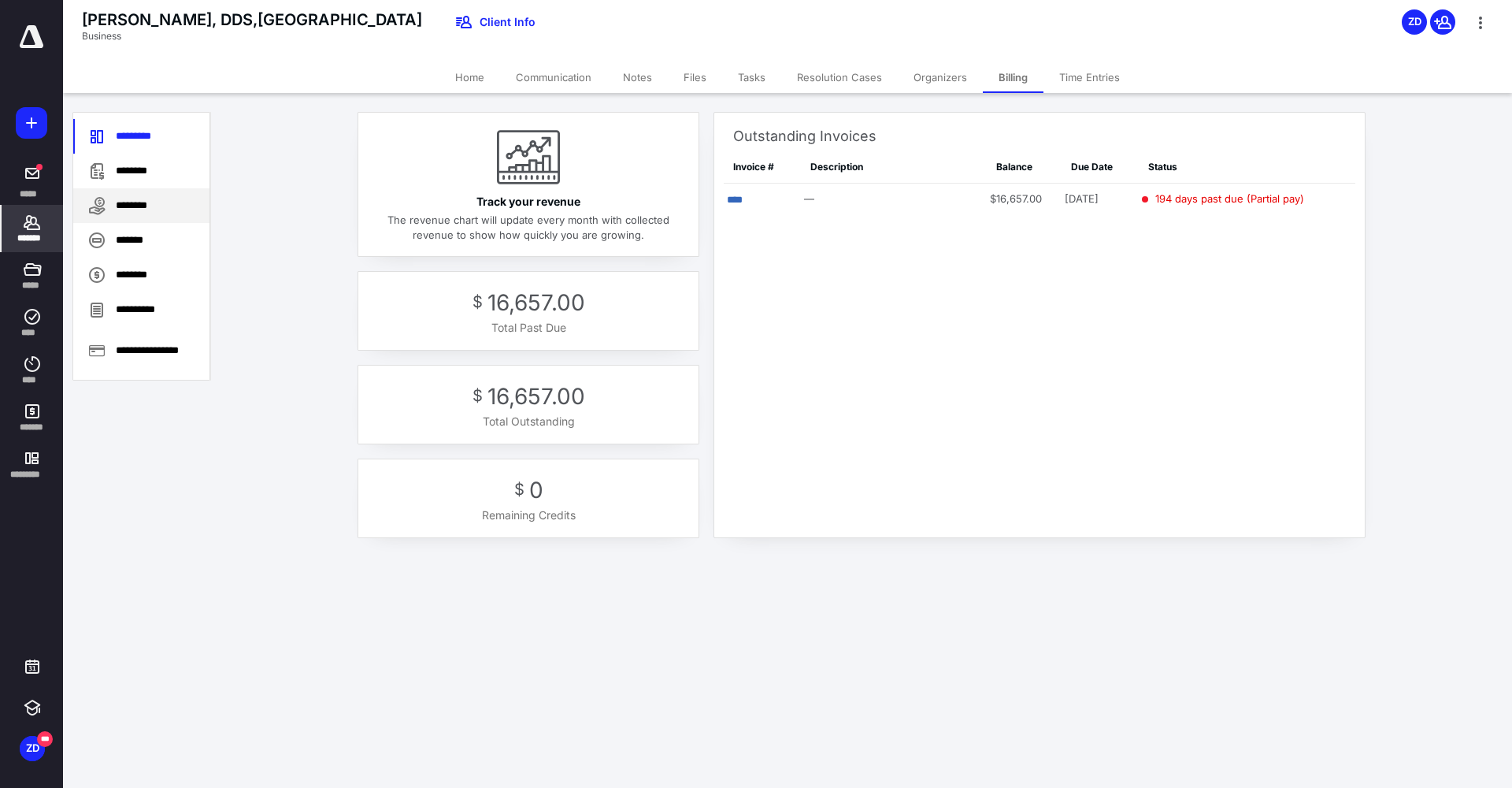 click on "********" at bounding box center [141, 206] 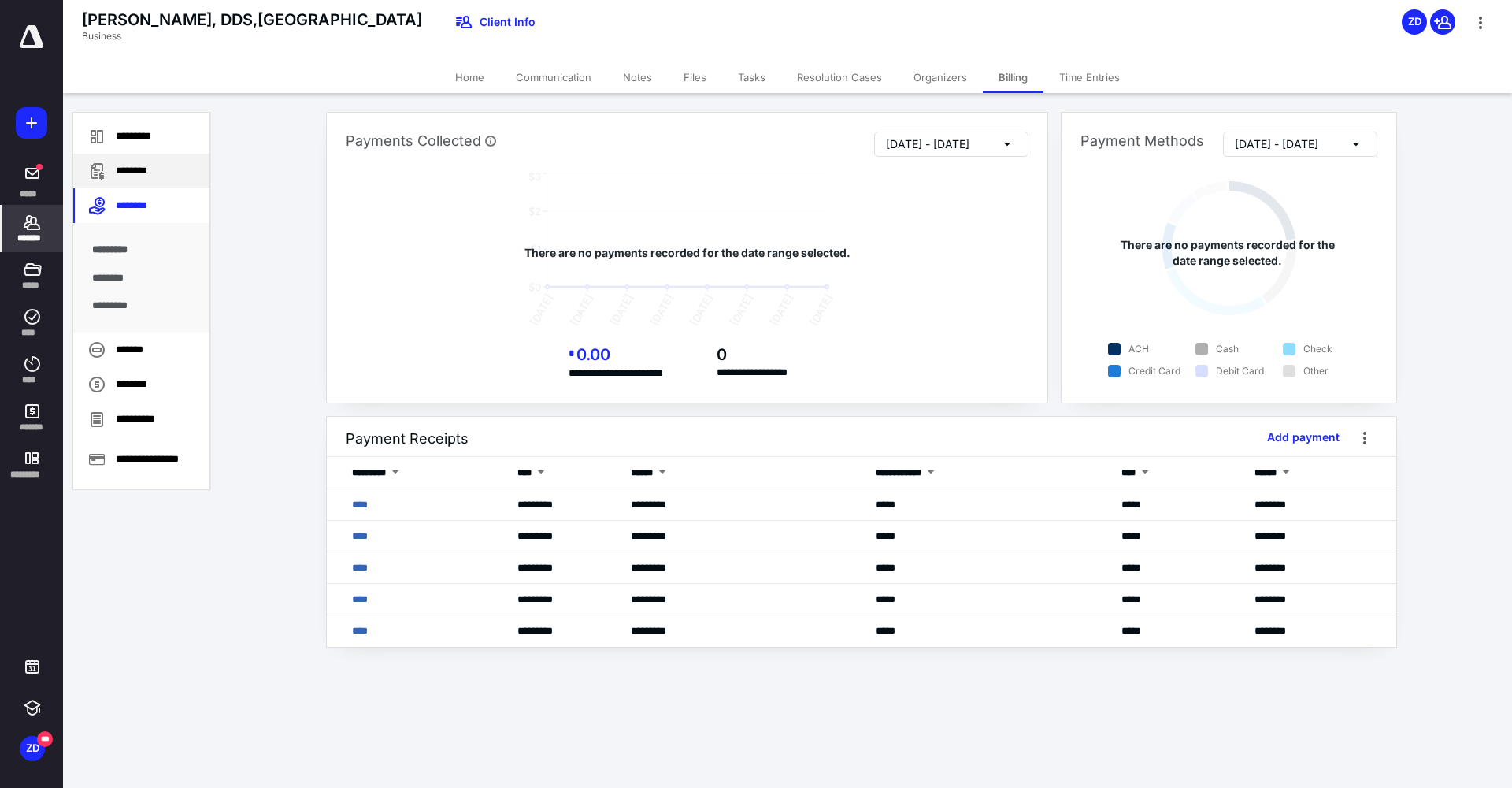 click on "********" at bounding box center (141, 171) 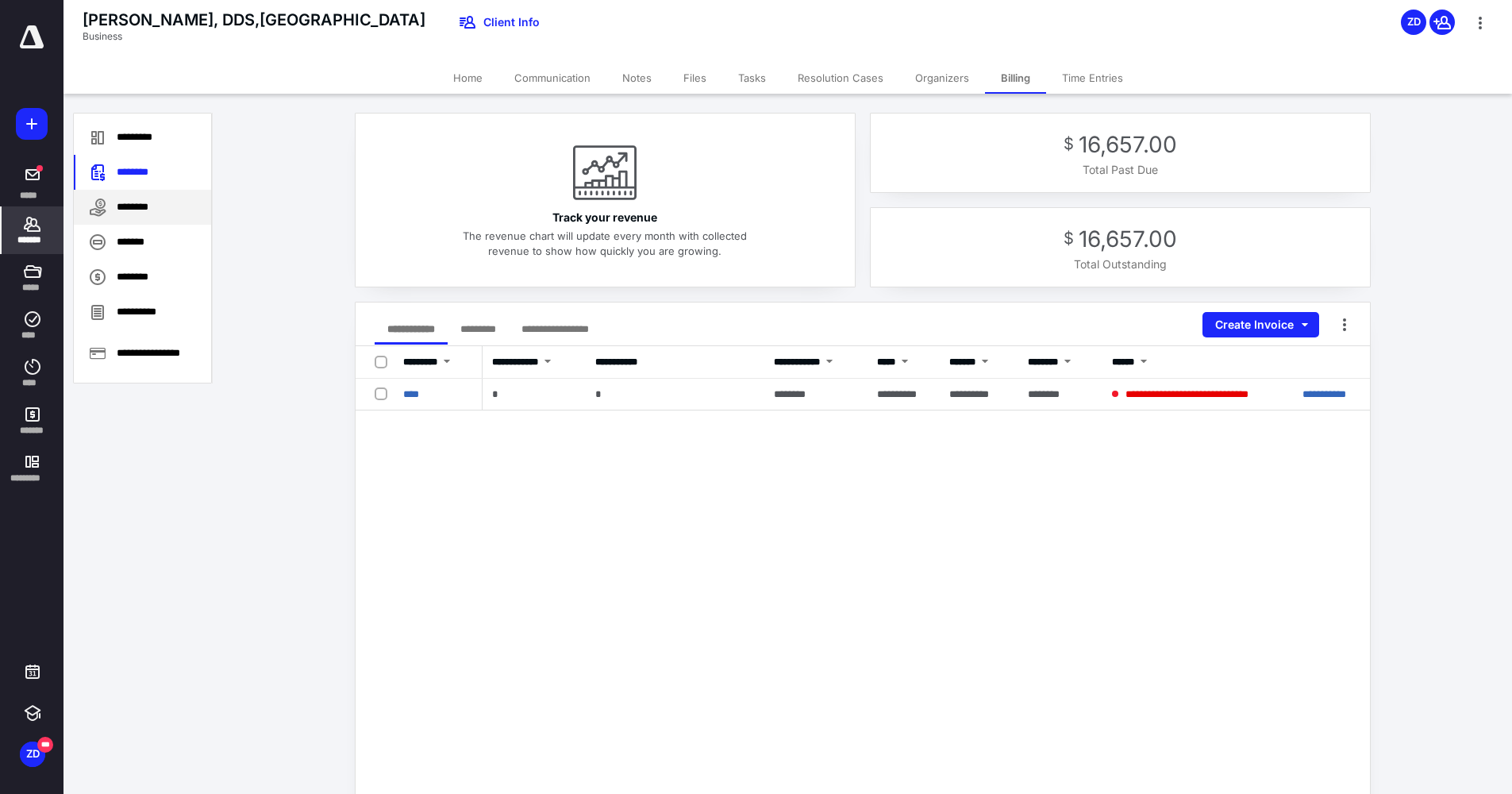 click on "********" at bounding box center [142, 207] 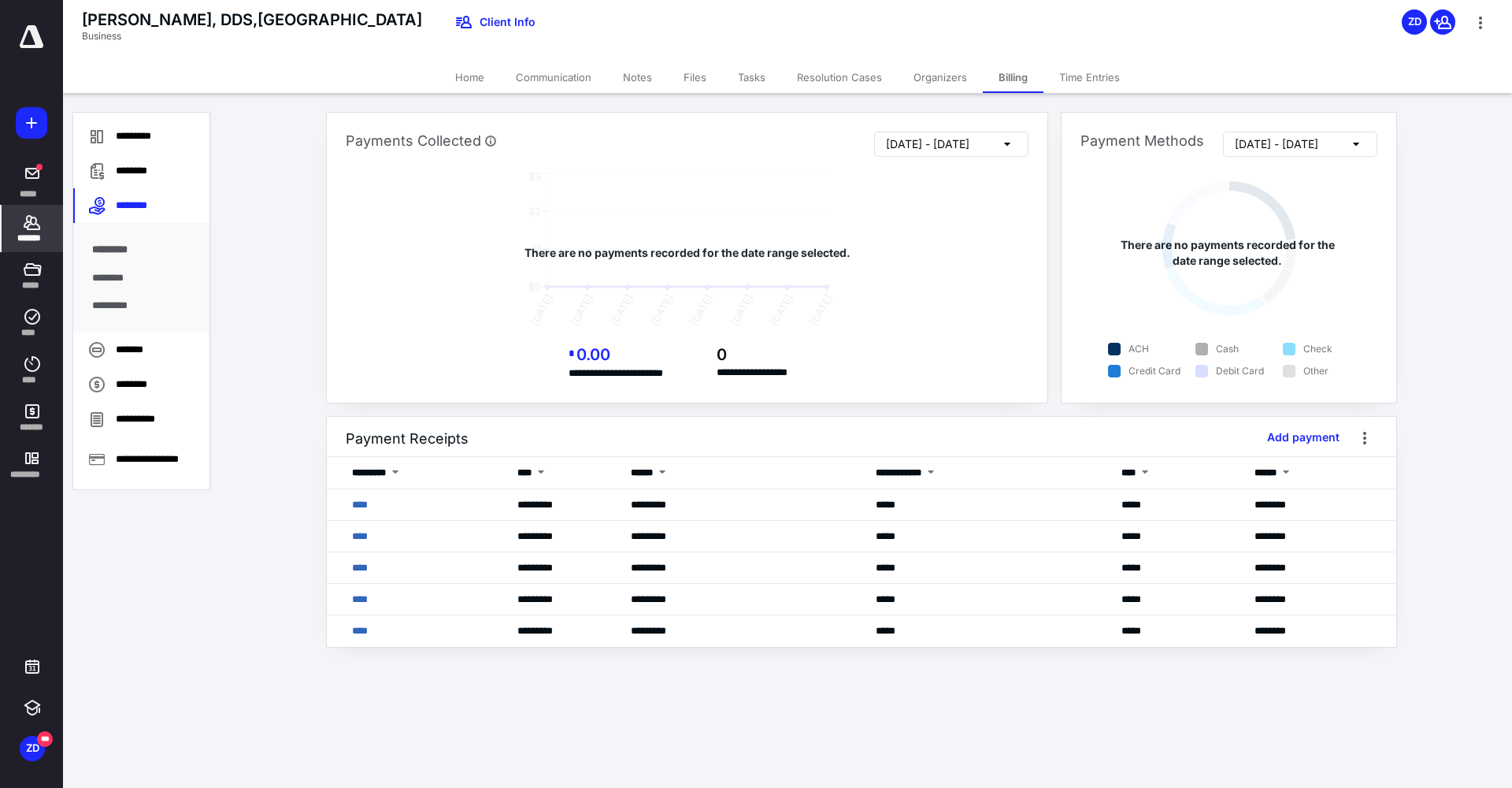 click on "*******" at bounding box center (32, 229) 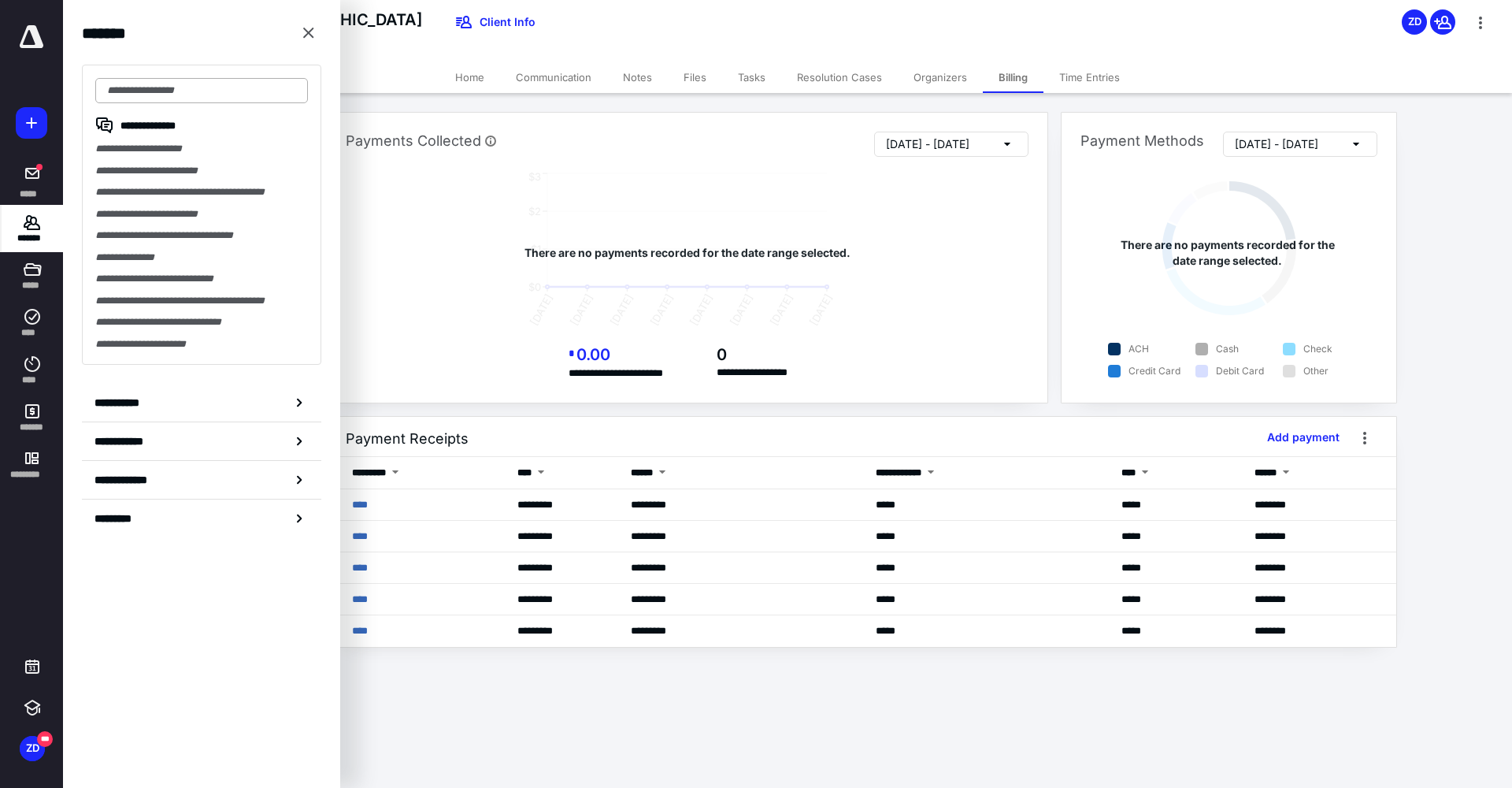click at bounding box center [202, 91] 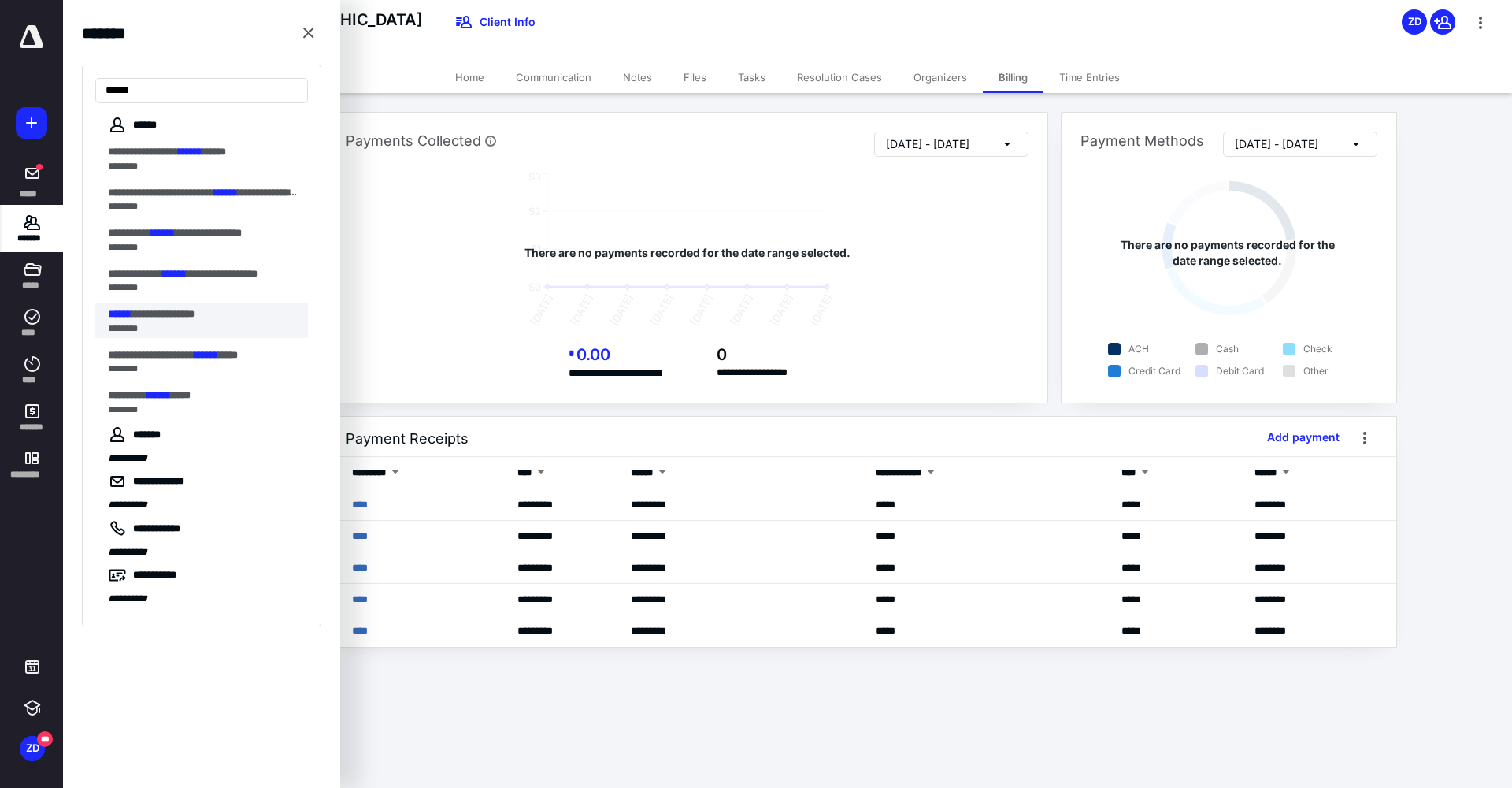 type on "******" 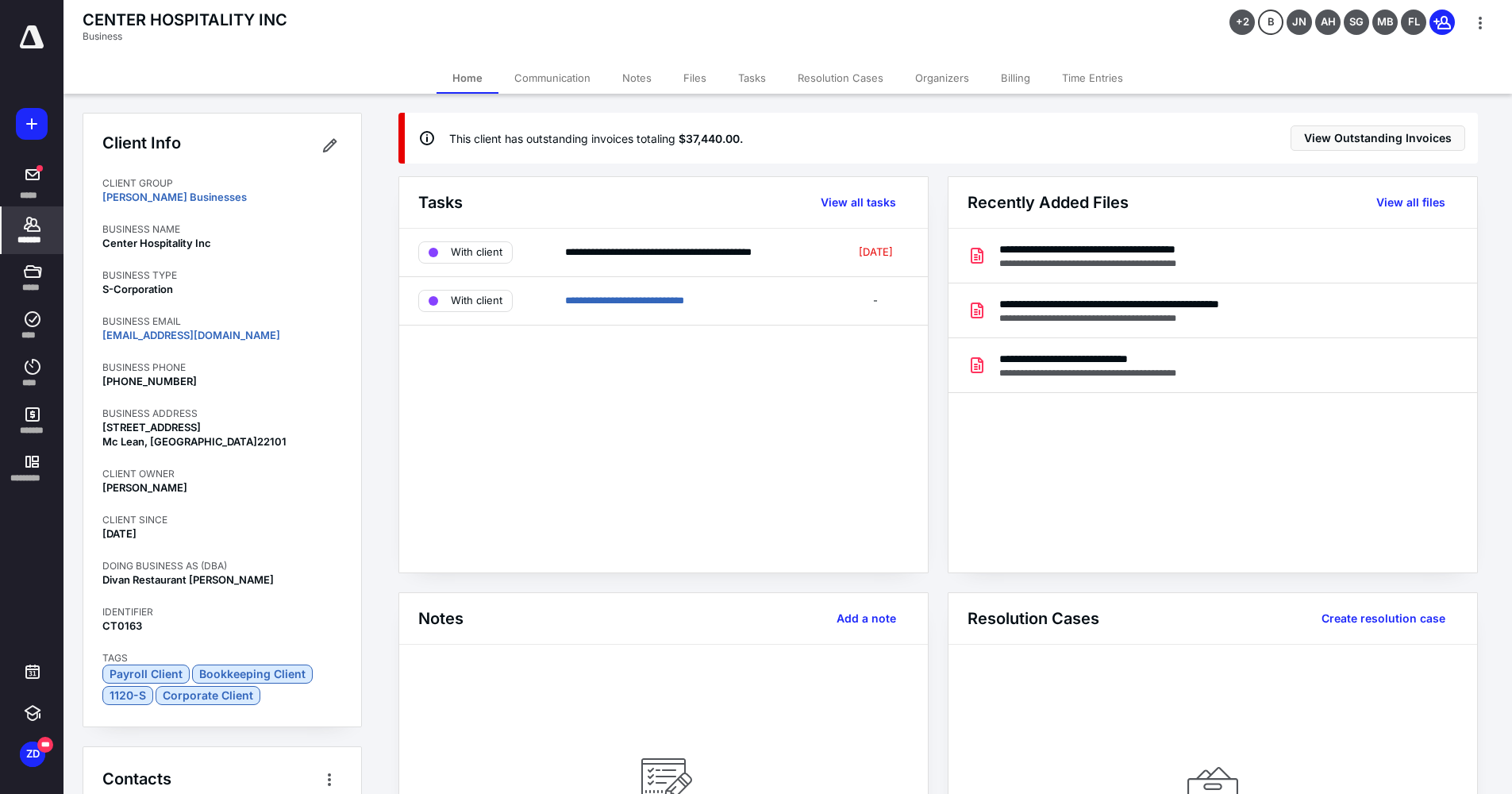 click on "Billing" at bounding box center (1015, 78) 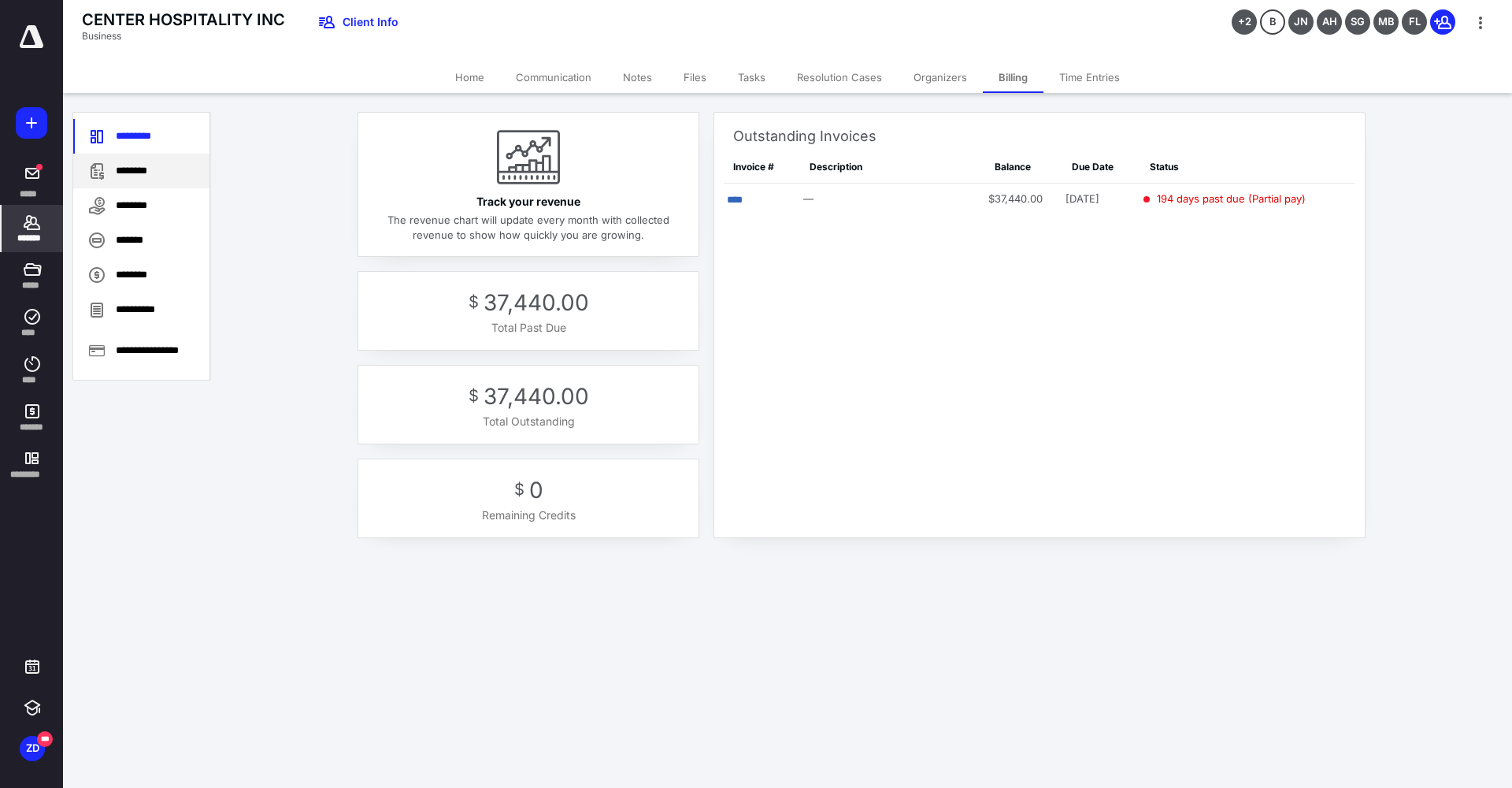 click on "********" at bounding box center (141, 171) 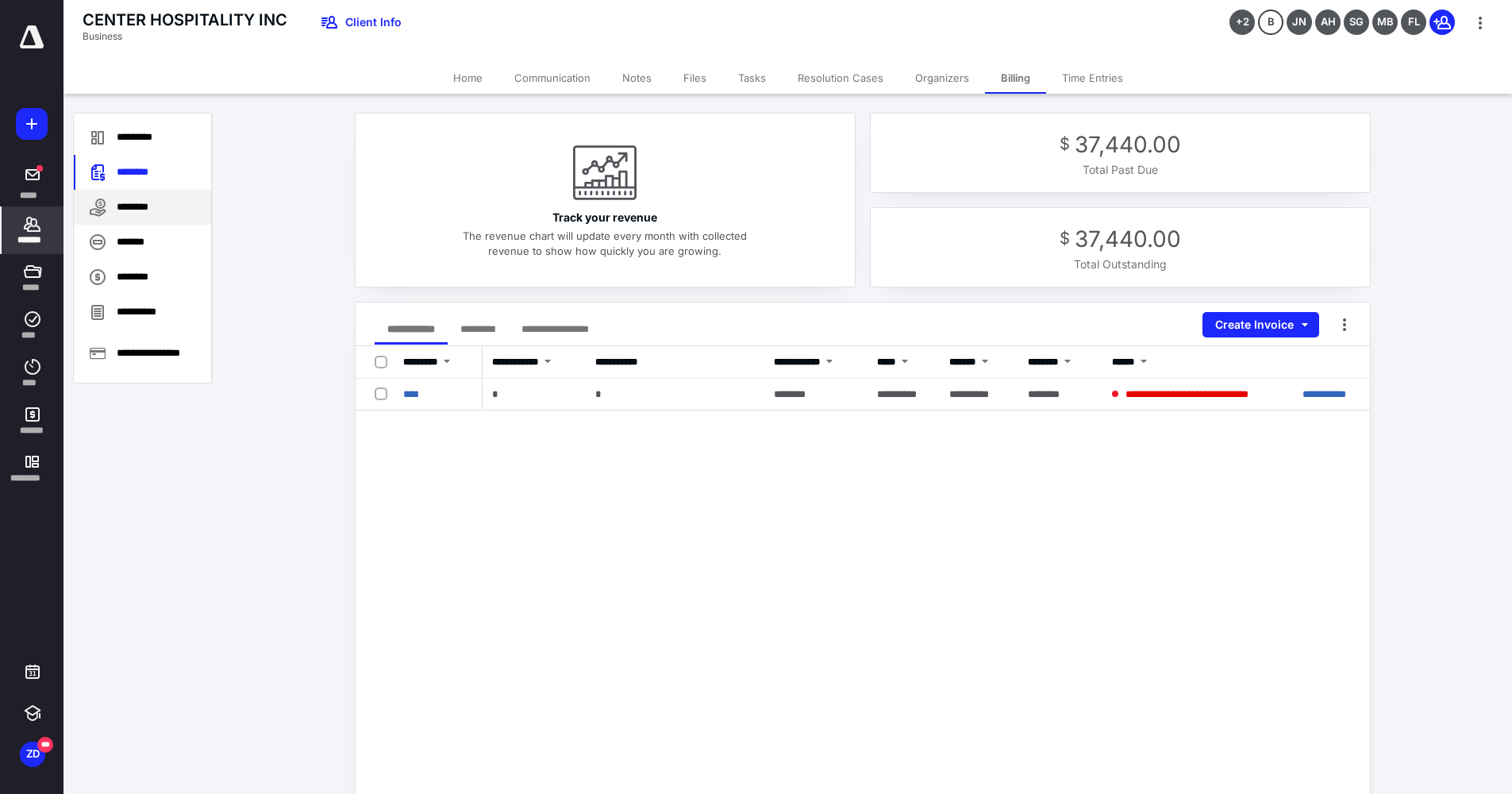 click on "********" at bounding box center (142, 207) 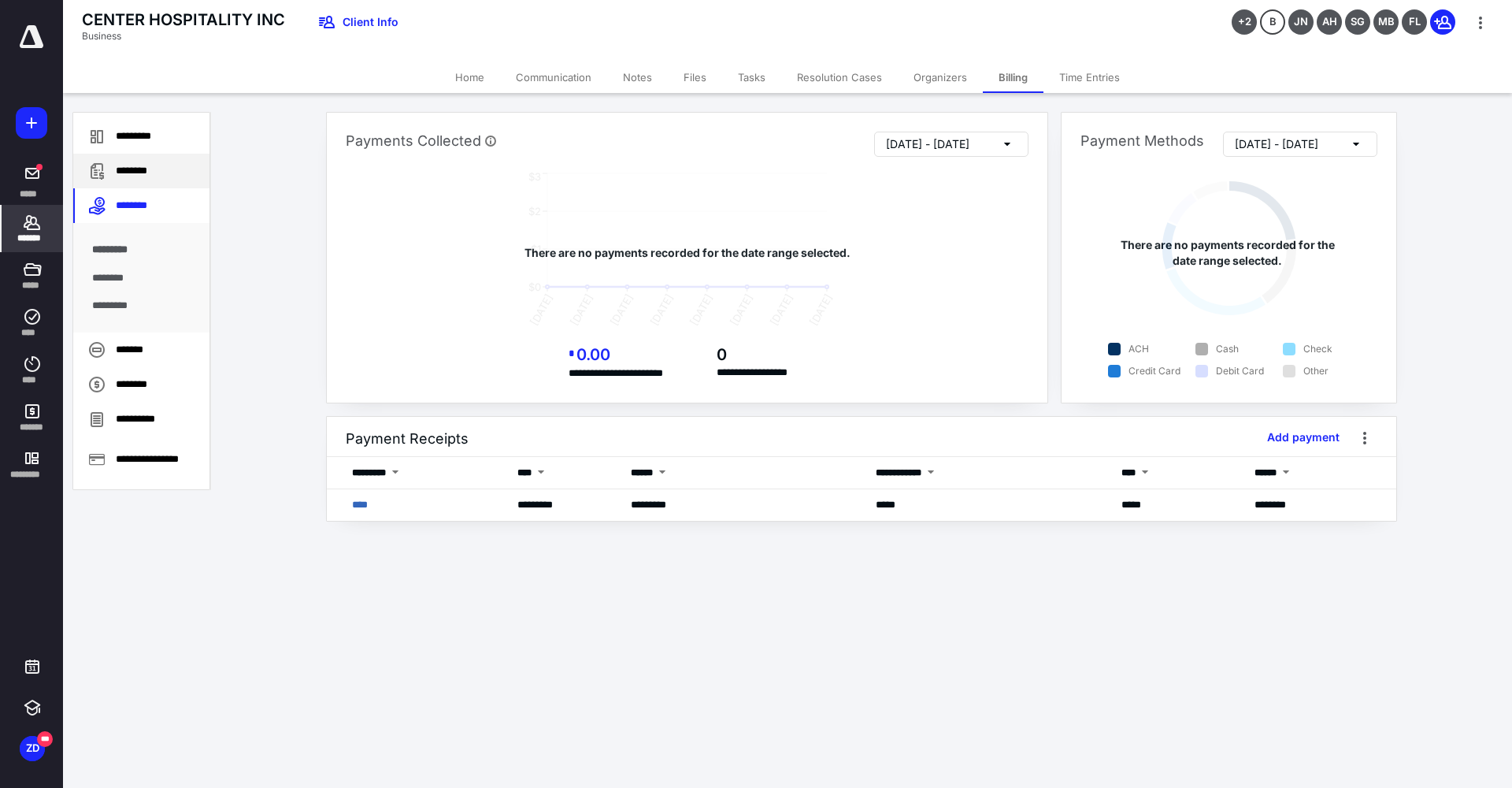 click on "********" at bounding box center [141, 171] 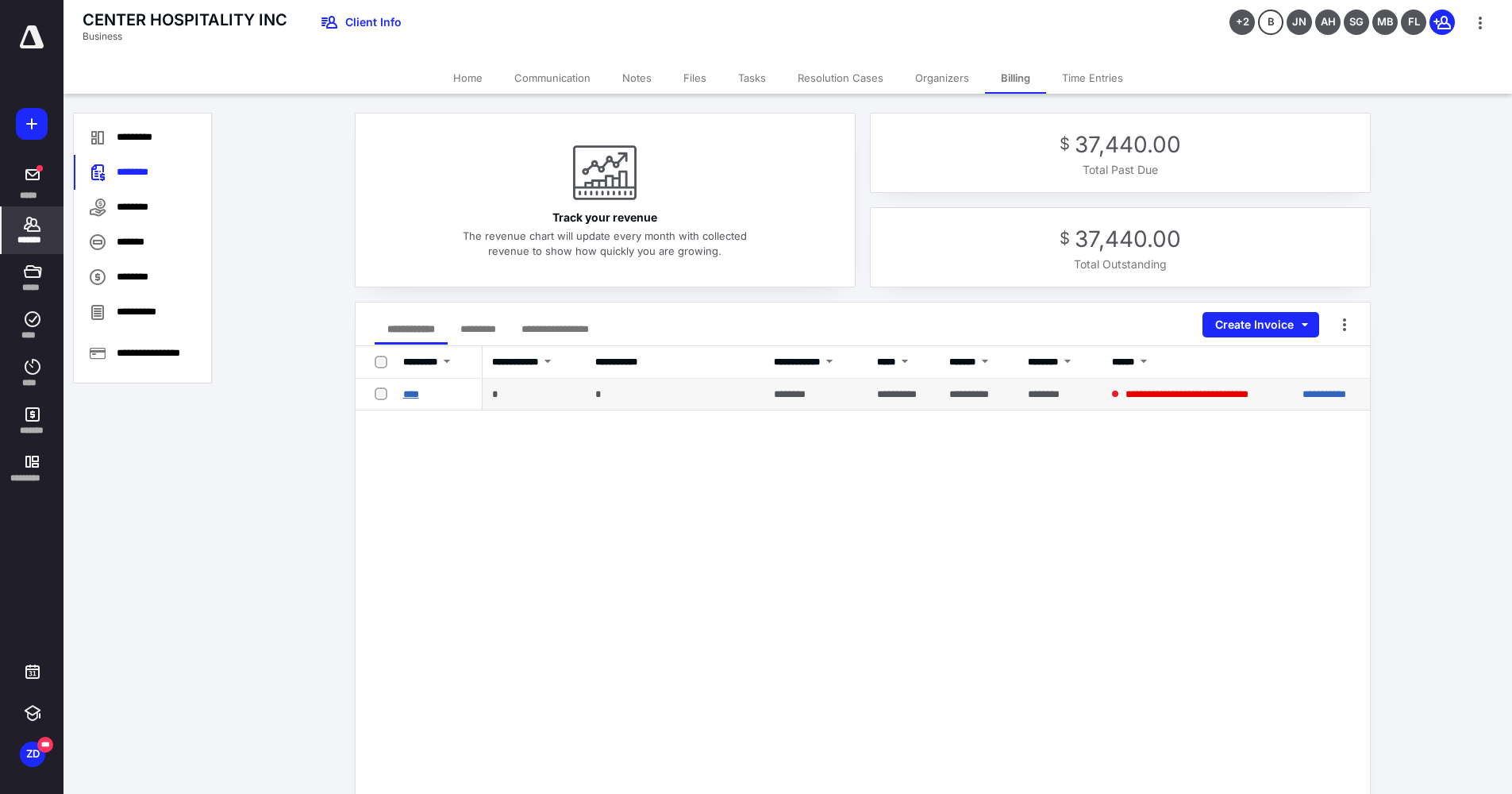 click on "****" at bounding box center [411, 394] 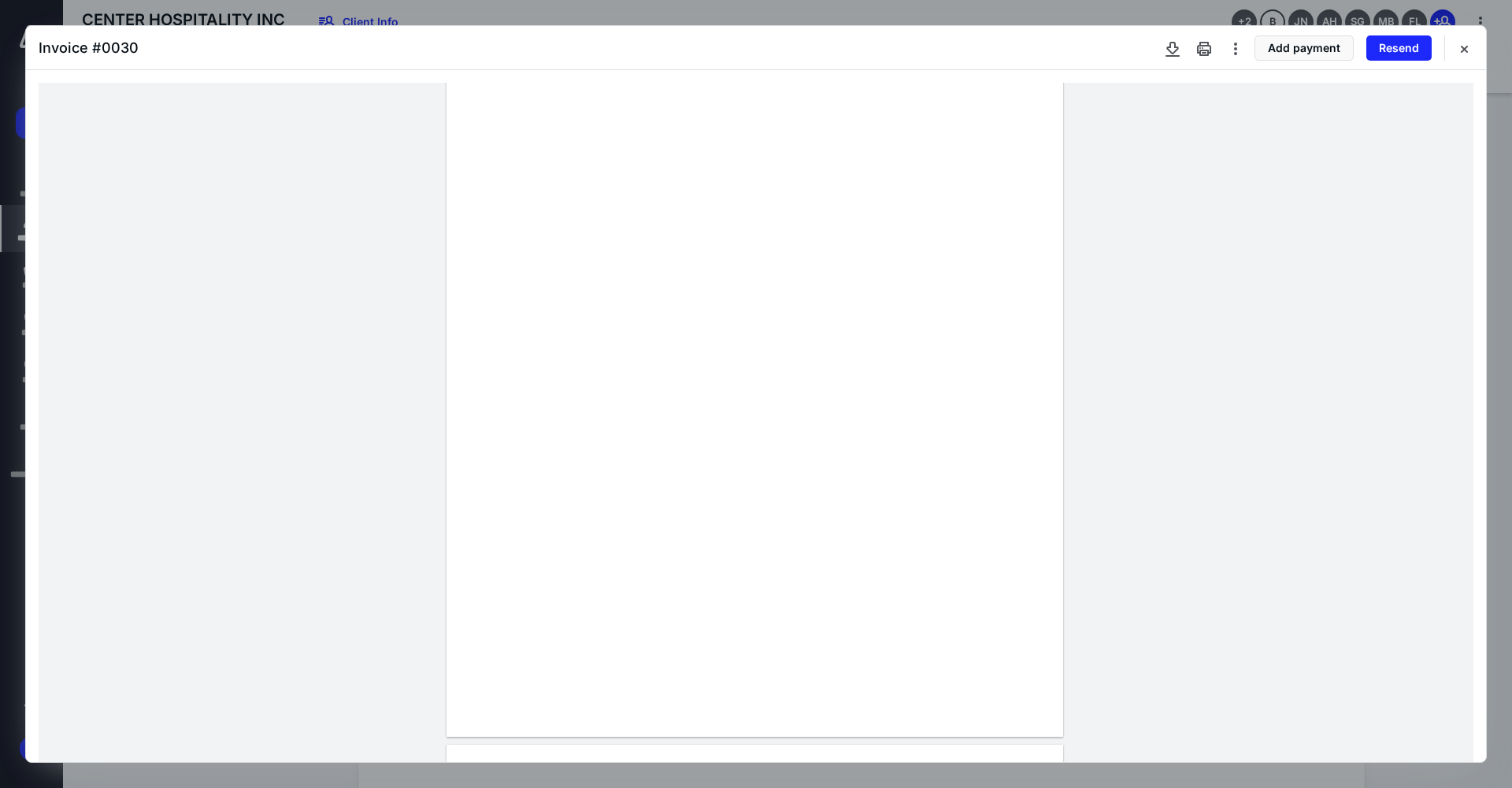 scroll, scrollTop: 79, scrollLeft: 0, axis: vertical 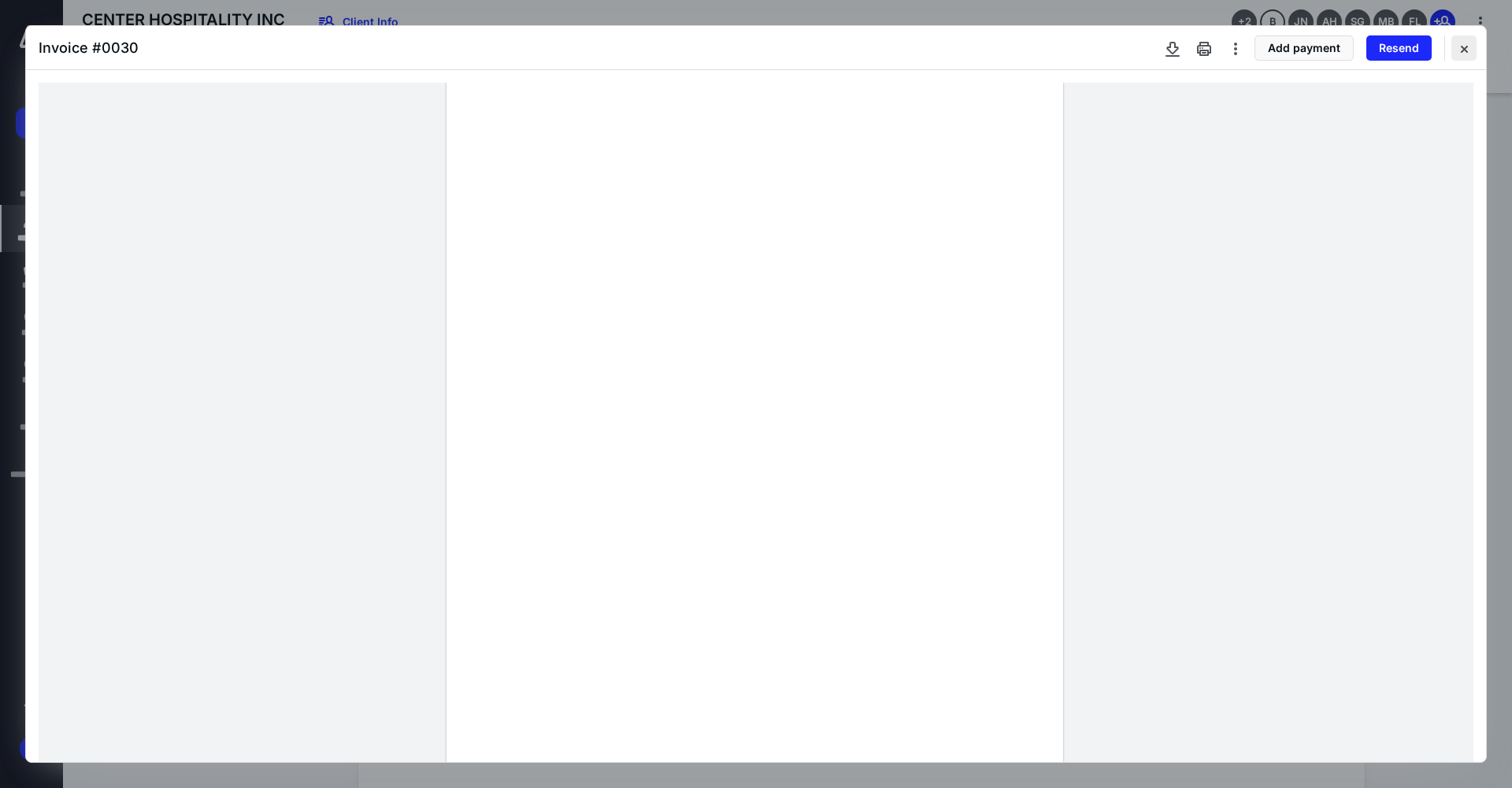 click at bounding box center (1464, 48) 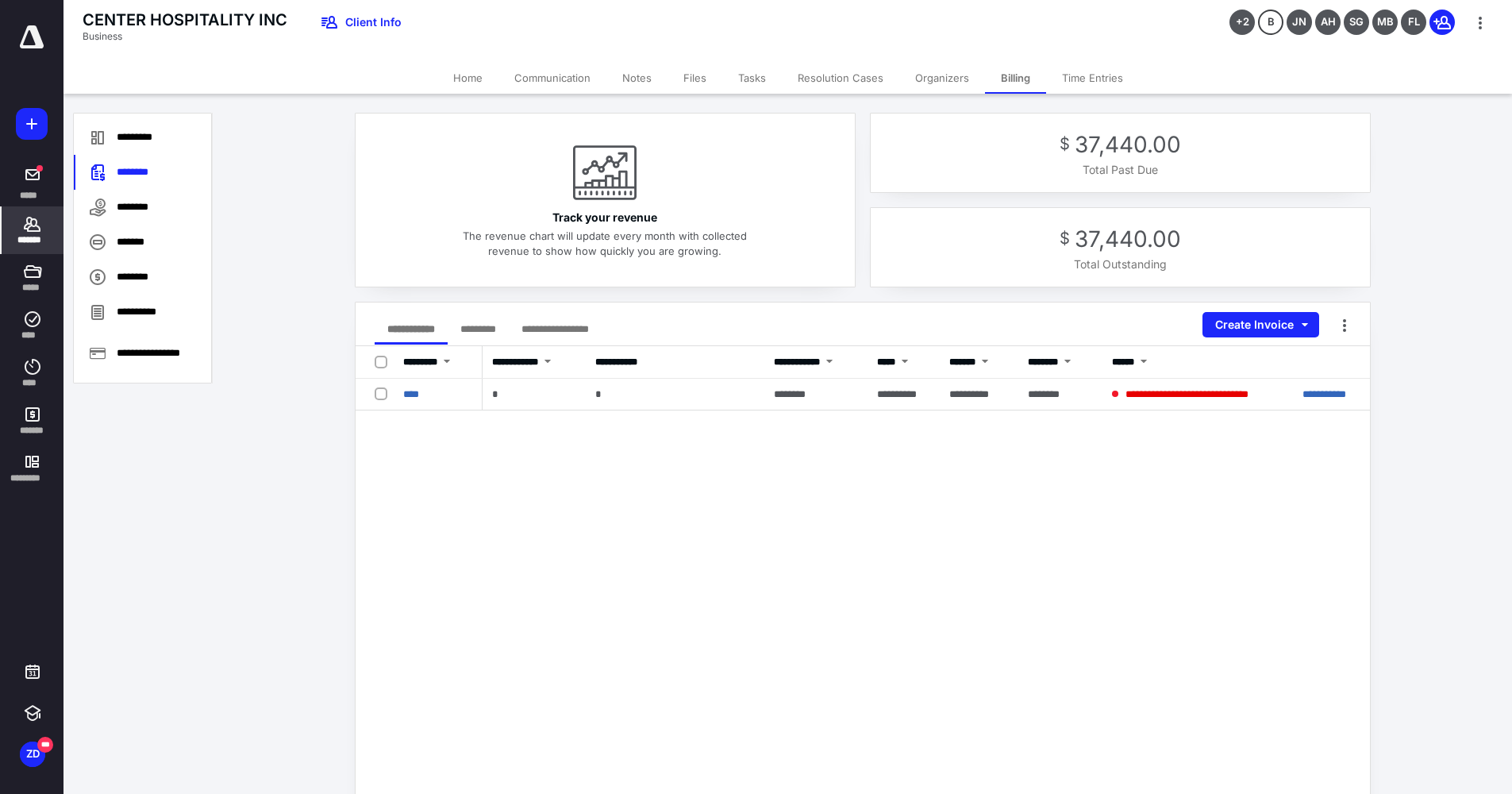 click on "*******" at bounding box center [33, 230] 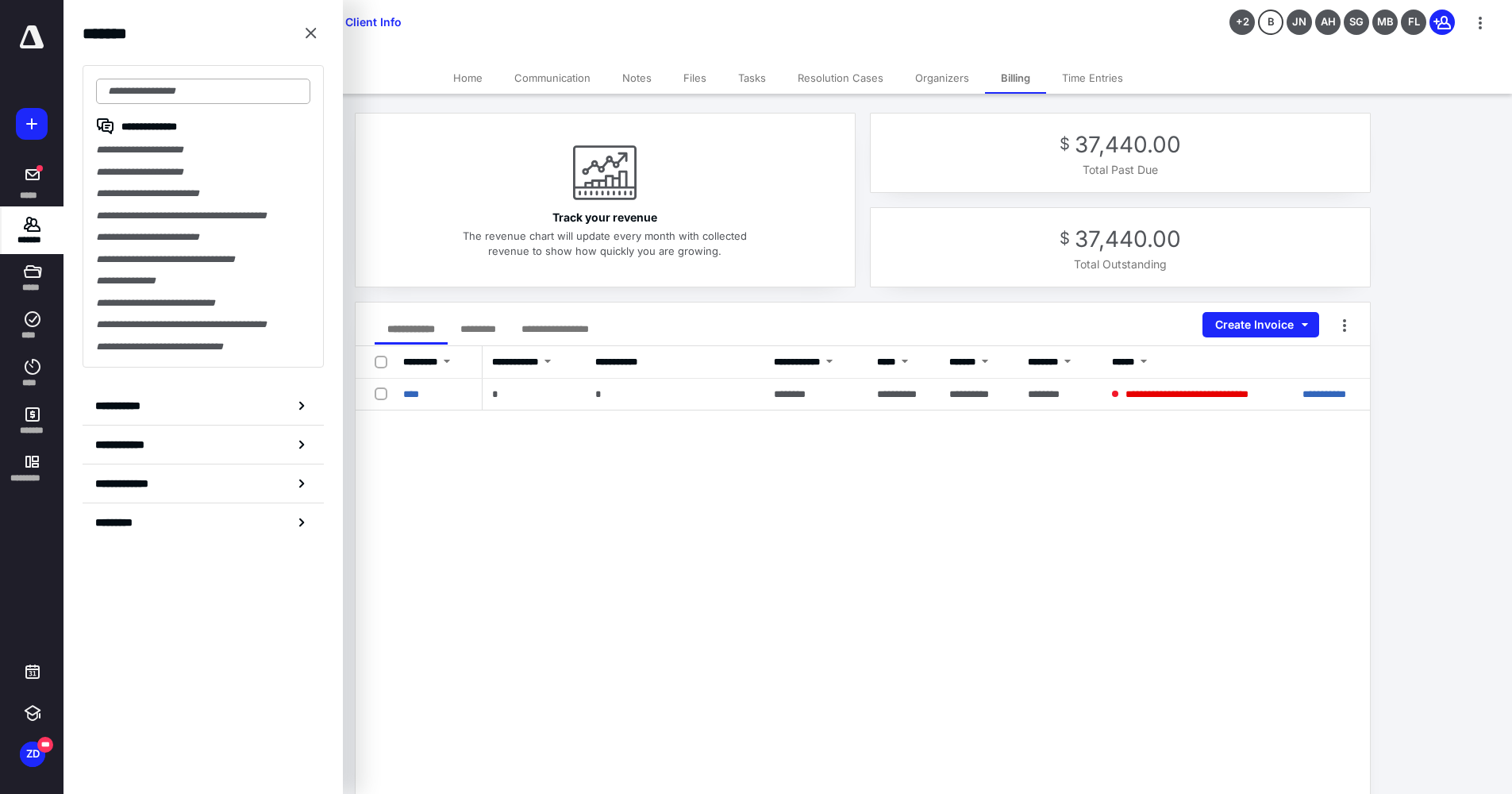click at bounding box center [203, 91] 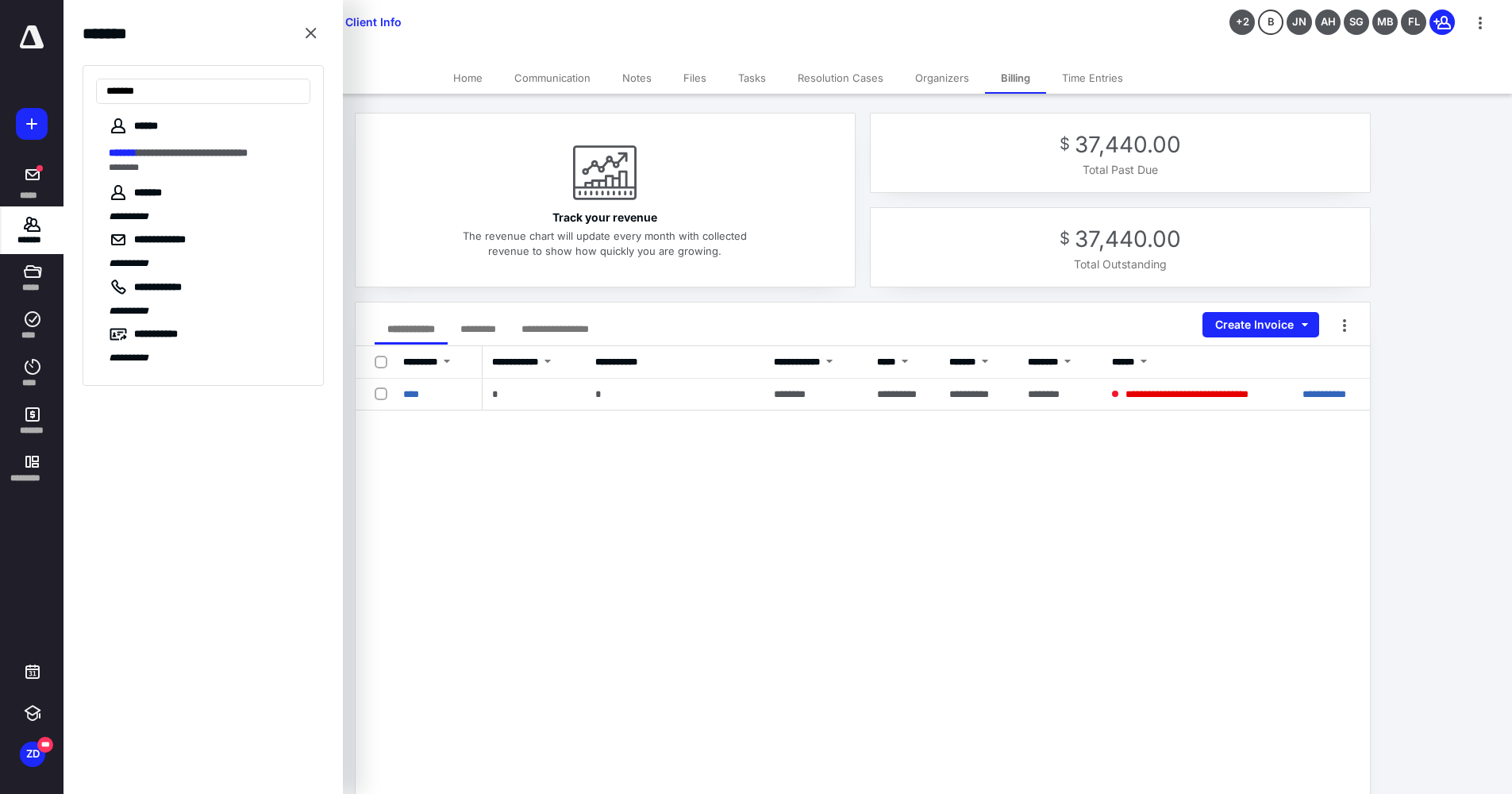 type on "*******" 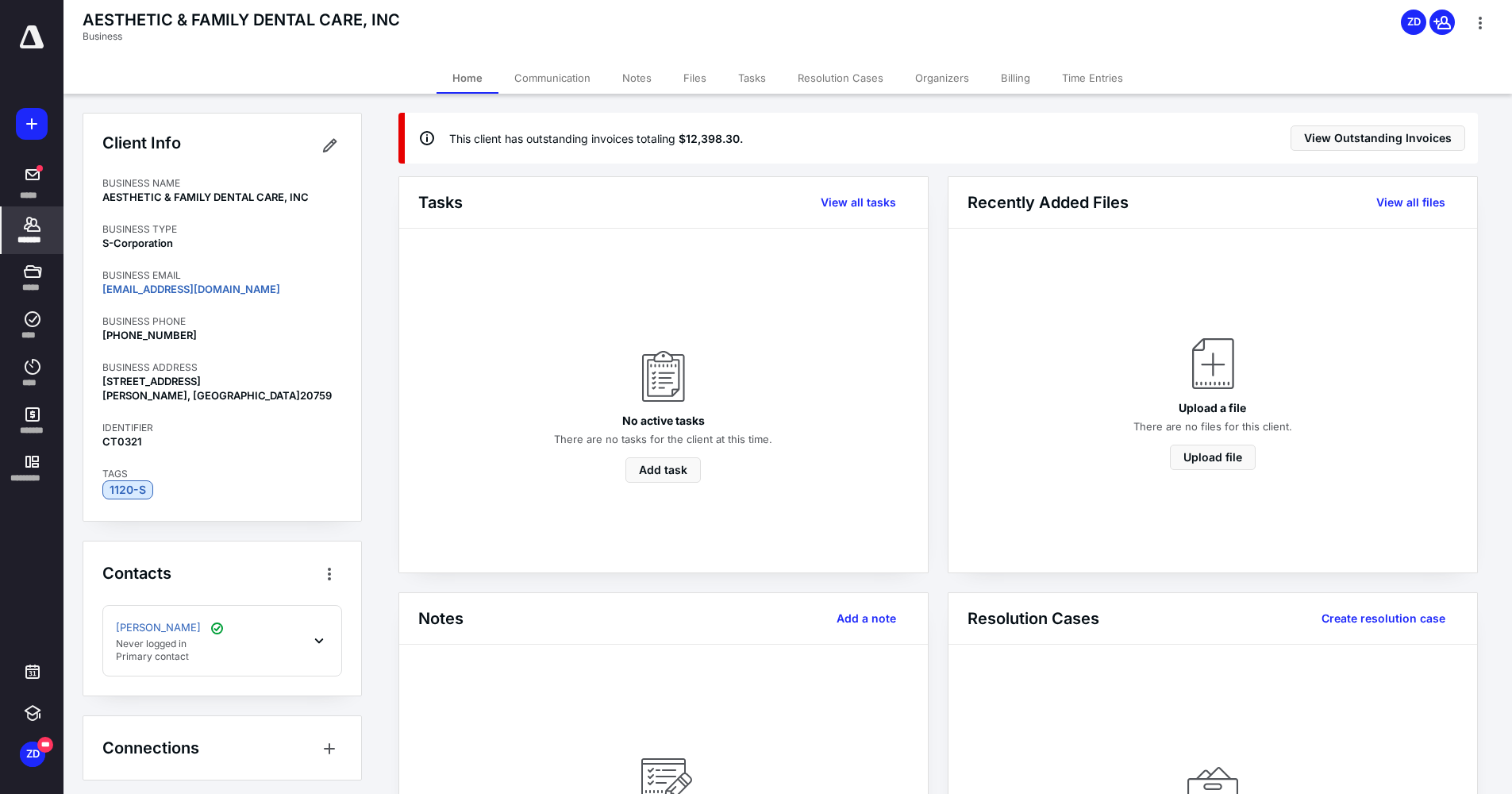 click on "Billing" at bounding box center (1015, 78) 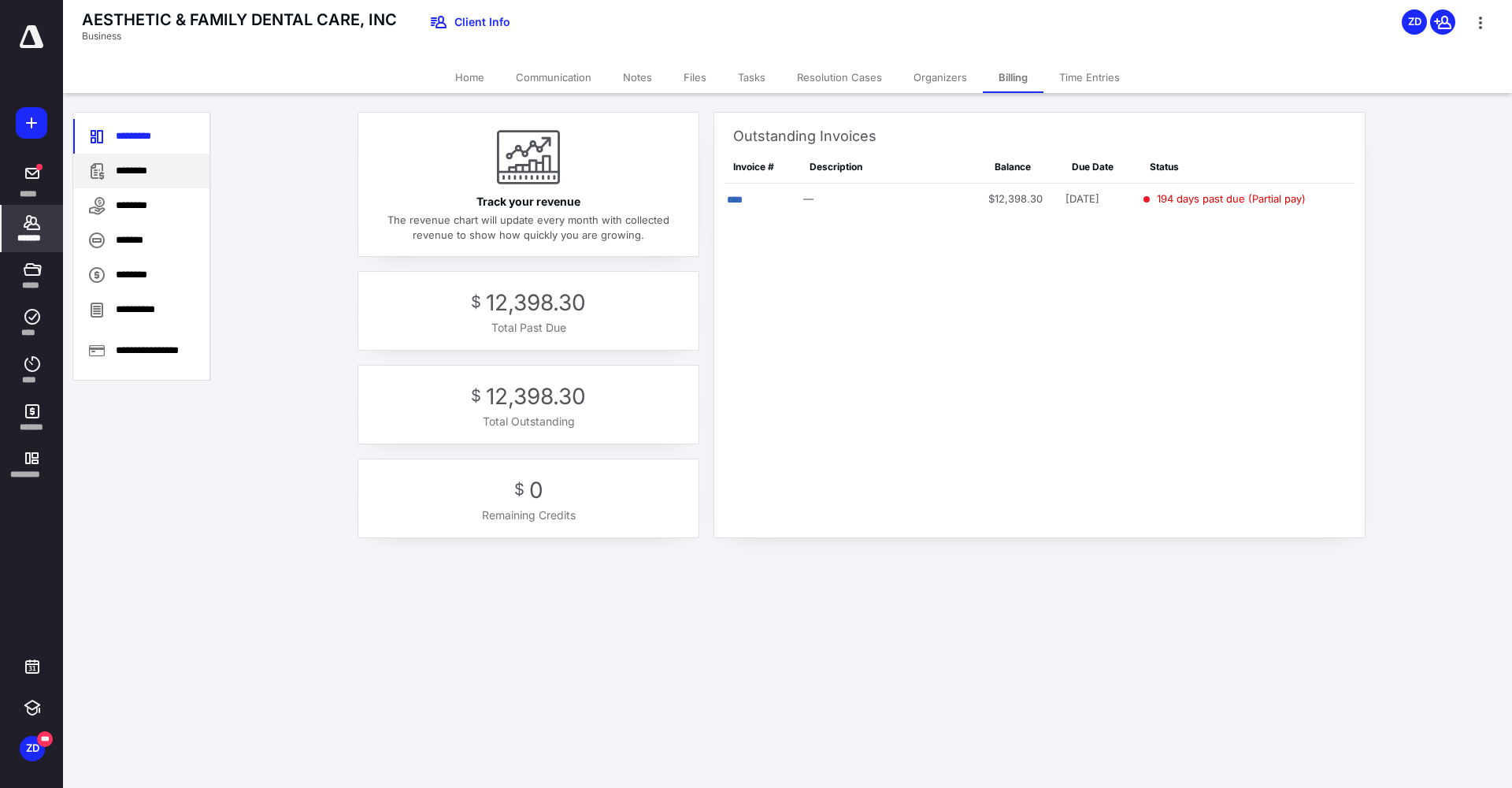 click on "********" at bounding box center (141, 171) 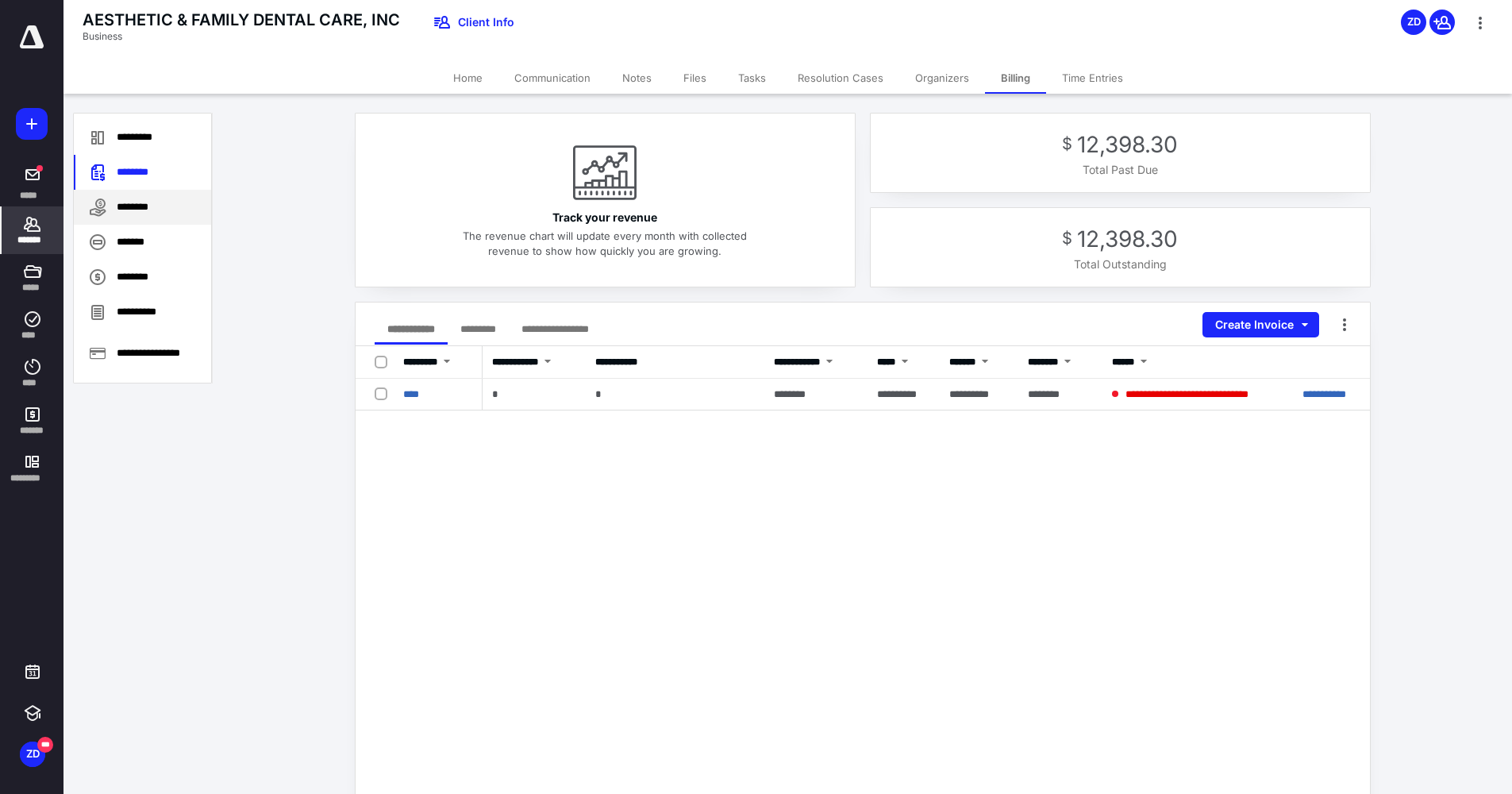 click on "********" at bounding box center [142, 207] 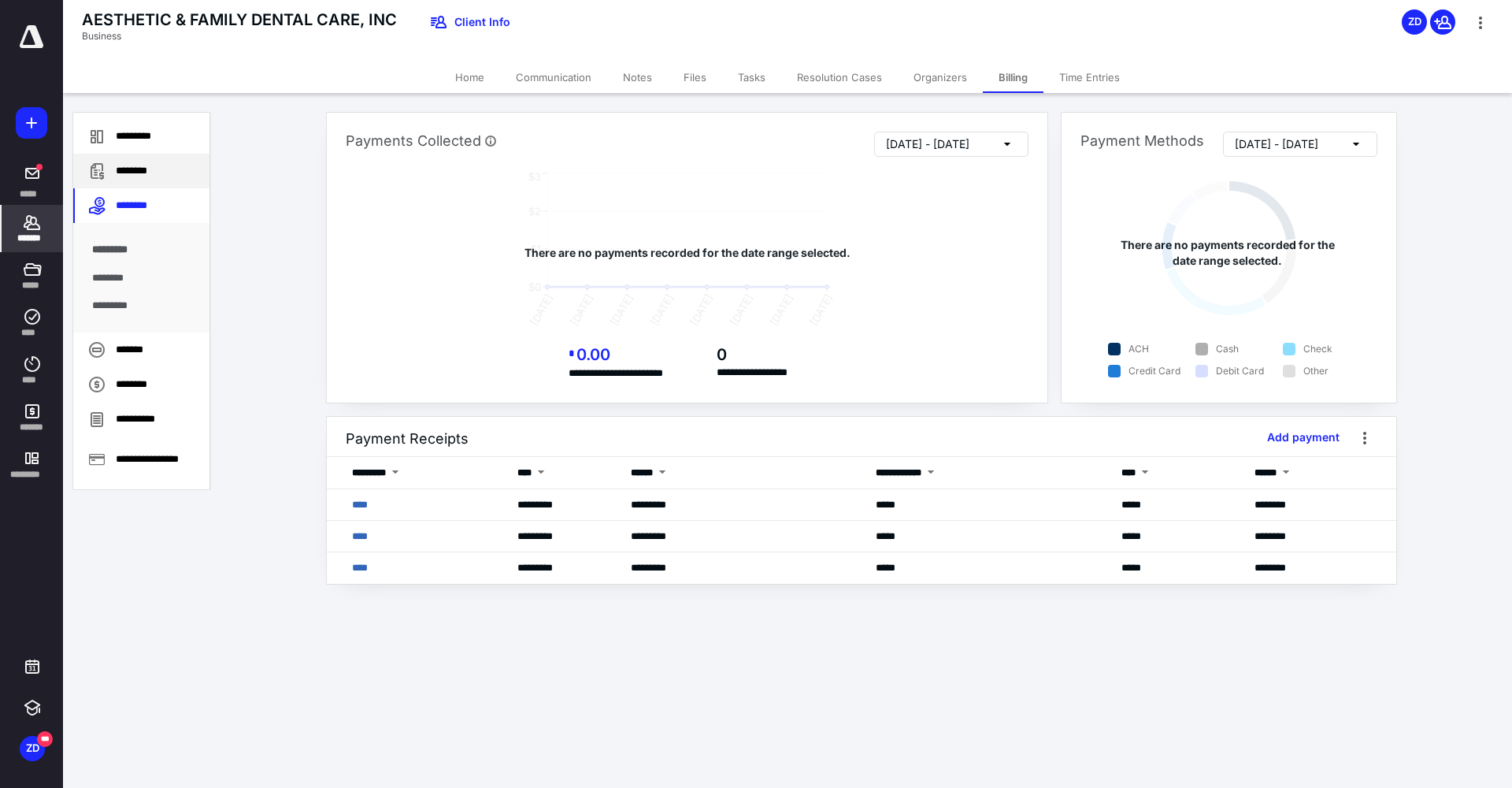 click on "********" at bounding box center [141, 171] 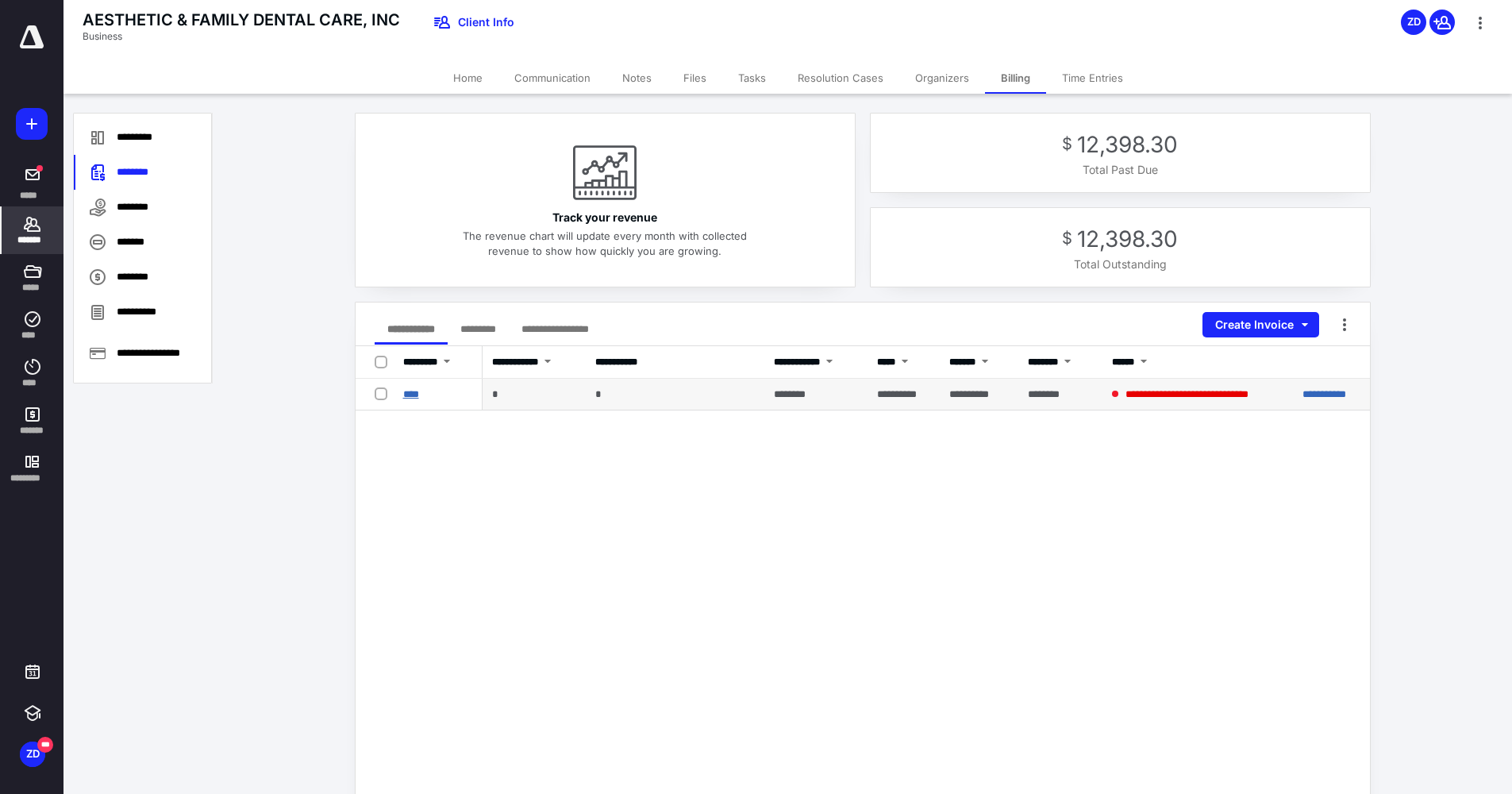 click on "****" at bounding box center [411, 394] 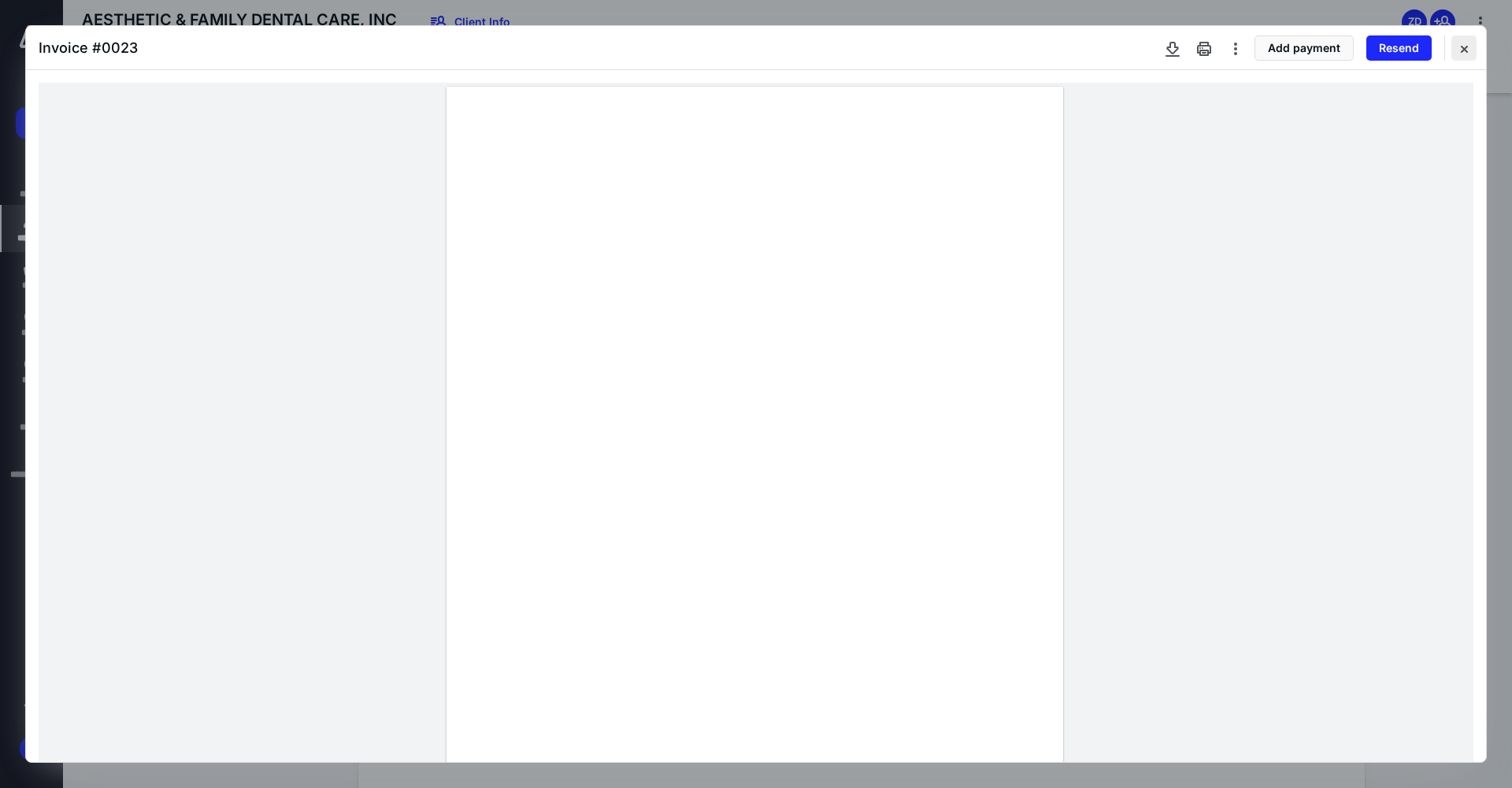 click at bounding box center (1464, 48) 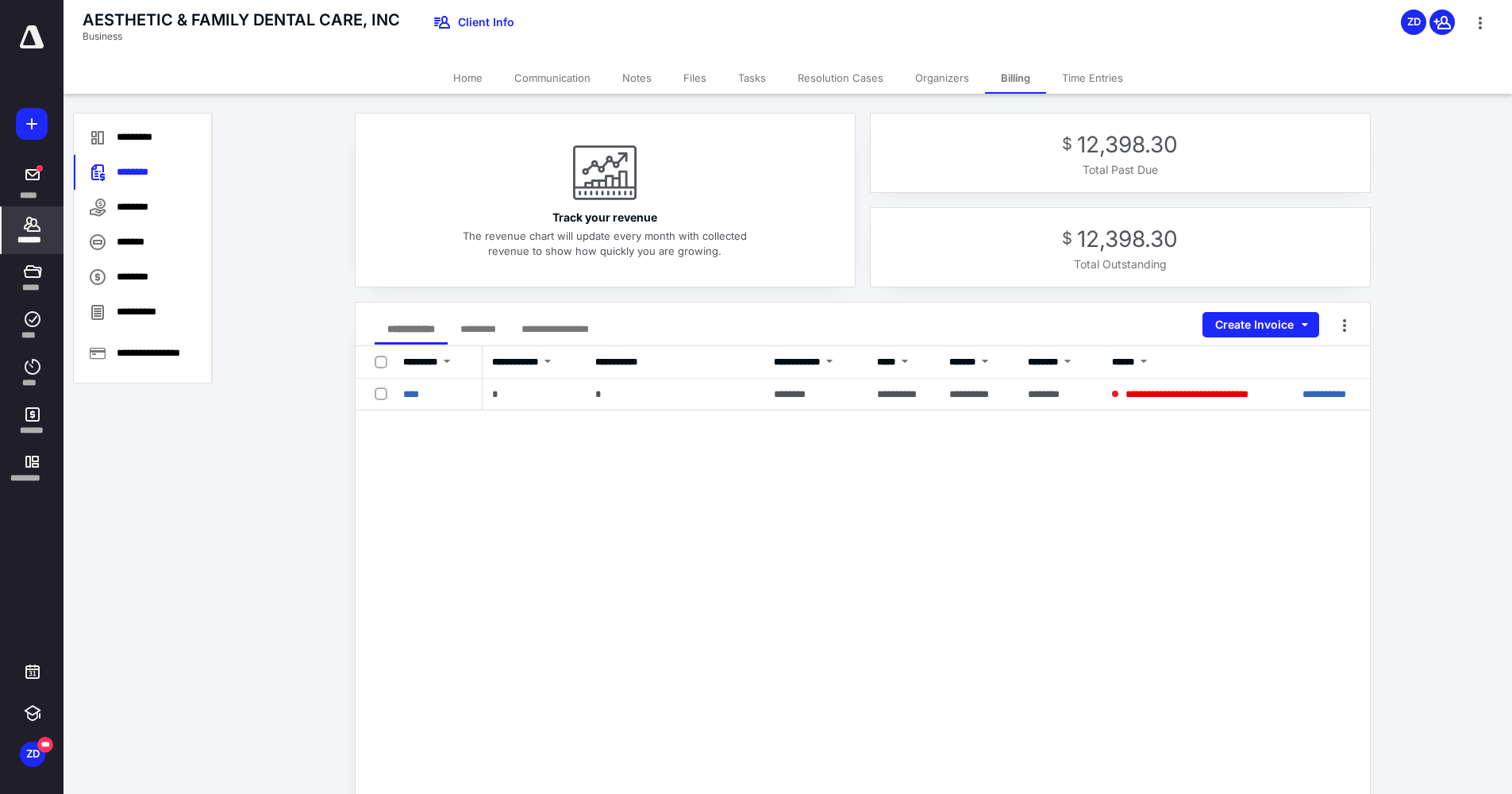 click 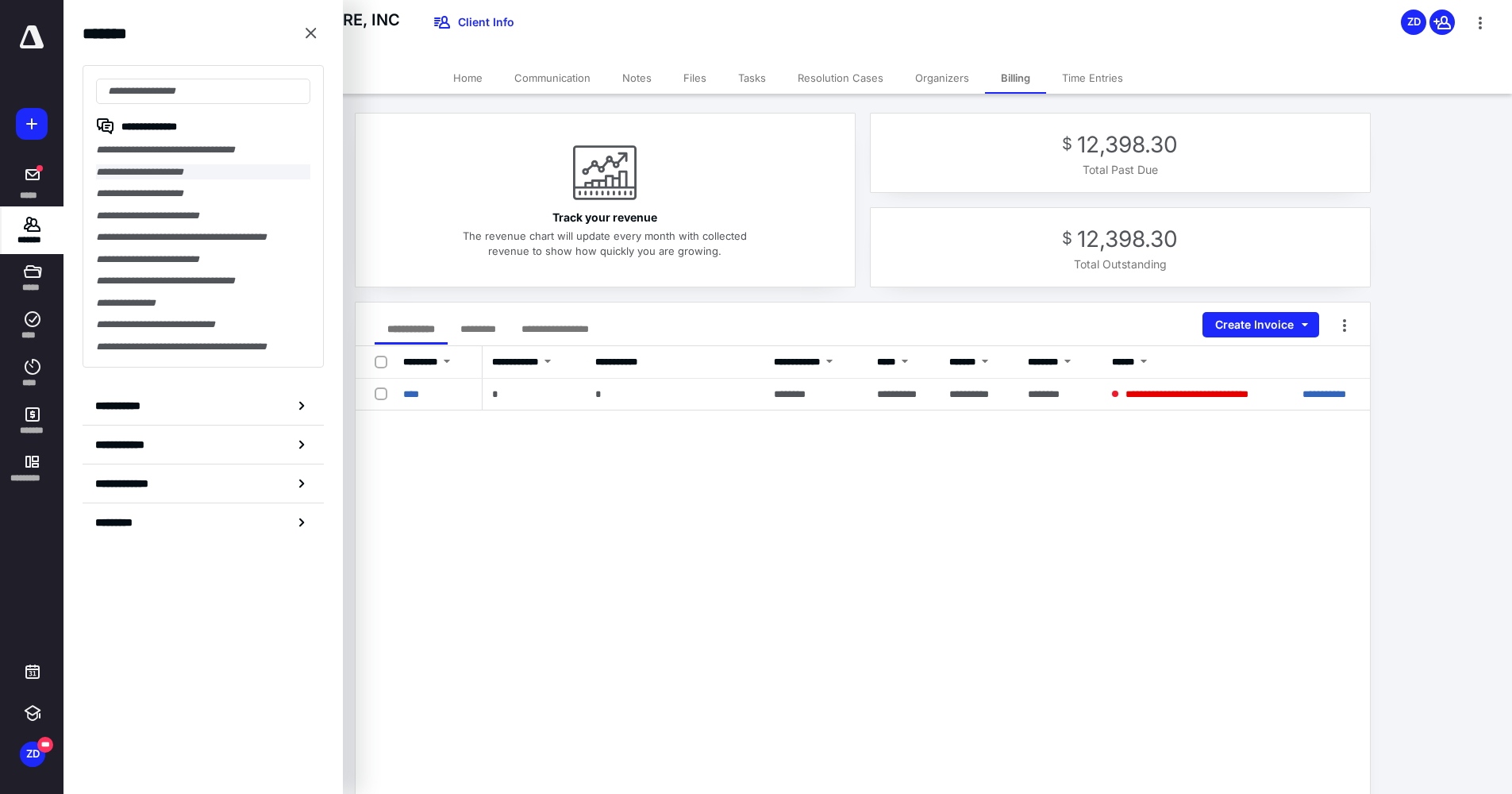 click on "**********" at bounding box center (203, 172) 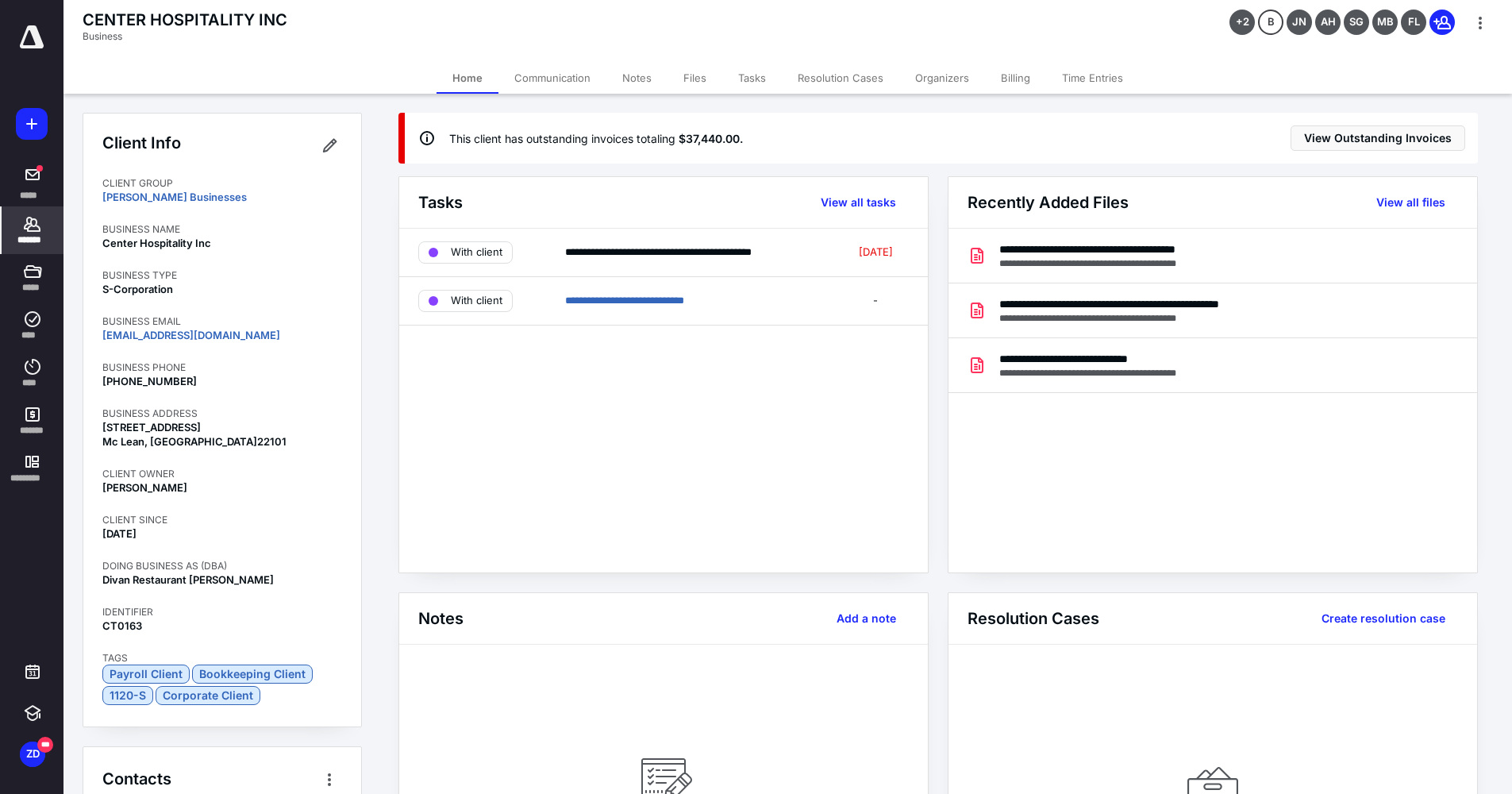 click on "Billing" at bounding box center (1015, 78) 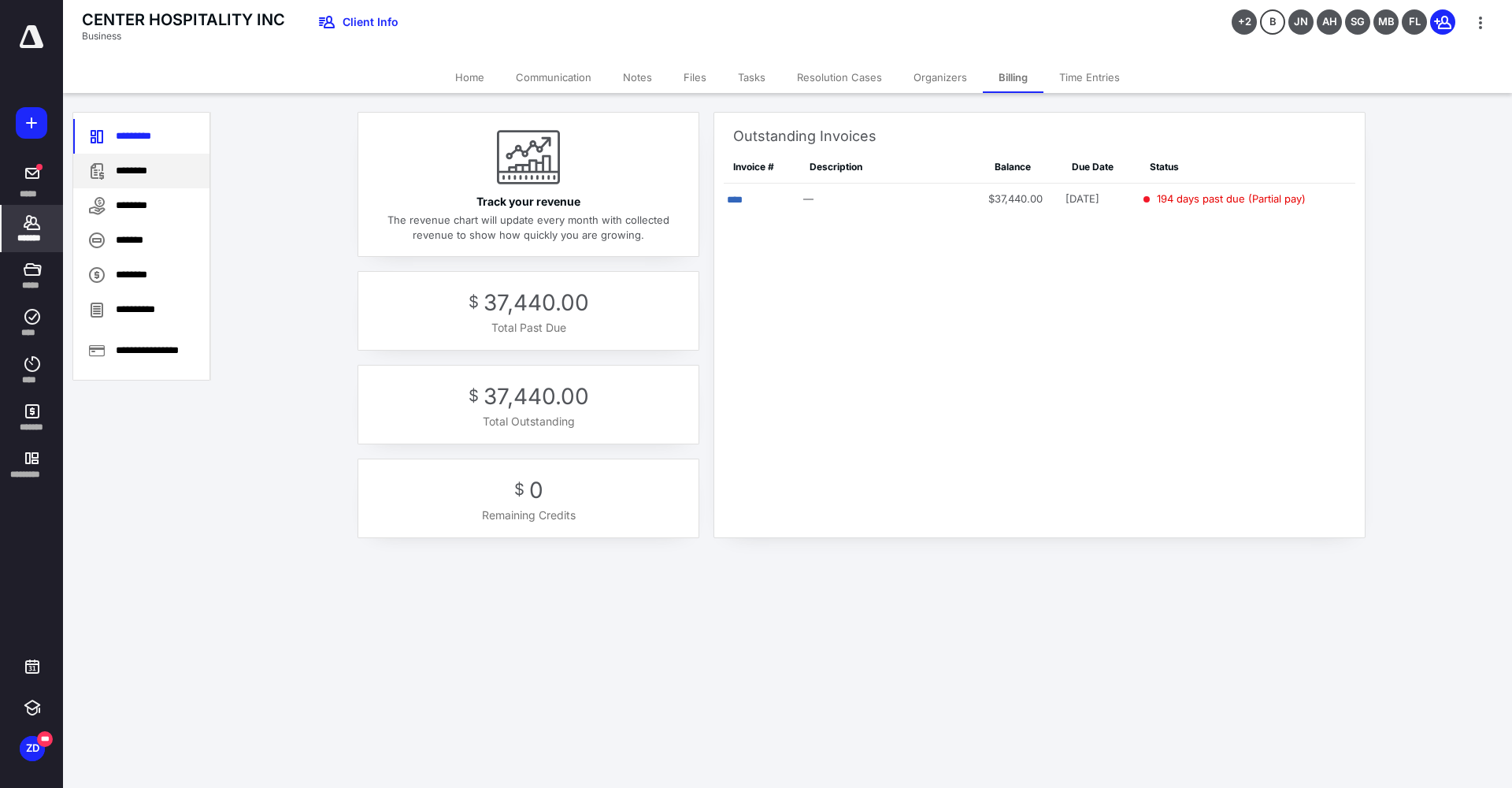 click on "********" at bounding box center (141, 171) 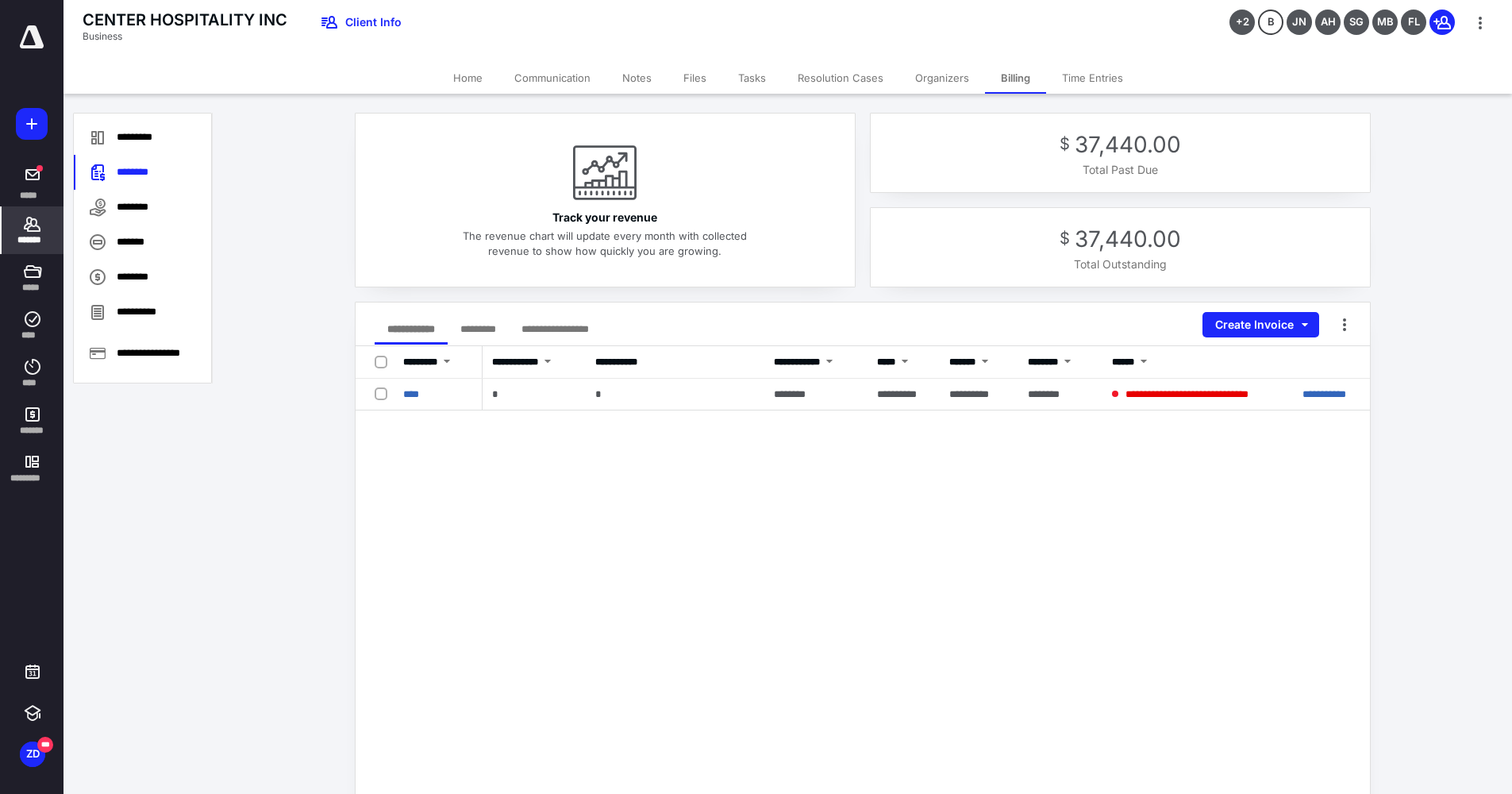 click on "*******" at bounding box center (33, 230) 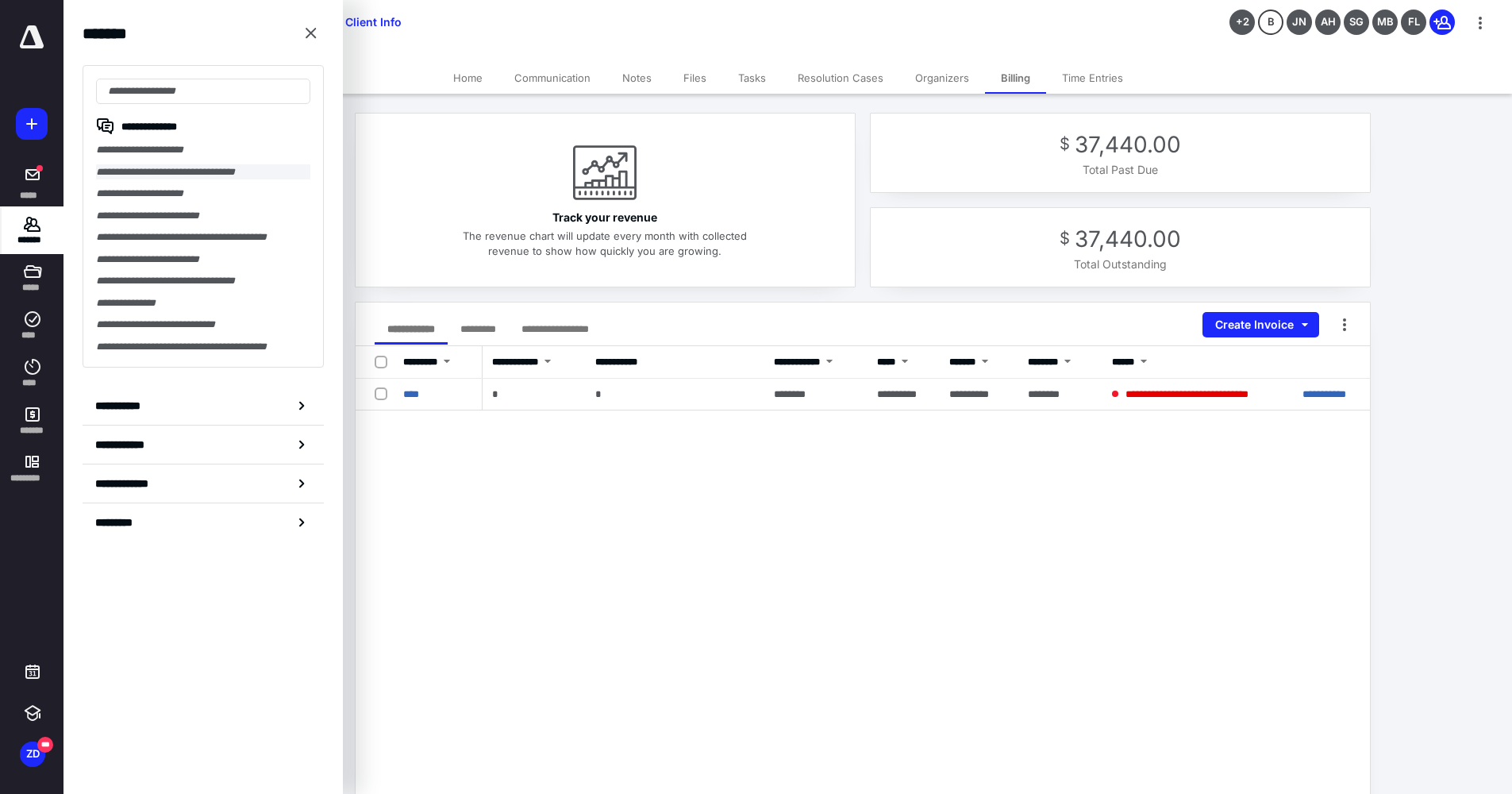 click on "**********" at bounding box center (203, 172) 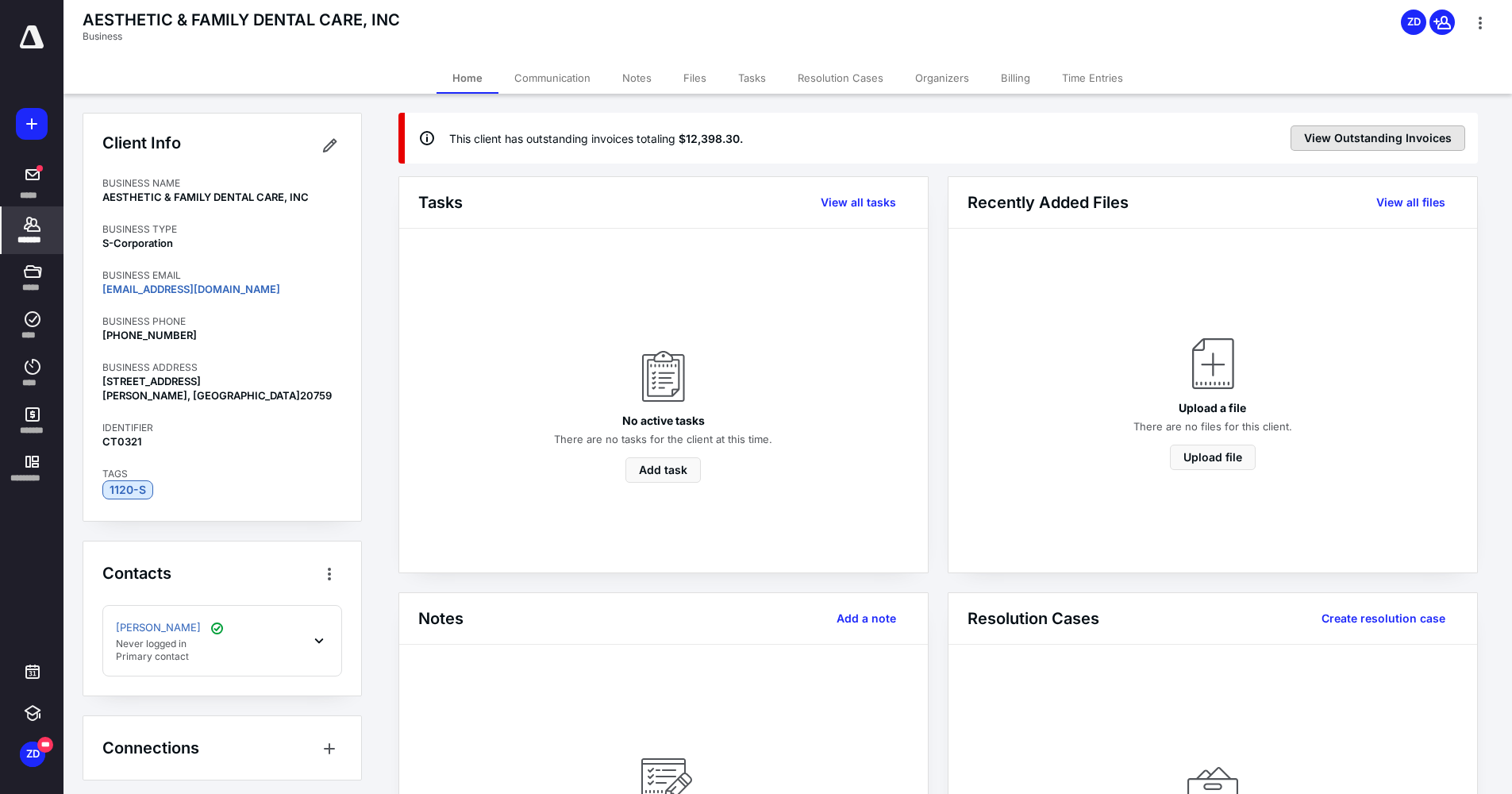 click on "View Outstanding Invoices" at bounding box center [1378, 138] 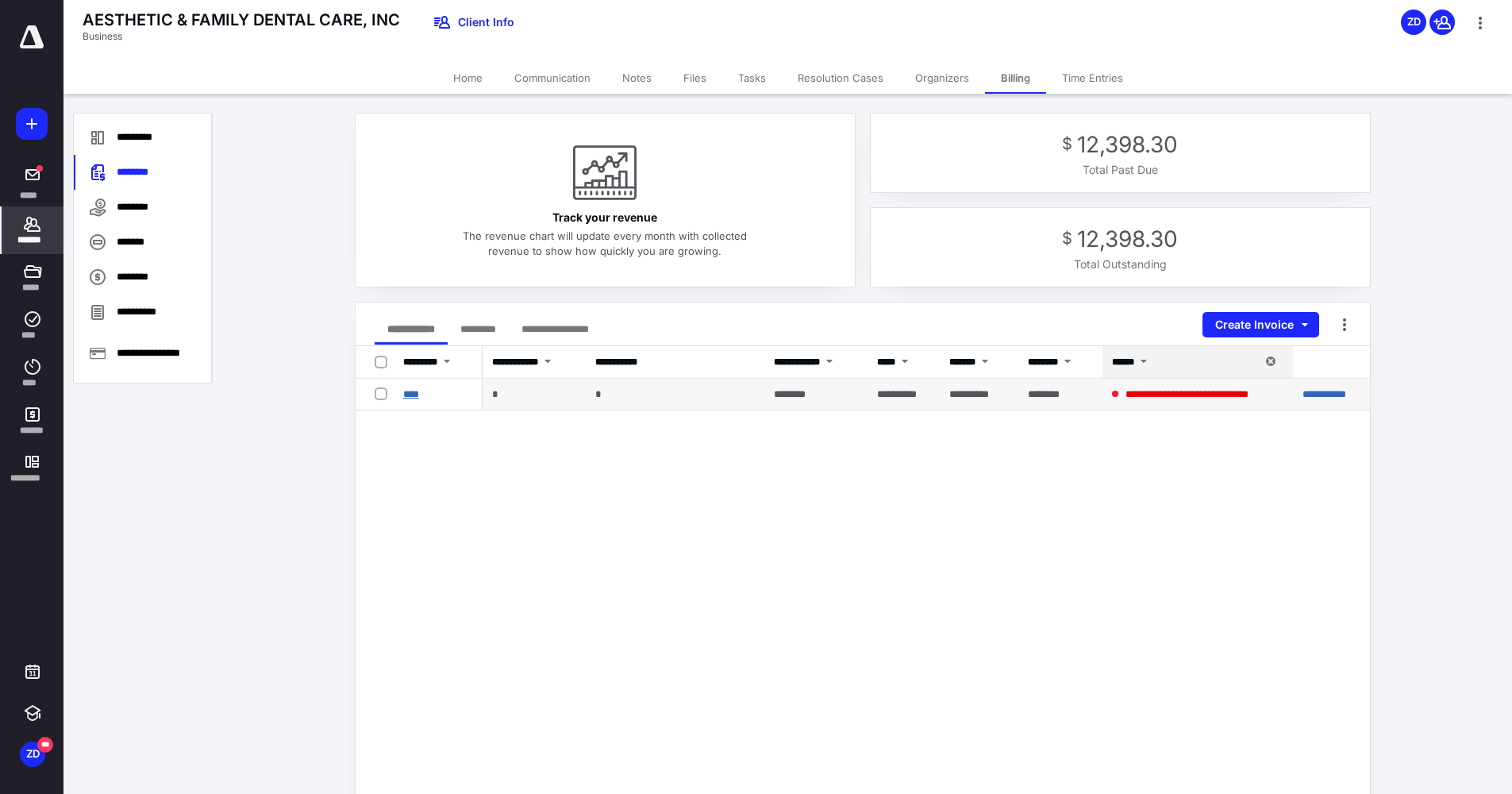click on "****" at bounding box center [411, 394] 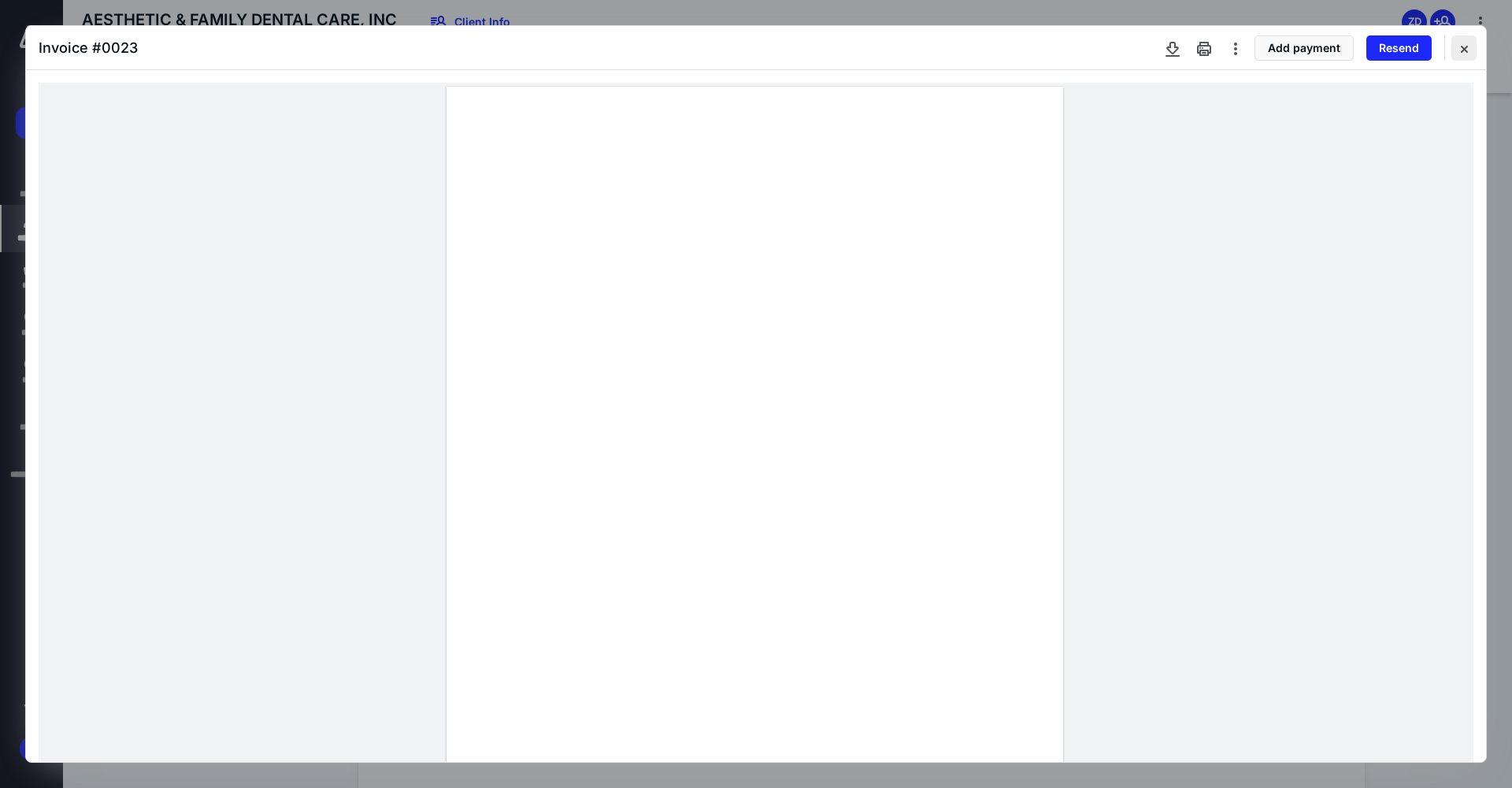 click at bounding box center [1464, 48] 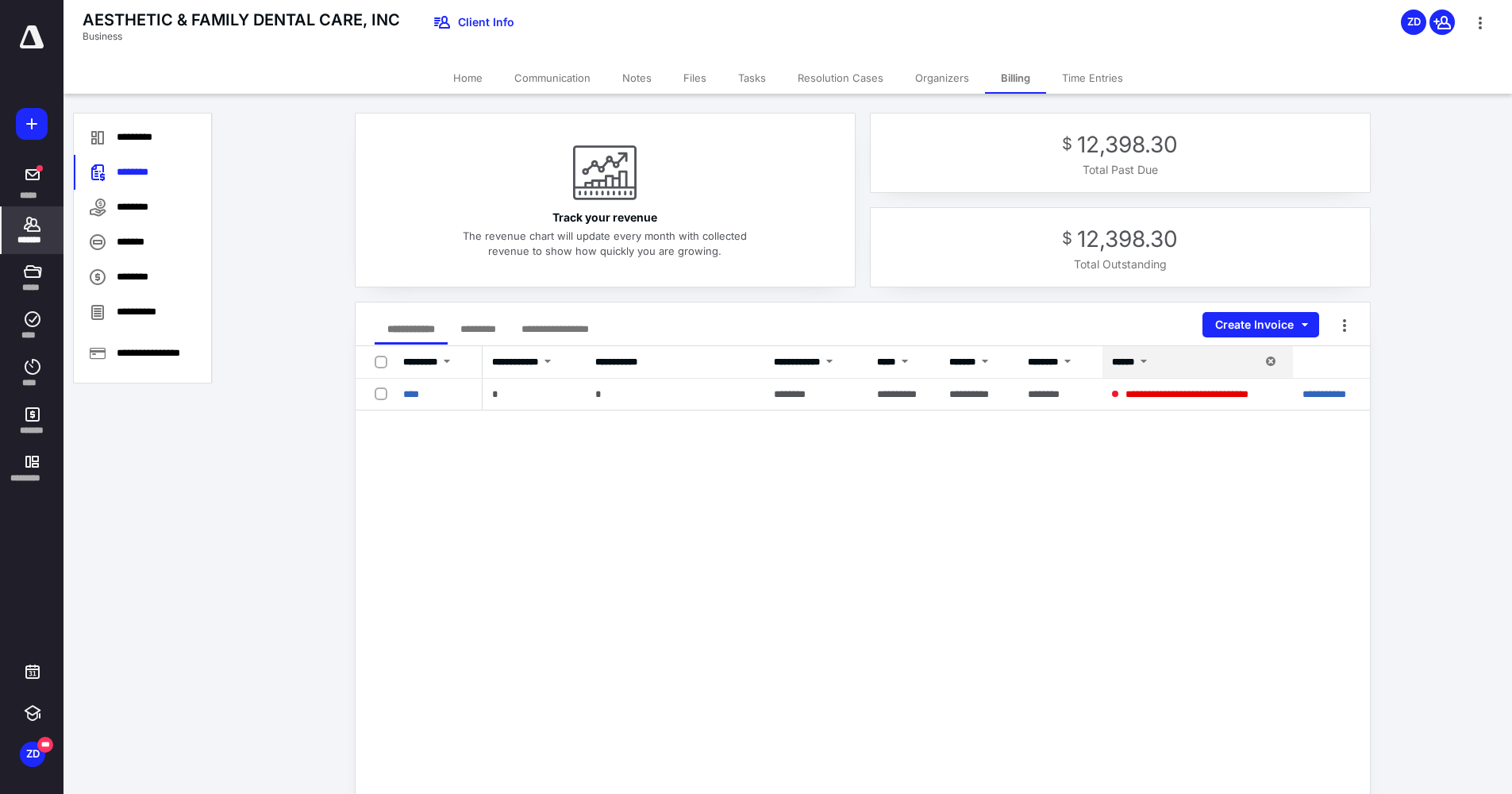 click on "**********" at bounding box center (756, 547) 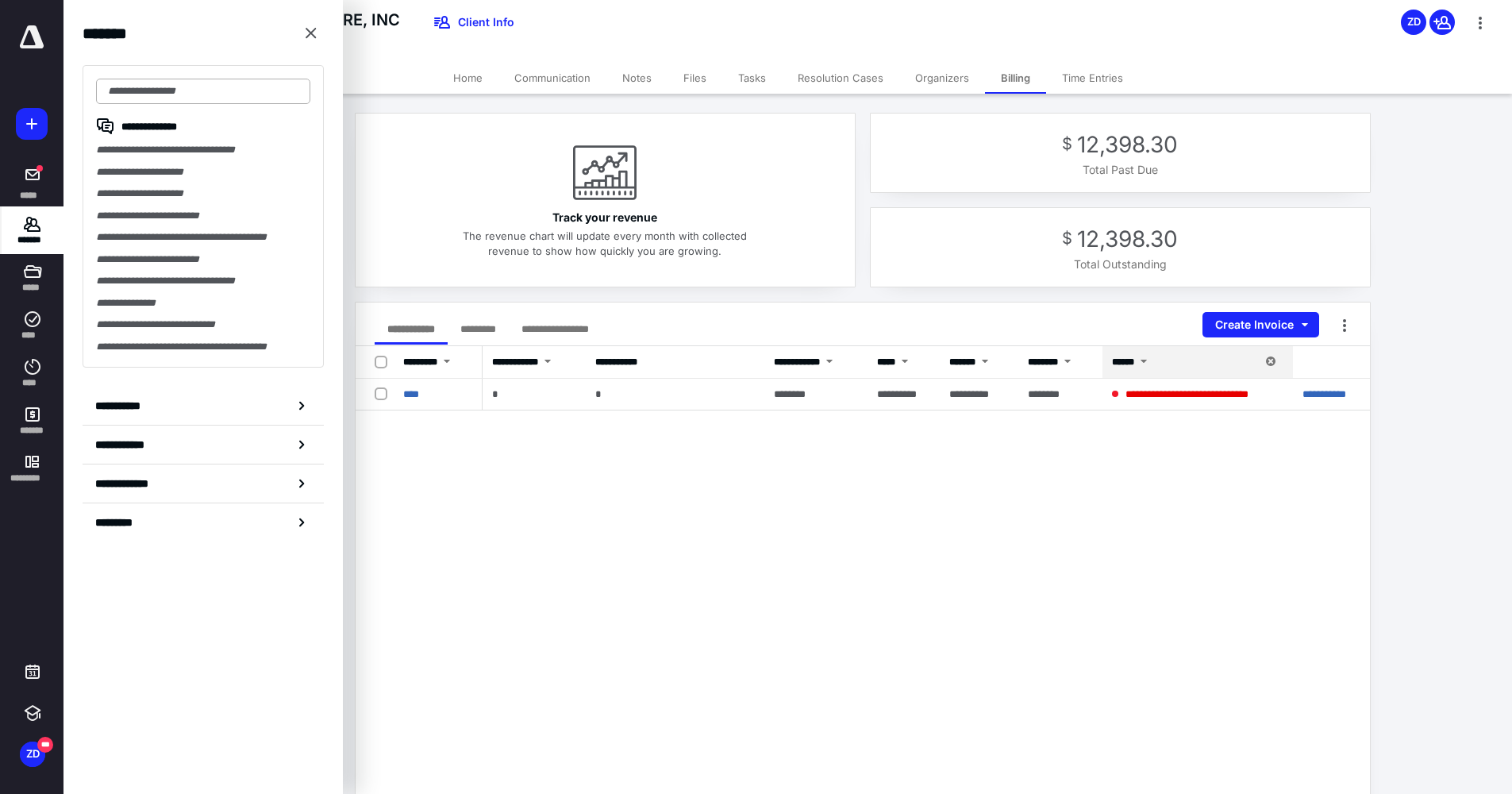 click at bounding box center (203, 91) 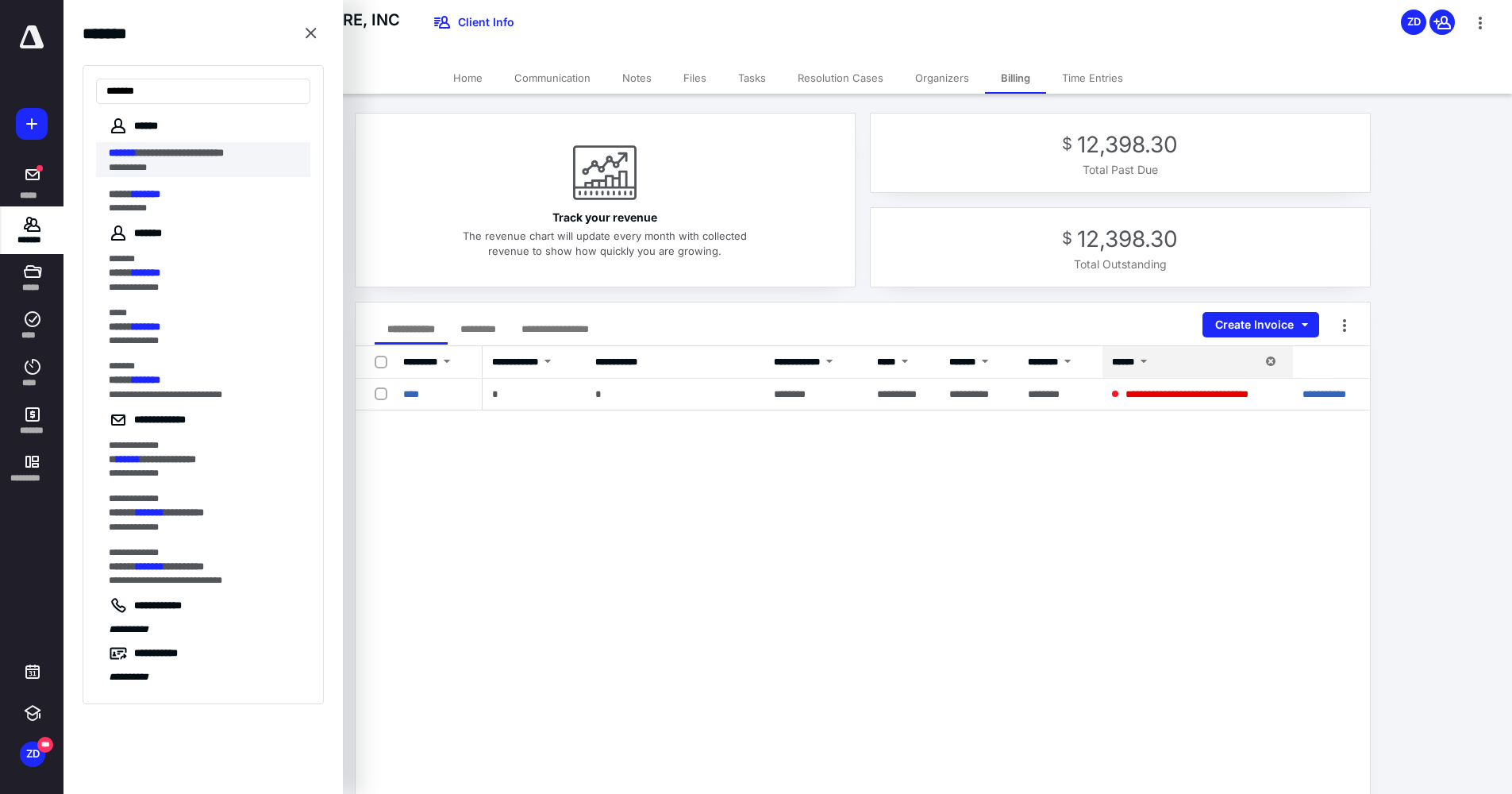 type on "*******" 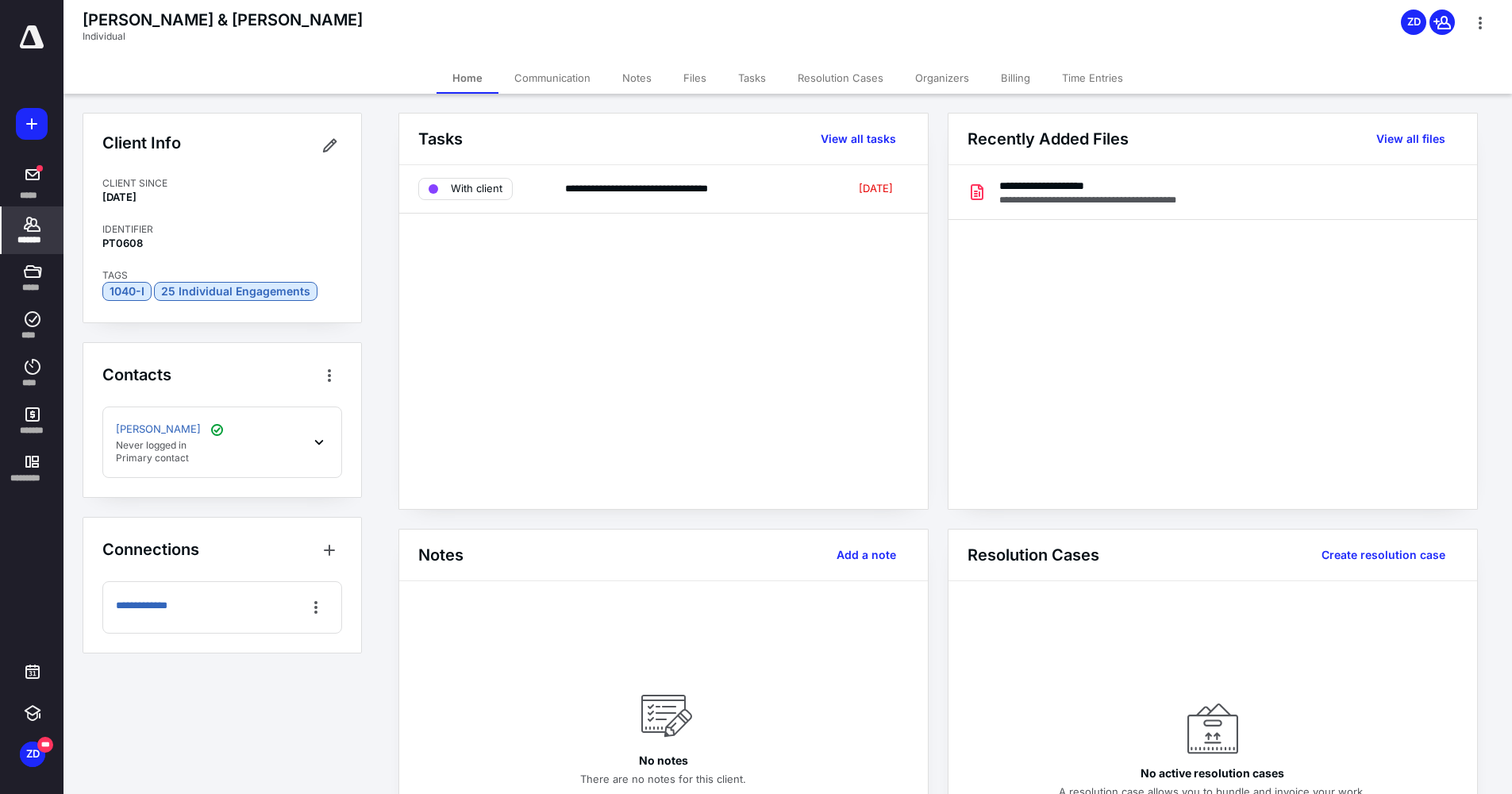 click on "Billing" at bounding box center (1015, 78) 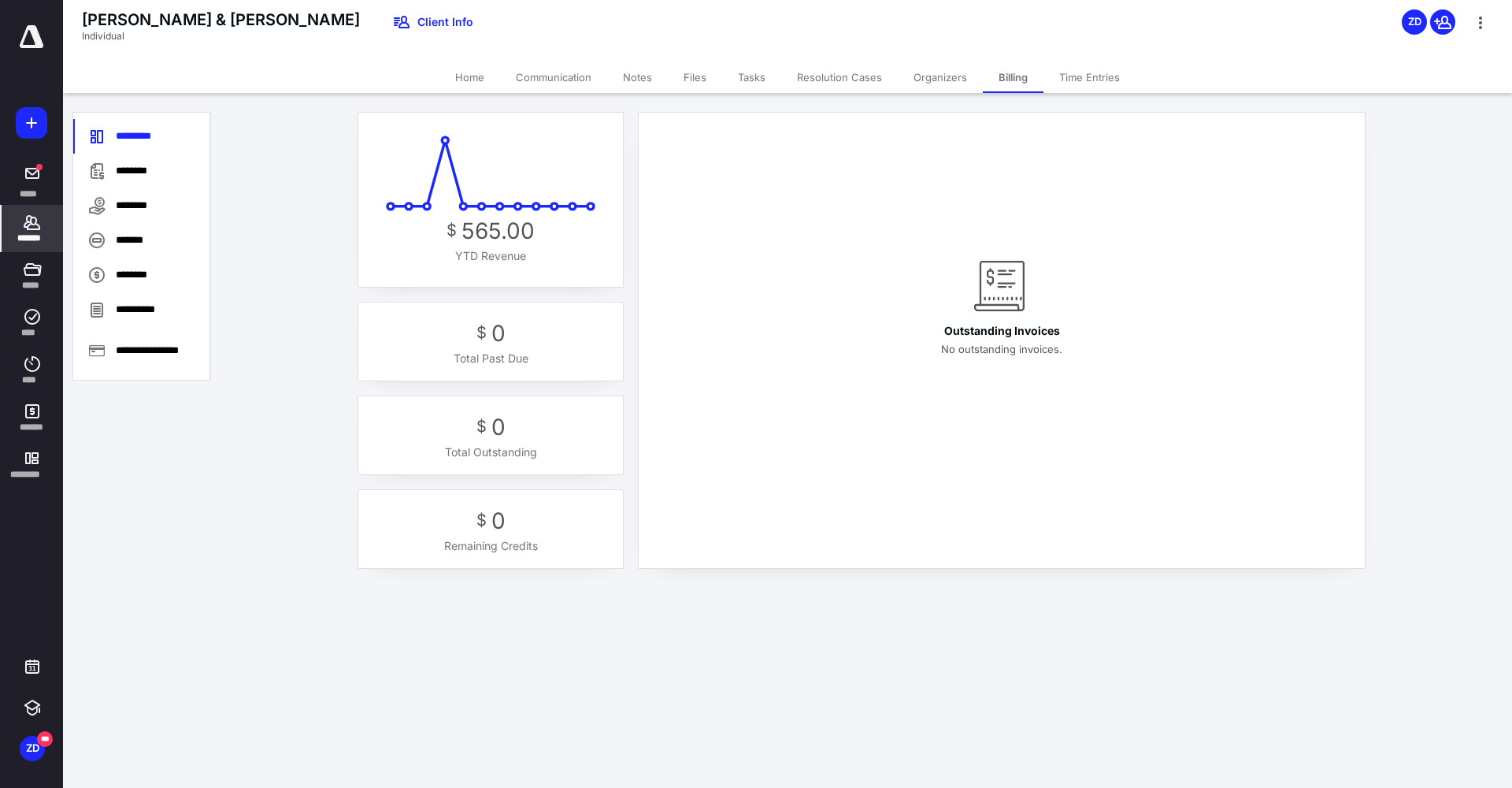 click on "*******" at bounding box center (32, 238) 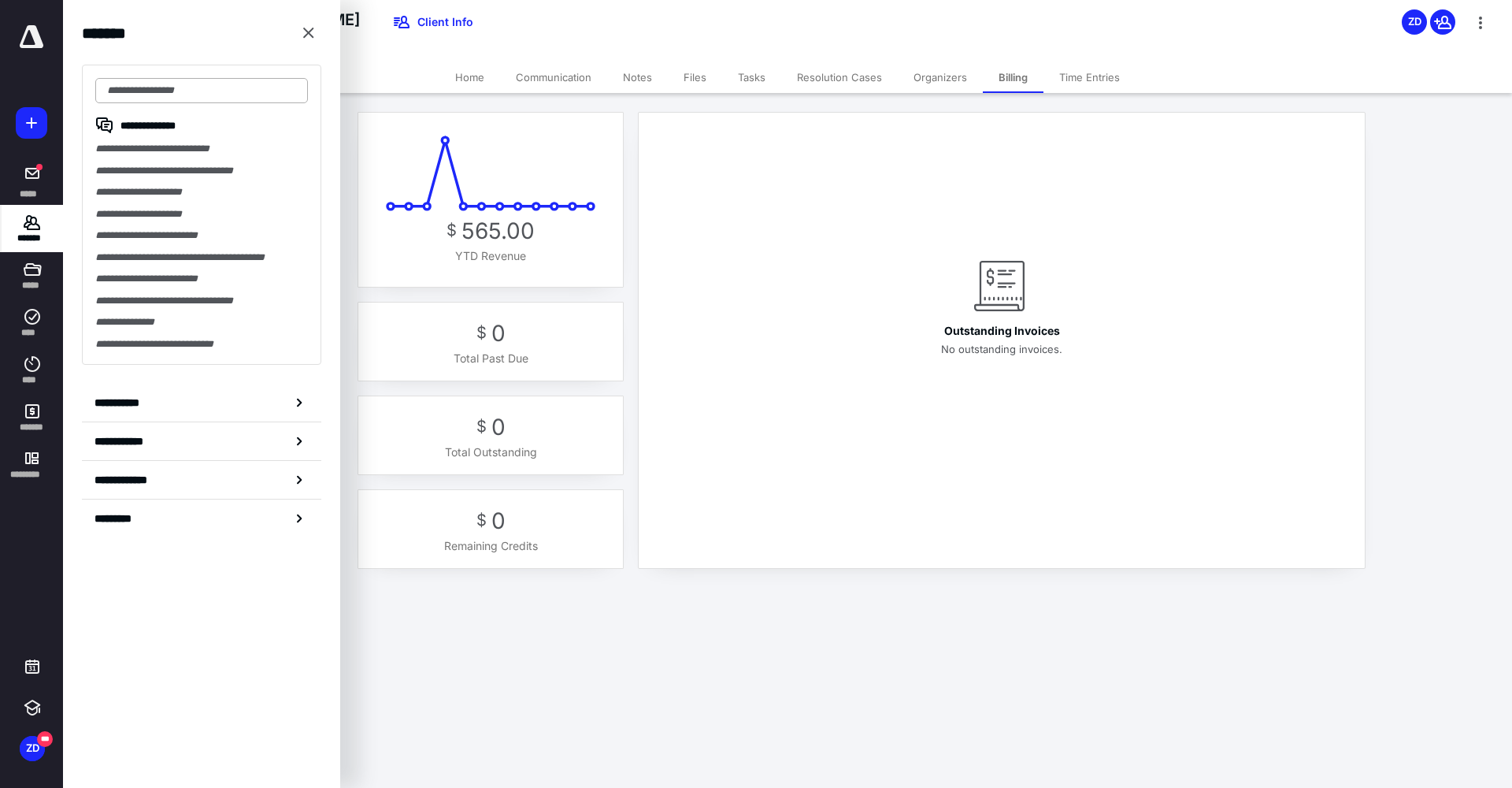 click at bounding box center (202, 91) 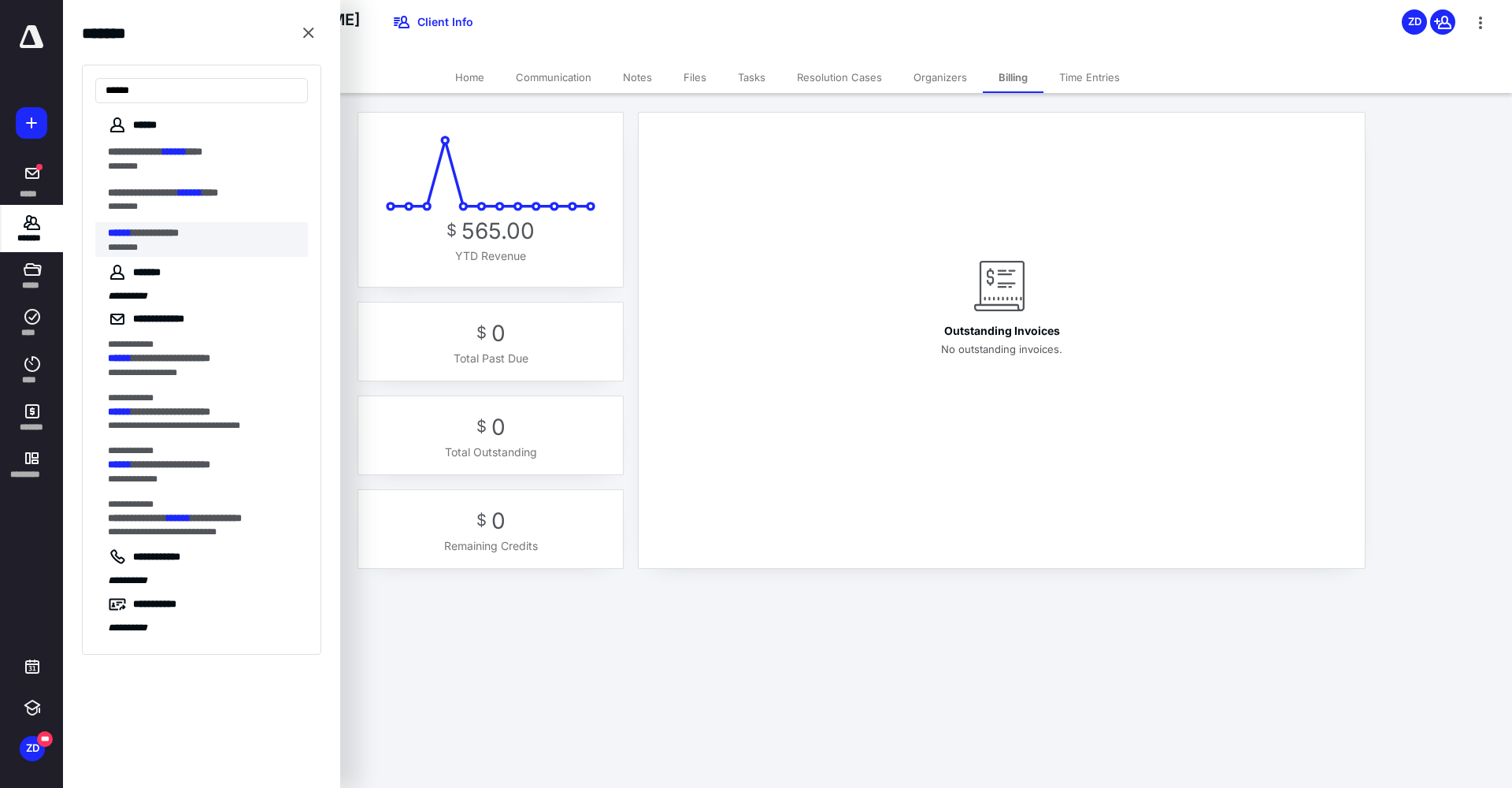 type on "******" 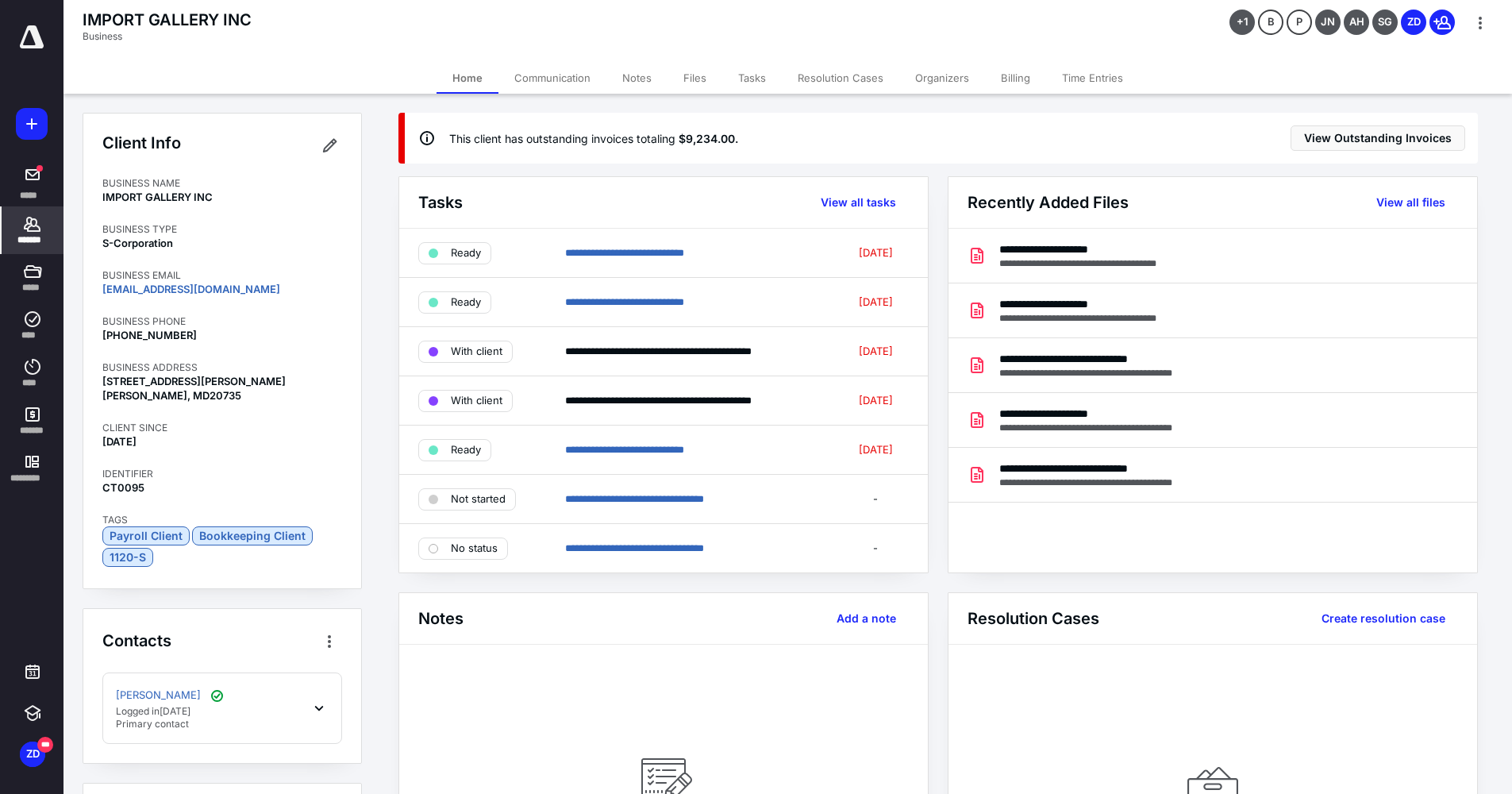 click on "Billing" at bounding box center (1015, 78) 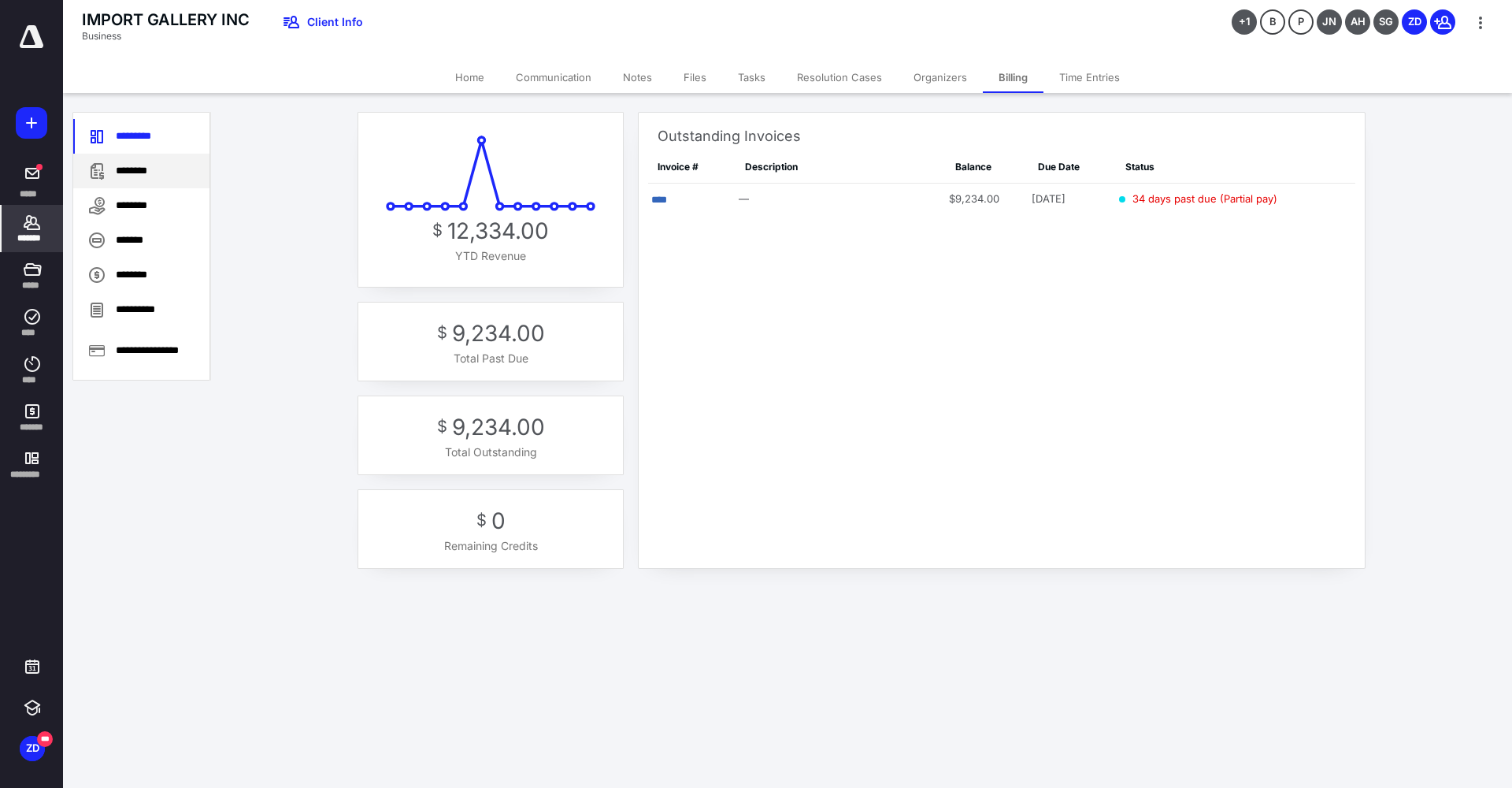 click on "********" at bounding box center (141, 171) 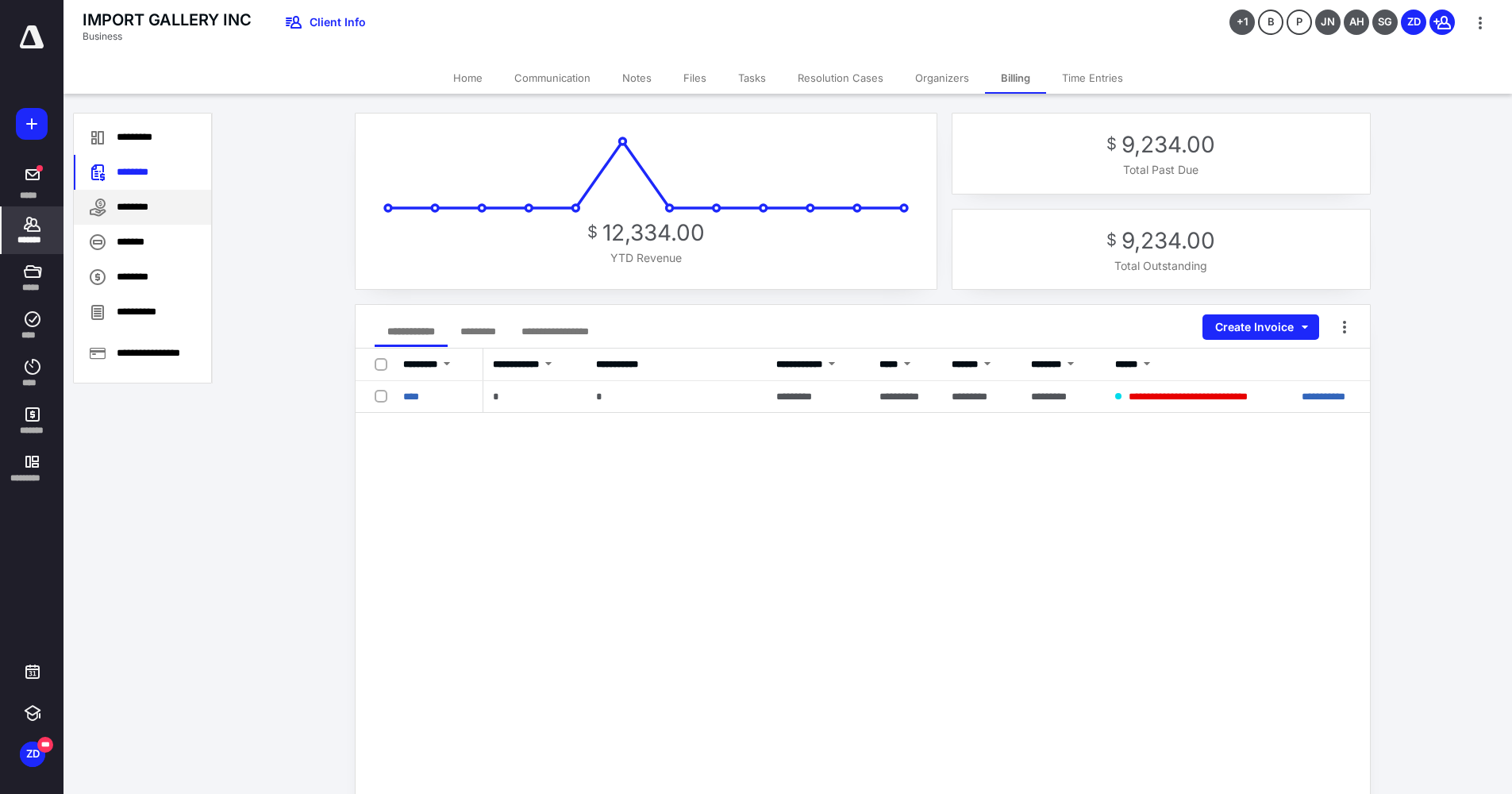 click on "********" at bounding box center (142, 207) 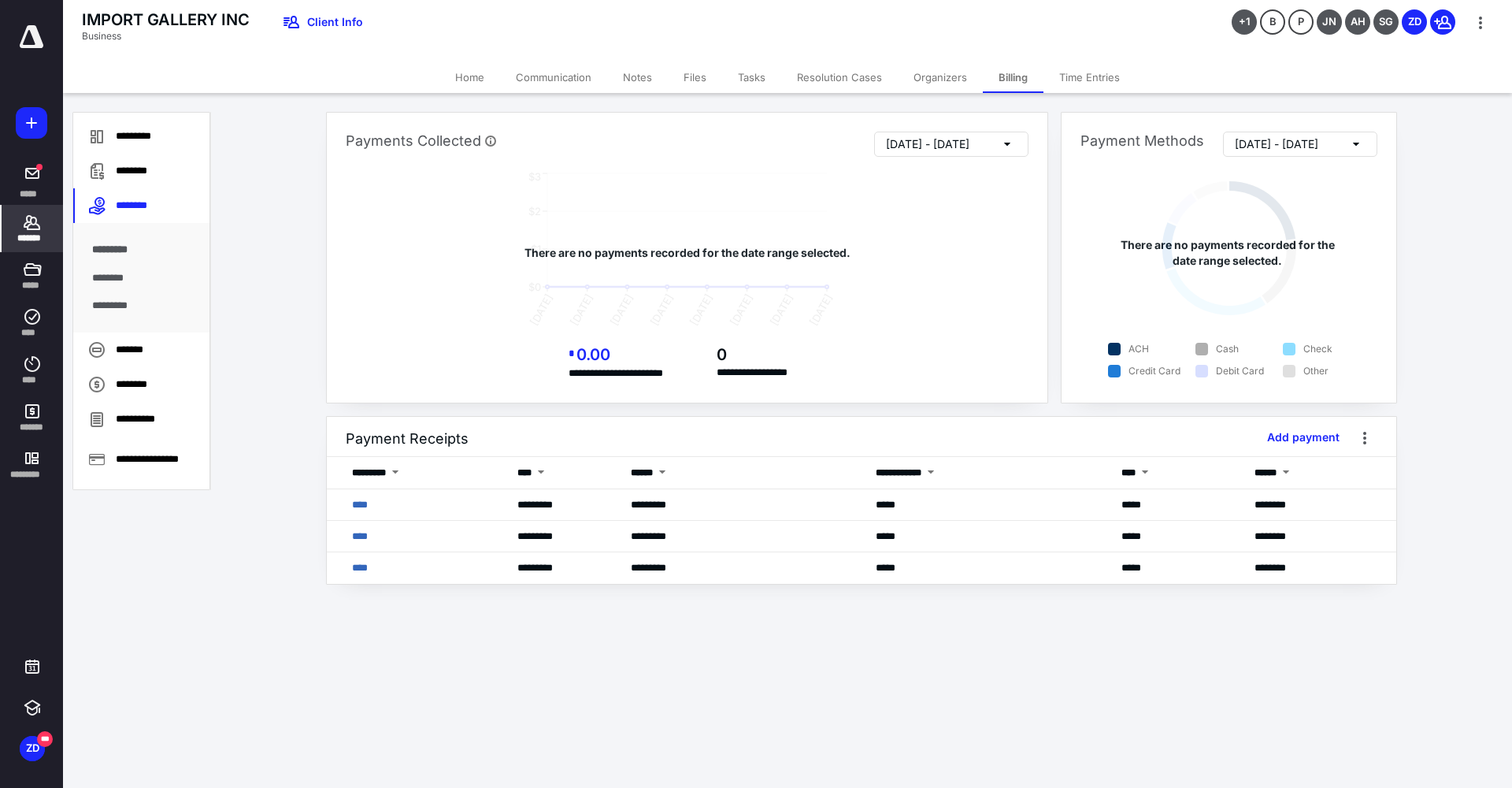 click on "*******" at bounding box center [32, 229] 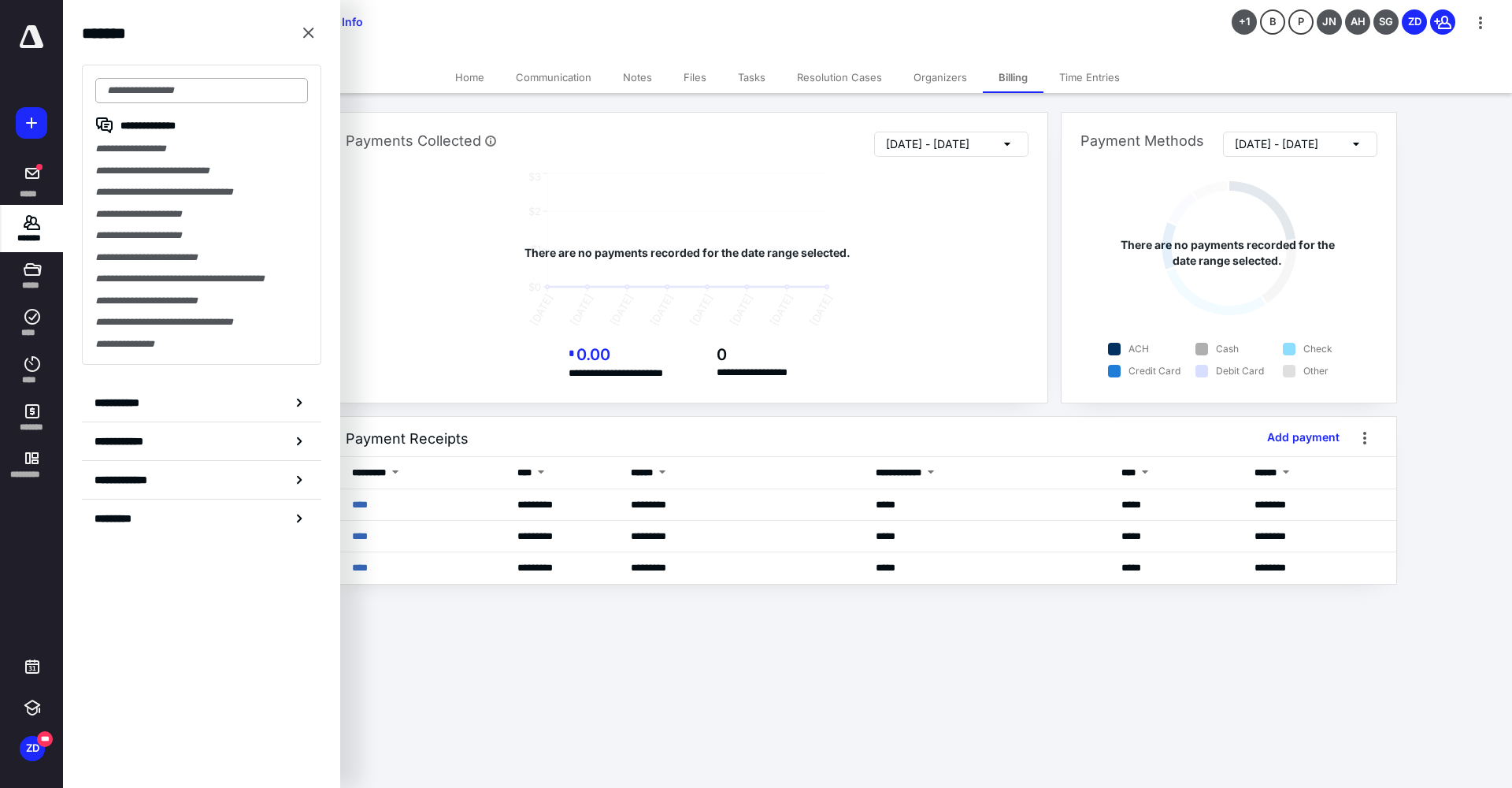 click at bounding box center (202, 91) 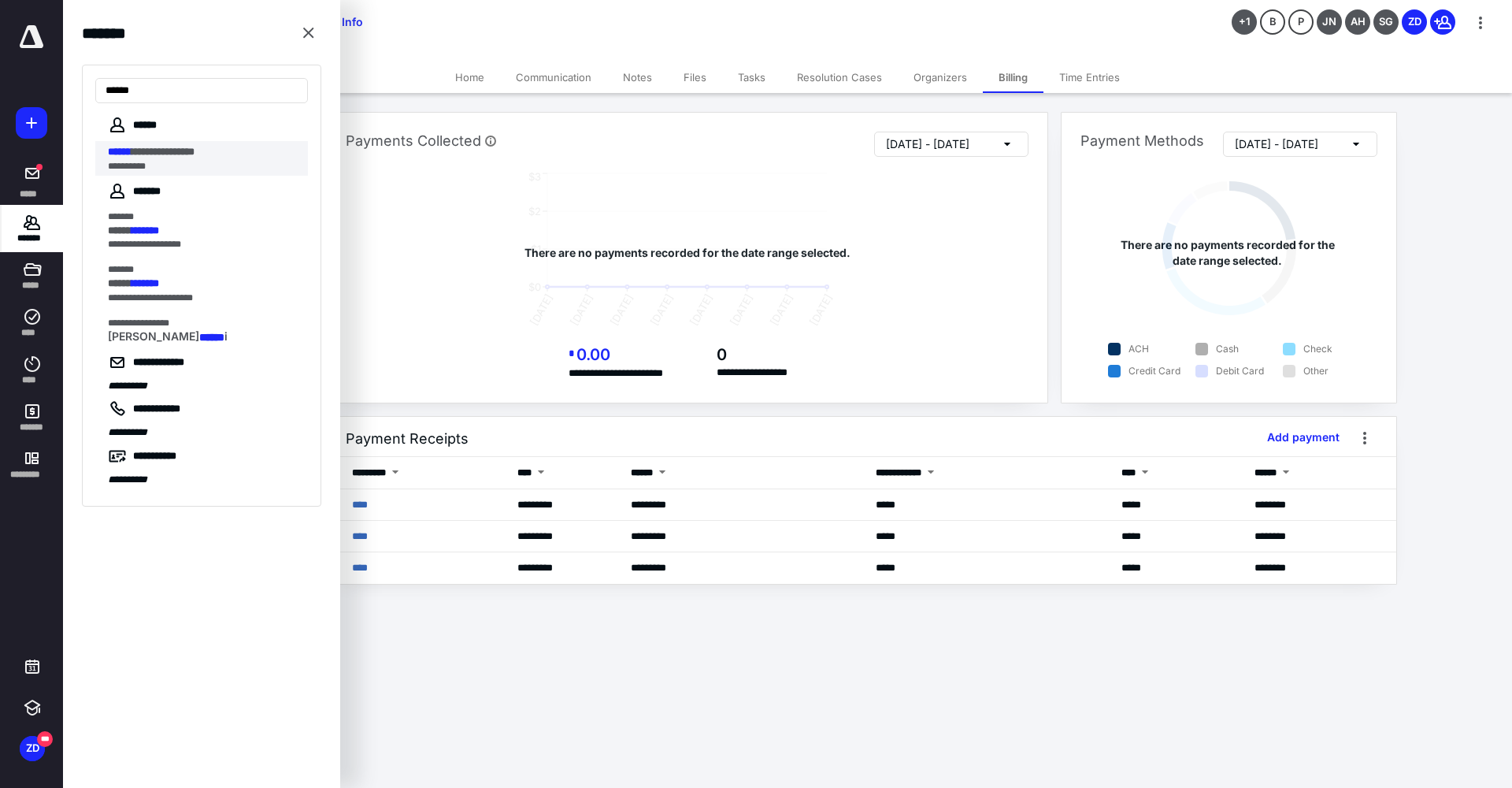 type on "******" 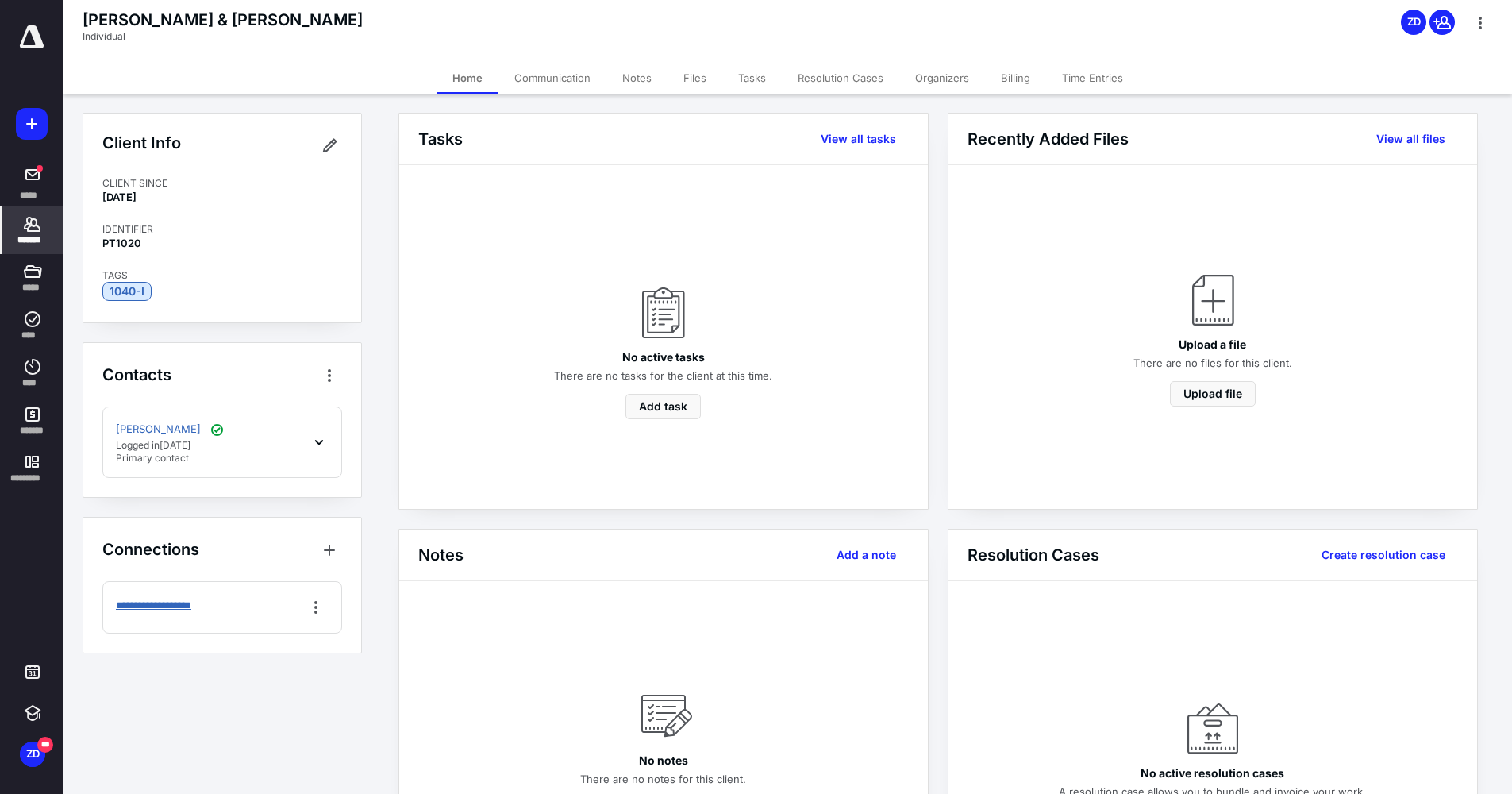 click on "**********" at bounding box center [172, 606] 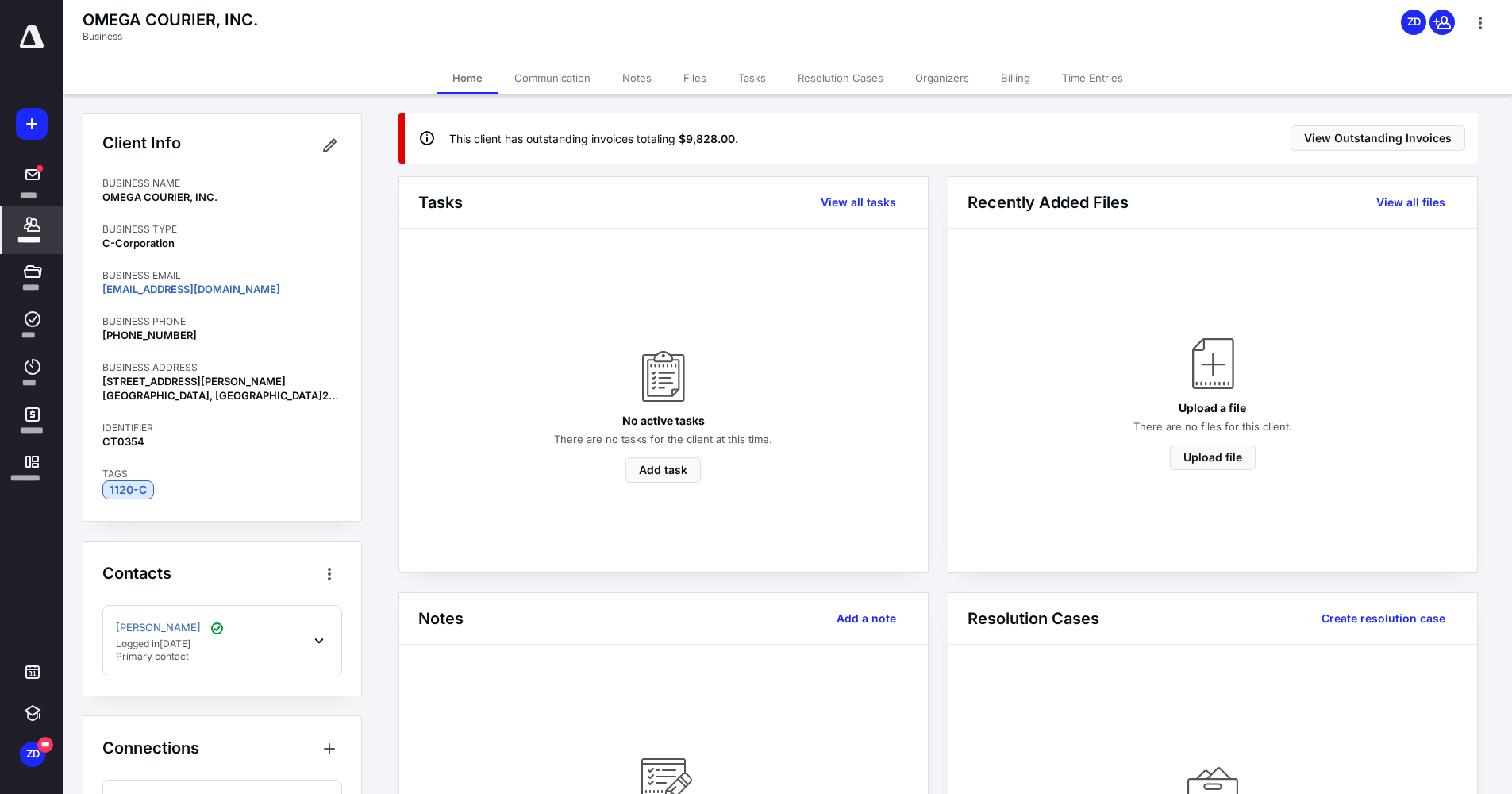 click on "Billing" at bounding box center [1015, 78] 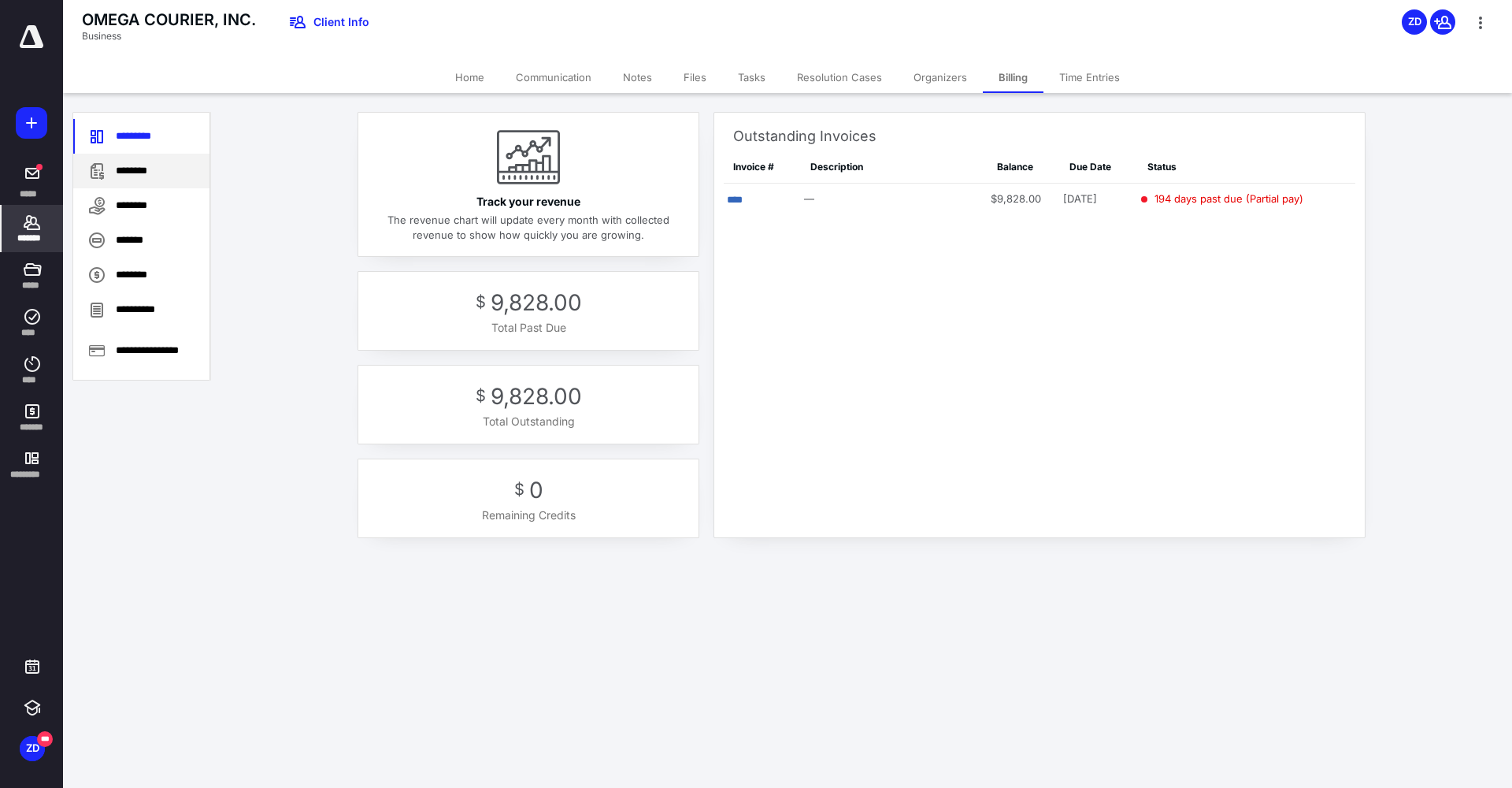 click on "********" at bounding box center (141, 171) 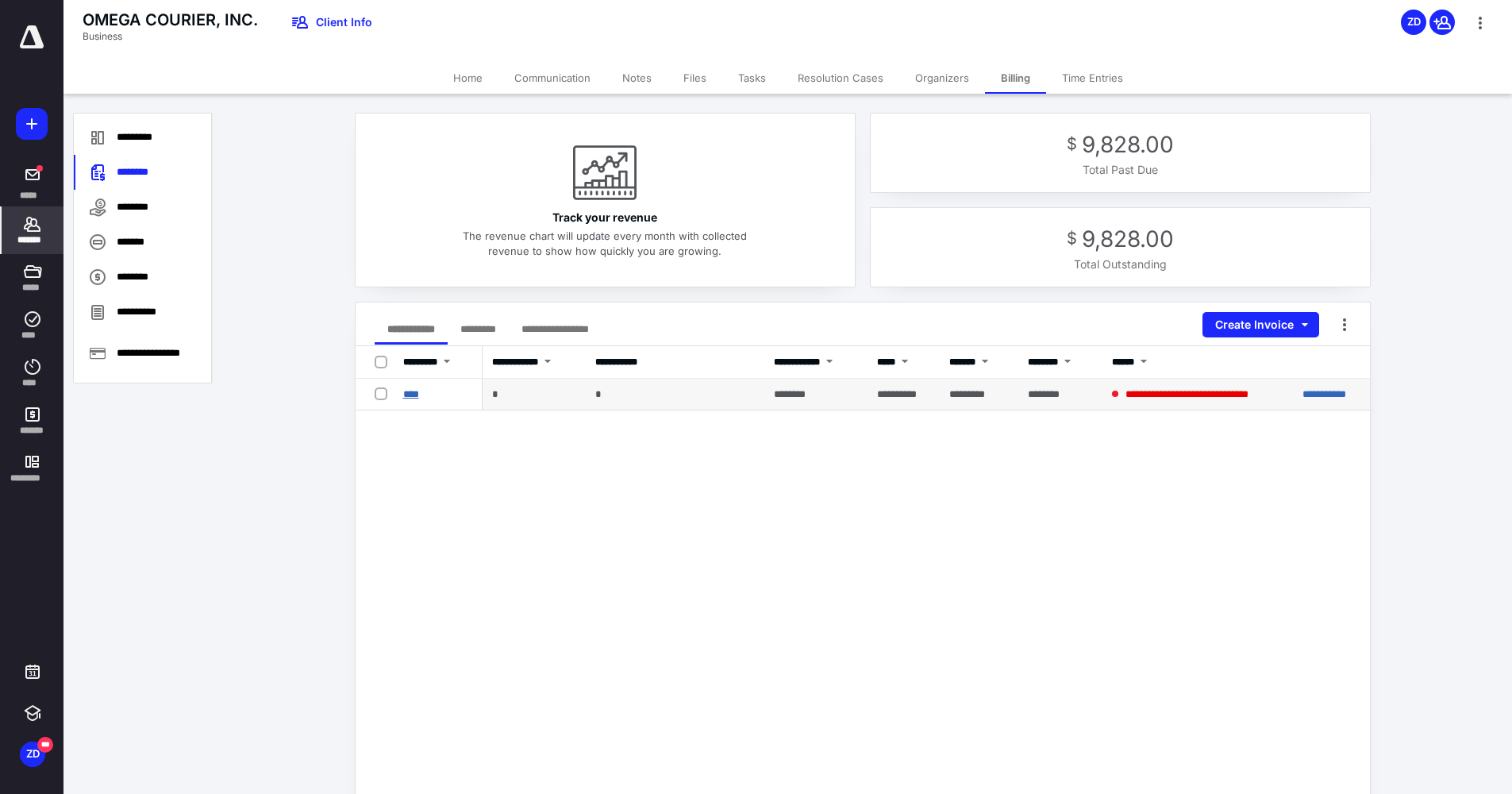 click on "****" at bounding box center [411, 394] 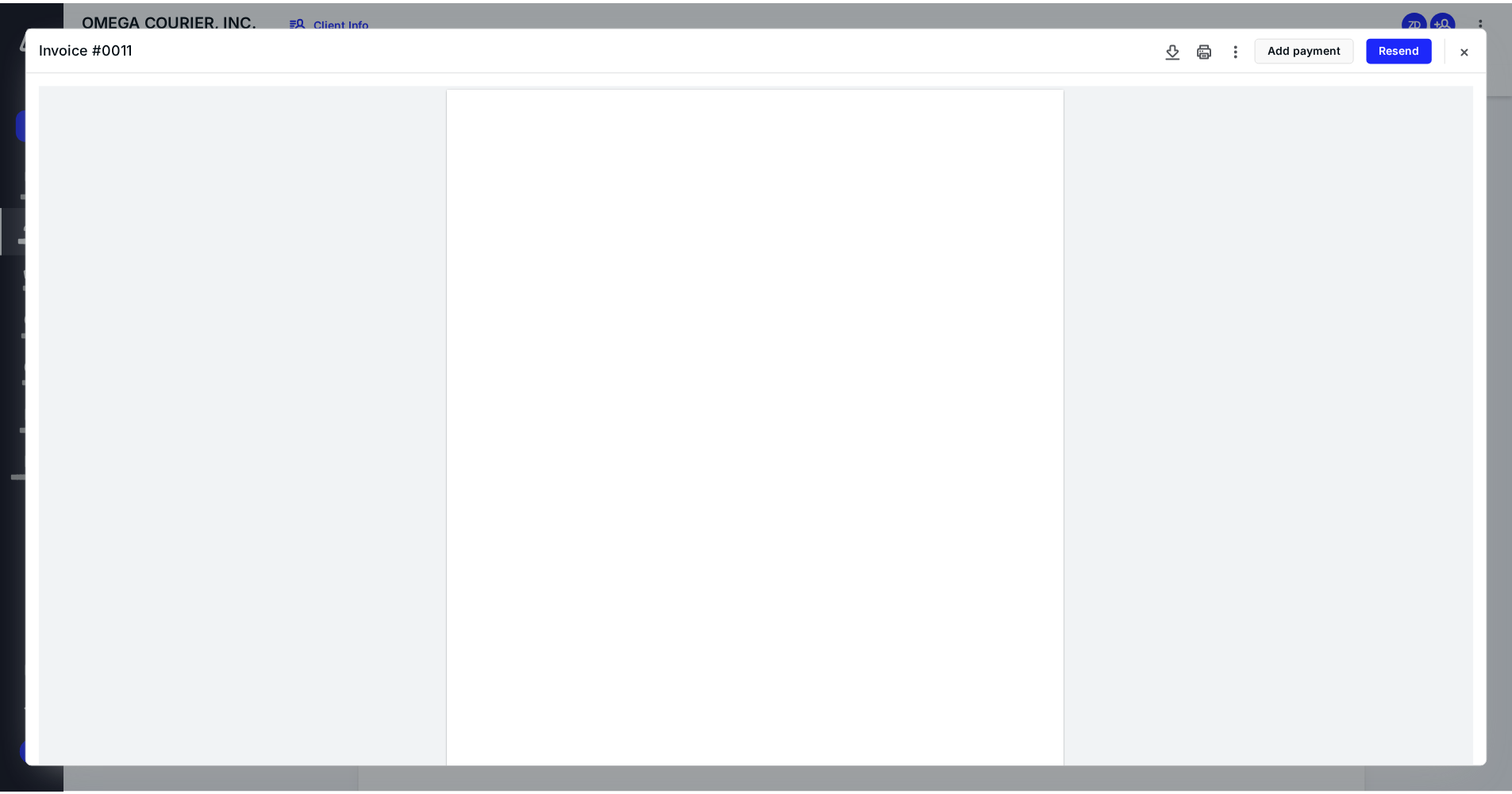 scroll, scrollTop: 79, scrollLeft: 0, axis: vertical 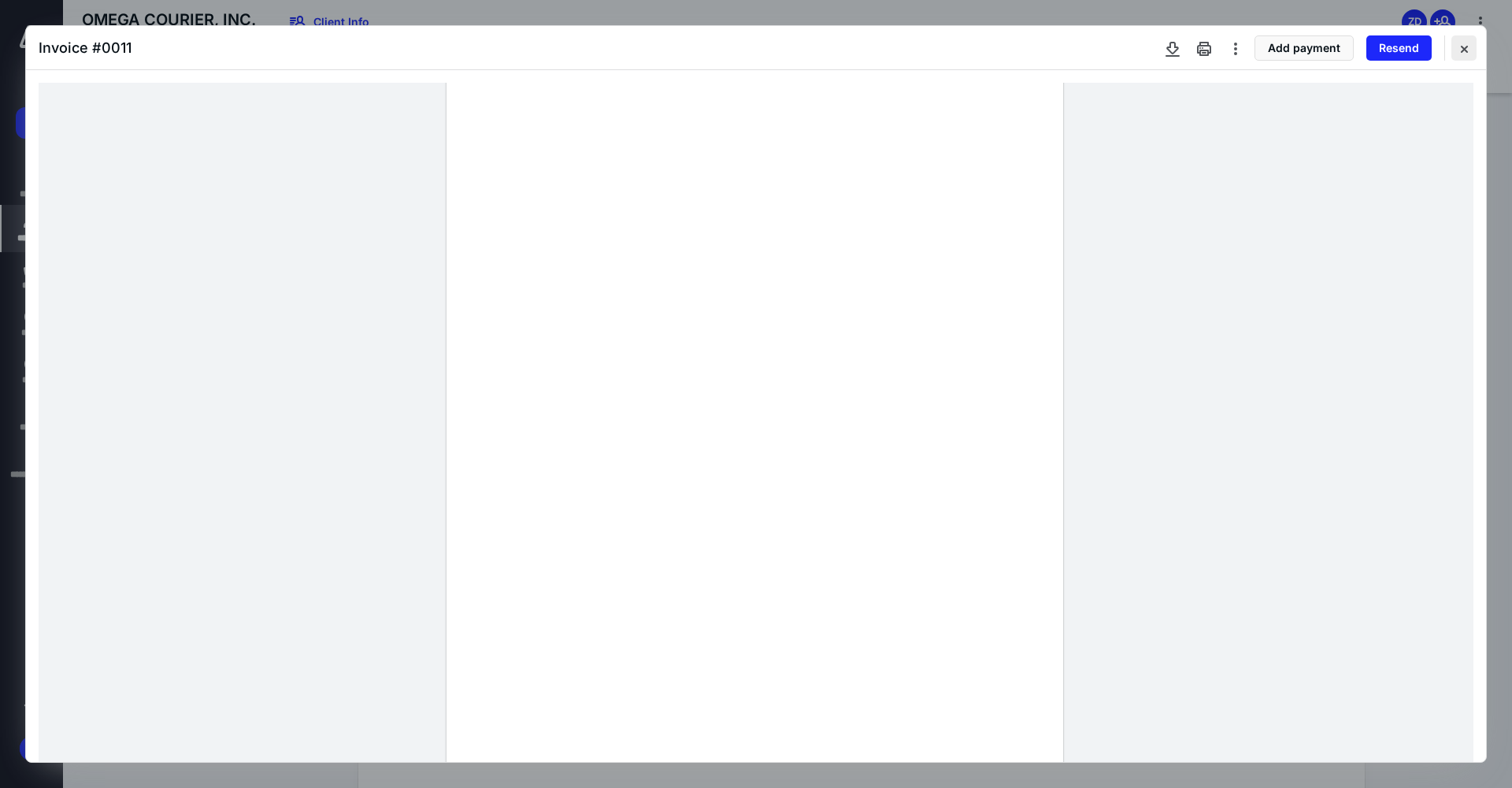 click at bounding box center [1464, 48] 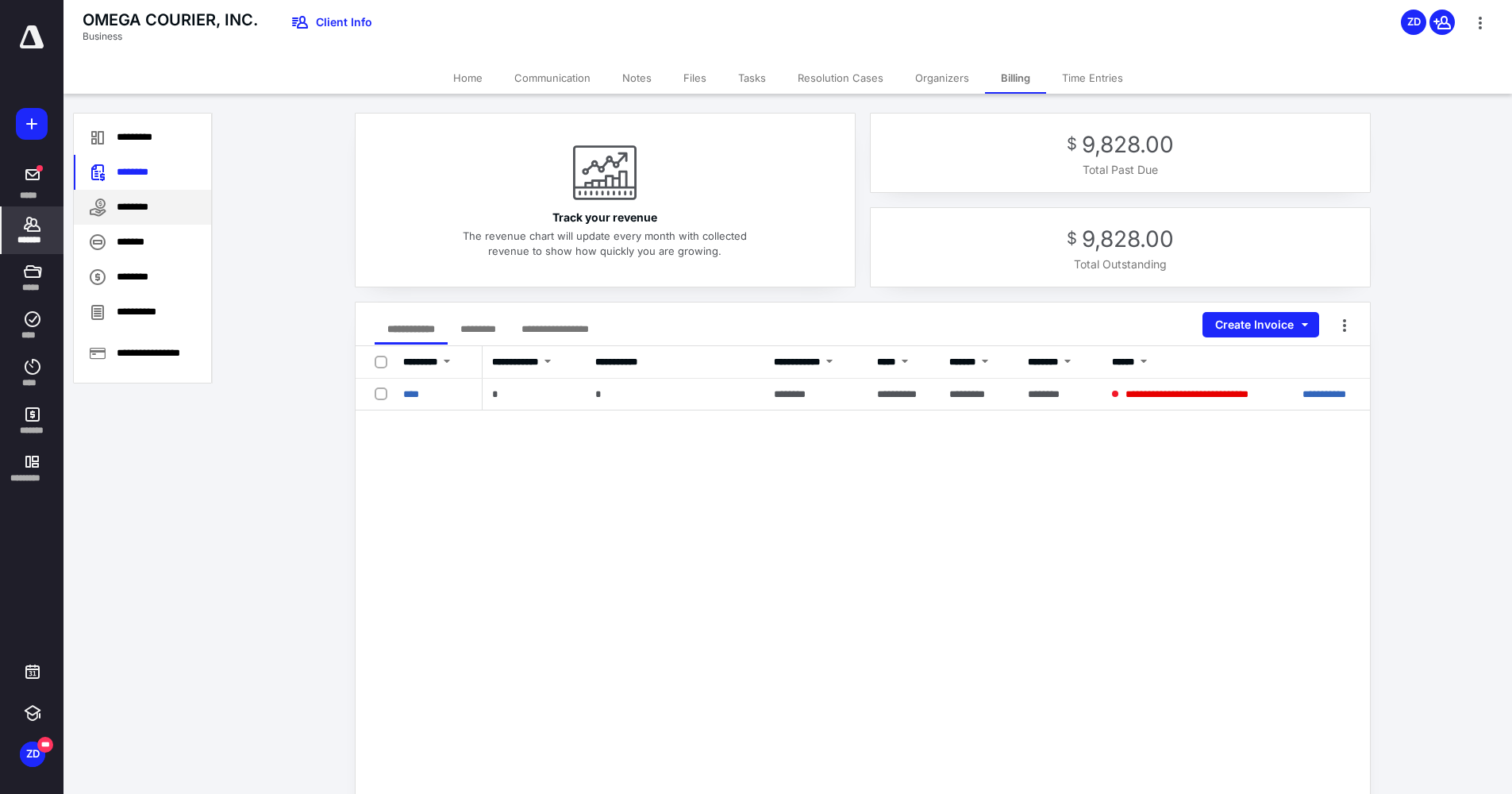 click on "********" at bounding box center [142, 207] 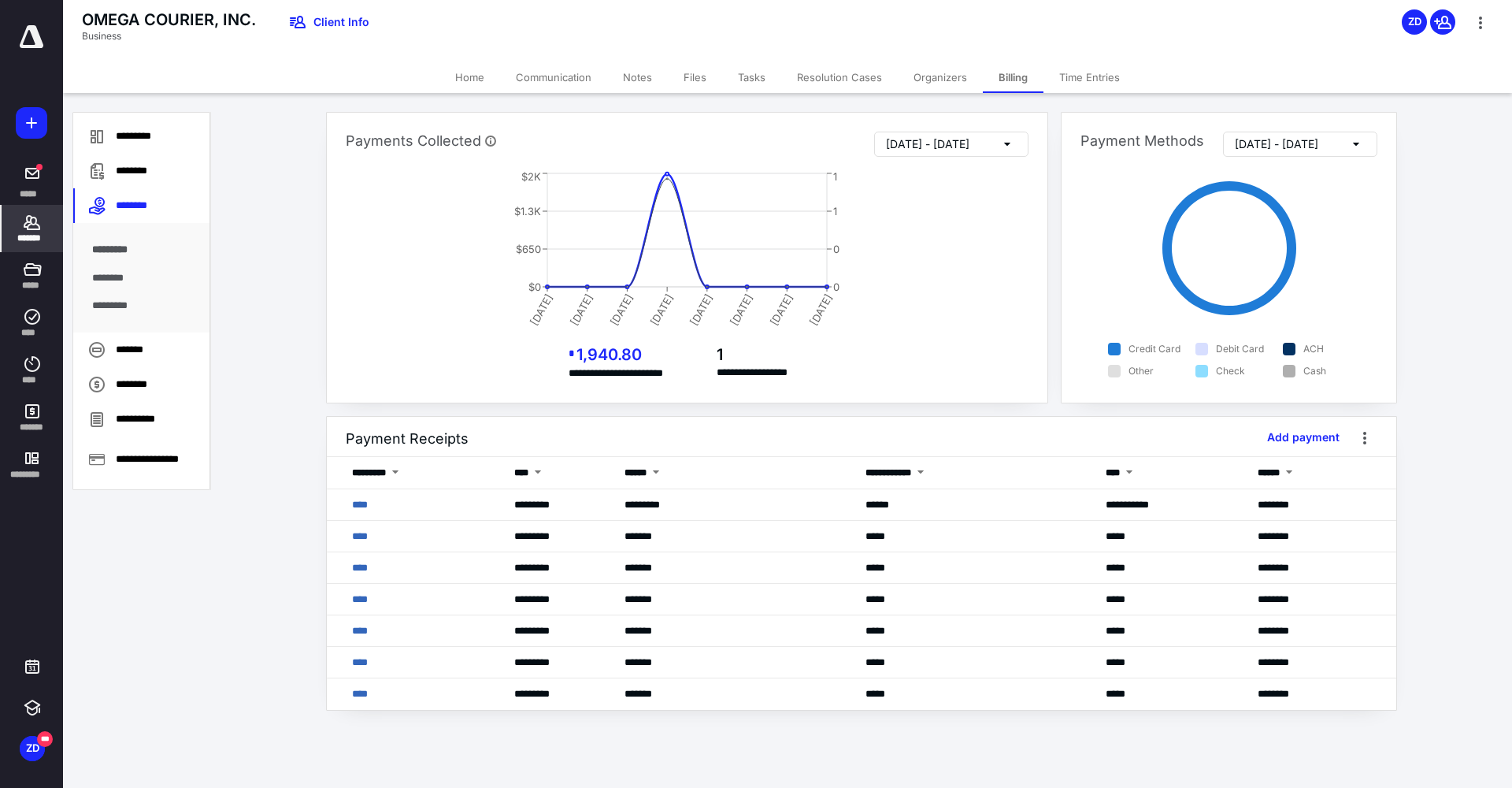 click on "Home" at bounding box center [469, 77] 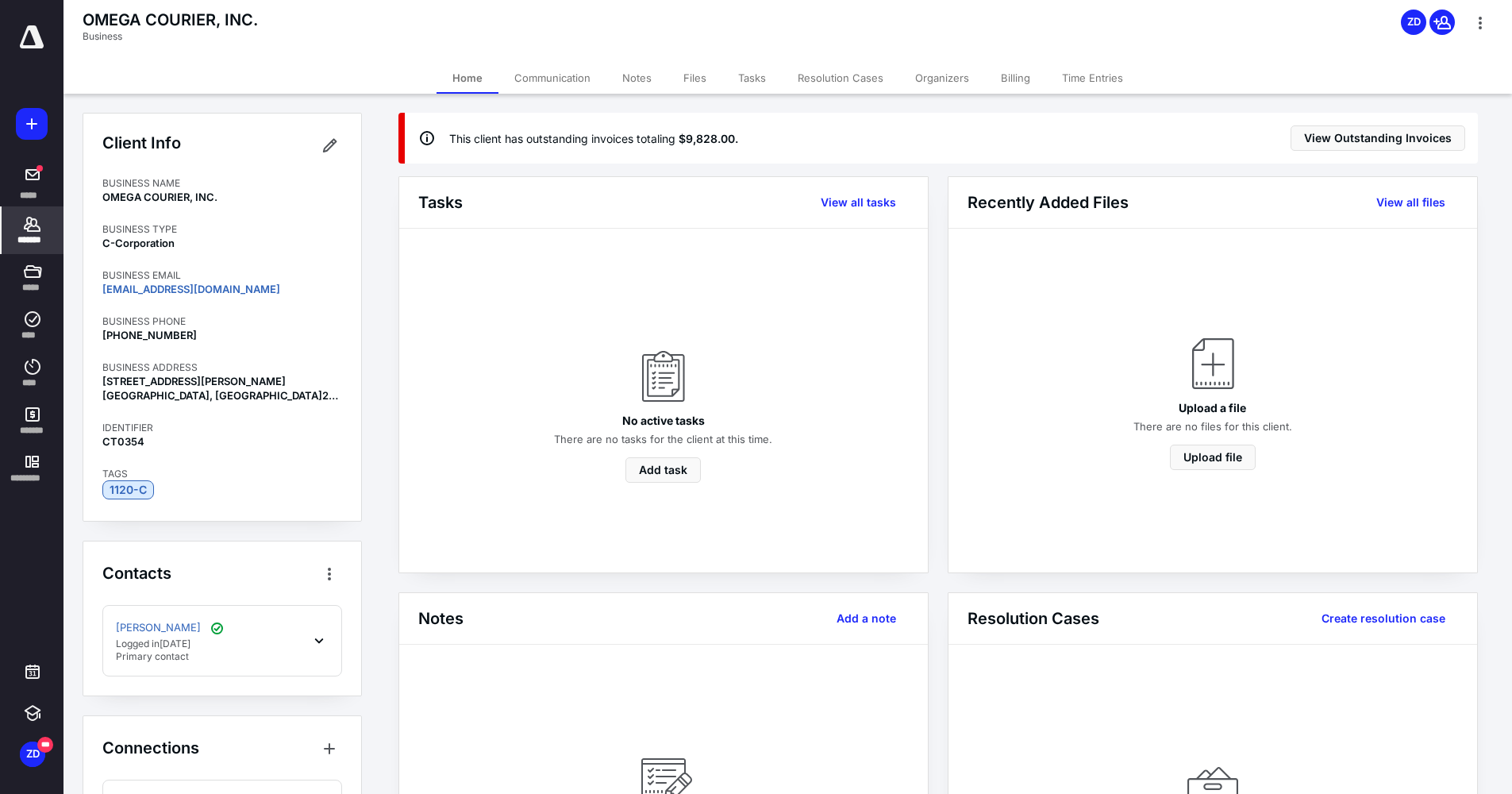 click on "*******" at bounding box center [33, 230] 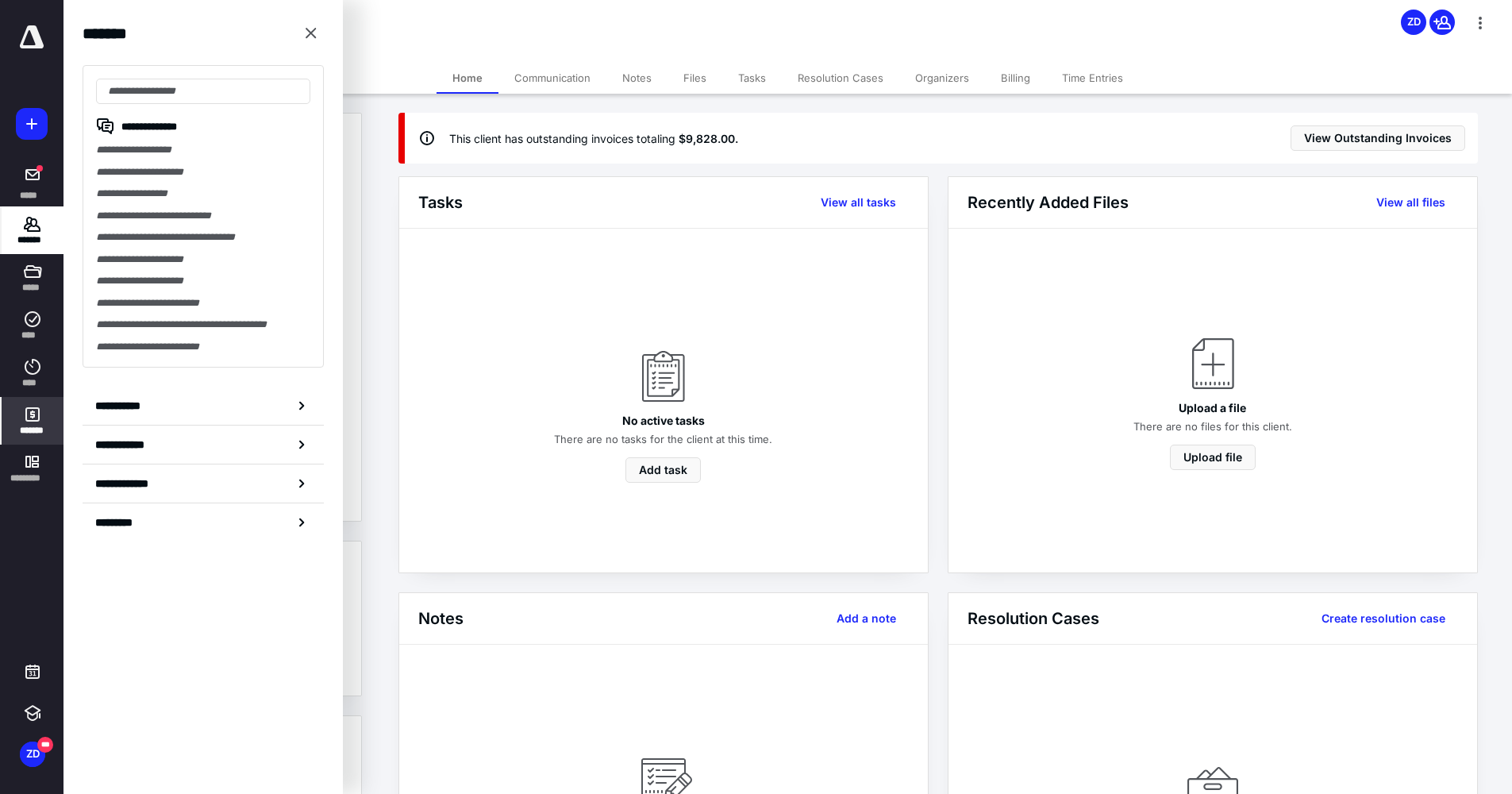 click on "*******" at bounding box center (33, 421) 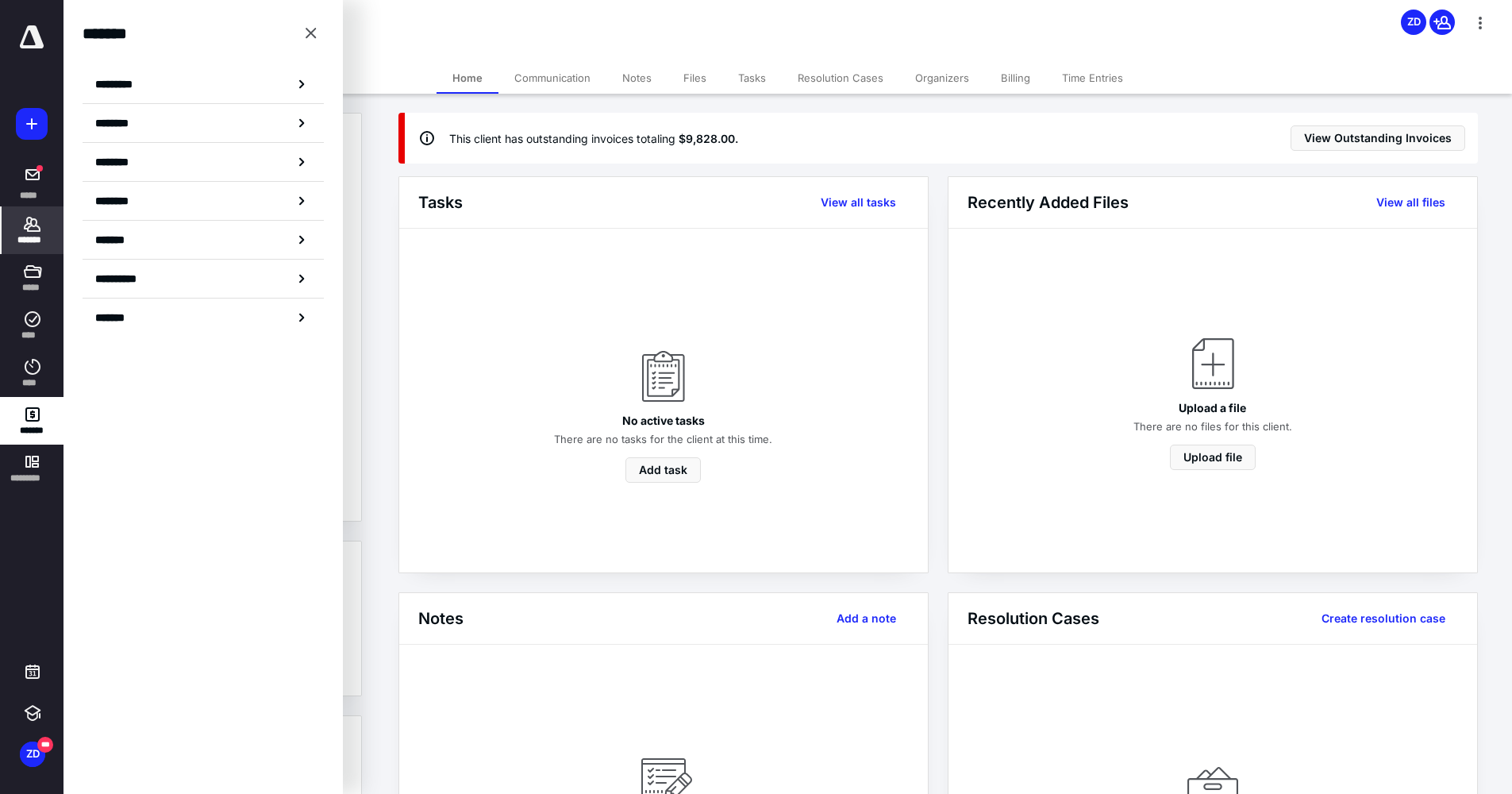 click on "********" at bounding box center (203, 123) 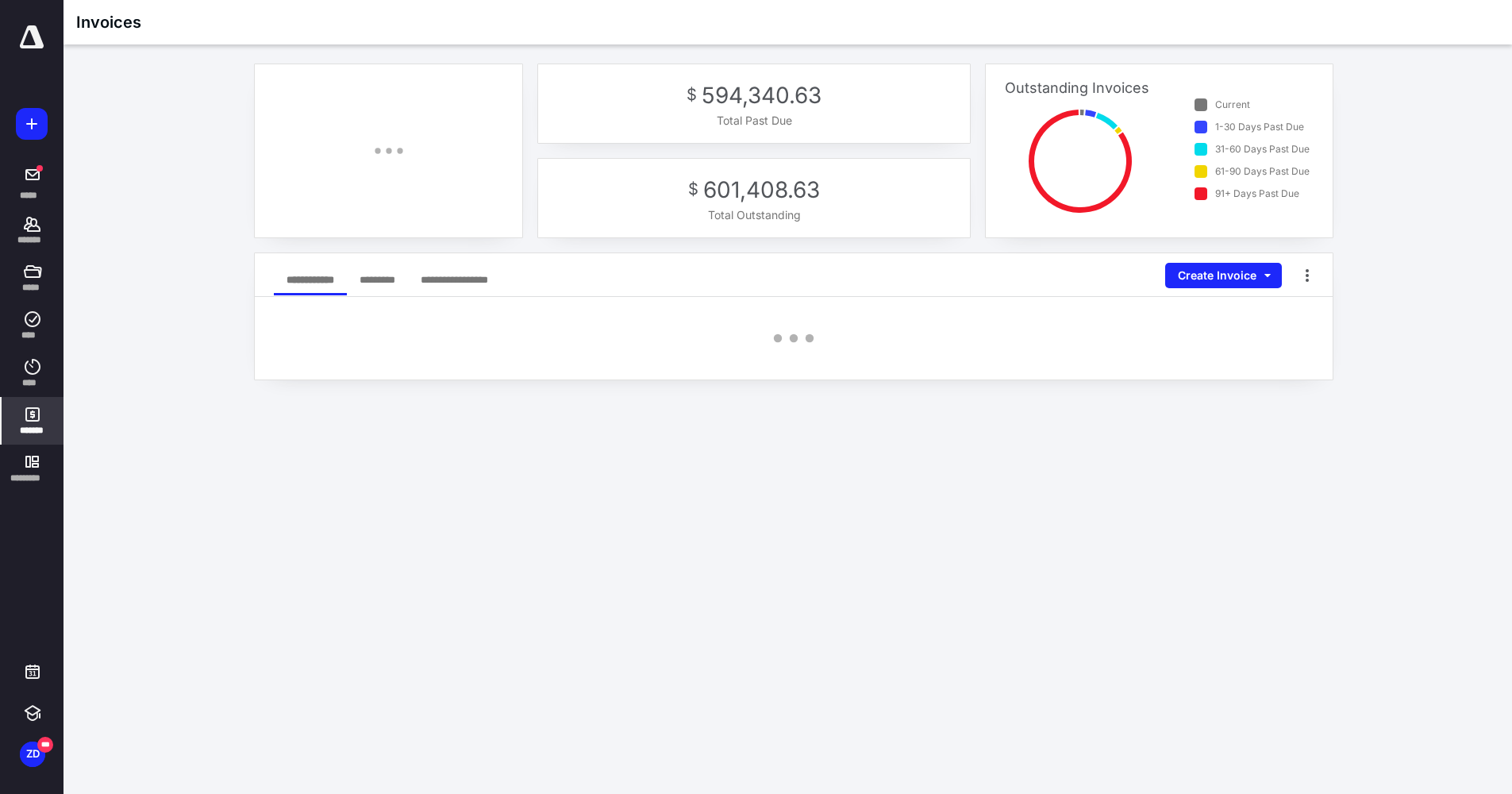 click on "*******" at bounding box center (33, 421) 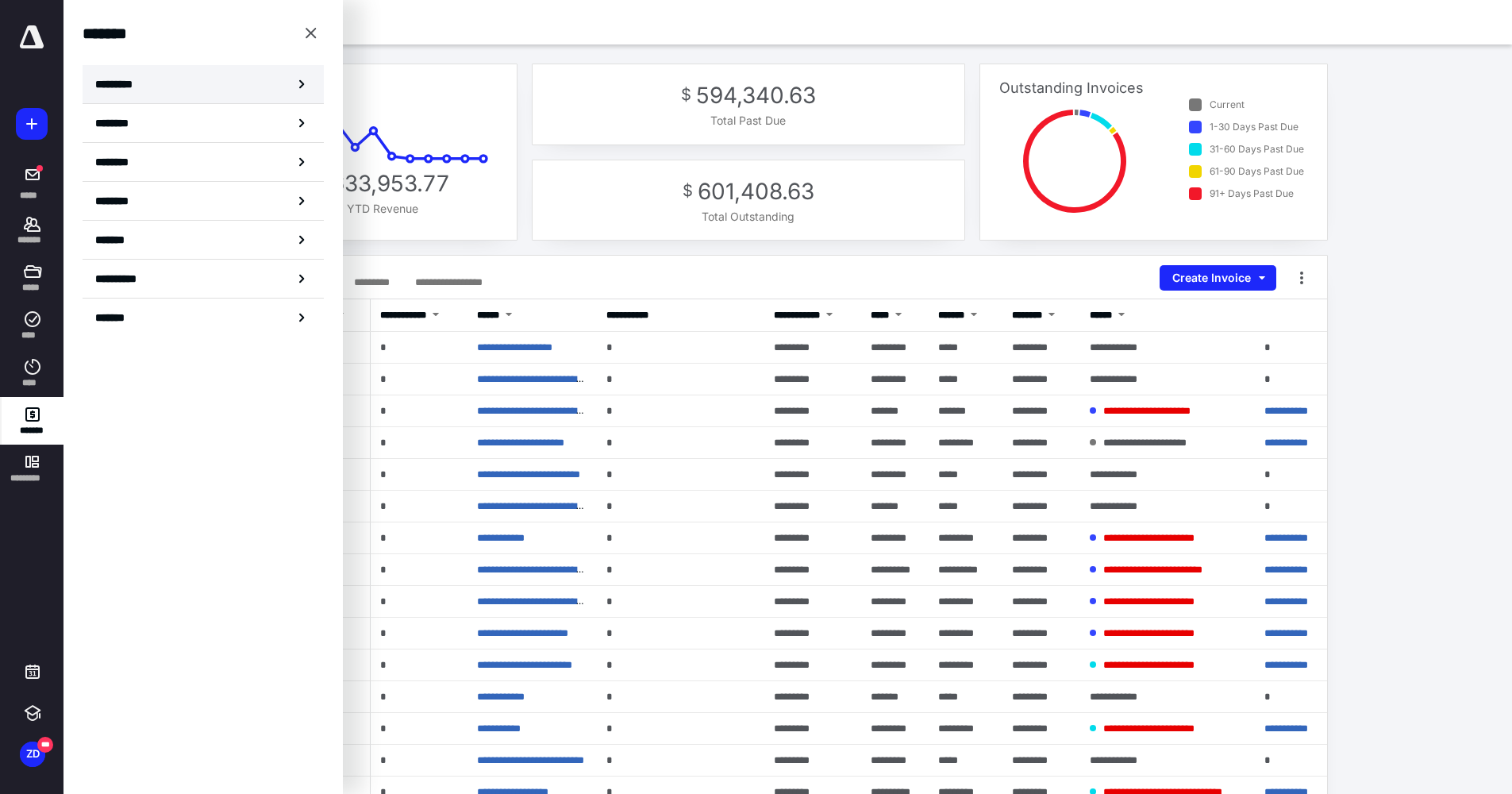 click on "*********" at bounding box center [125, 84] 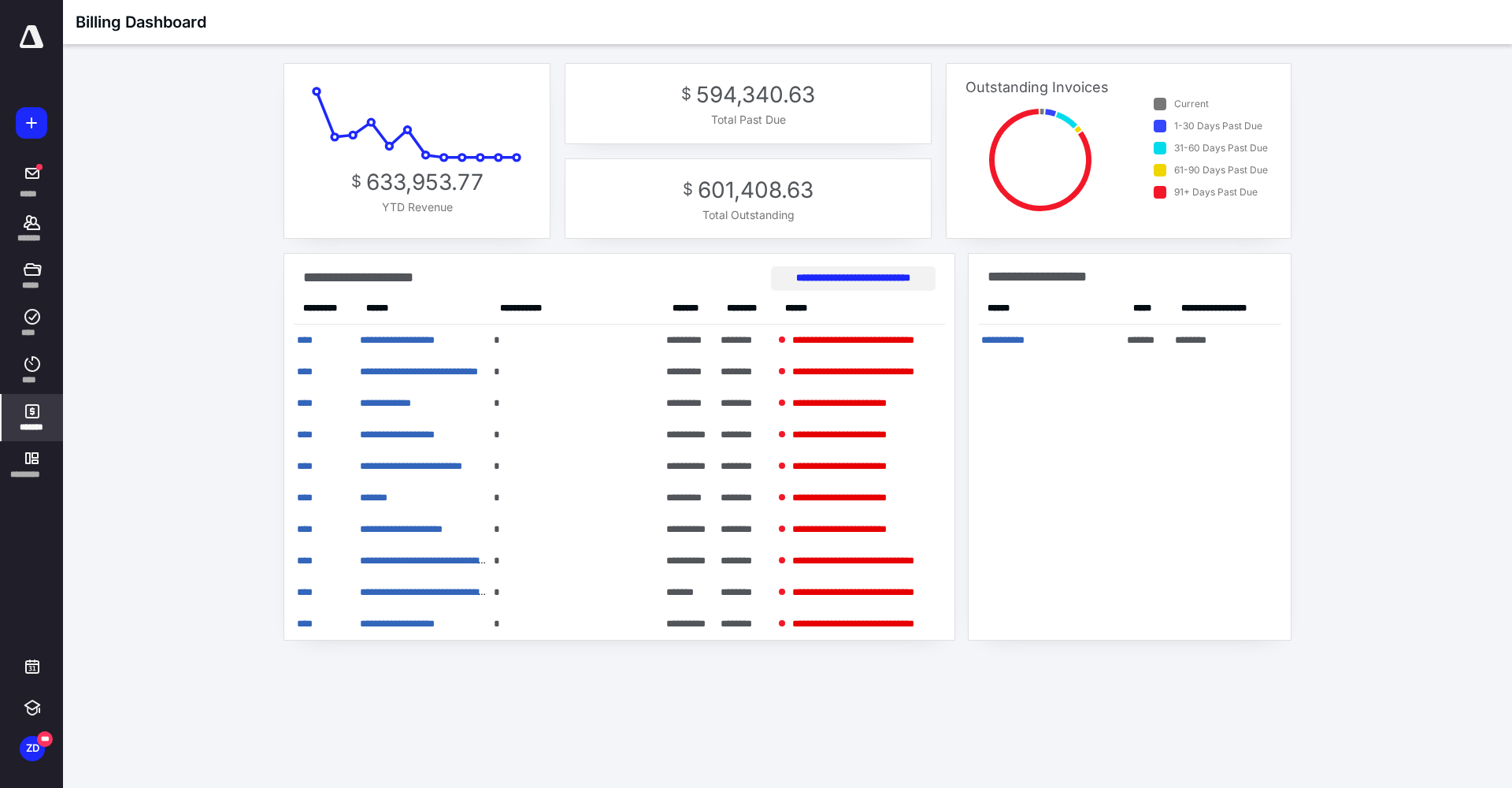 click on "**********" at bounding box center [853, 278] 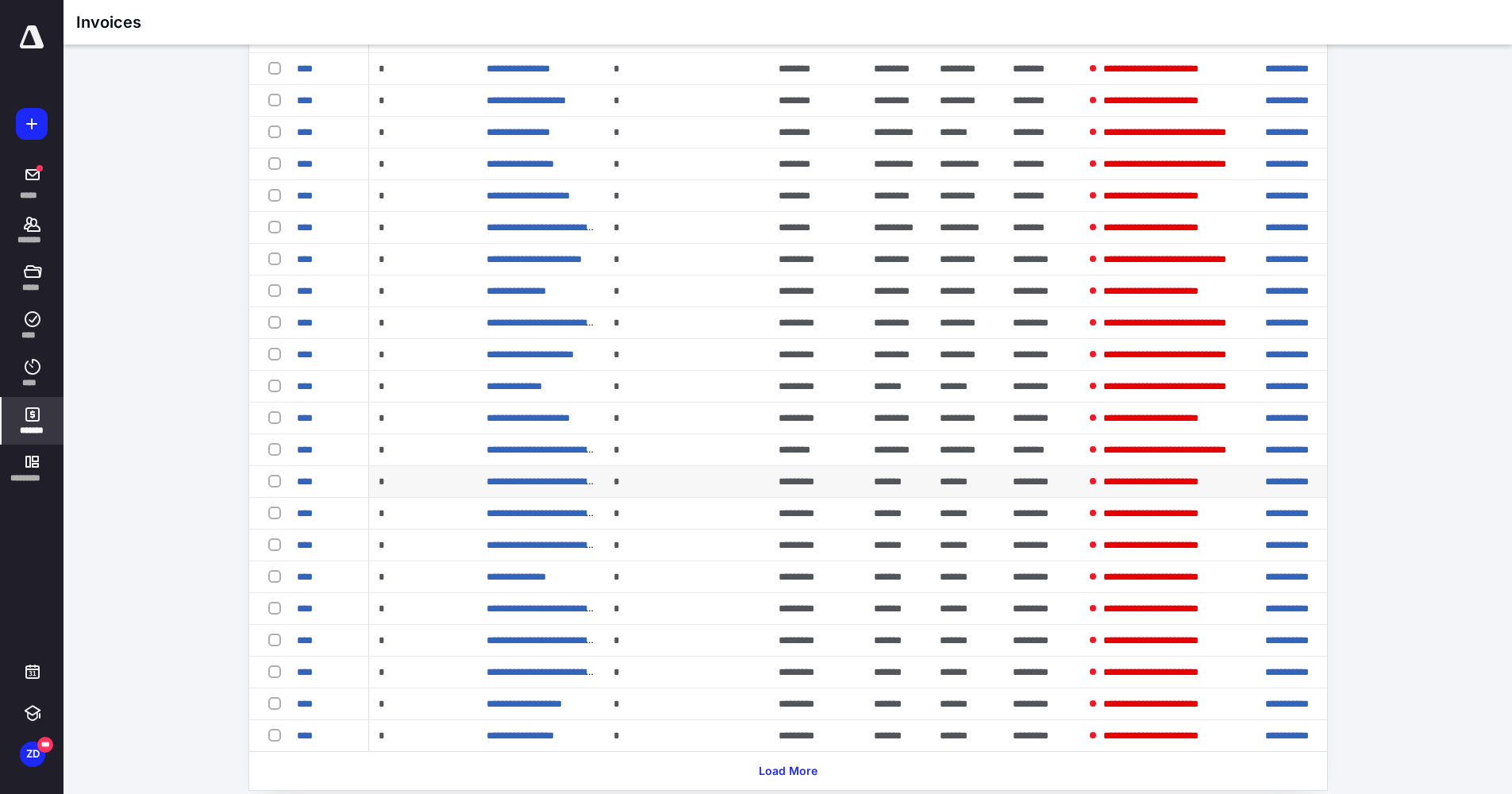 scroll, scrollTop: 1227, scrollLeft: 0, axis: vertical 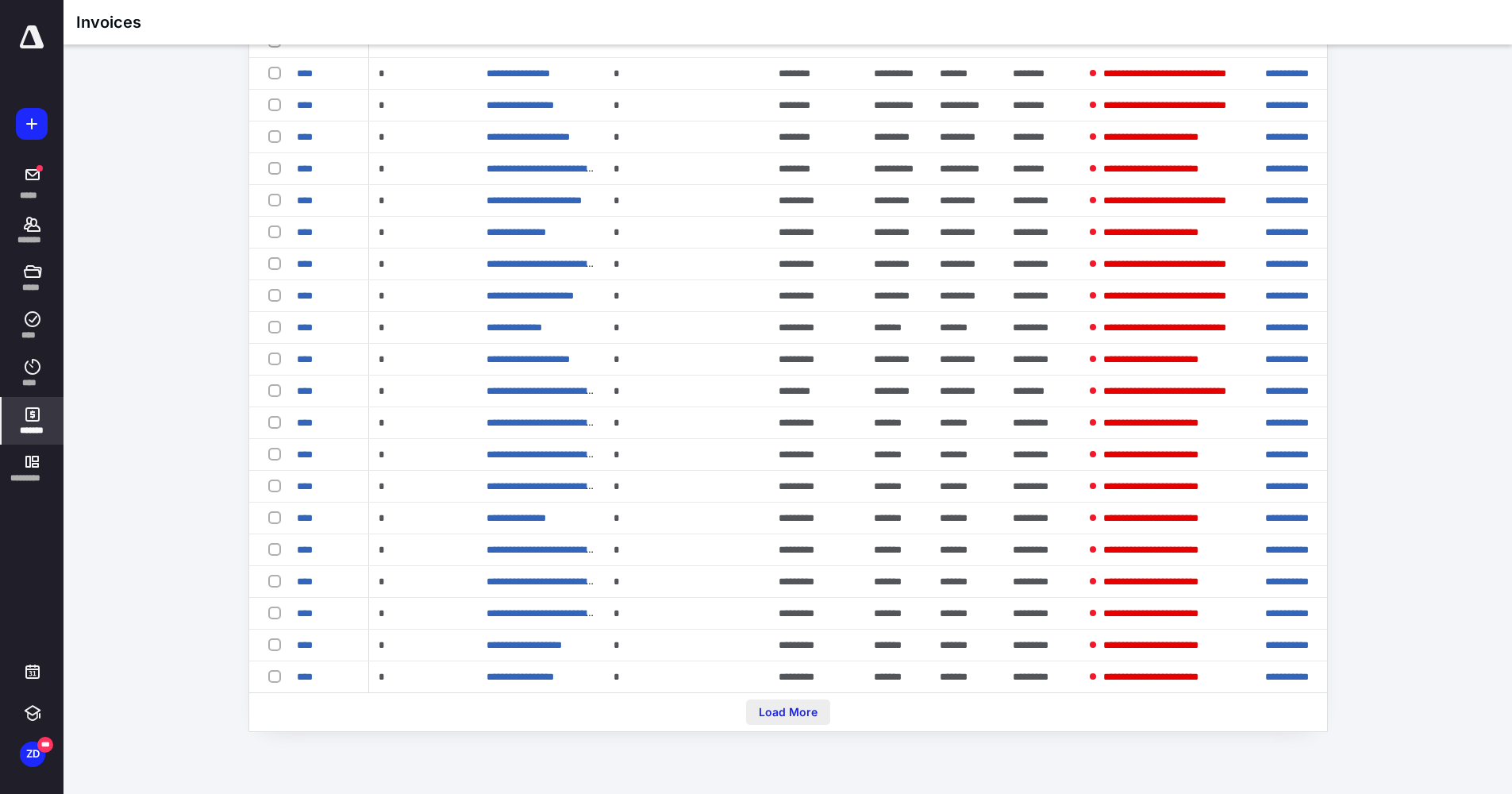 click on "Load More" at bounding box center (788, 712) 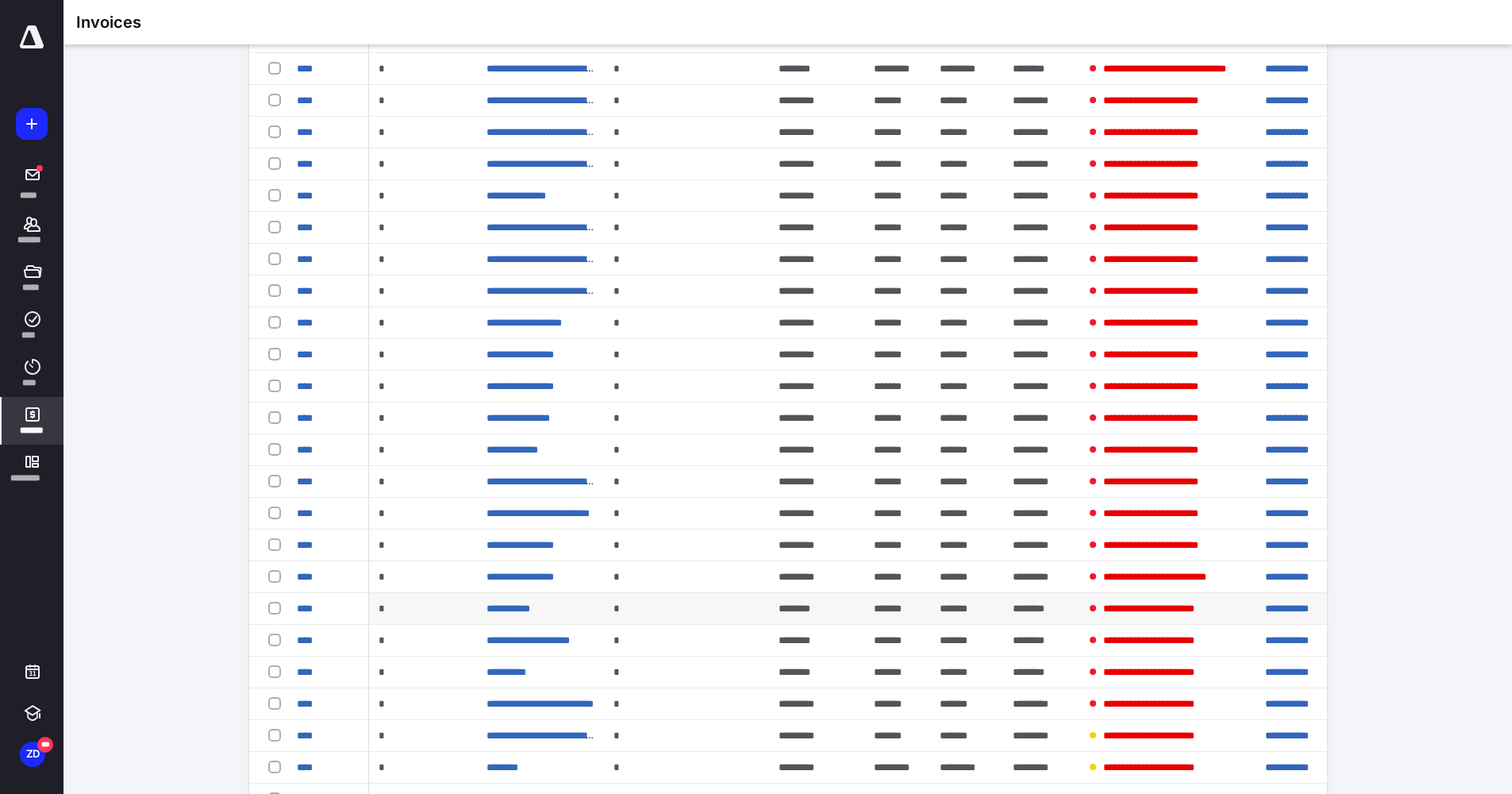 scroll, scrollTop: 1624, scrollLeft: 0, axis: vertical 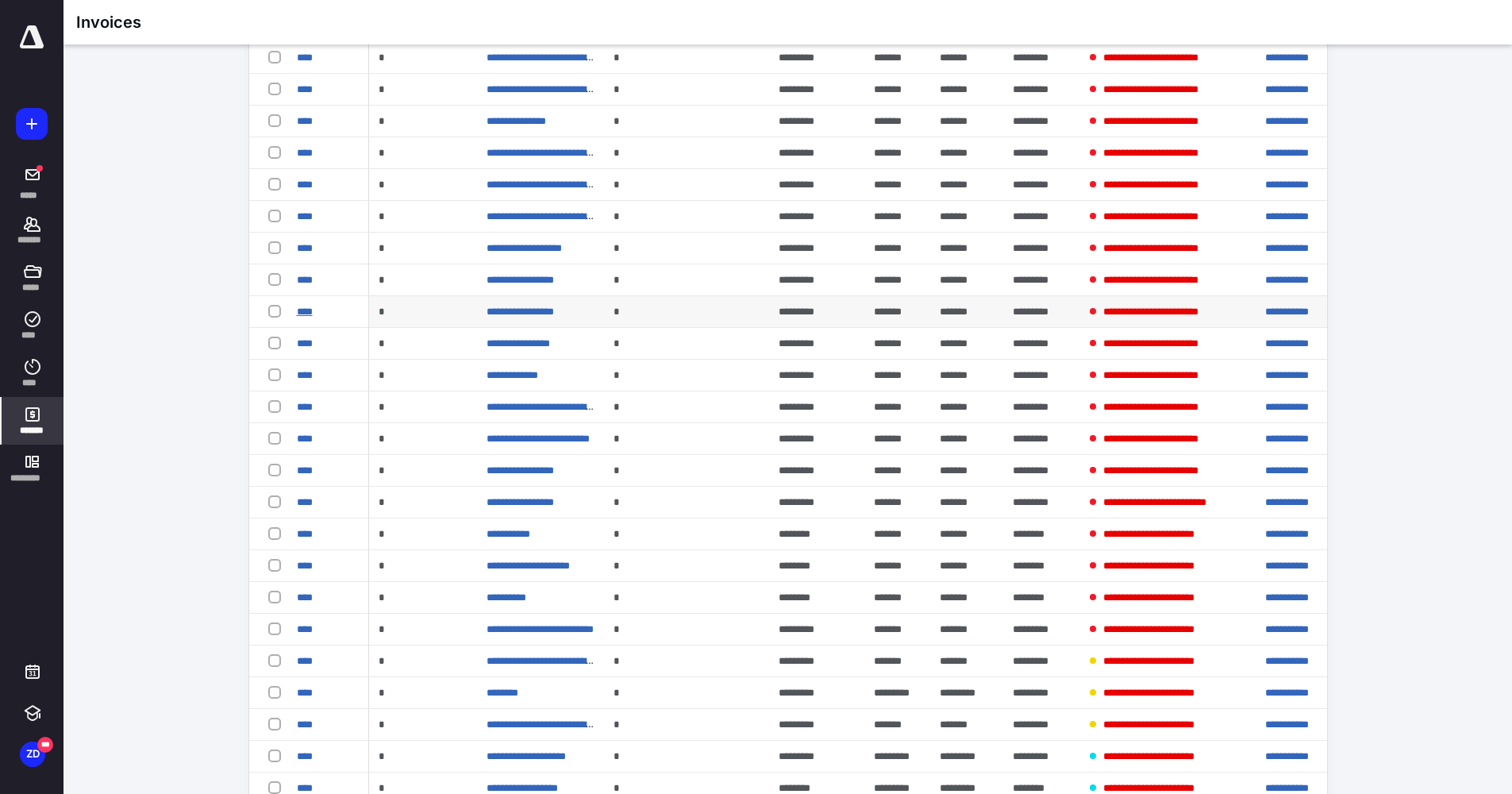 click on "****" at bounding box center (305, 311) 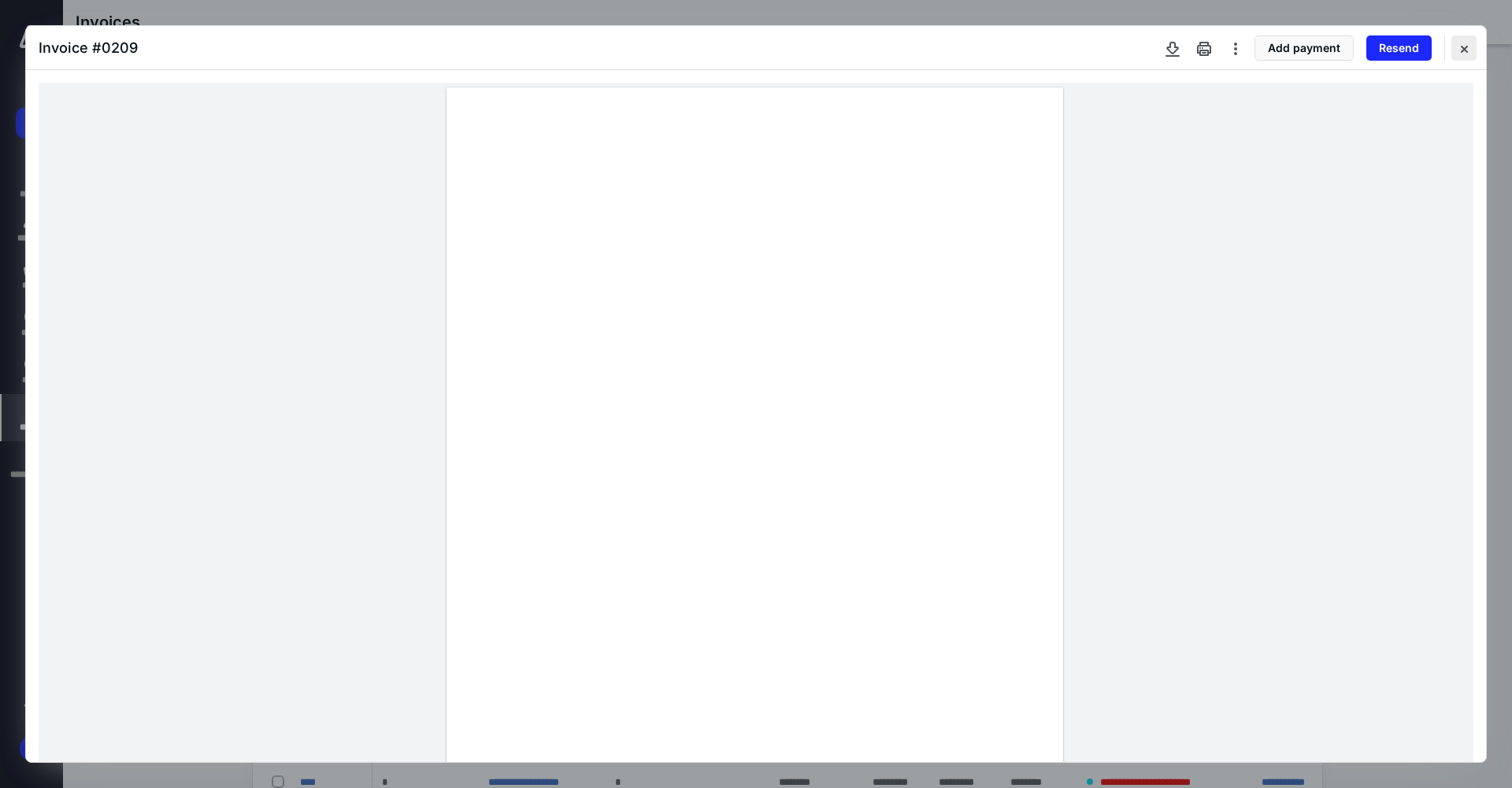 click at bounding box center [1464, 48] 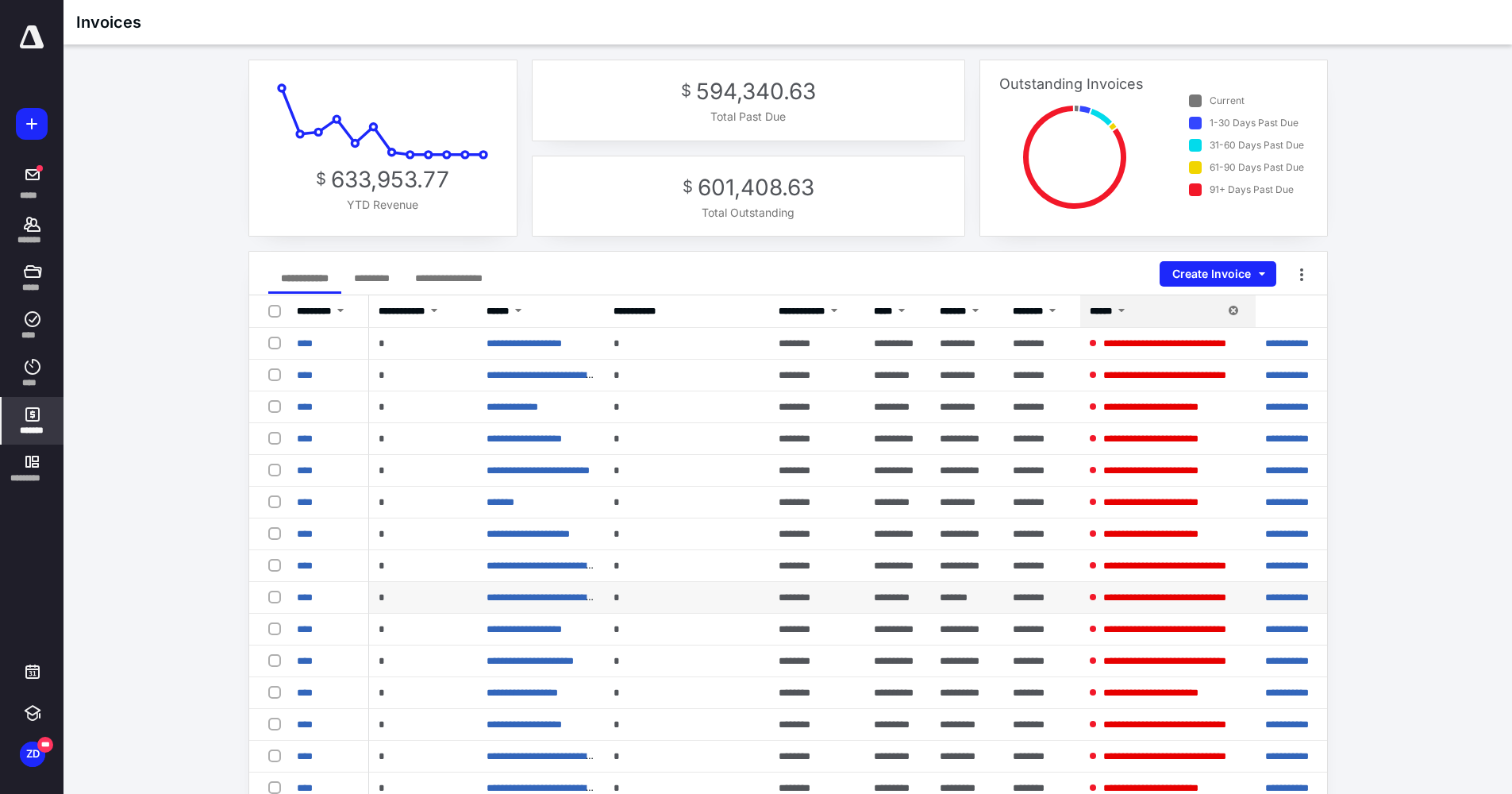 scroll, scrollTop: 0, scrollLeft: 0, axis: both 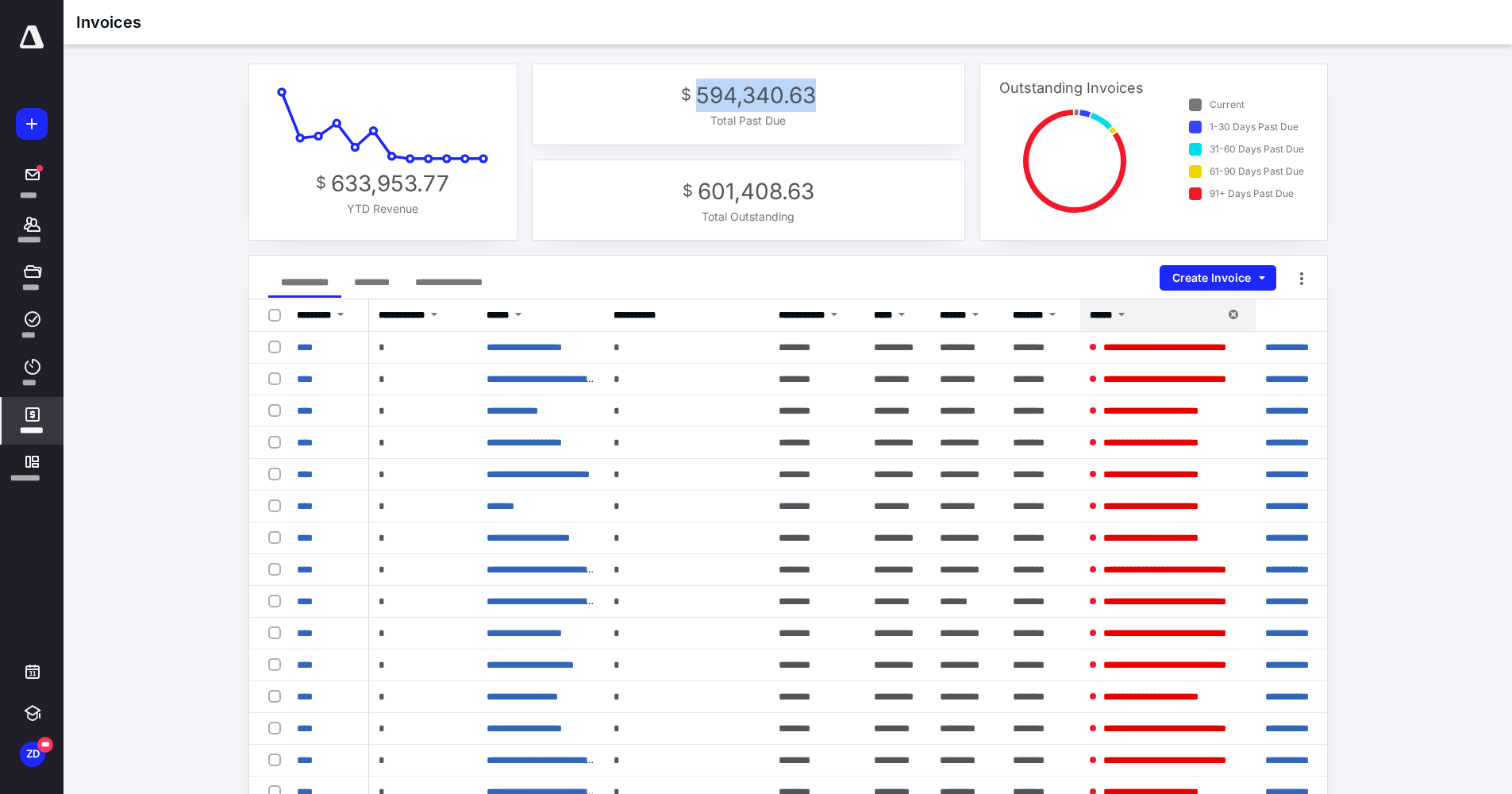 drag, startPoint x: 778, startPoint y: 99, endPoint x: 879, endPoint y: 102, distance: 101.04454 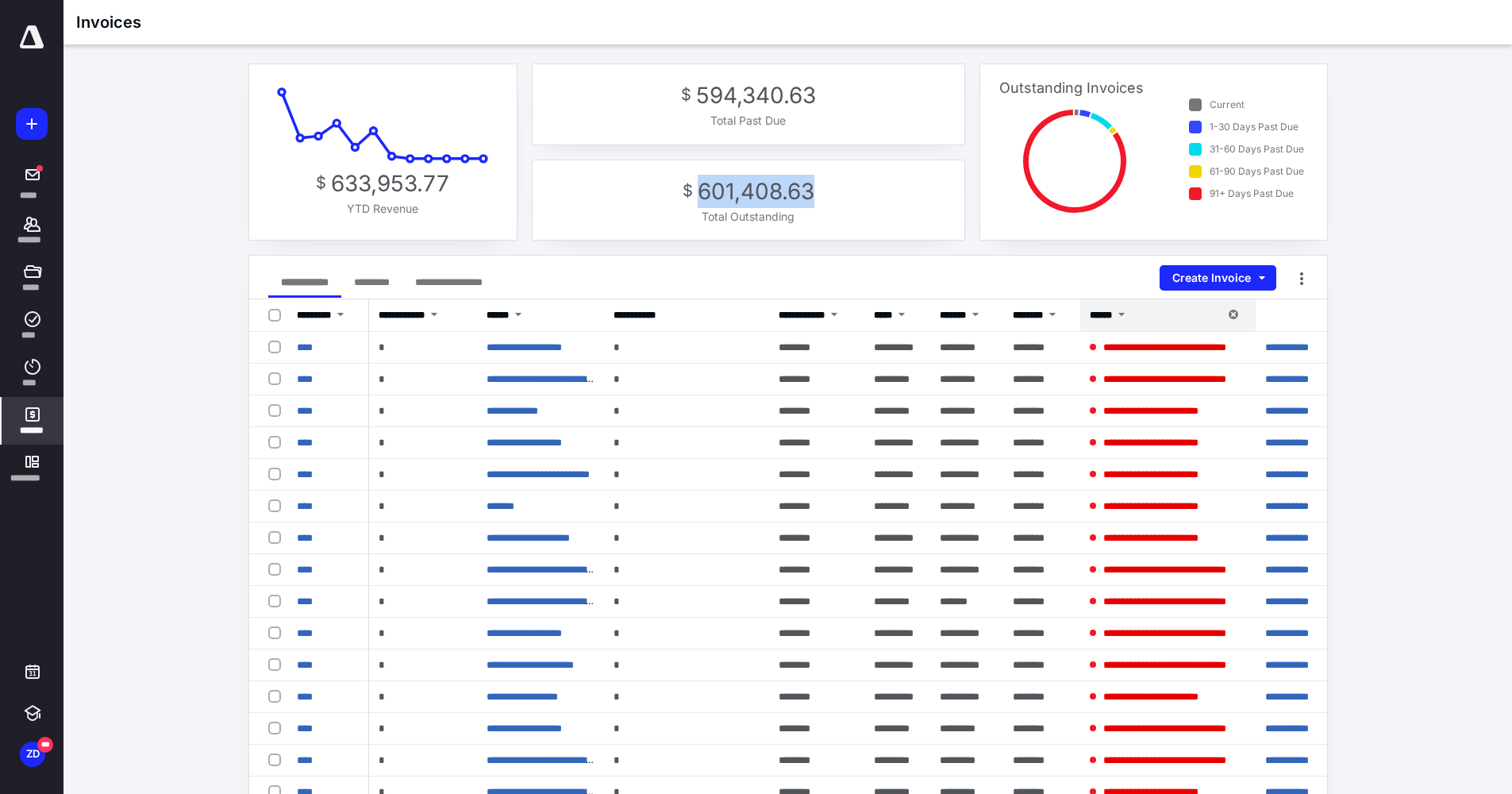 drag, startPoint x: 750, startPoint y: 186, endPoint x: 832, endPoint y: 182, distance: 82.097503 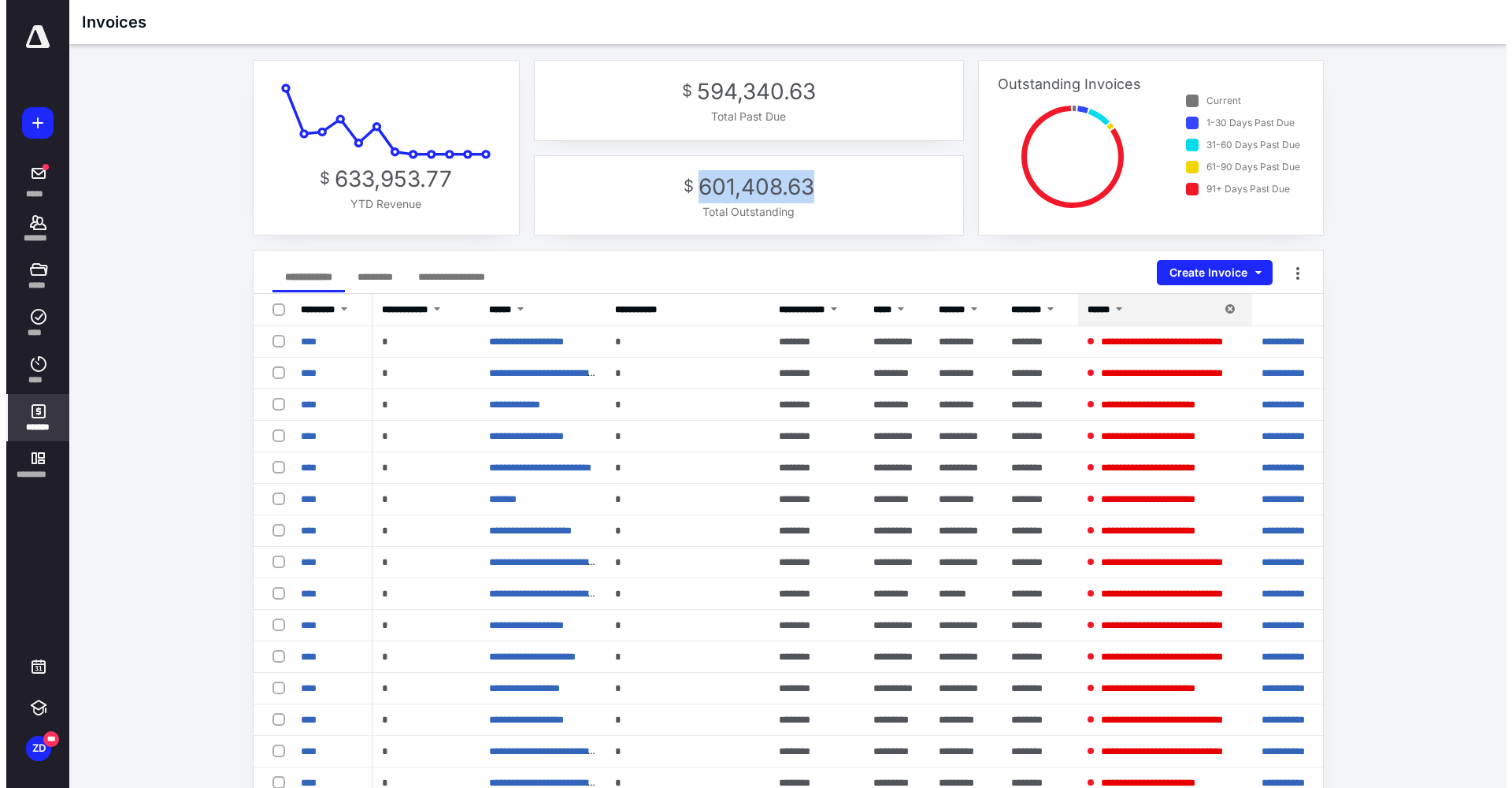 scroll, scrollTop: 0, scrollLeft: 0, axis: both 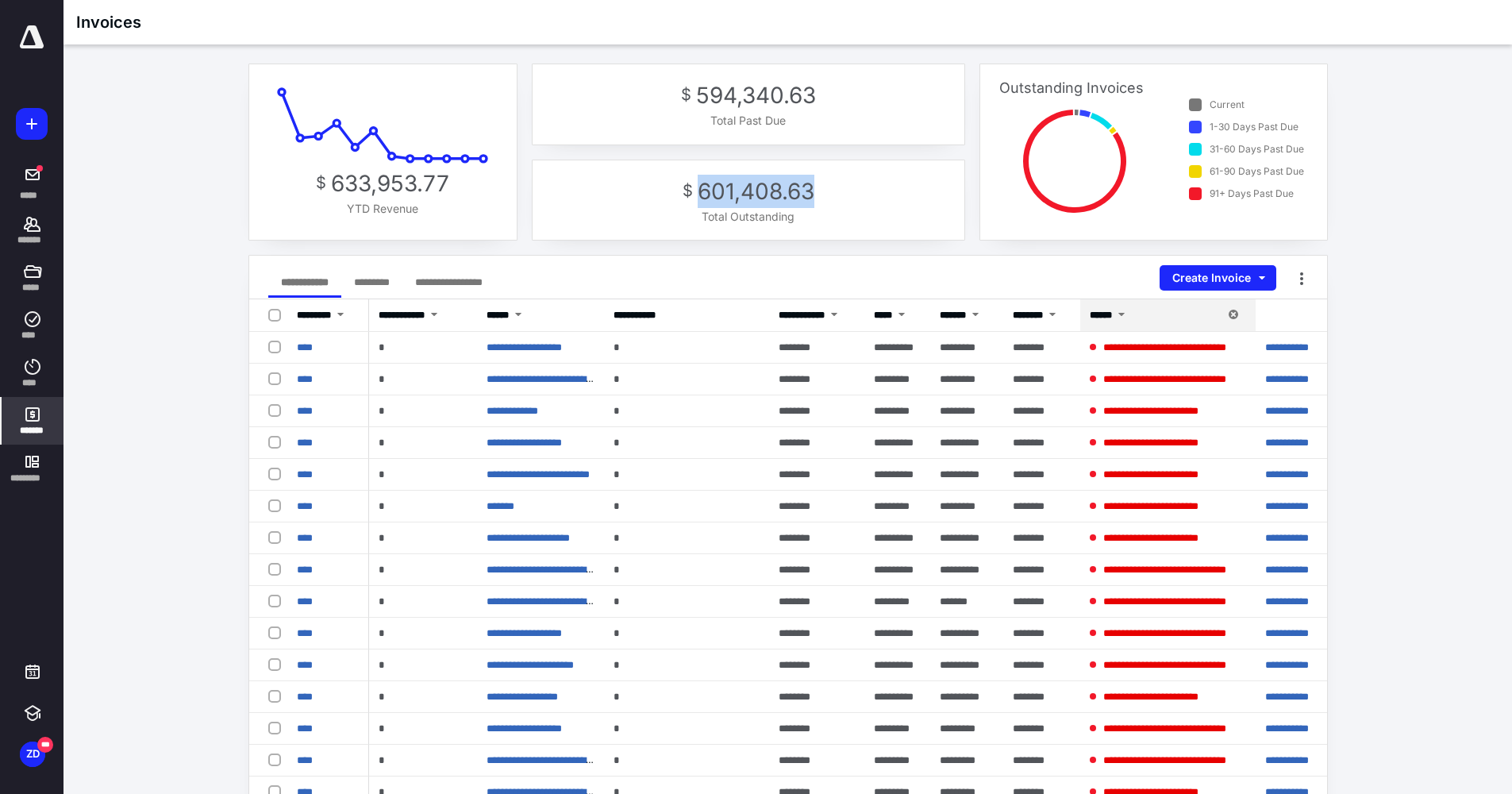 drag, startPoint x: 902, startPoint y: 173, endPoint x: 891, endPoint y: 173, distance: 11 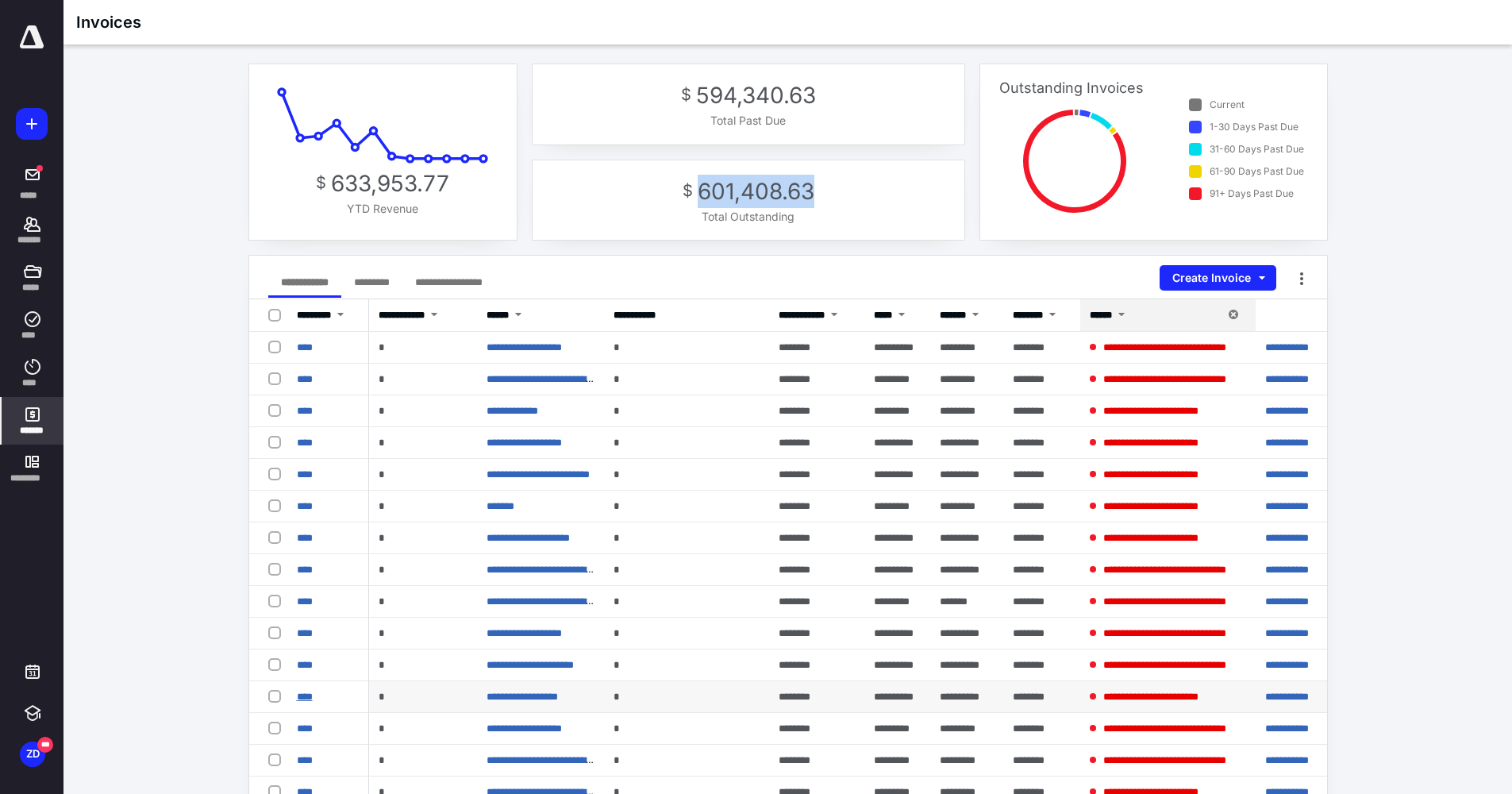 click on "****" at bounding box center [305, 696] 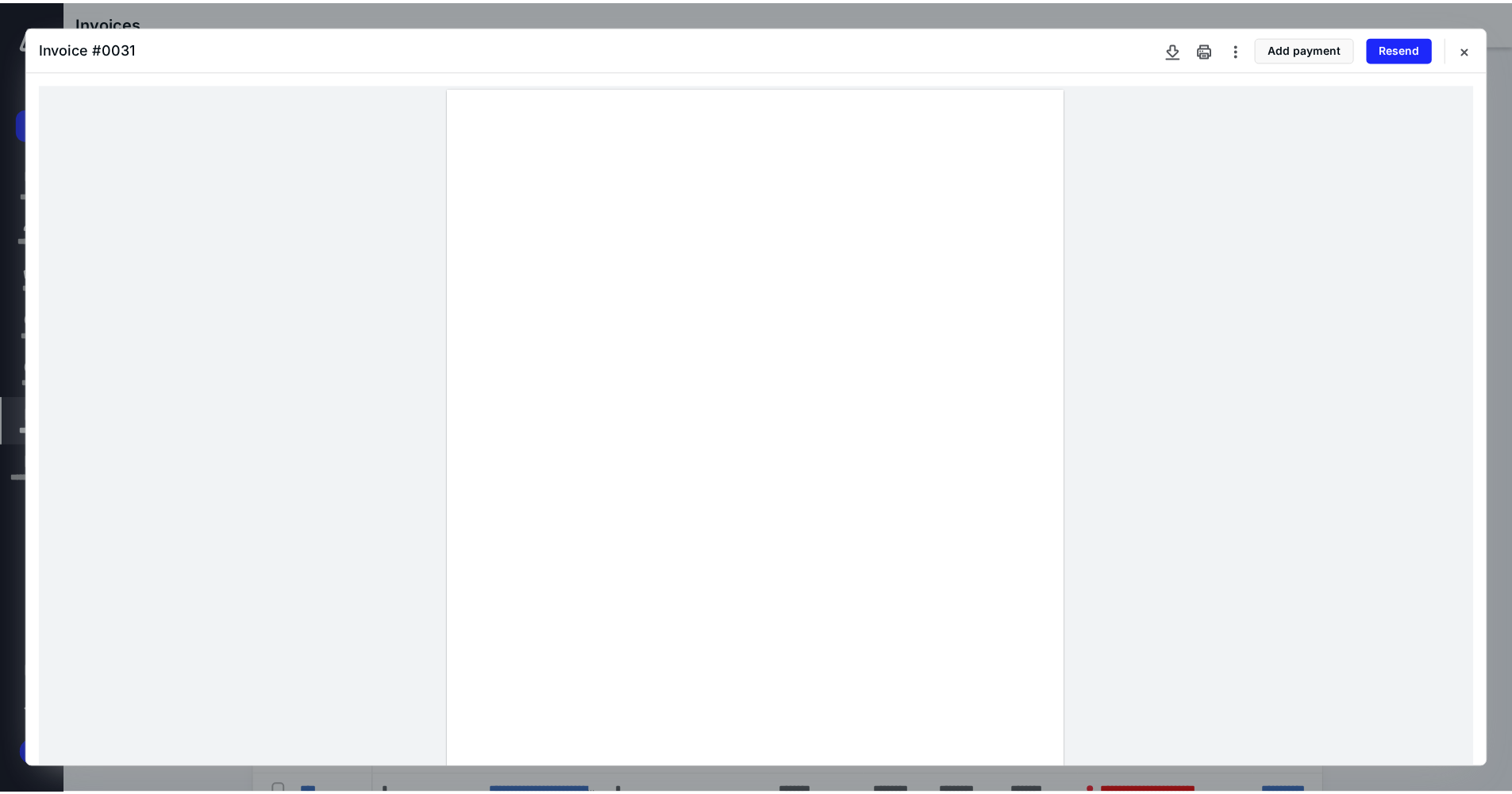 scroll, scrollTop: 79, scrollLeft: 0, axis: vertical 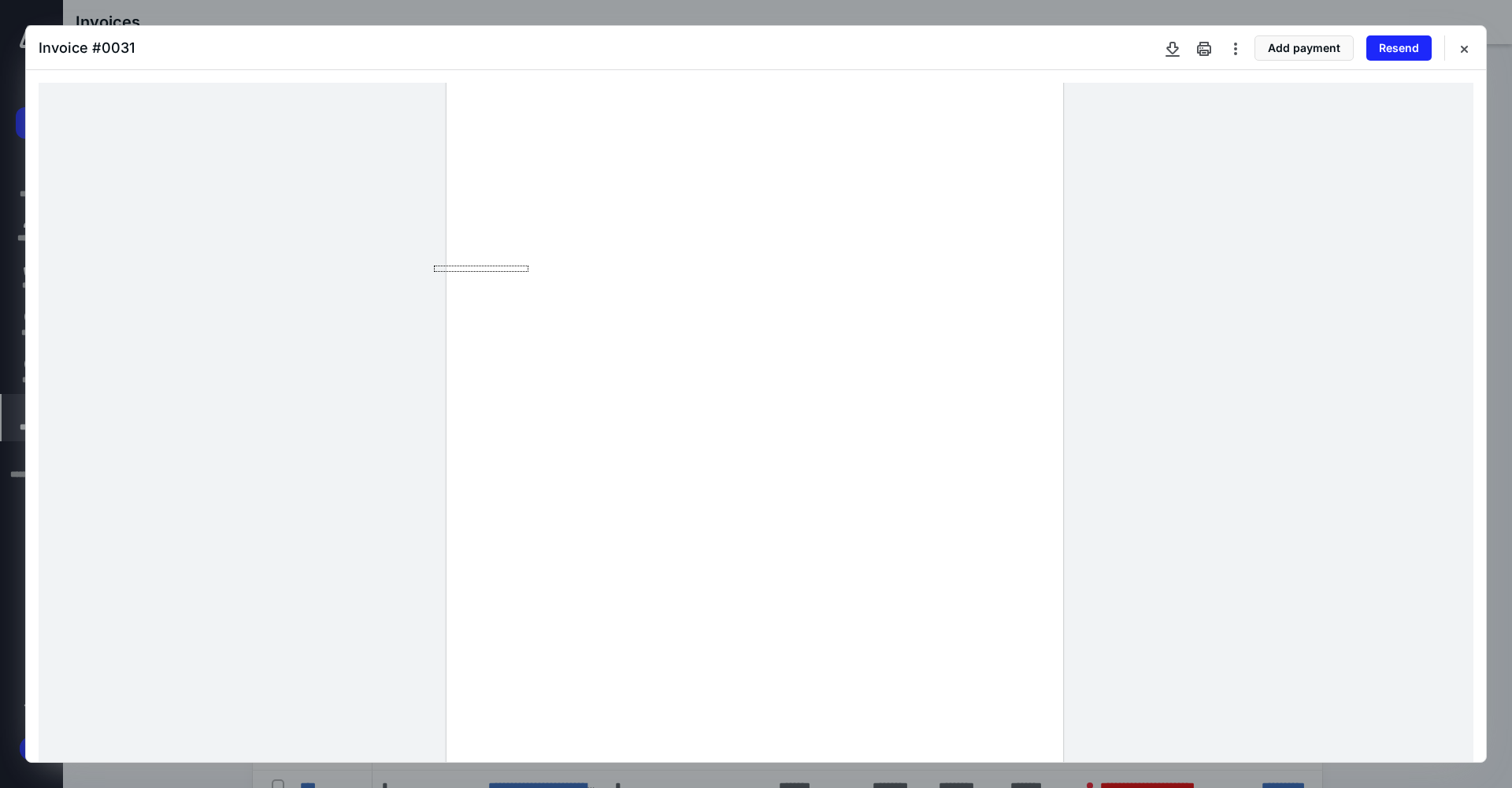 drag, startPoint x: 567, startPoint y: 348, endPoint x: 472, endPoint y: 355, distance: 95.25755 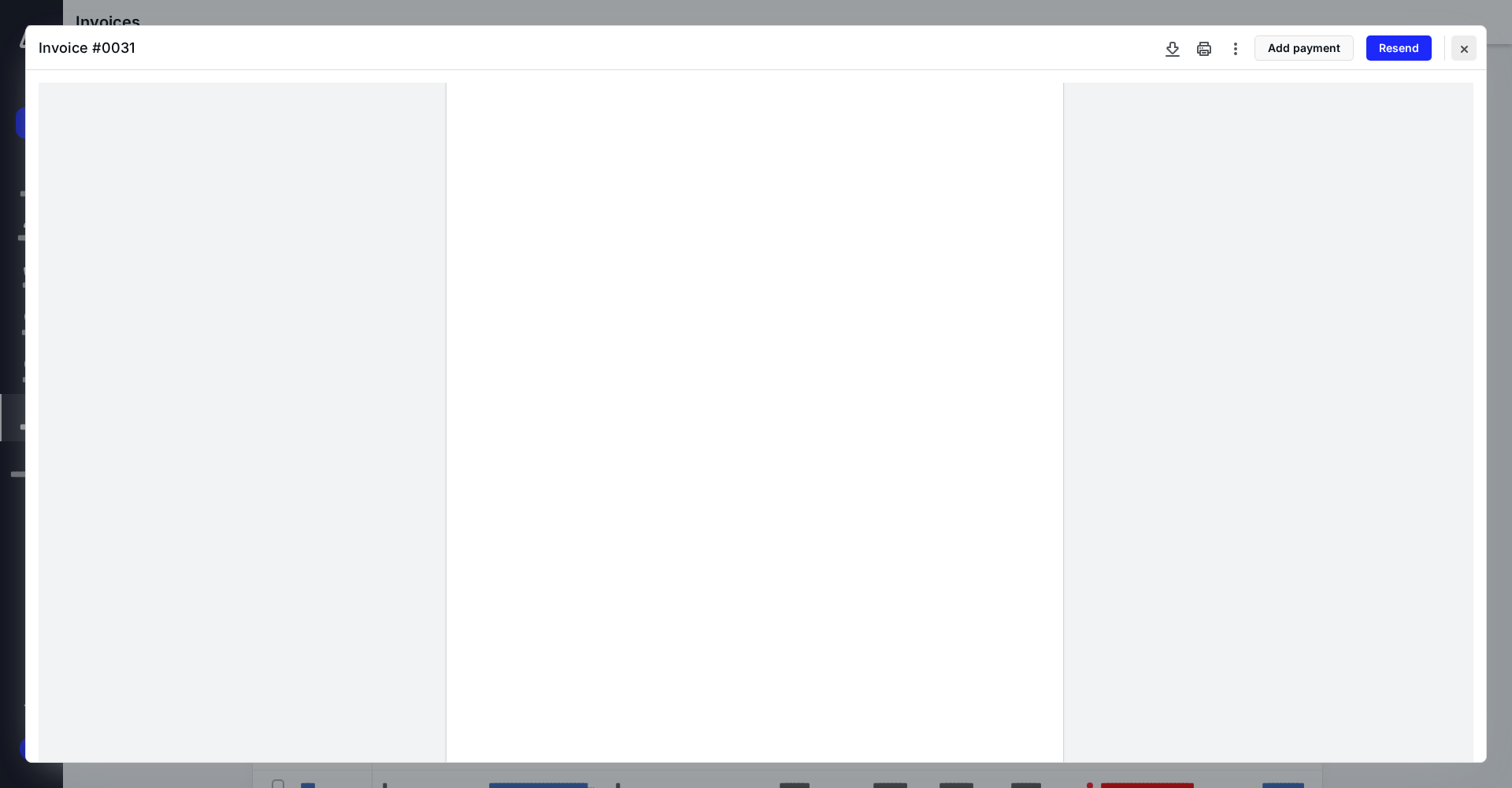 click at bounding box center [1464, 48] 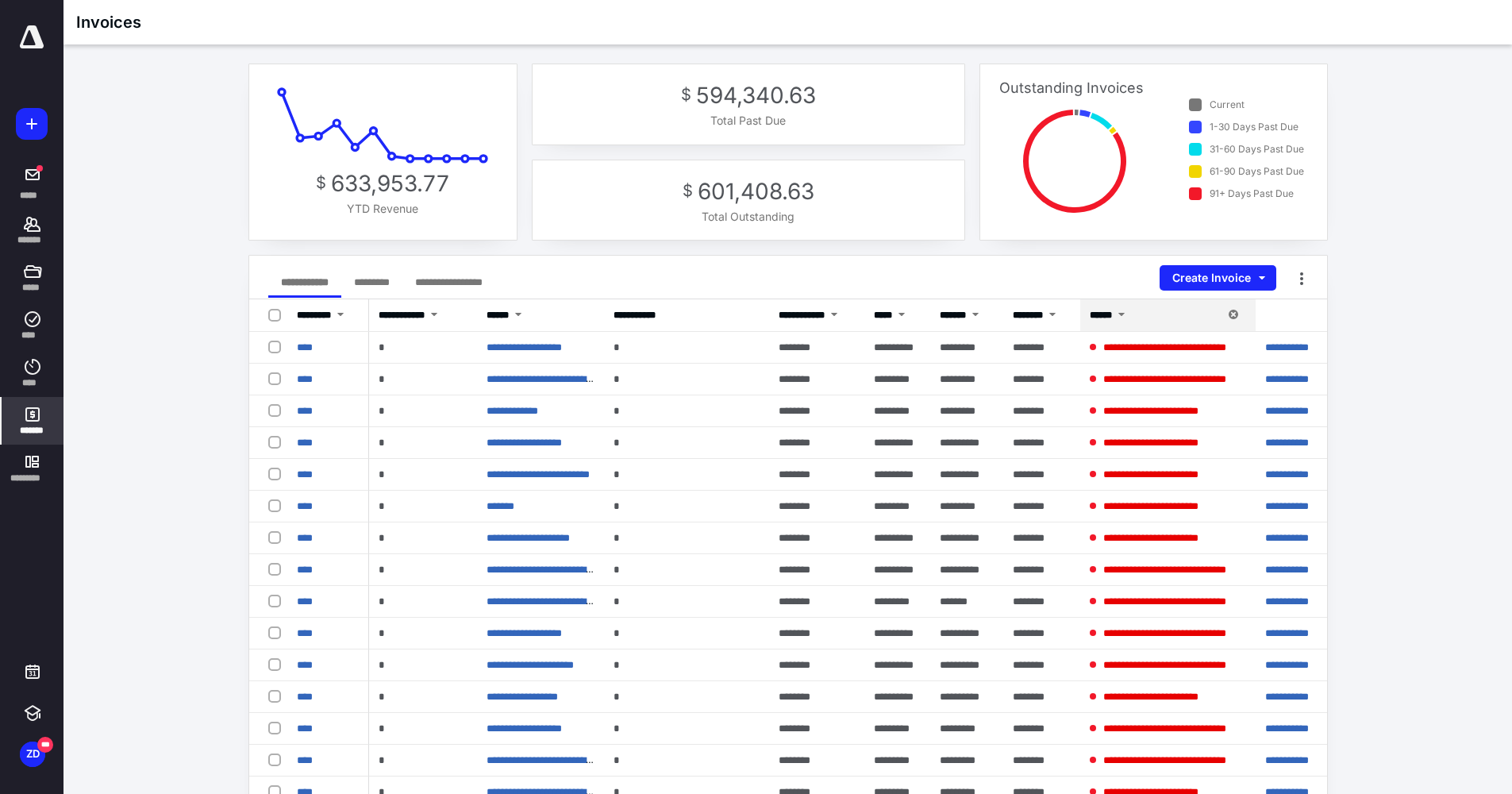 click on "**********" at bounding box center (788, 277) 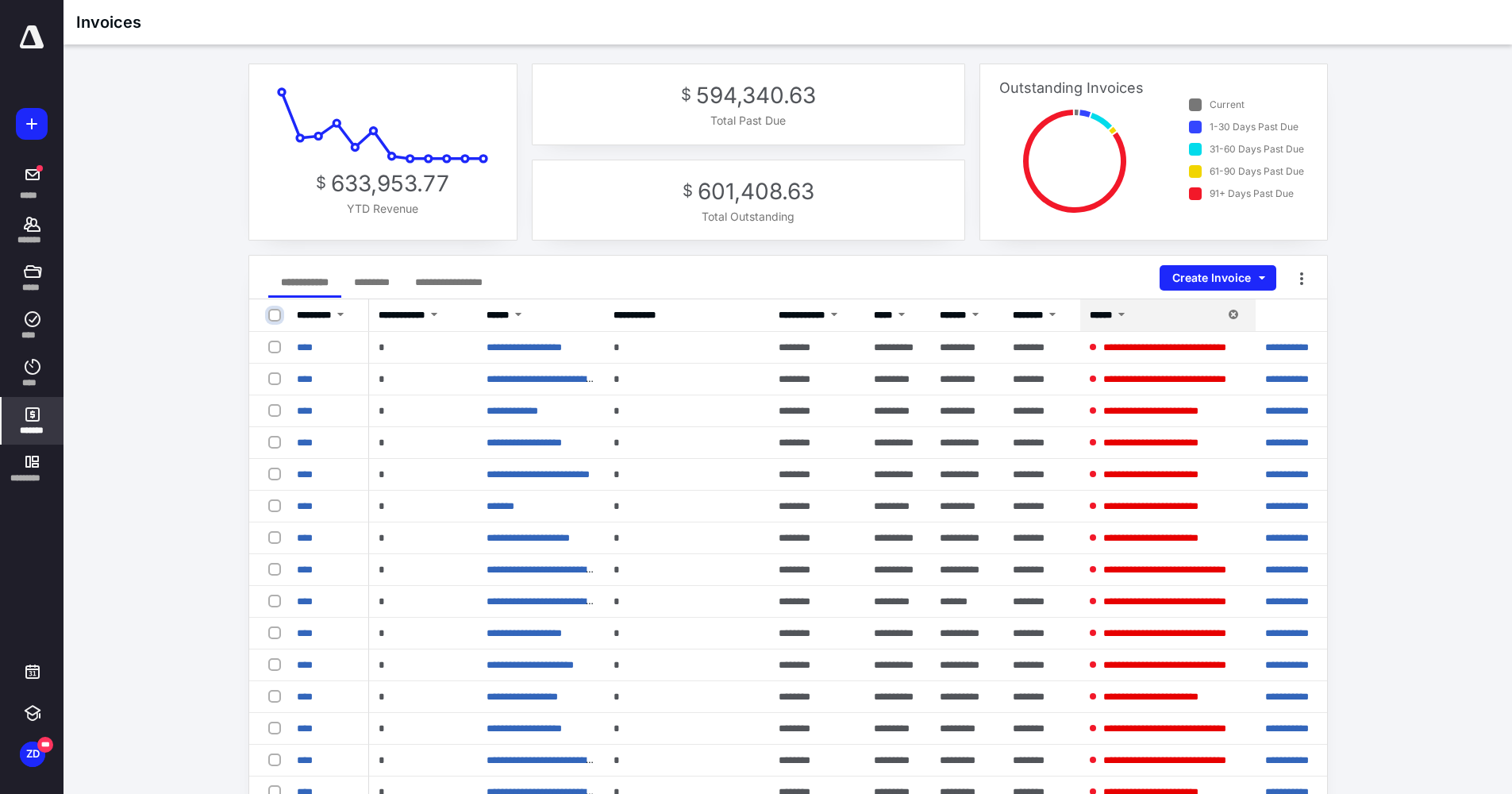 click at bounding box center [276, 315] 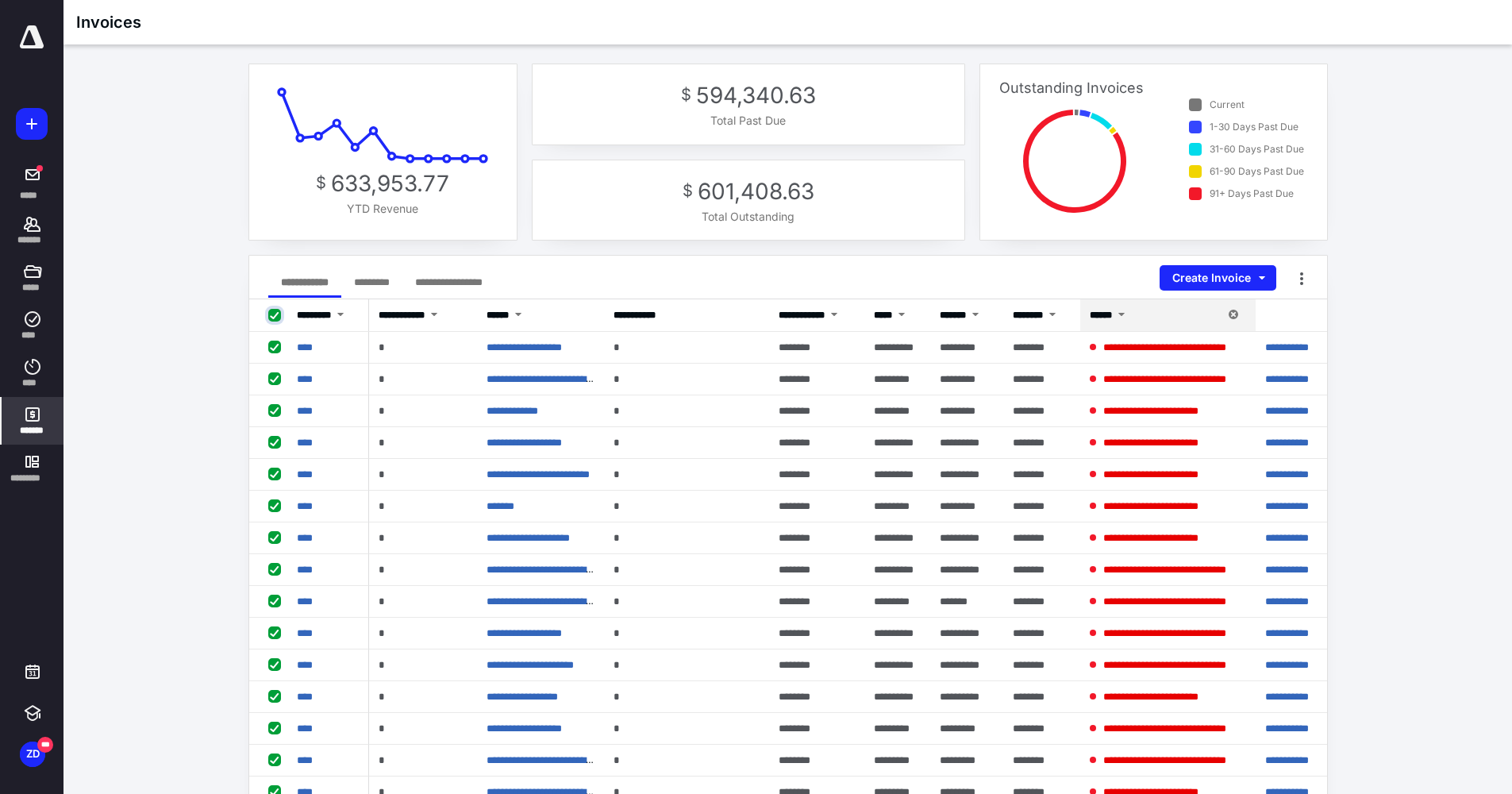 checkbox on "true" 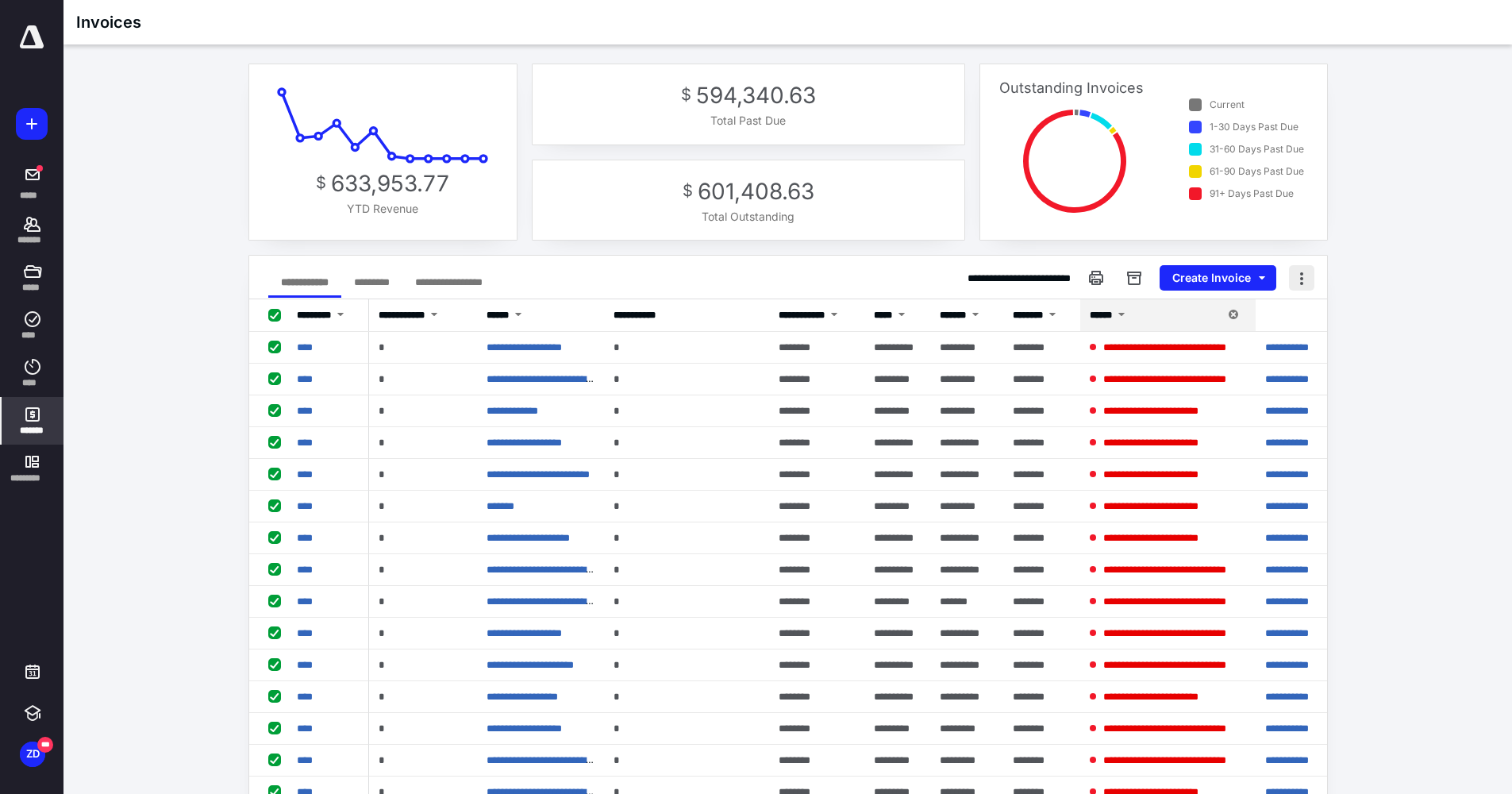 click at bounding box center (1302, 278) 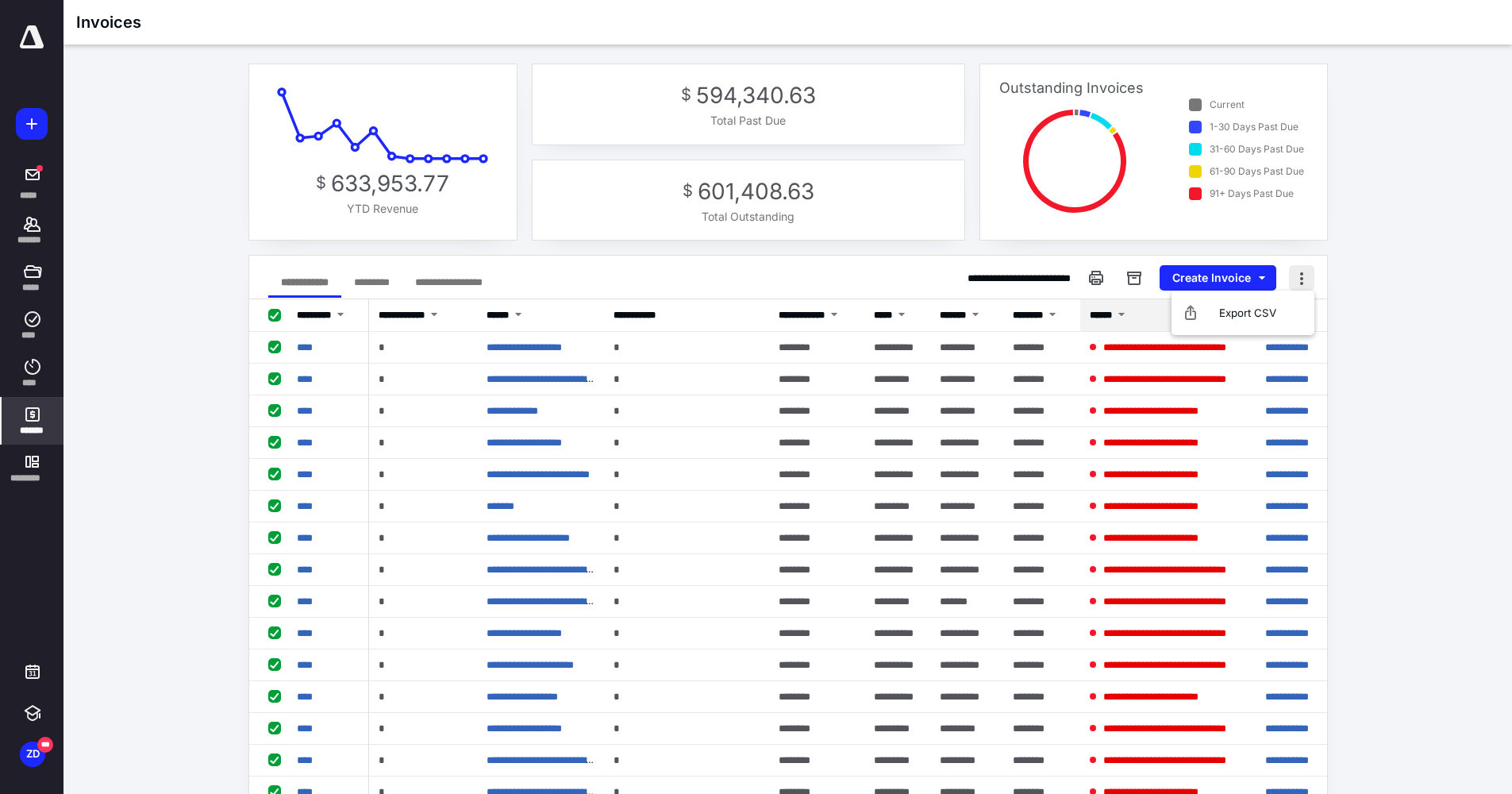 click at bounding box center [1302, 278] 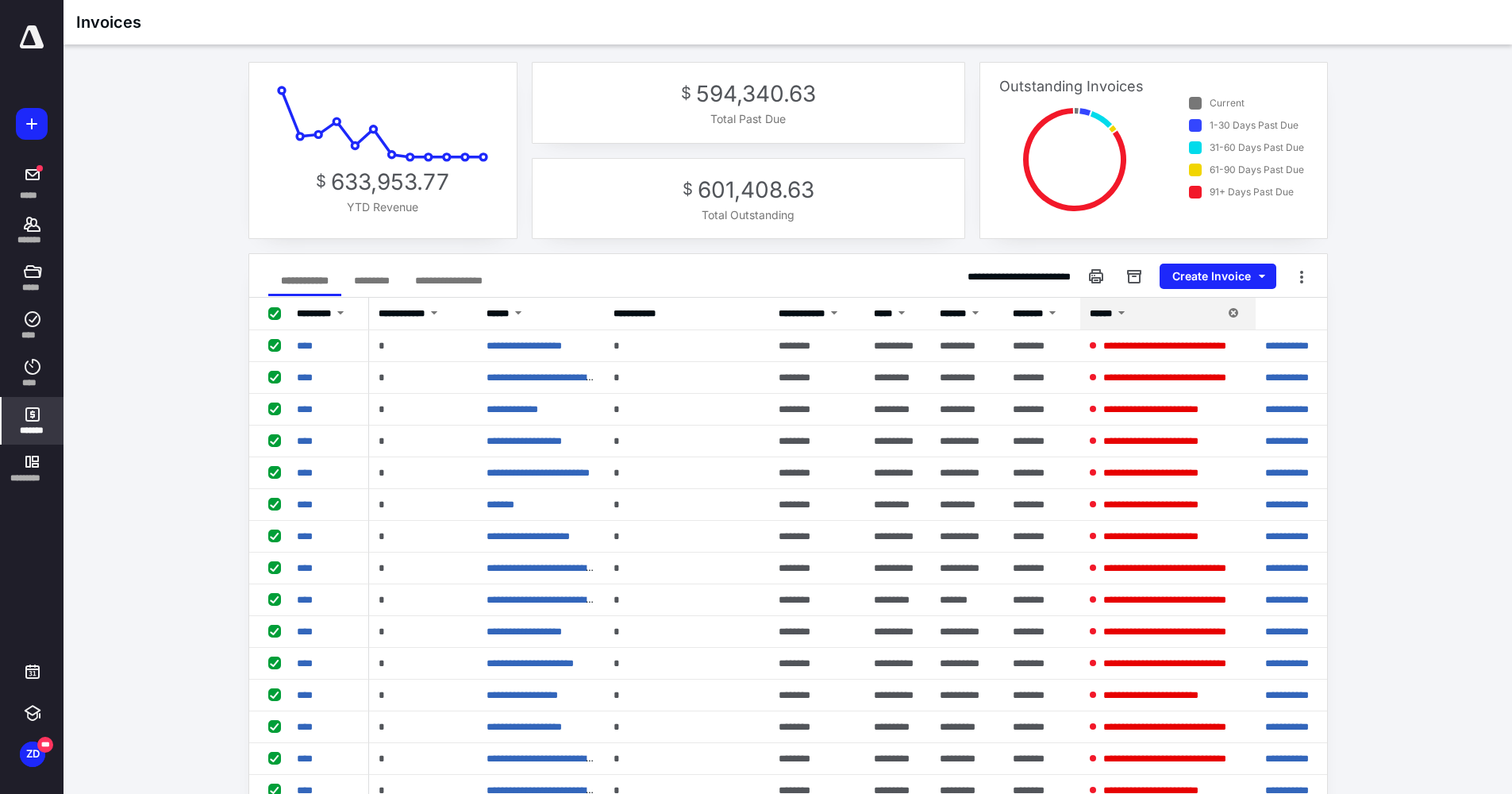 scroll, scrollTop: 0, scrollLeft: 0, axis: both 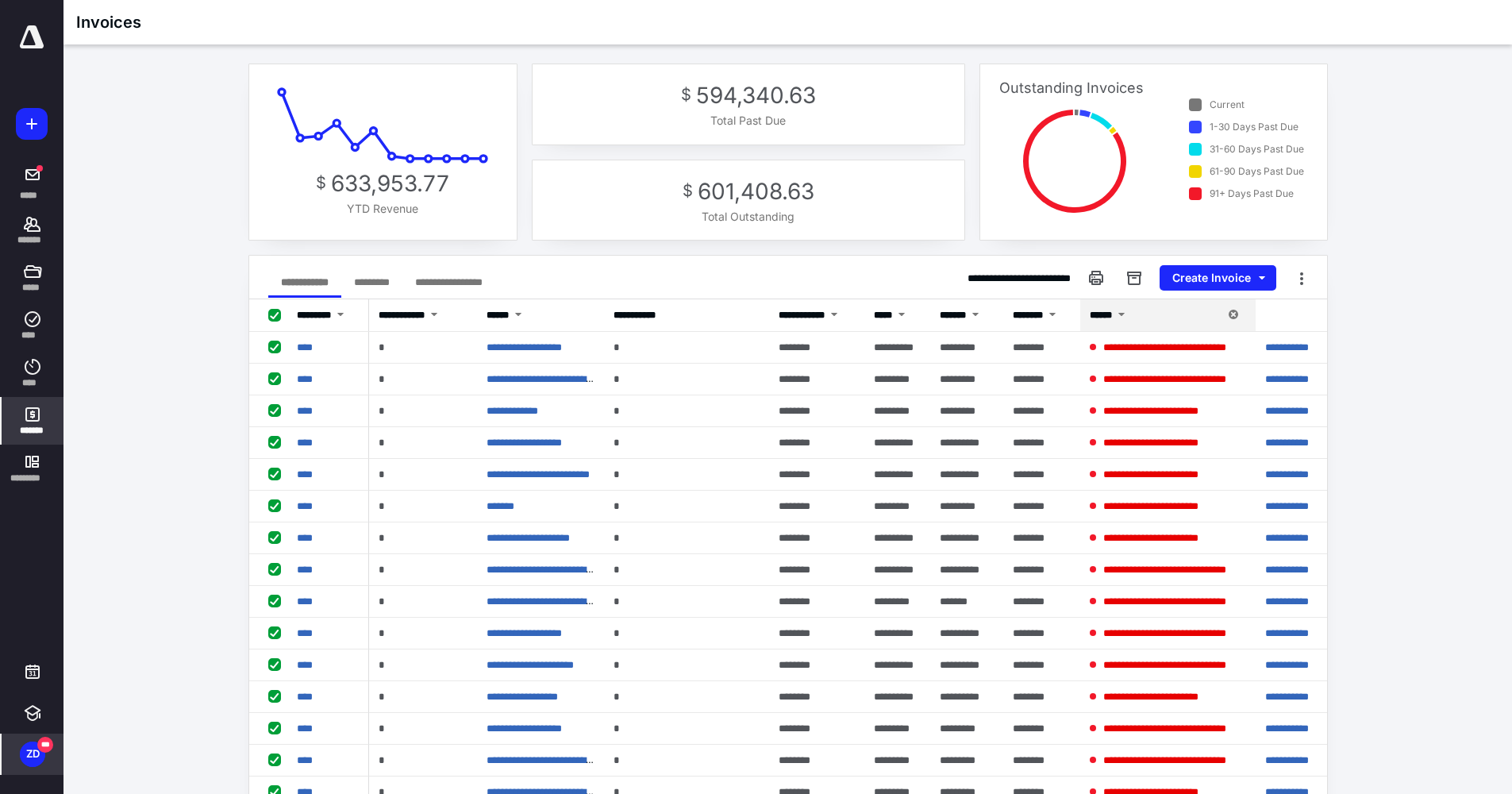 click on "***" at bounding box center (45, 745) 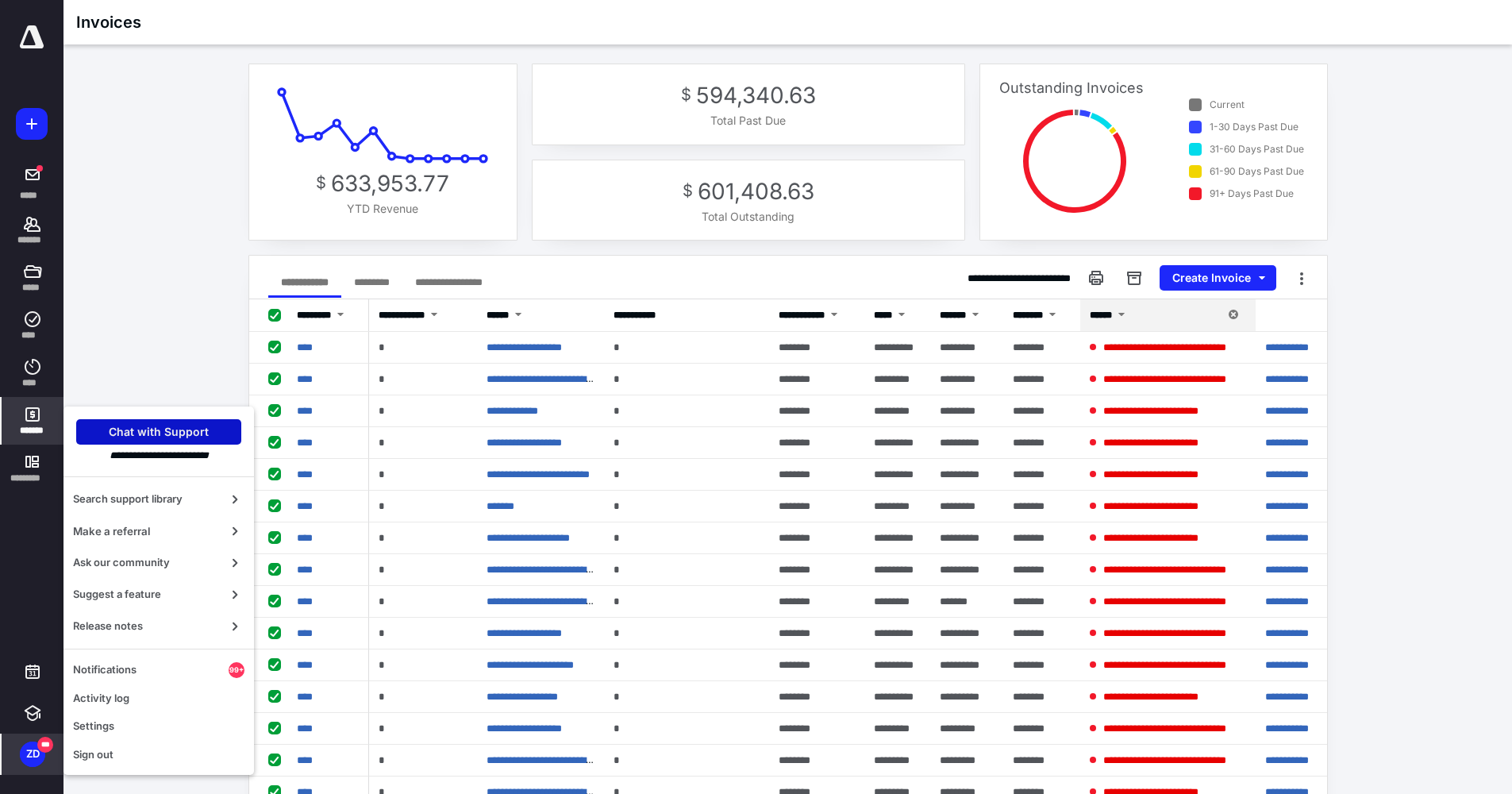 click on "Chat with Support" at bounding box center [159, 432] 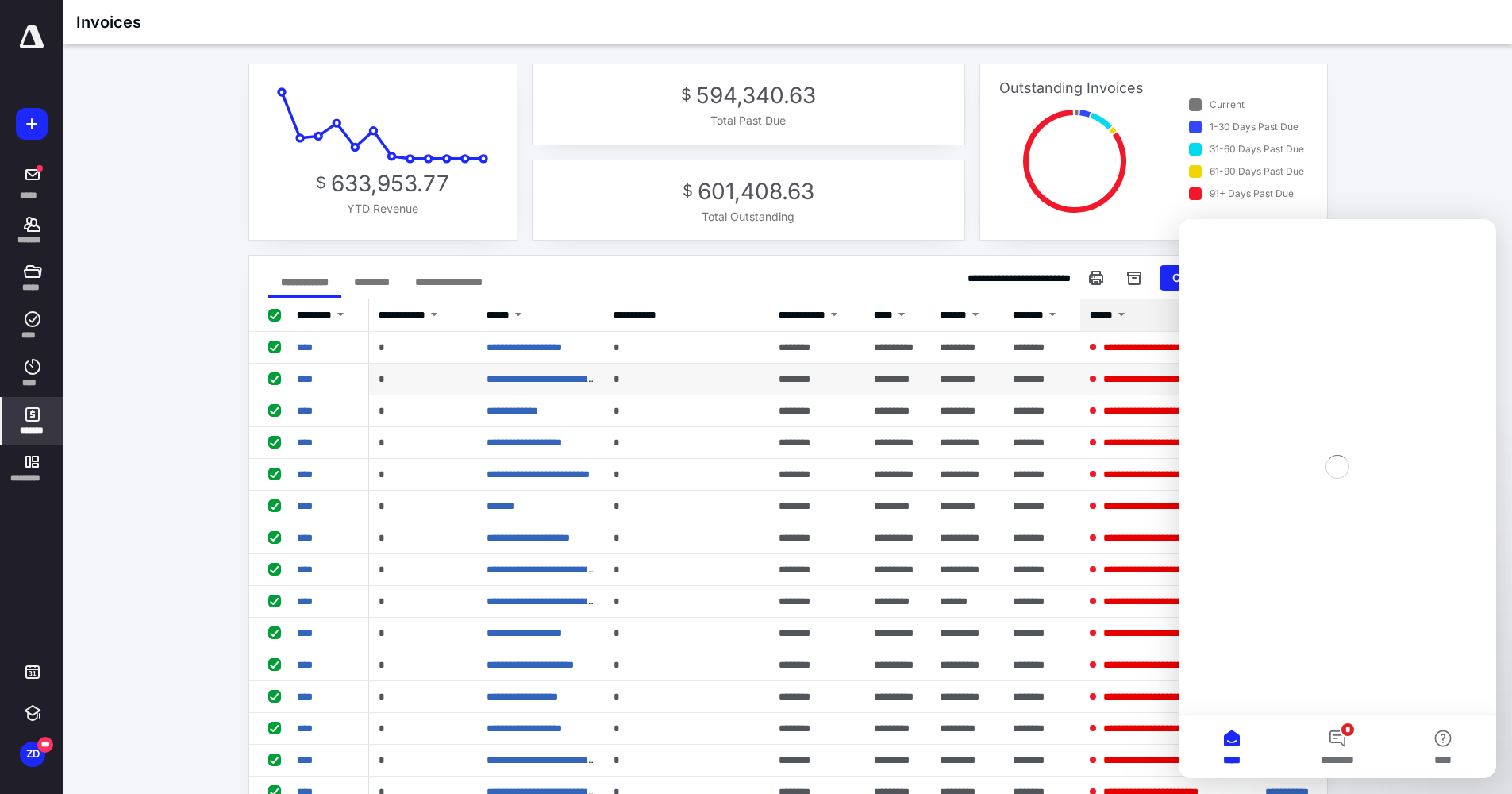 scroll, scrollTop: 0, scrollLeft: 0, axis: both 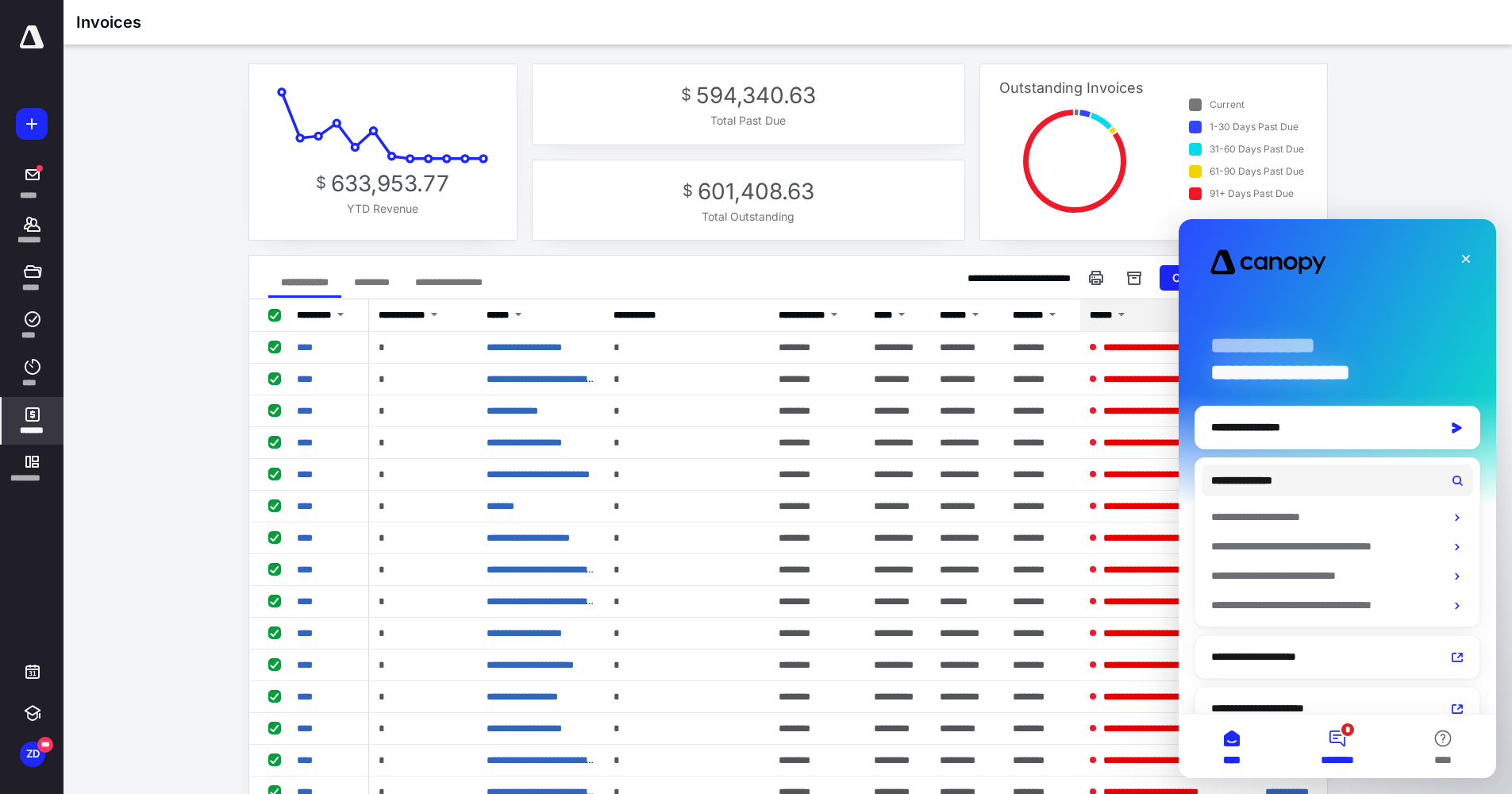 click on "* ********" at bounding box center [1337, 746] 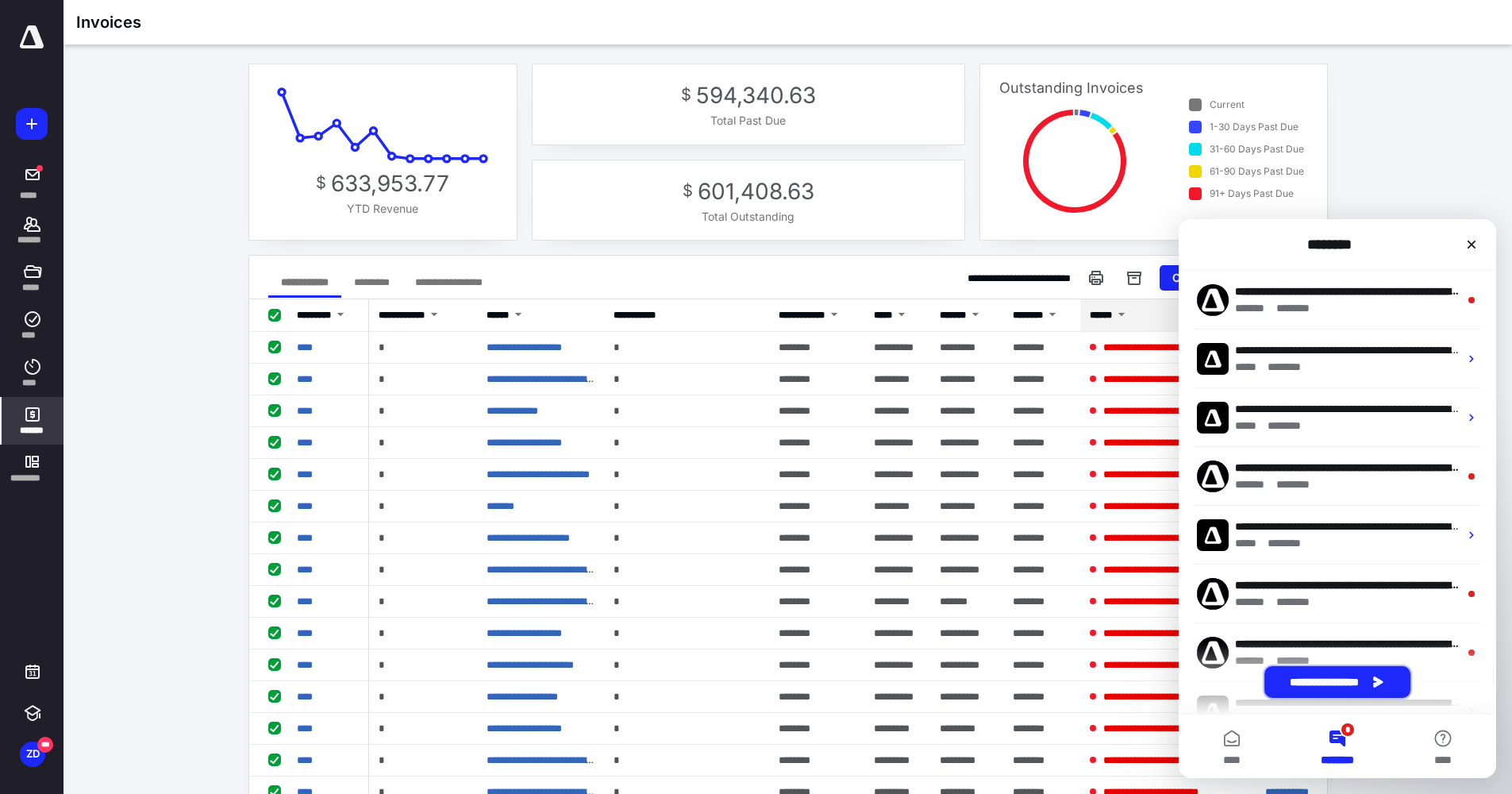 click on "**********" at bounding box center (1337, 682) 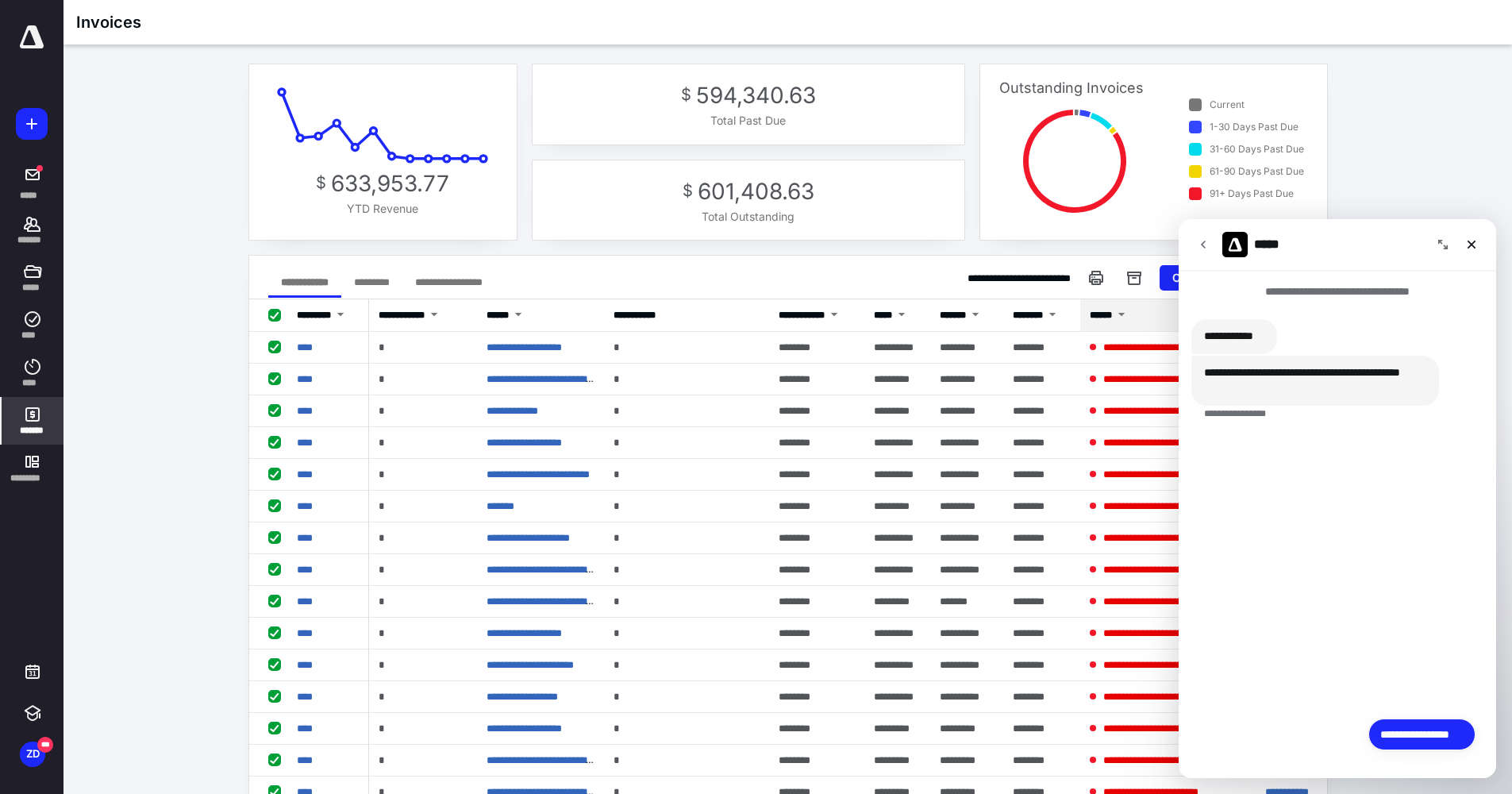 click on "**********" at bounding box center [1422, 734] 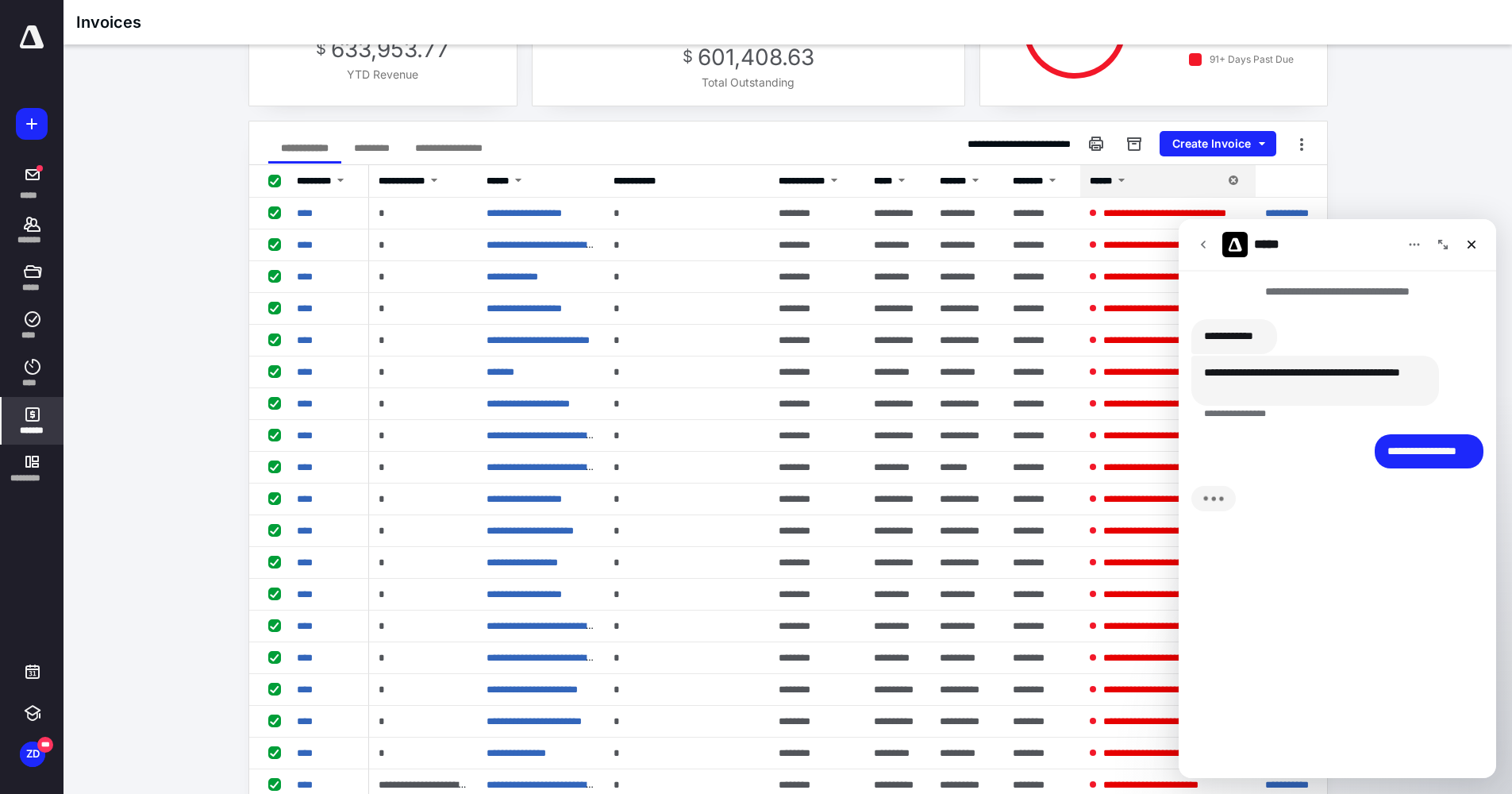 scroll, scrollTop: 0, scrollLeft: 0, axis: both 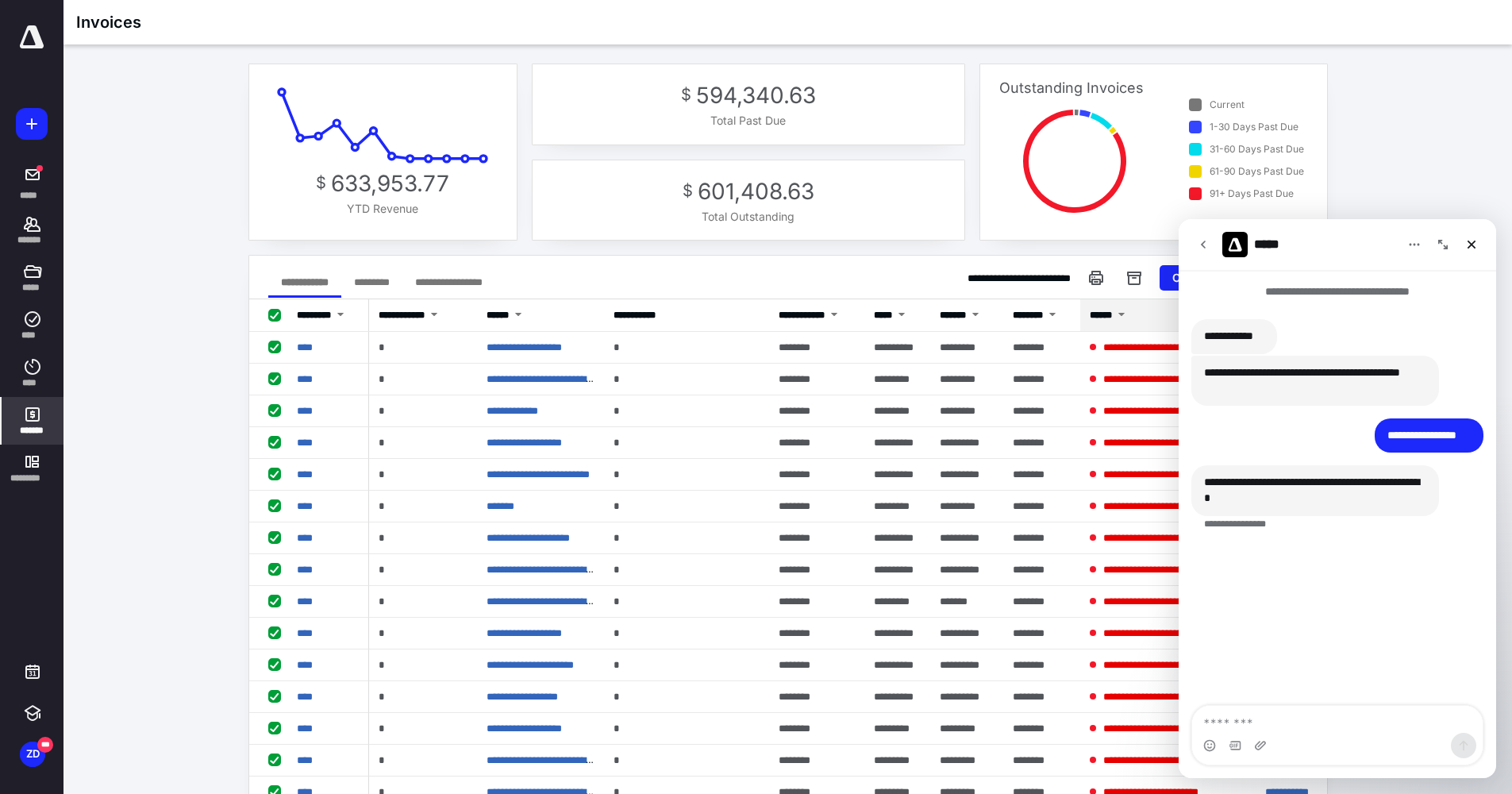 click at bounding box center [1337, 719] 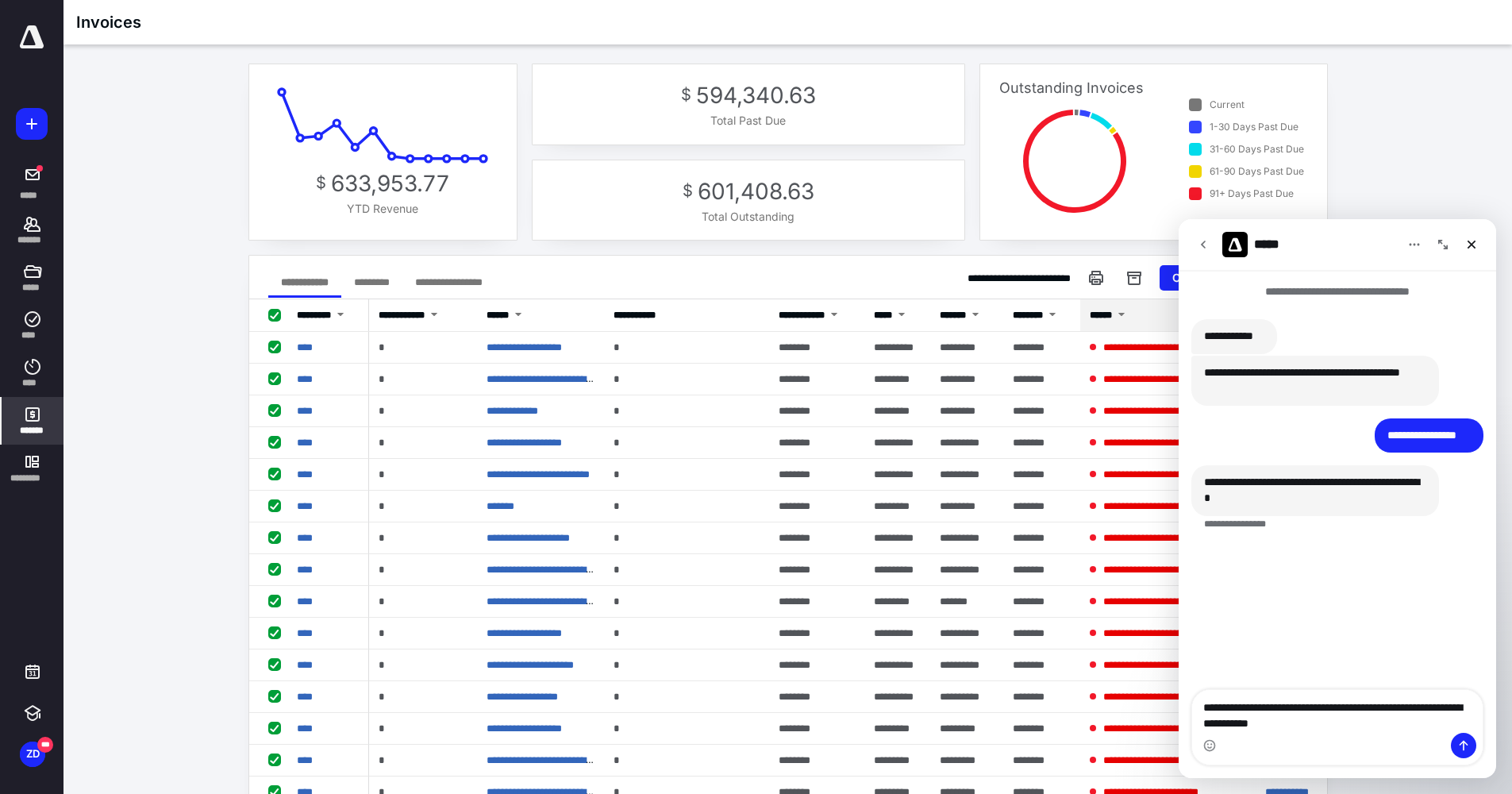 click on "**********" at bounding box center (1337, 711) 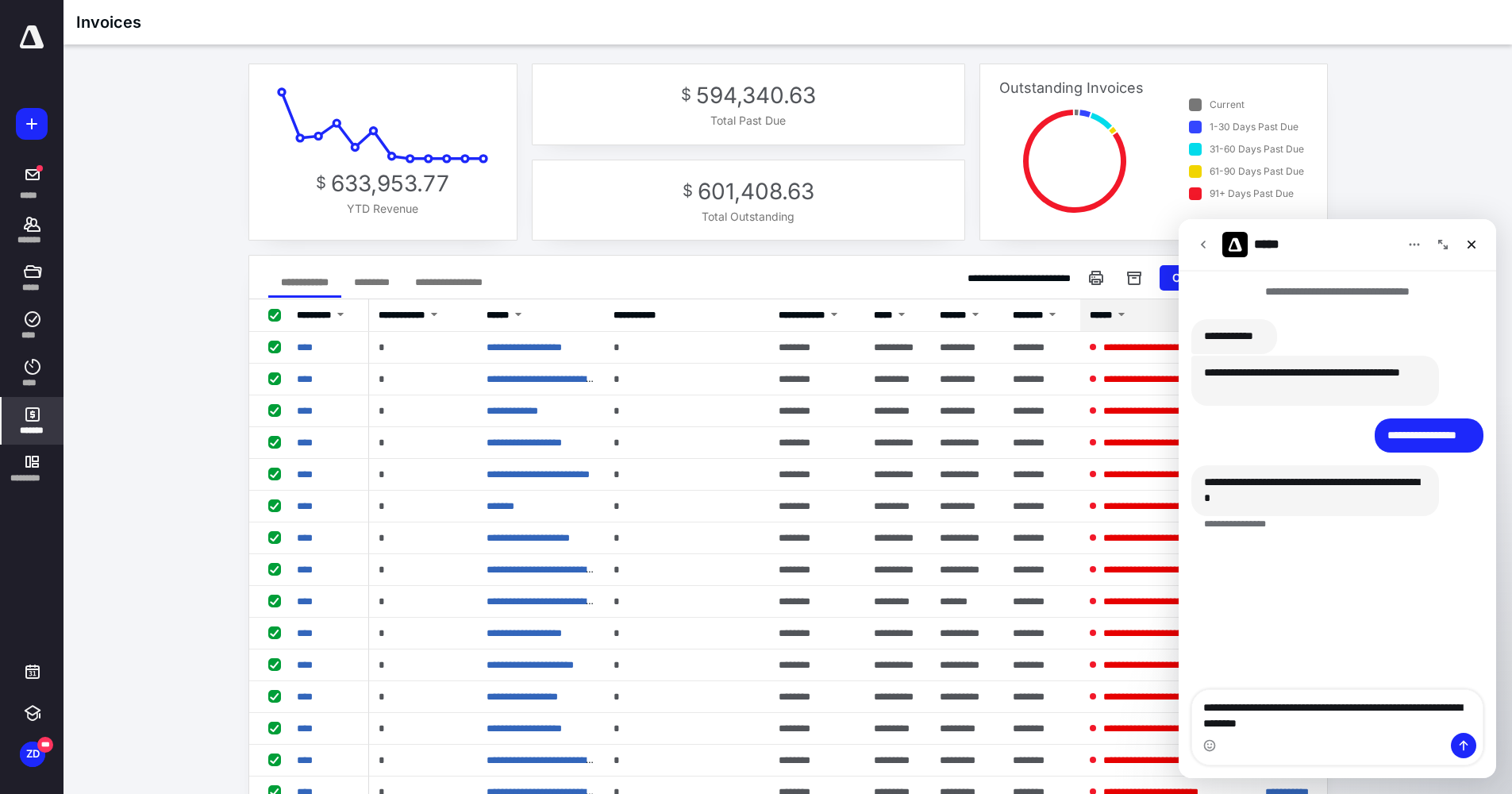 type on "**********" 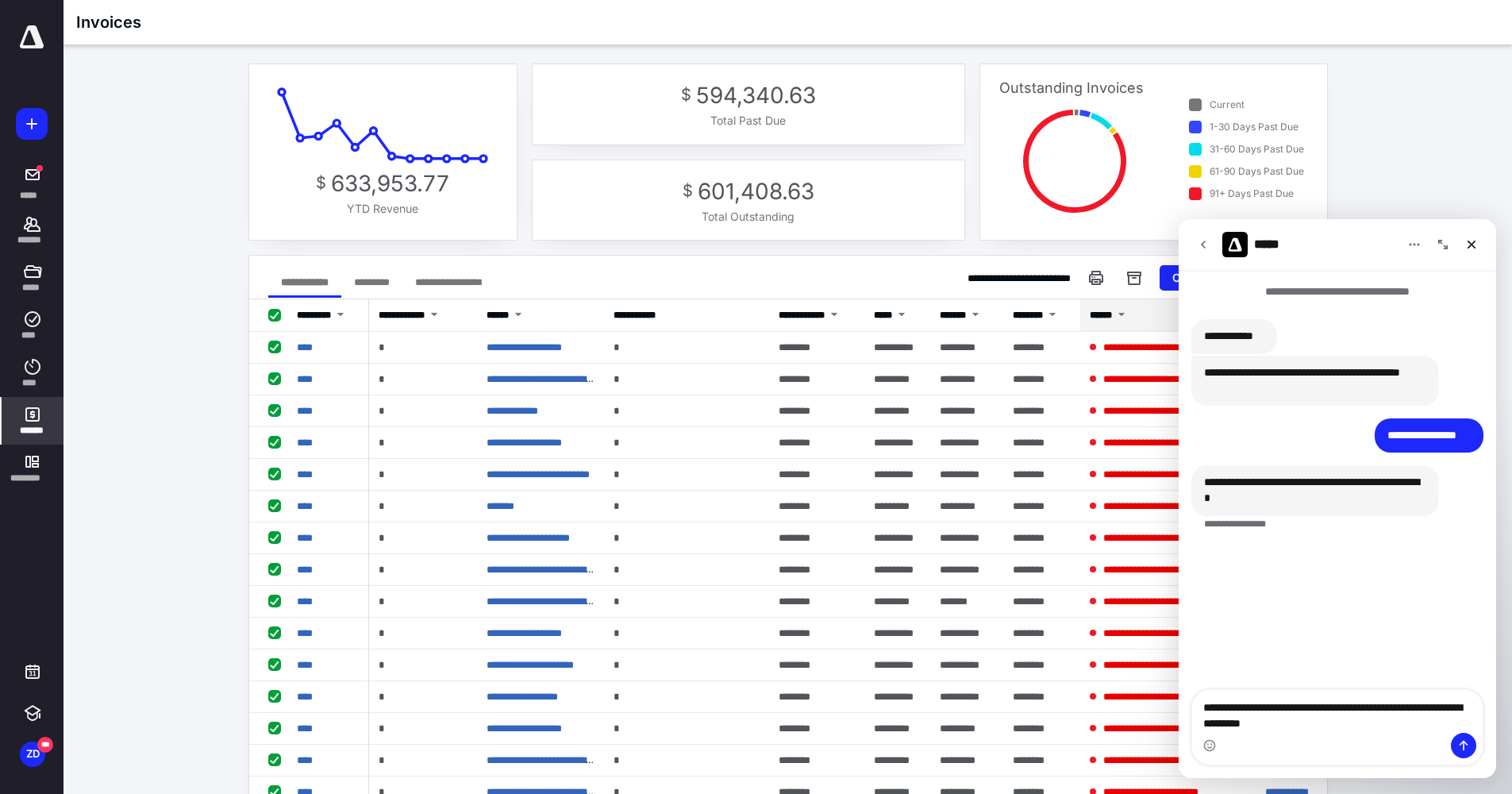 type 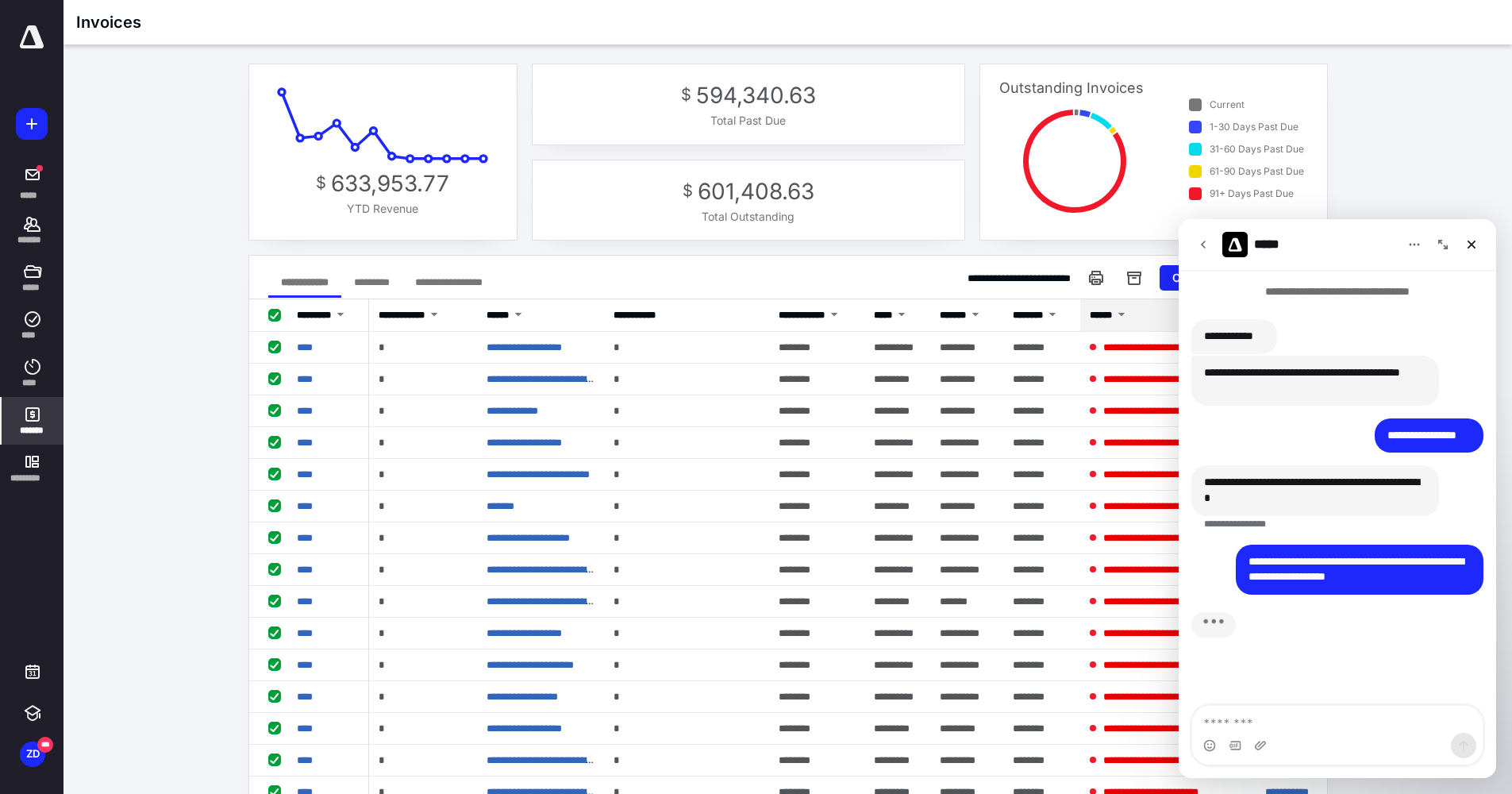 scroll, scrollTop: 38, scrollLeft: 0, axis: vertical 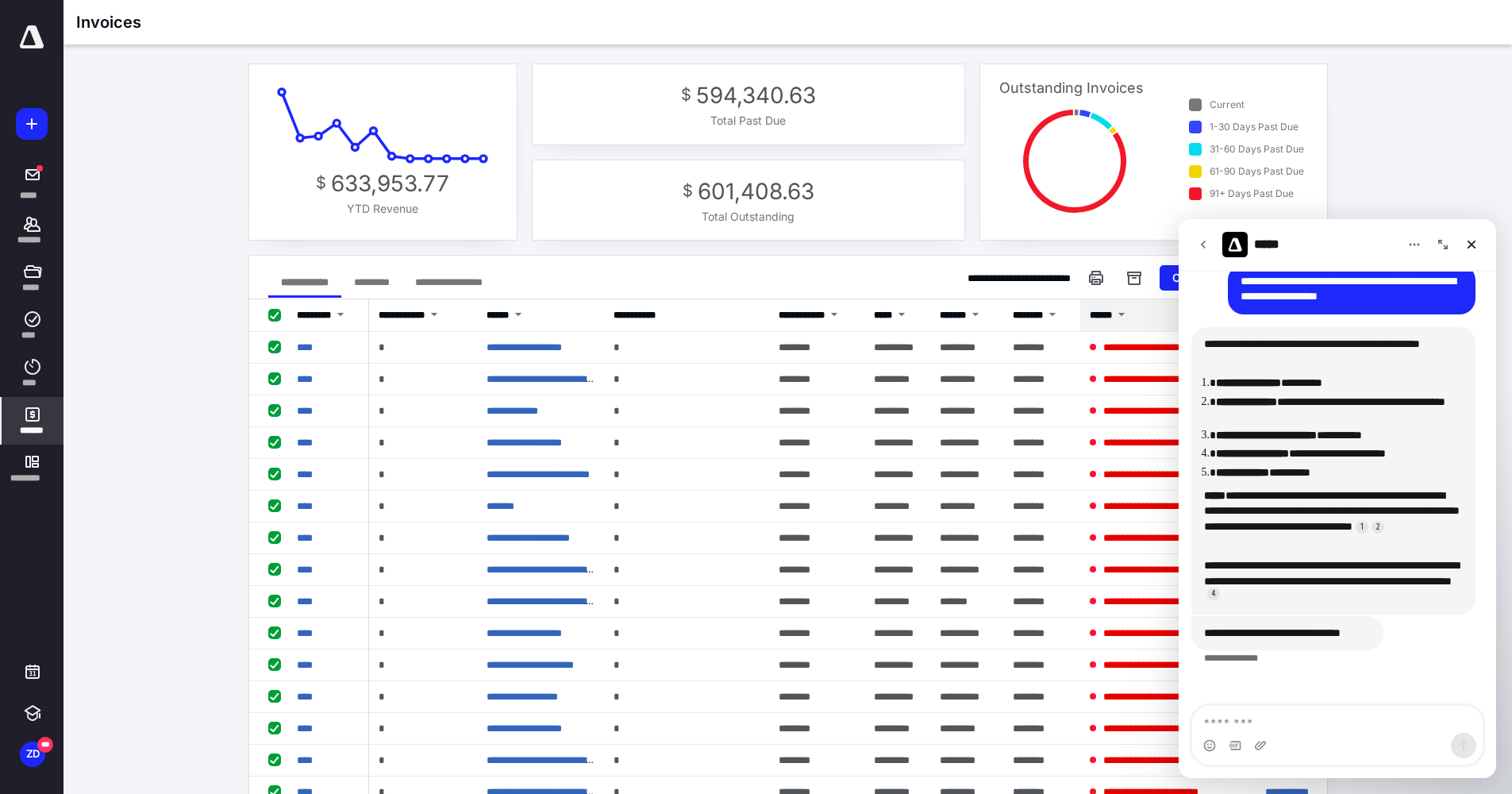 drag, startPoint x: 16, startPoint y: 213, endPoint x: 52, endPoint y: 143, distance: 78.71467 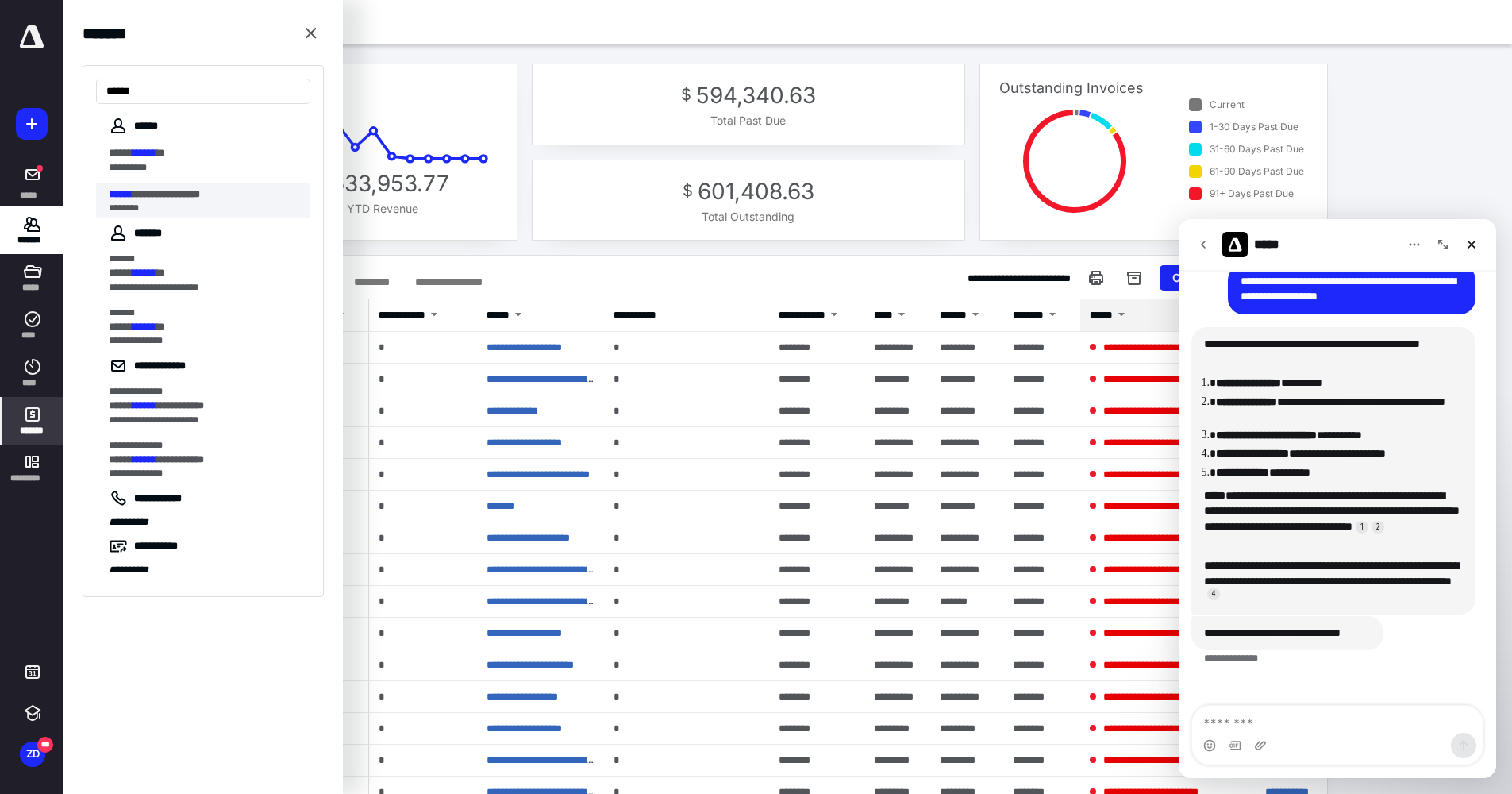 type on "******" 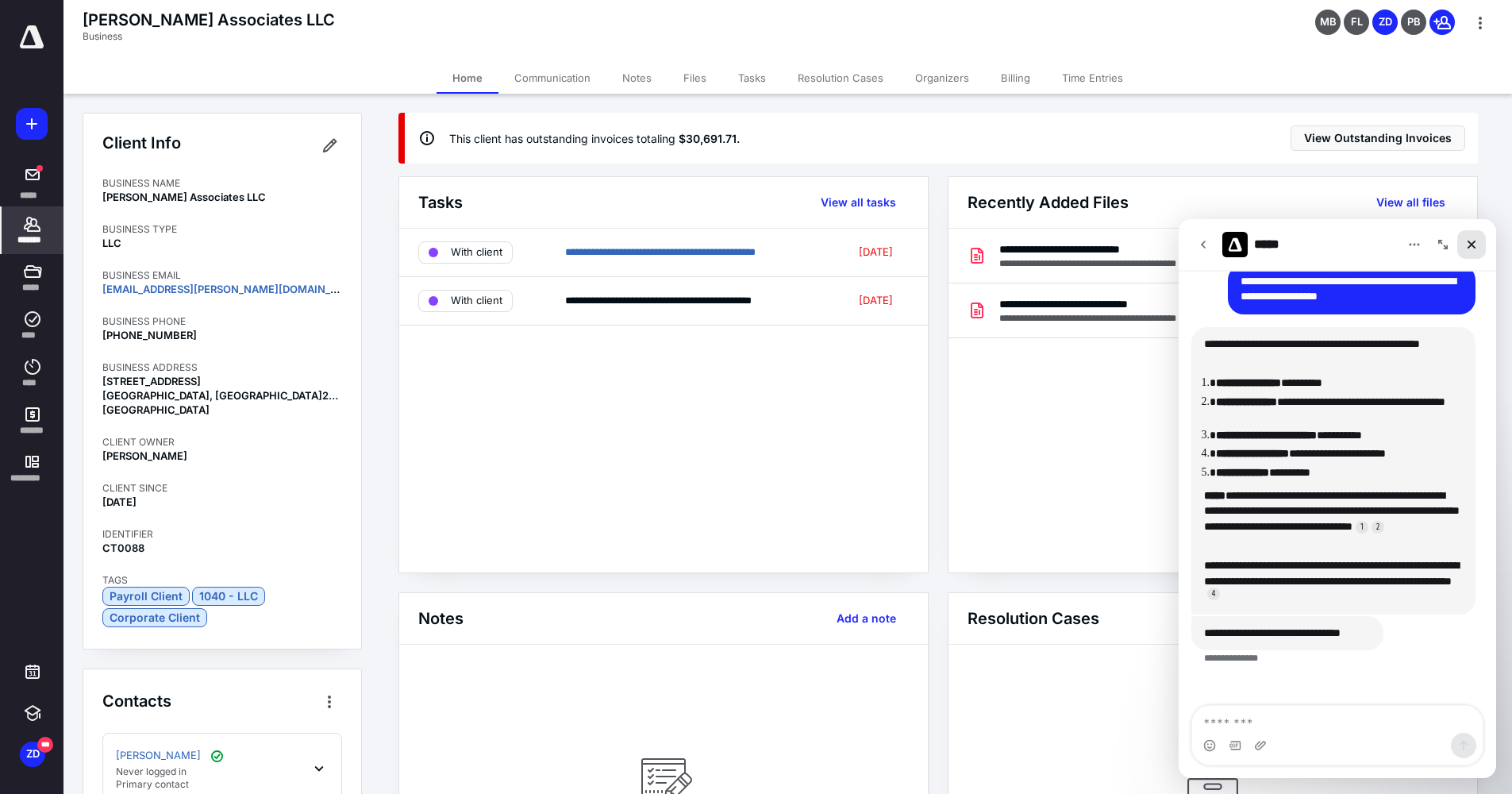 click at bounding box center (1472, 245) 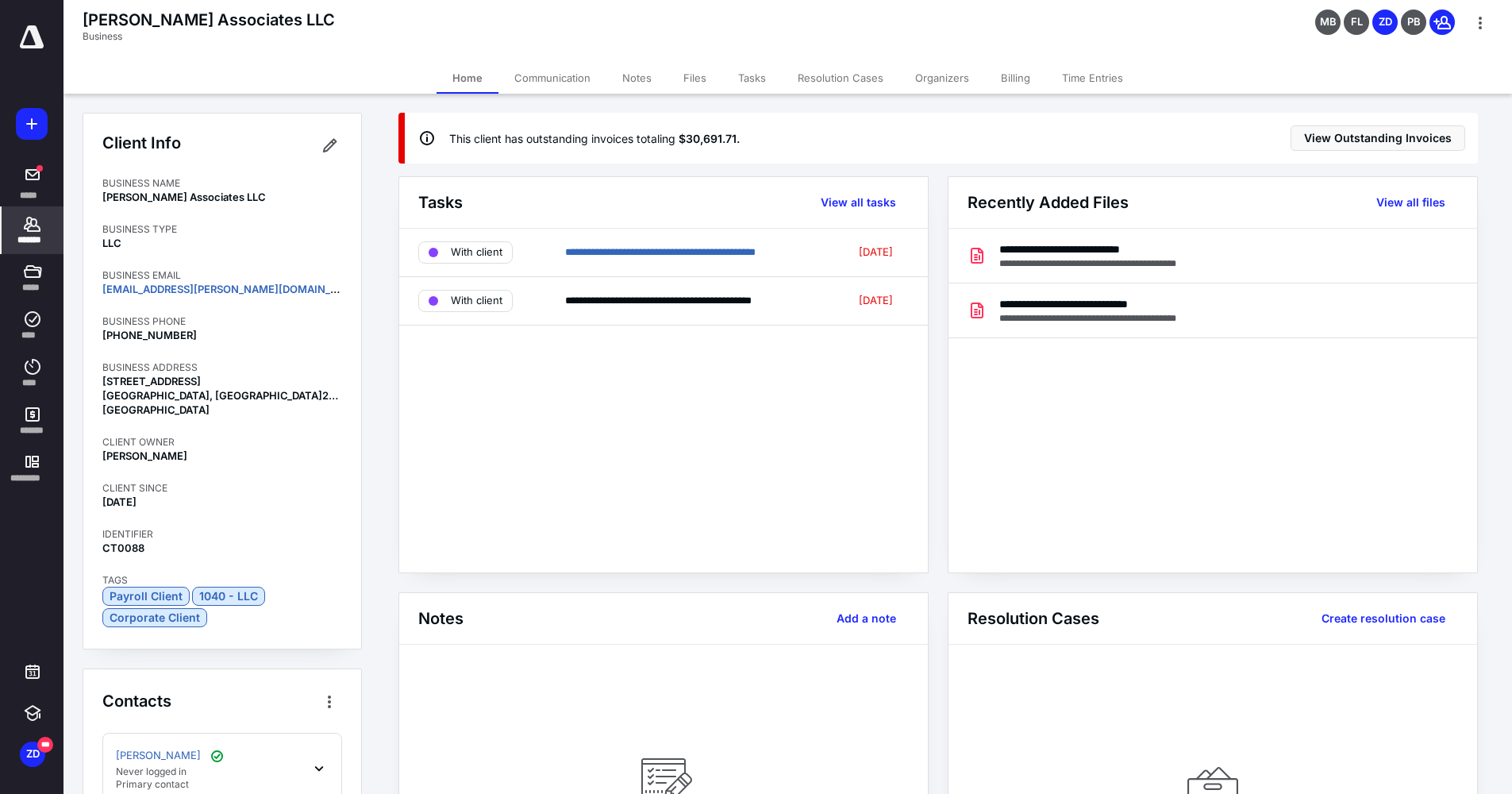 scroll, scrollTop: 0, scrollLeft: 0, axis: both 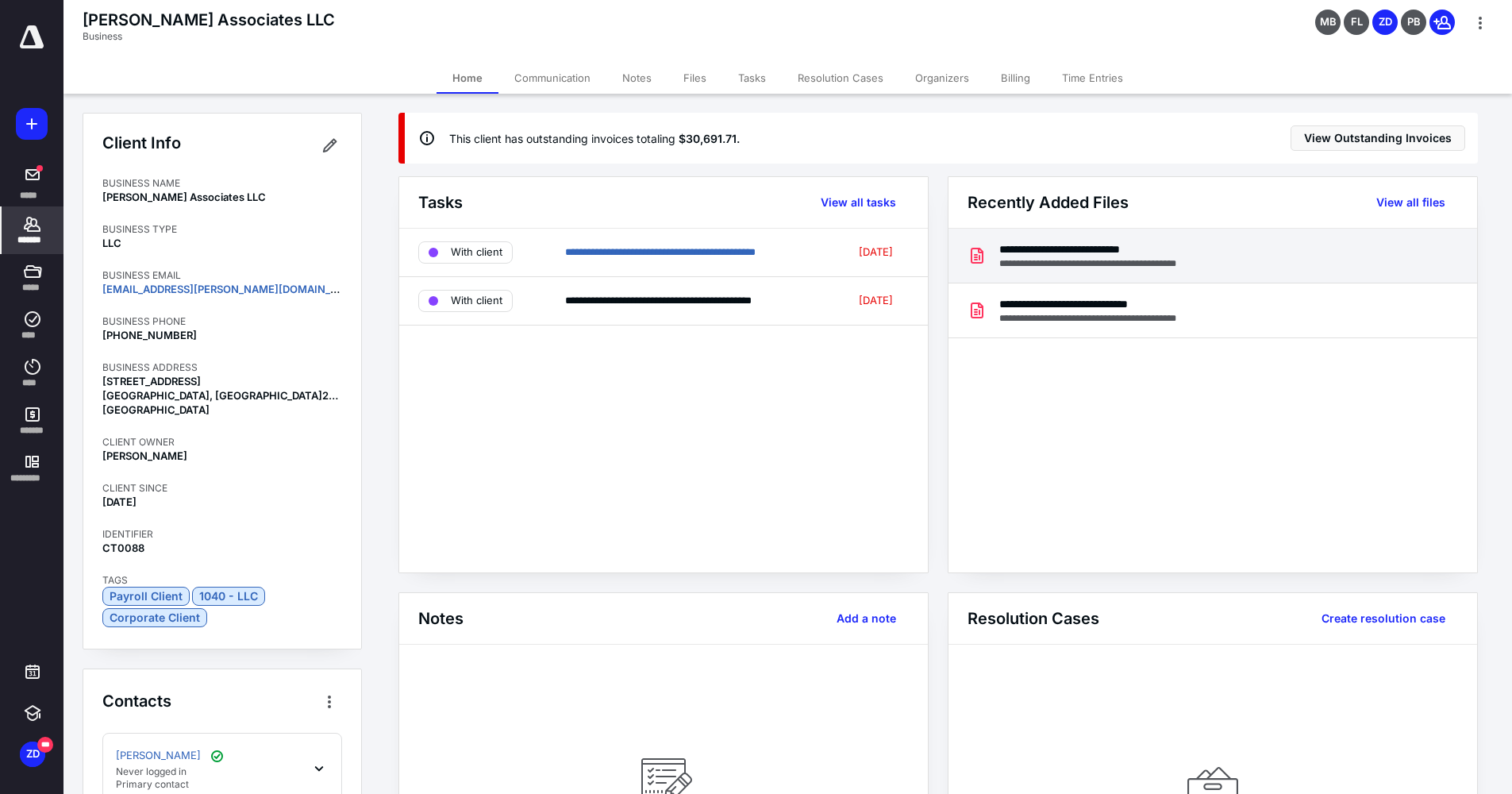 click on "**********" at bounding box center [1106, 249] 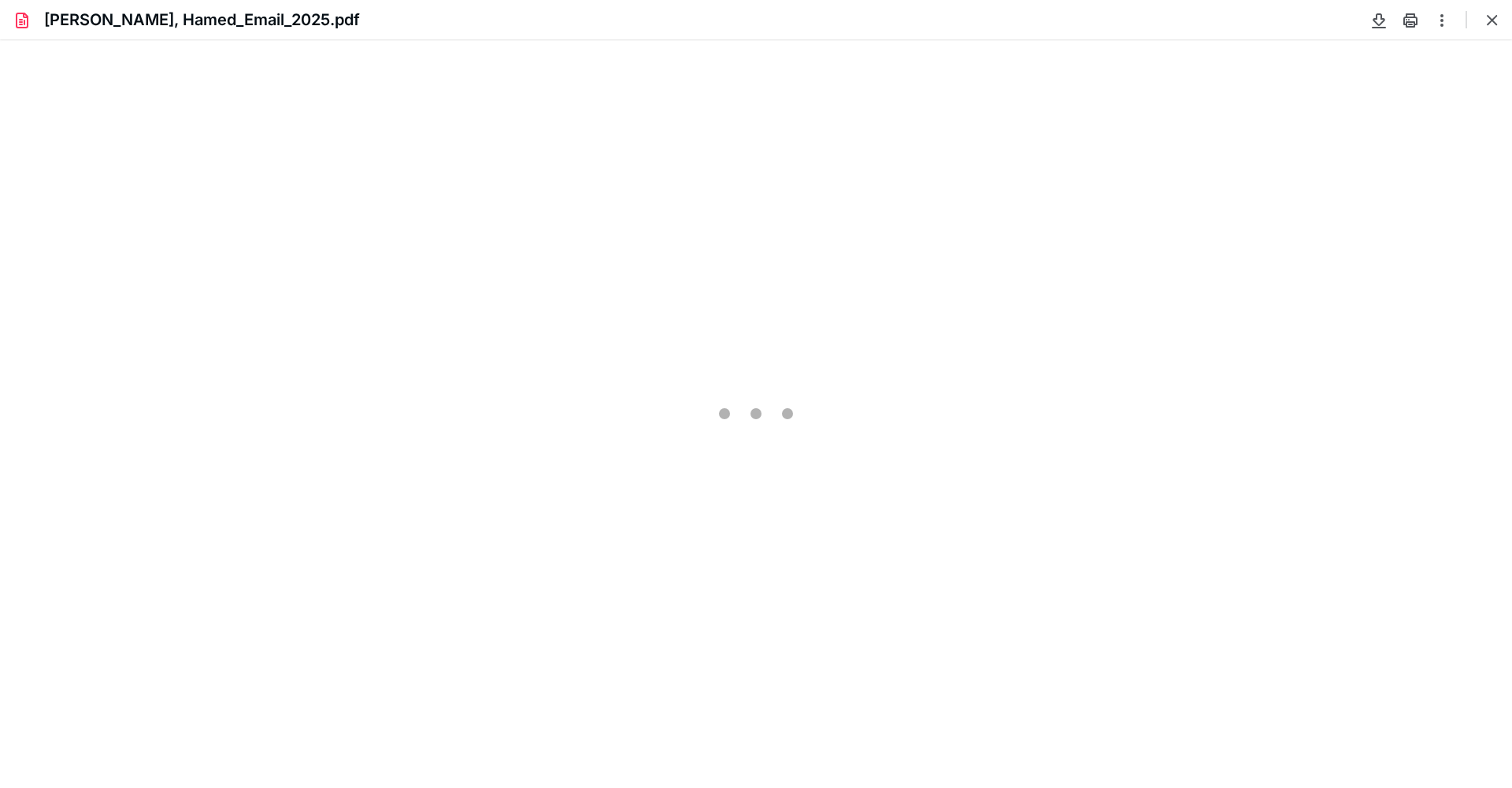 scroll, scrollTop: 0, scrollLeft: 0, axis: both 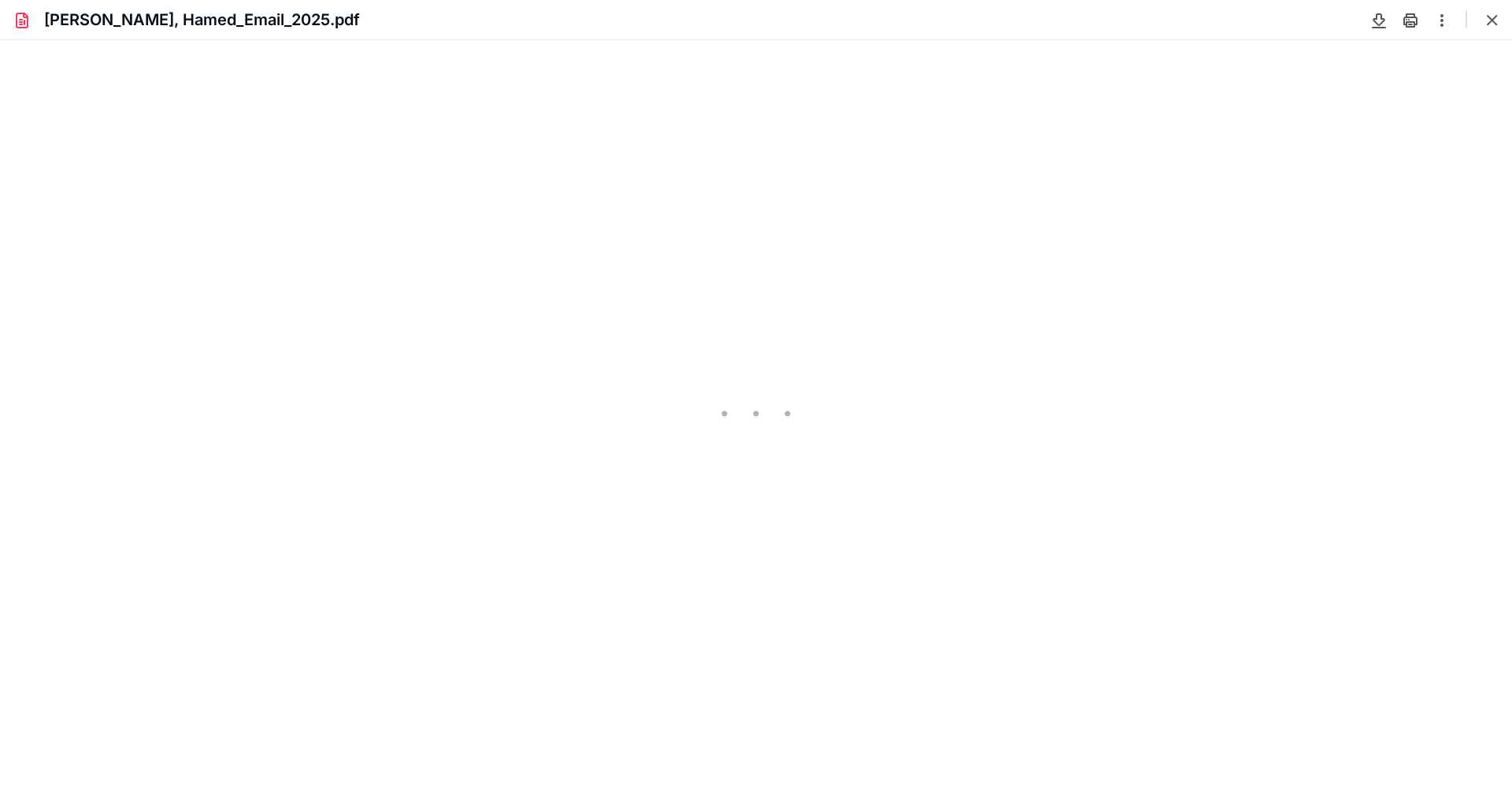 type on "115" 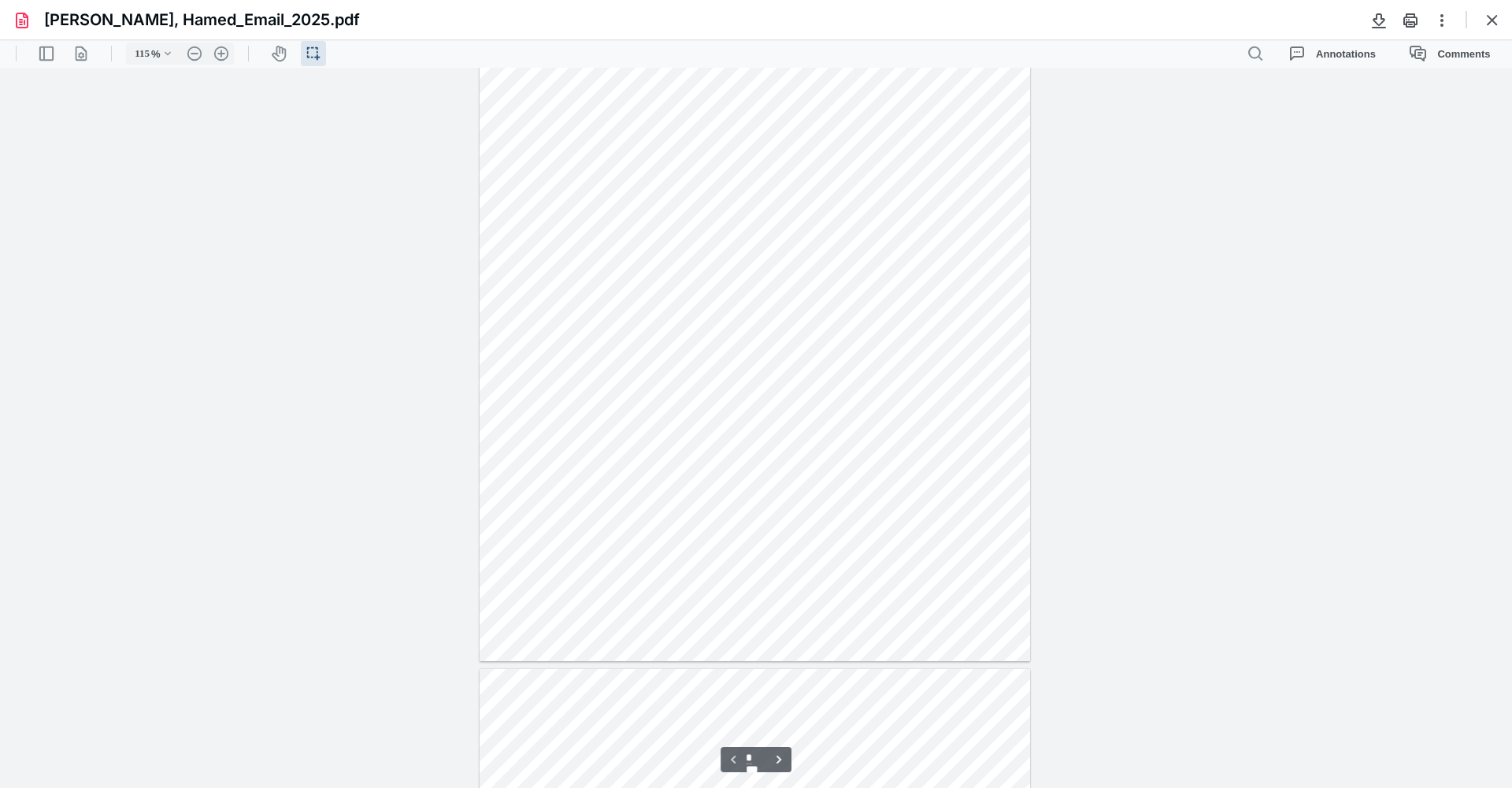scroll, scrollTop: 473, scrollLeft: 0, axis: vertical 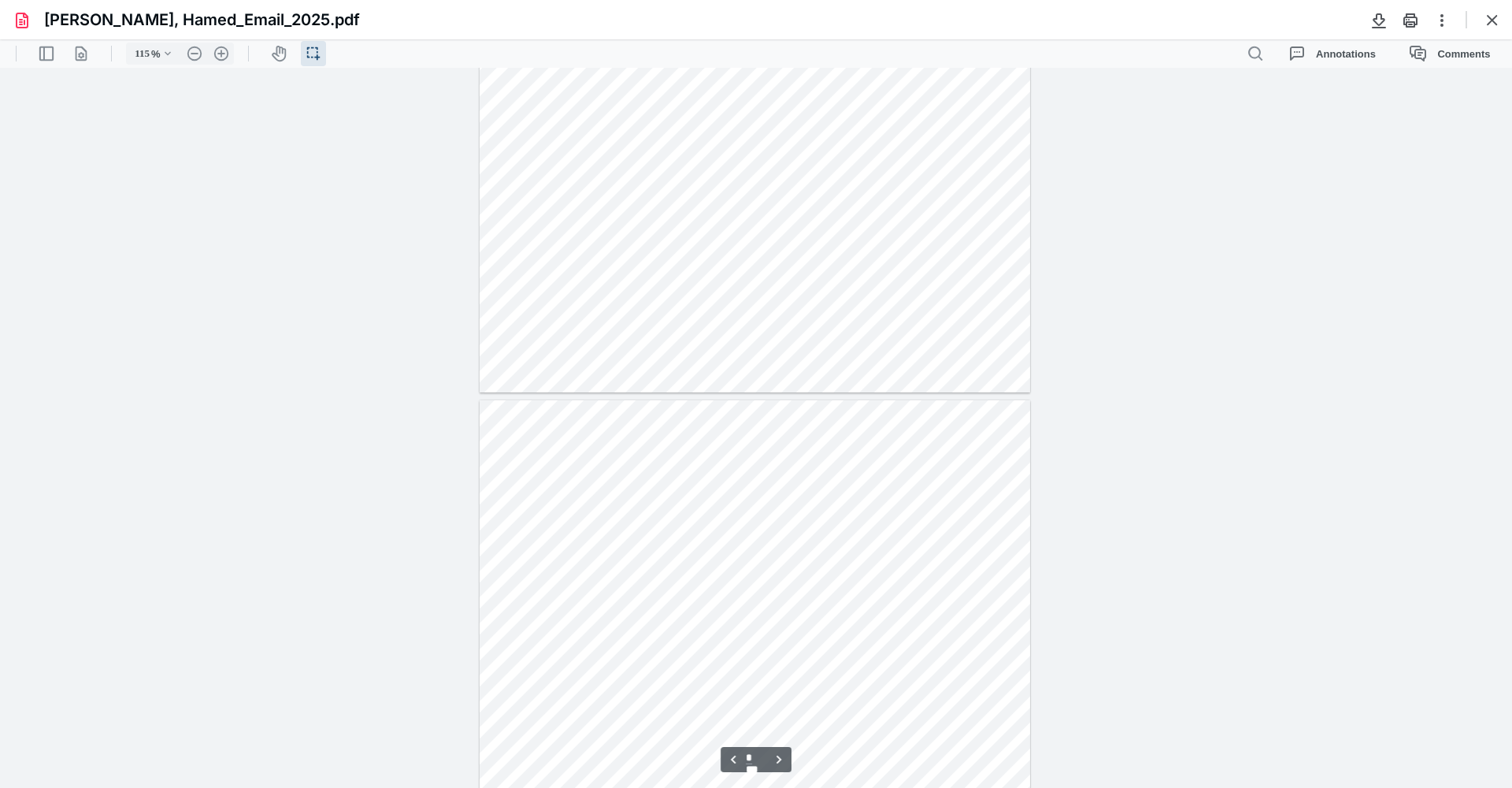 type on "*" 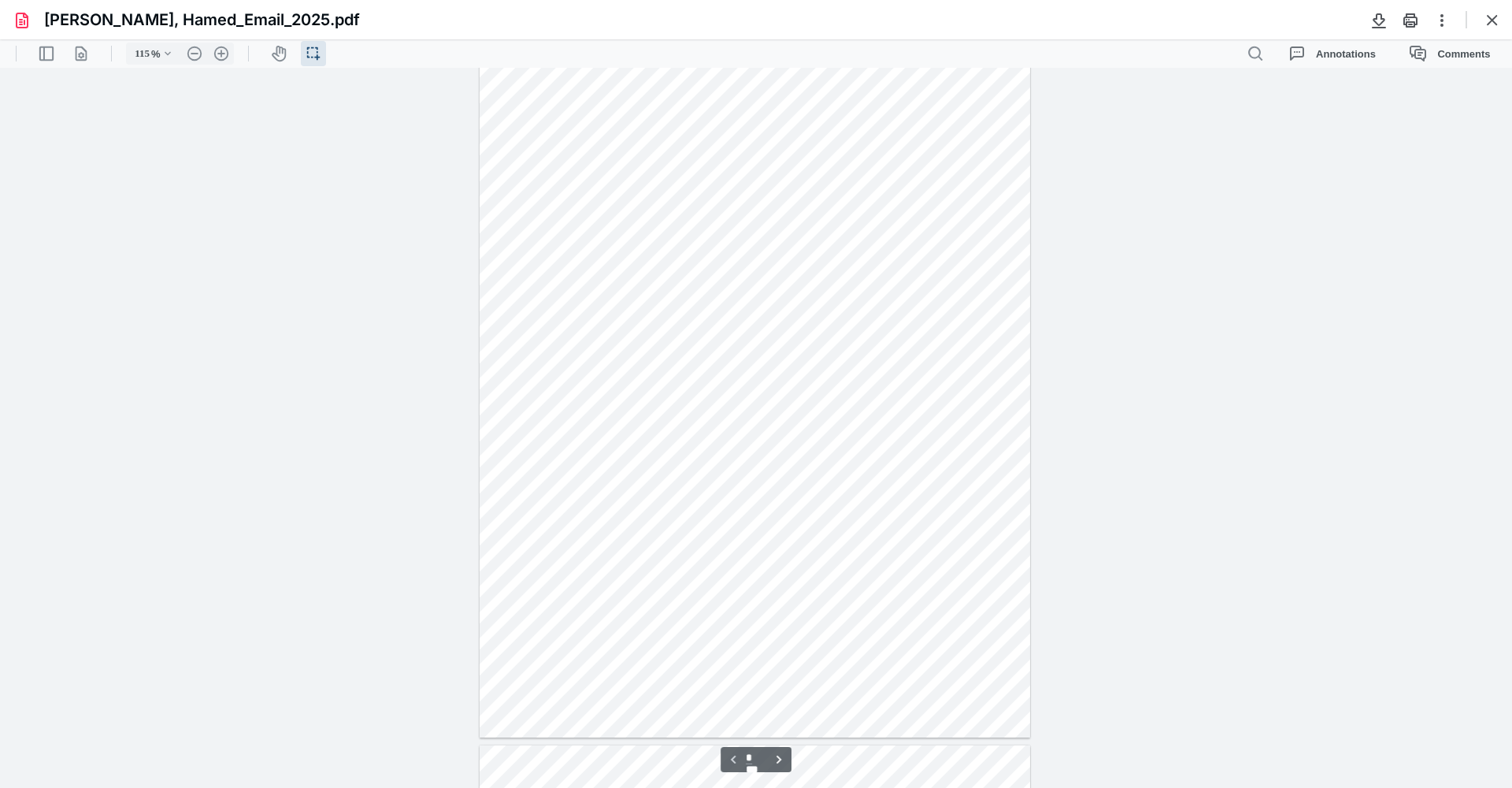 scroll, scrollTop: 0, scrollLeft: 0, axis: both 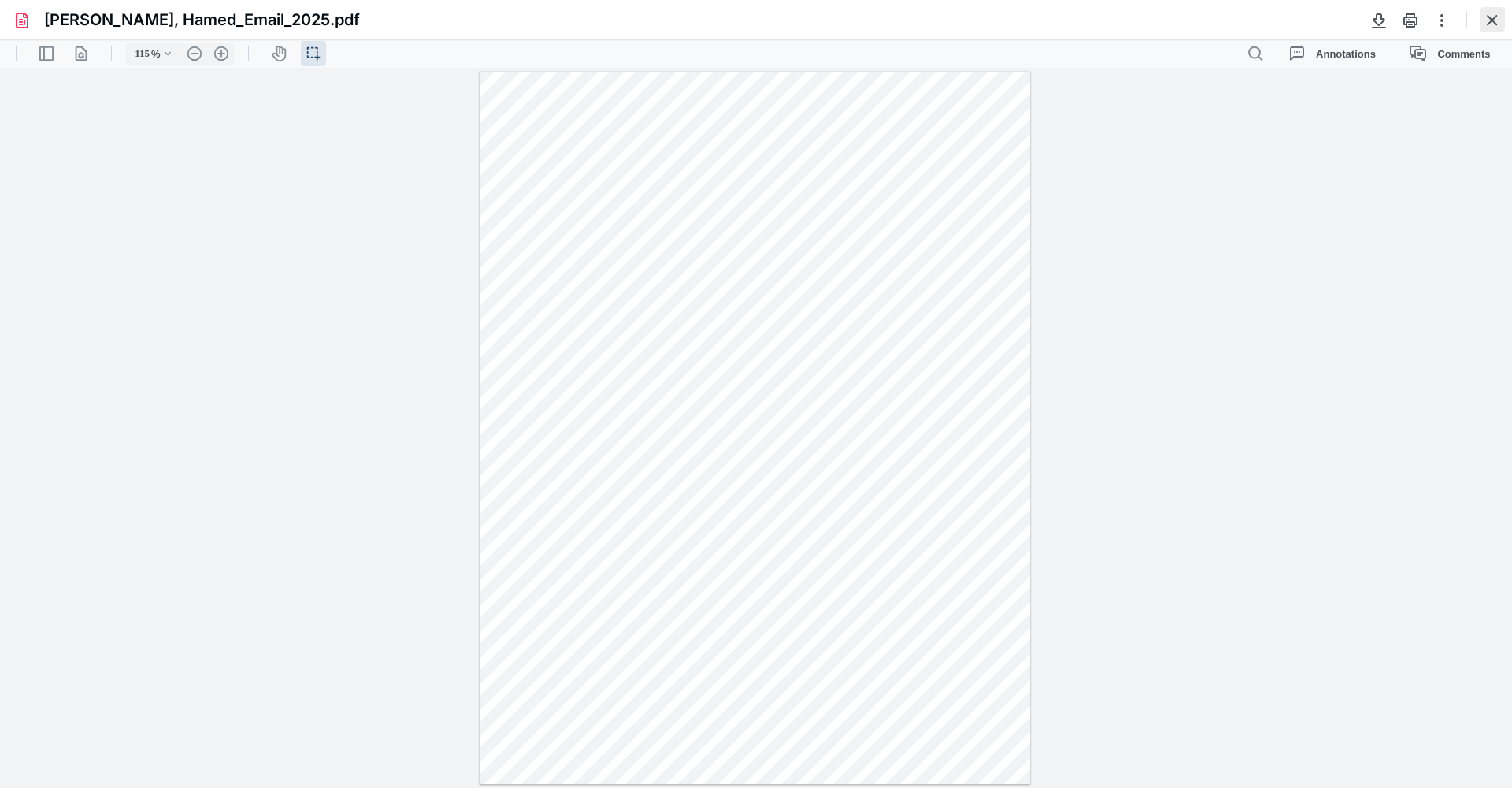 click at bounding box center [1492, 20] 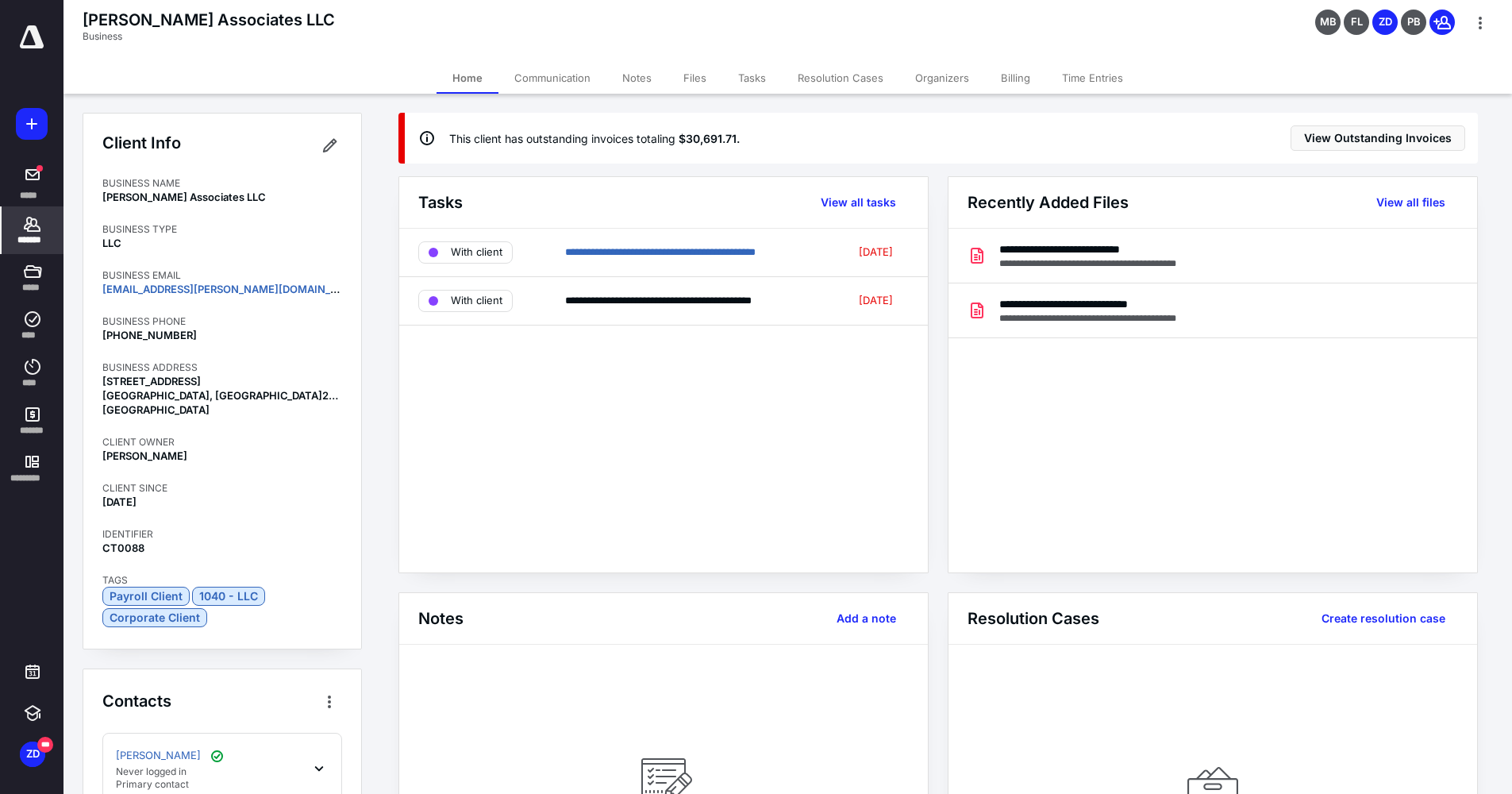 click on "*******" at bounding box center [33, 240] 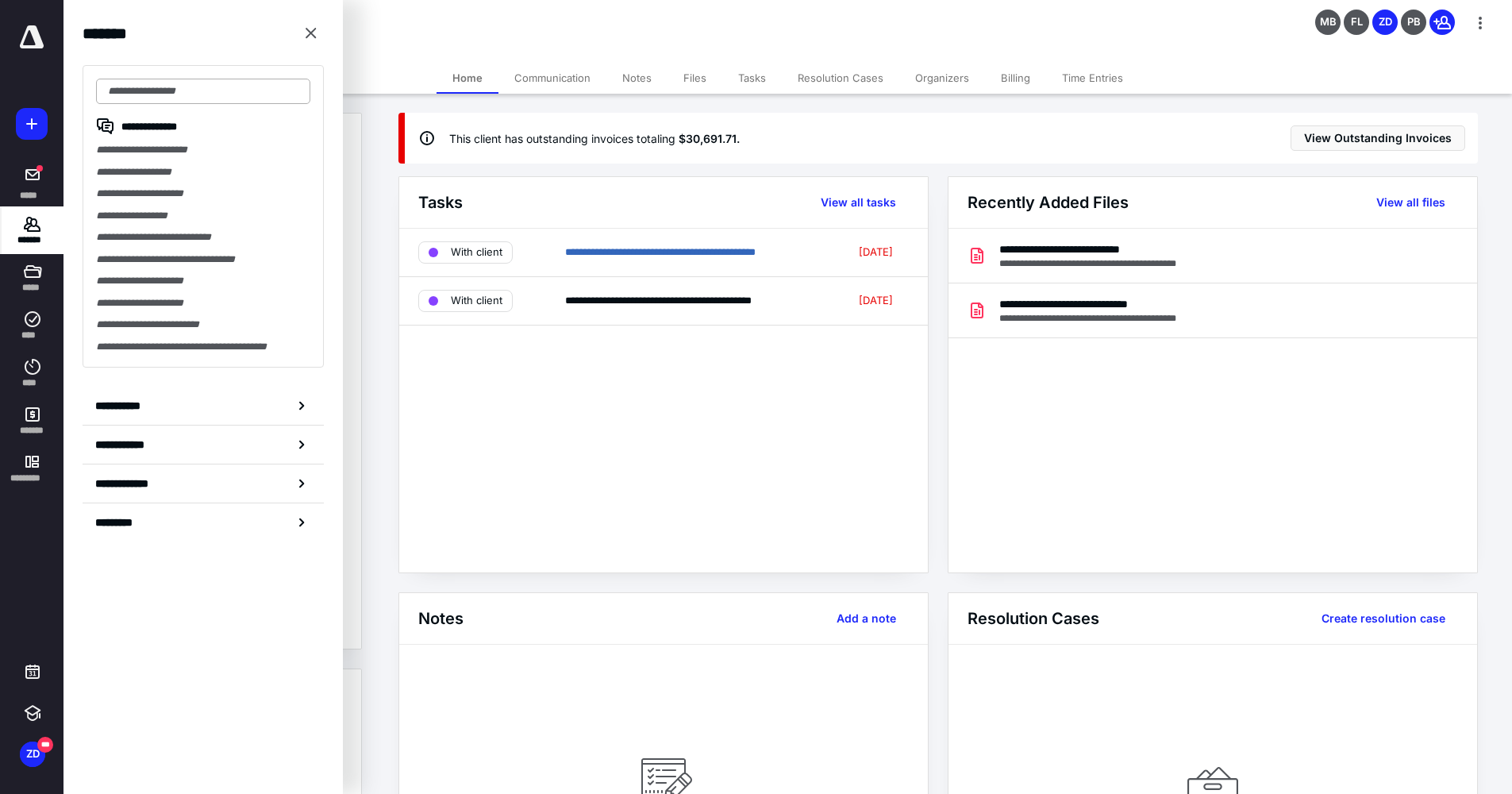click at bounding box center (203, 91) 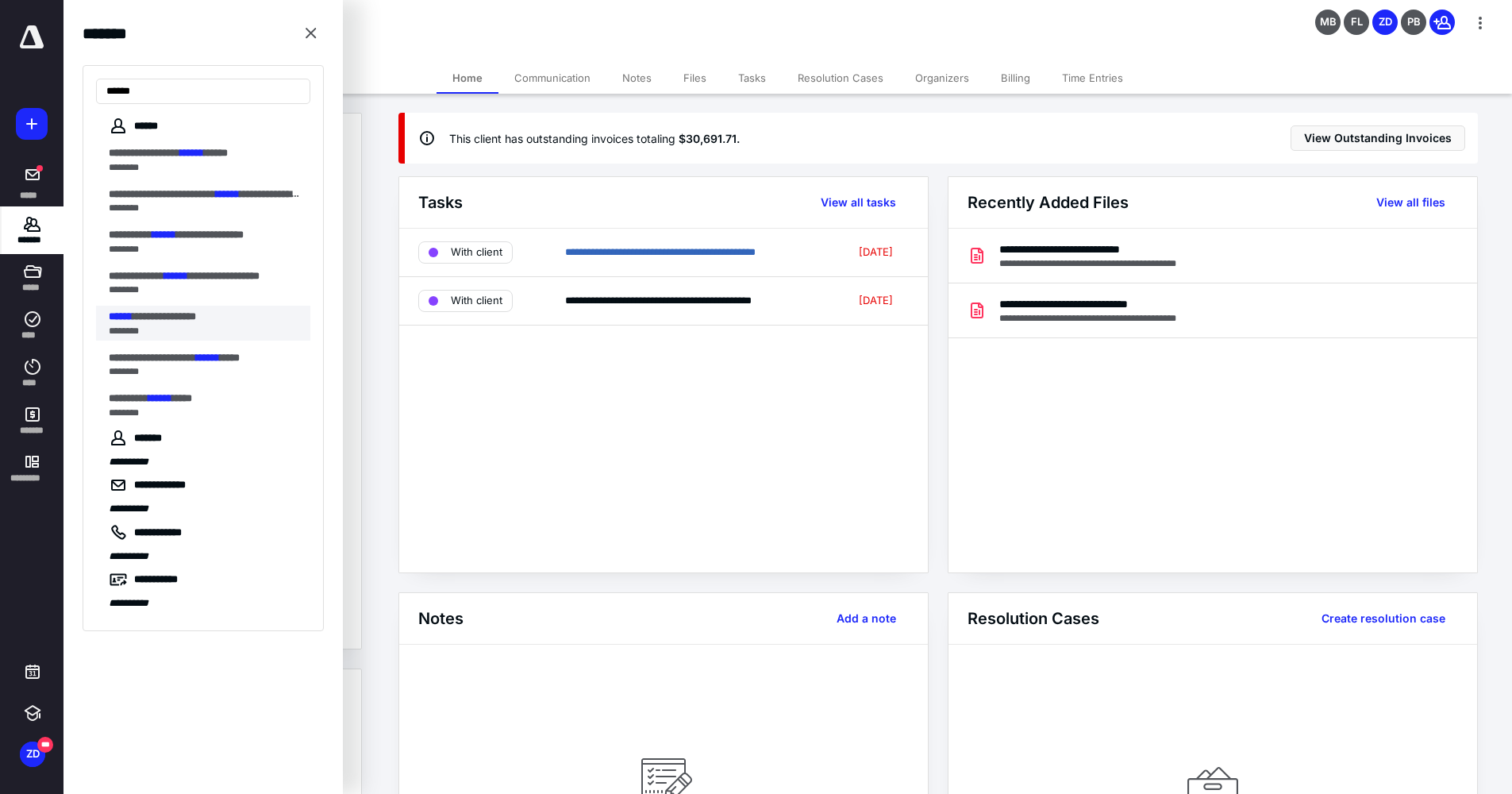 type on "******" 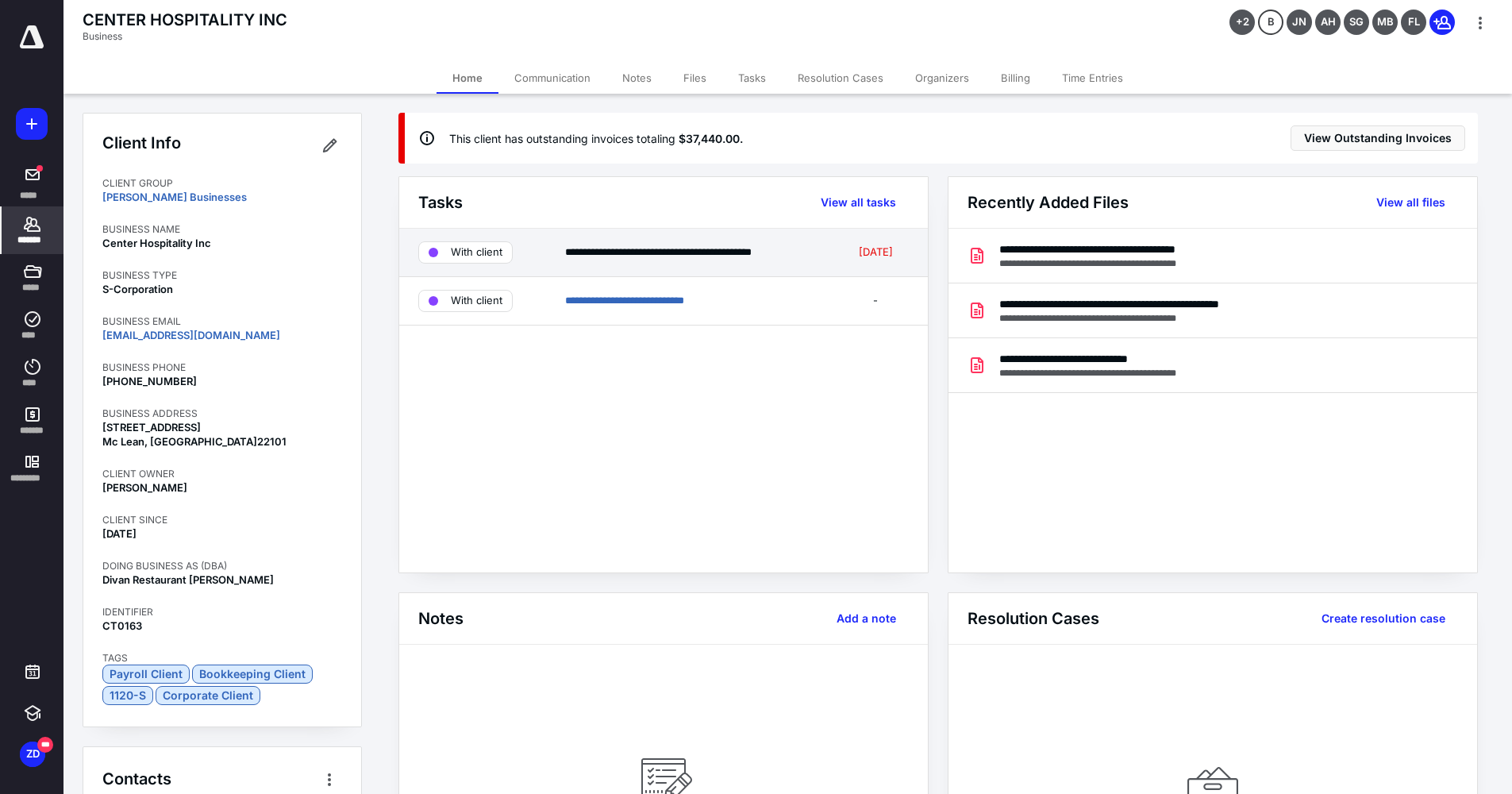 click on "**********" at bounding box center [664, 252] 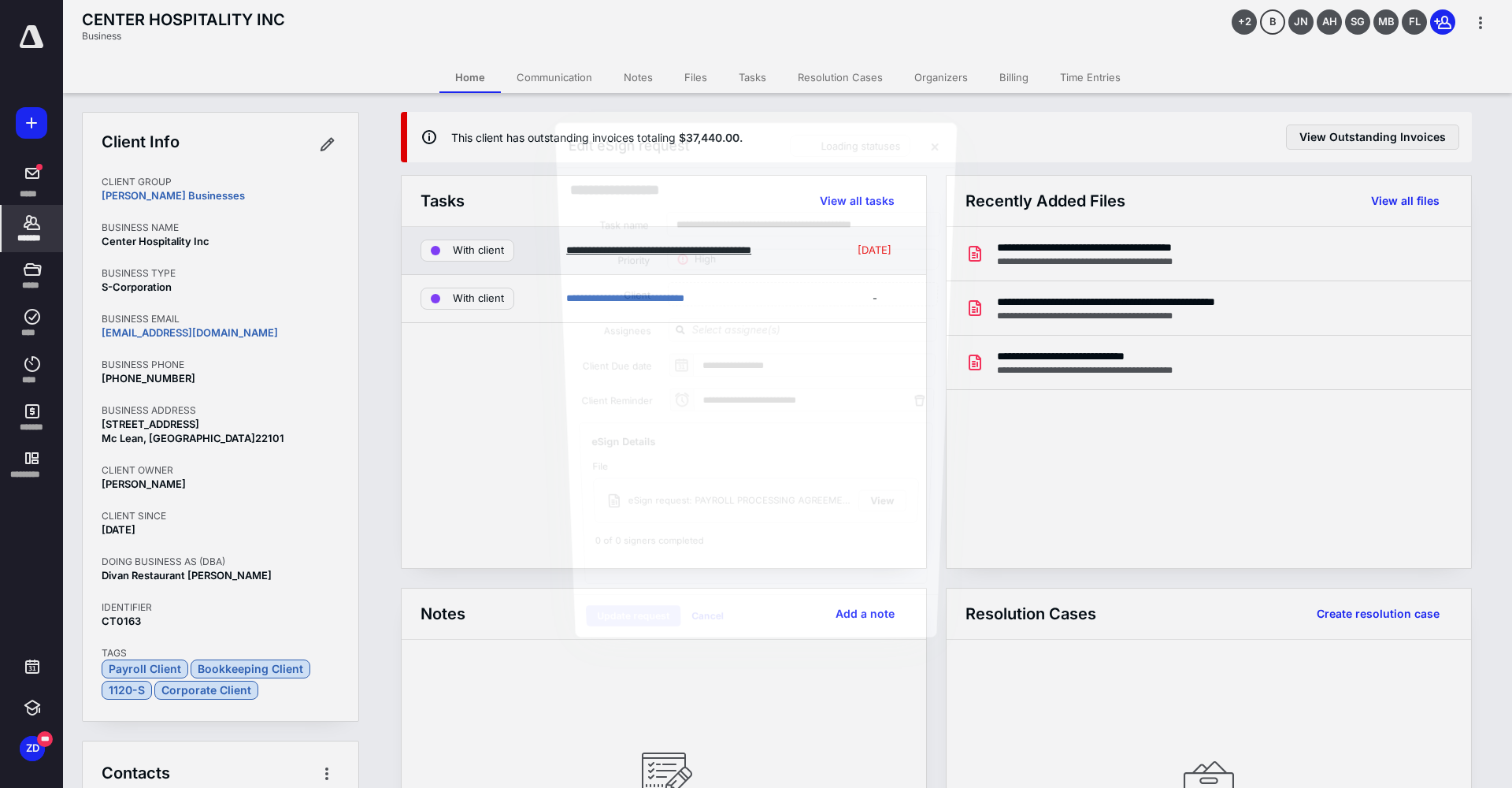 click on "Priority" at bounding box center [613, 259] 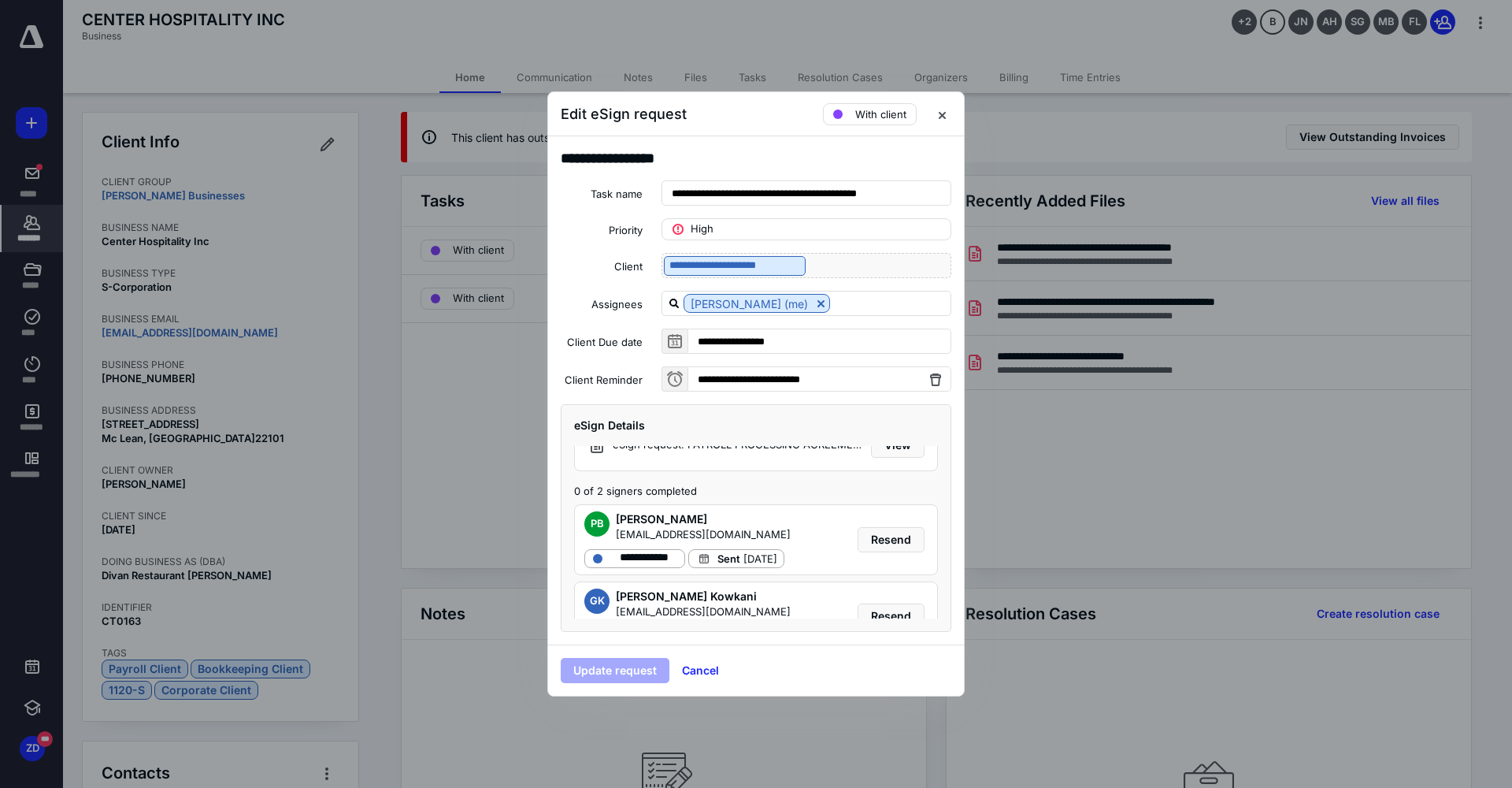 scroll, scrollTop: 98, scrollLeft: 0, axis: vertical 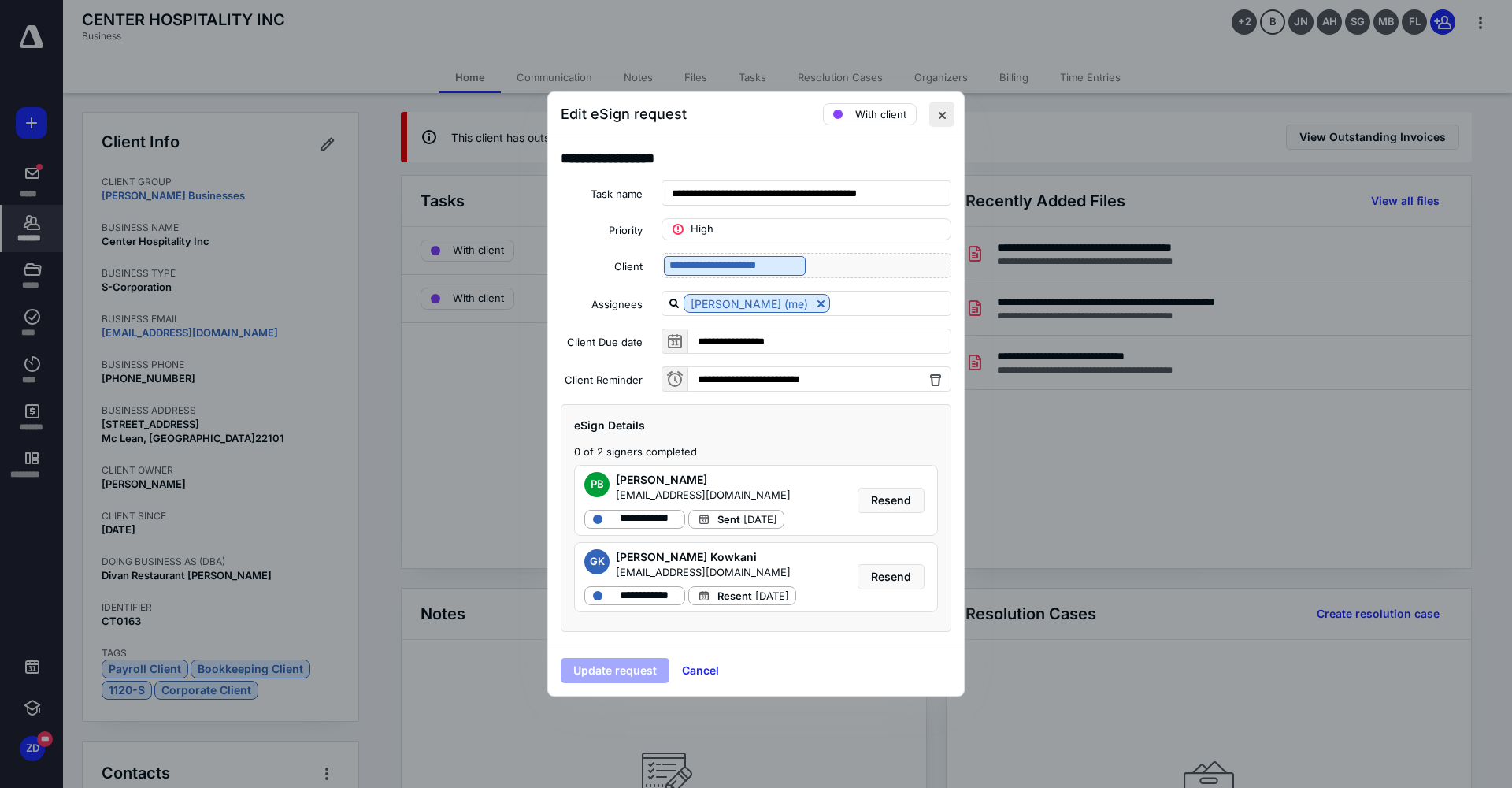 click at bounding box center (942, 114) 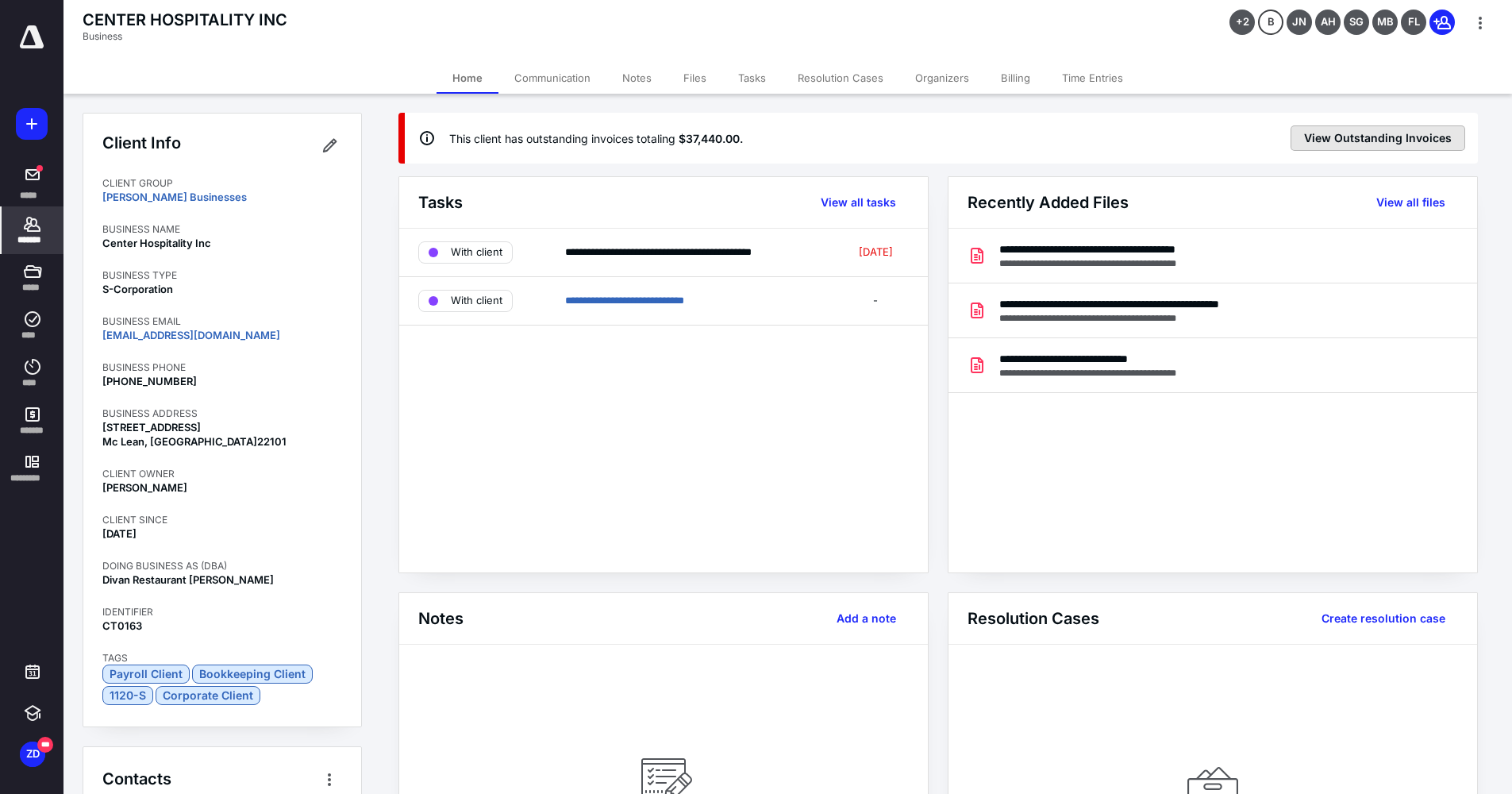 click on "View Outstanding Invoices" at bounding box center [1378, 138] 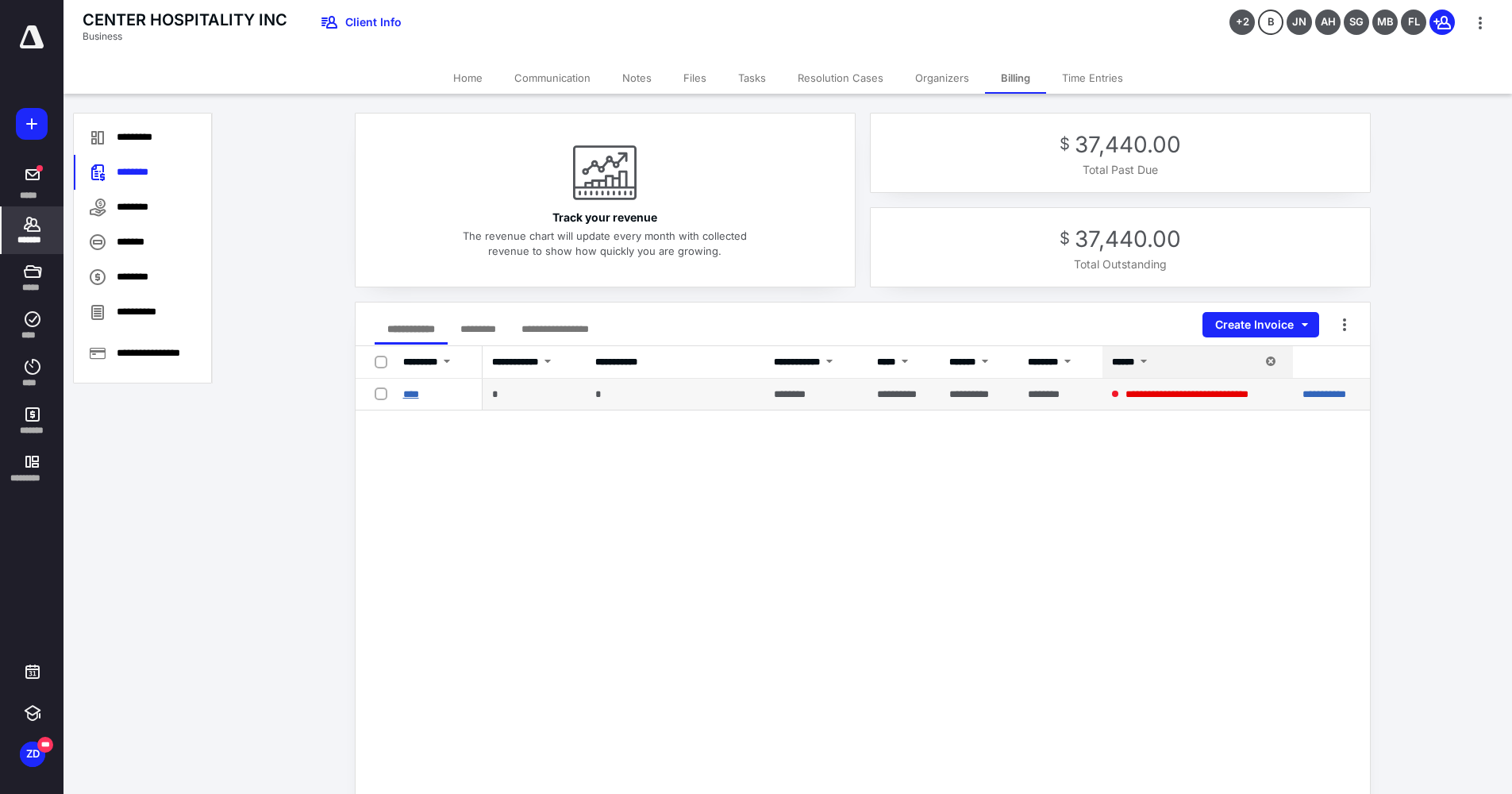 click on "****" at bounding box center [411, 394] 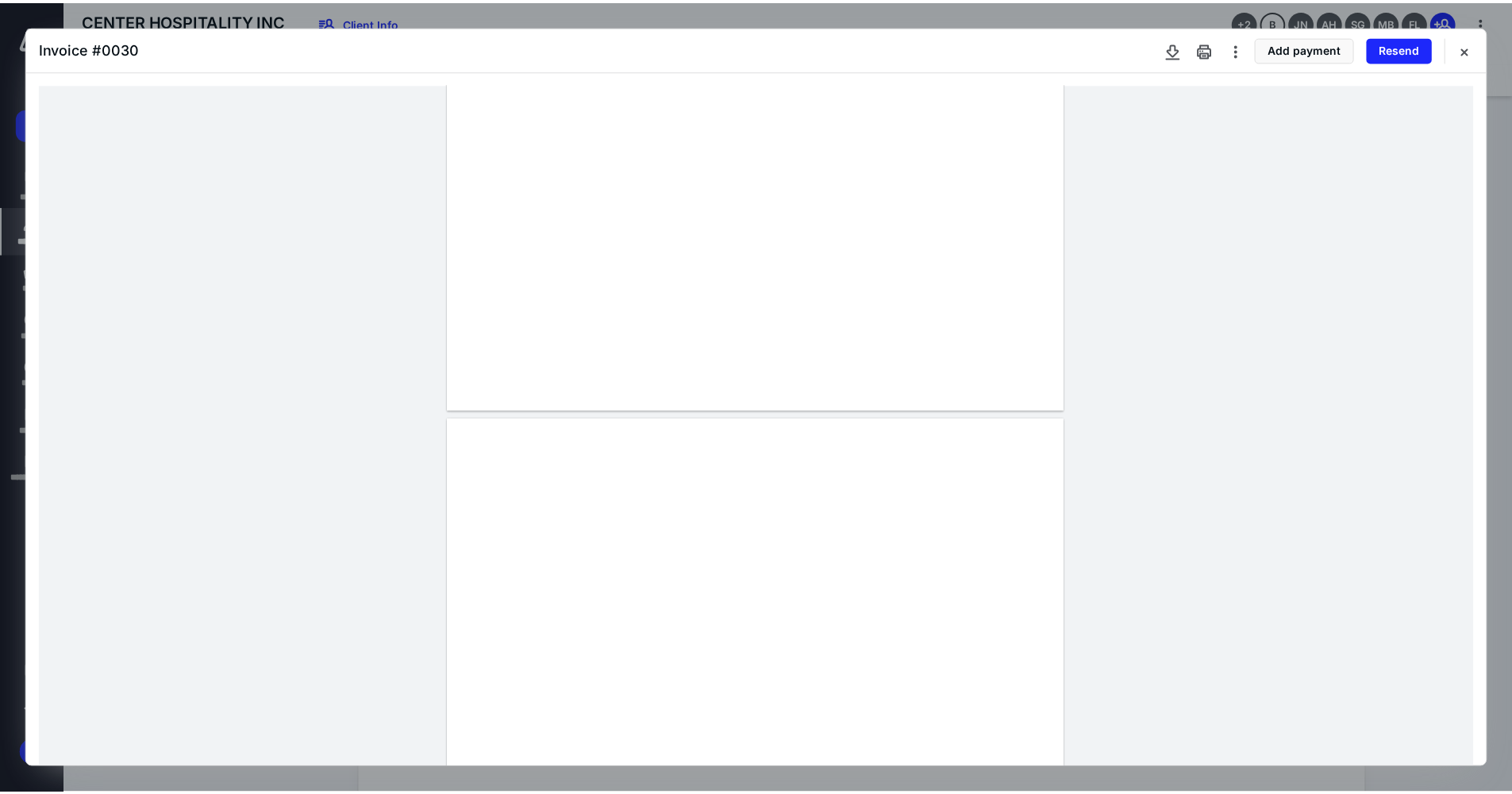 scroll, scrollTop: 318, scrollLeft: 0, axis: vertical 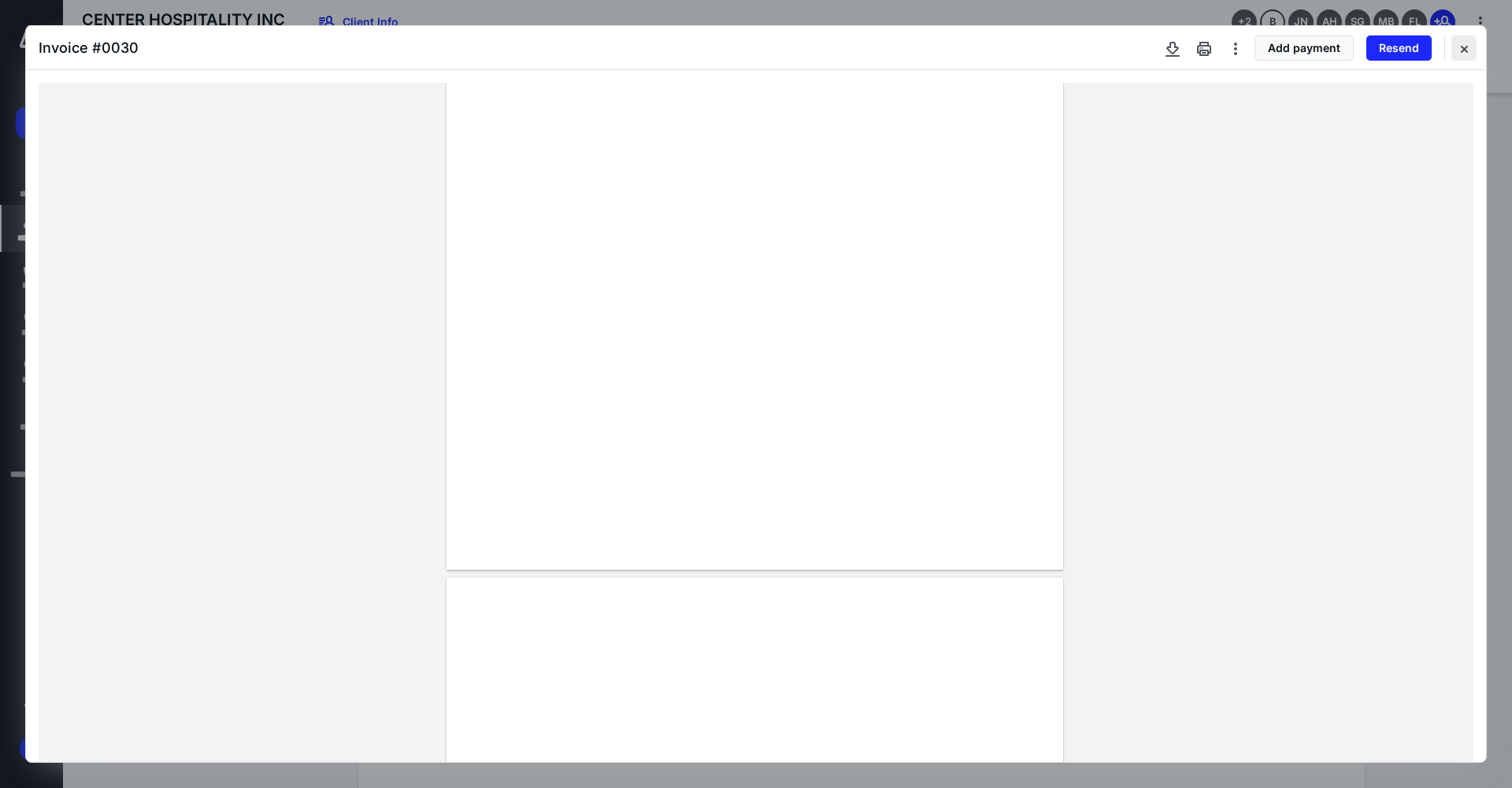 click at bounding box center (1464, 48) 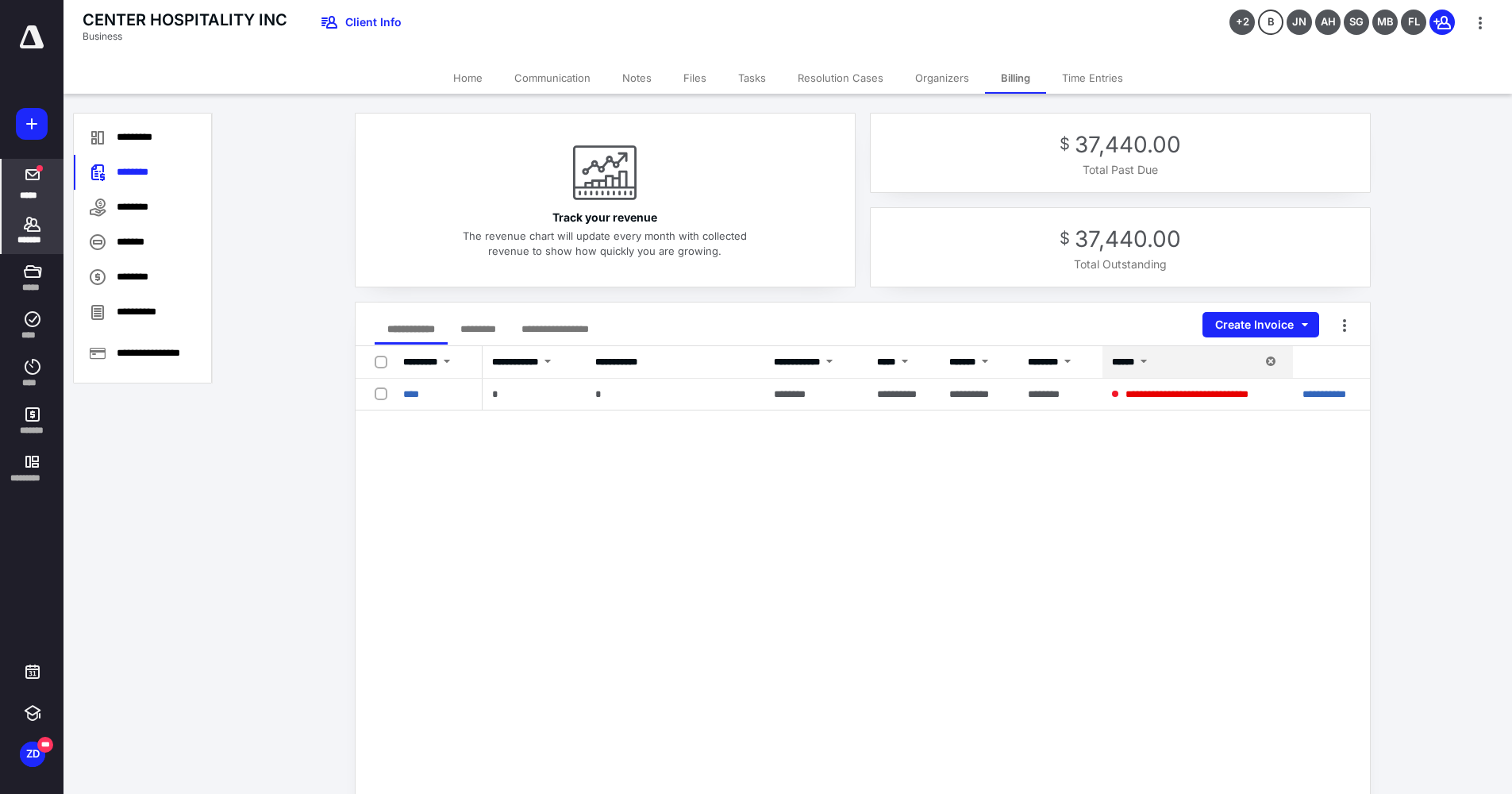 click on "*****" at bounding box center [33, 183] 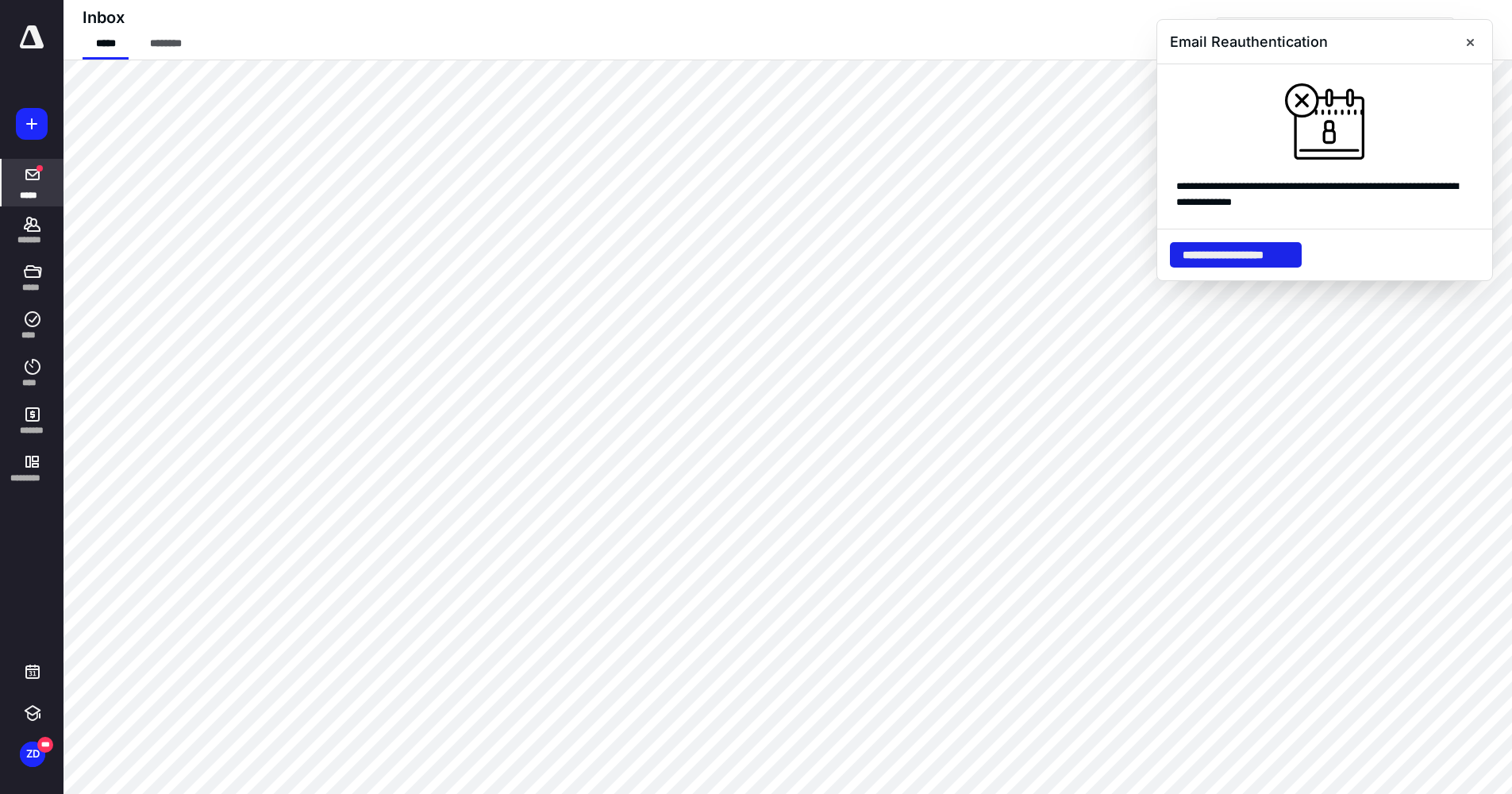 click on "**********" at bounding box center [1236, 255] 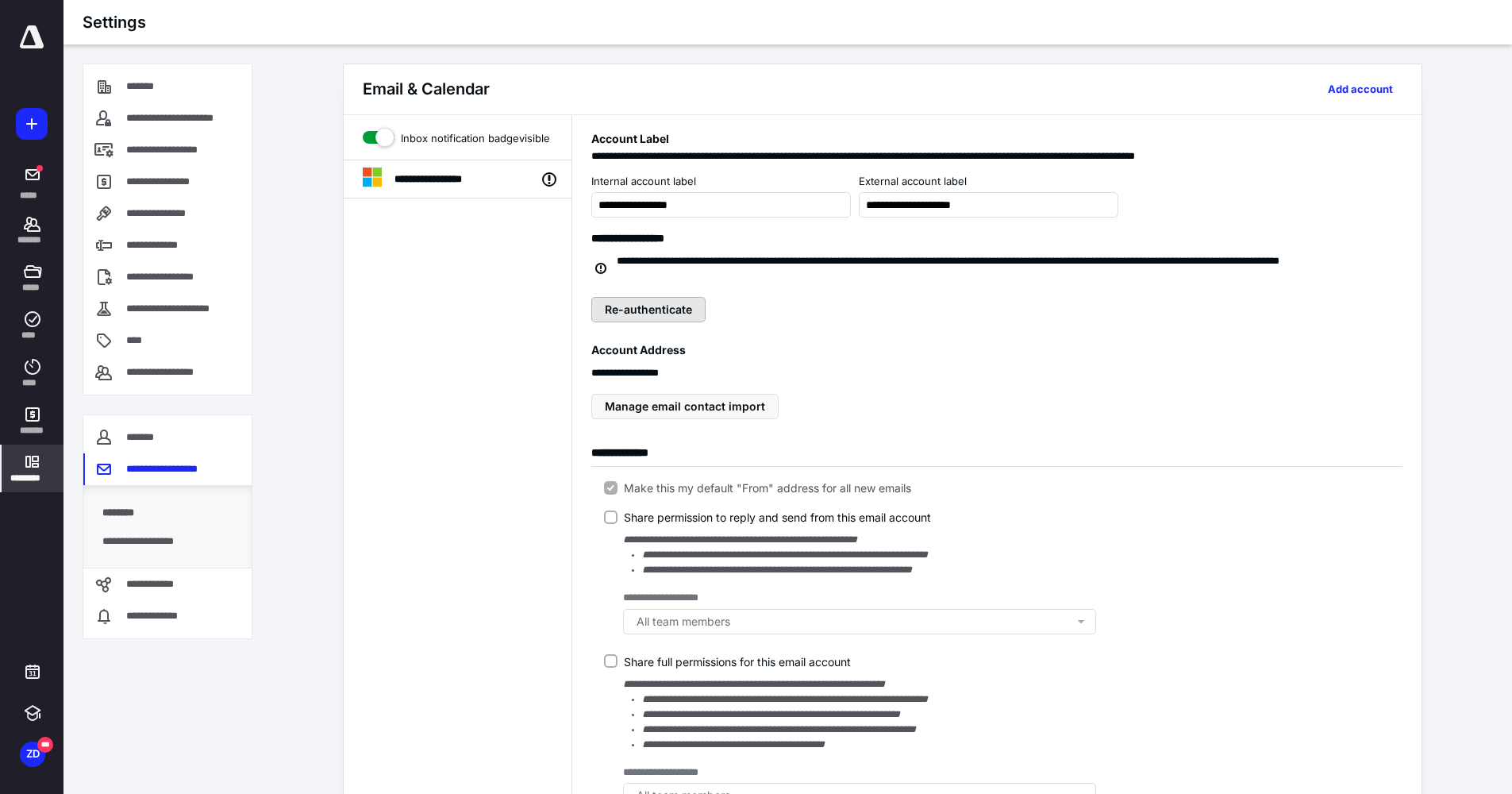 click on "Re-authenticate" at bounding box center (648, 310) 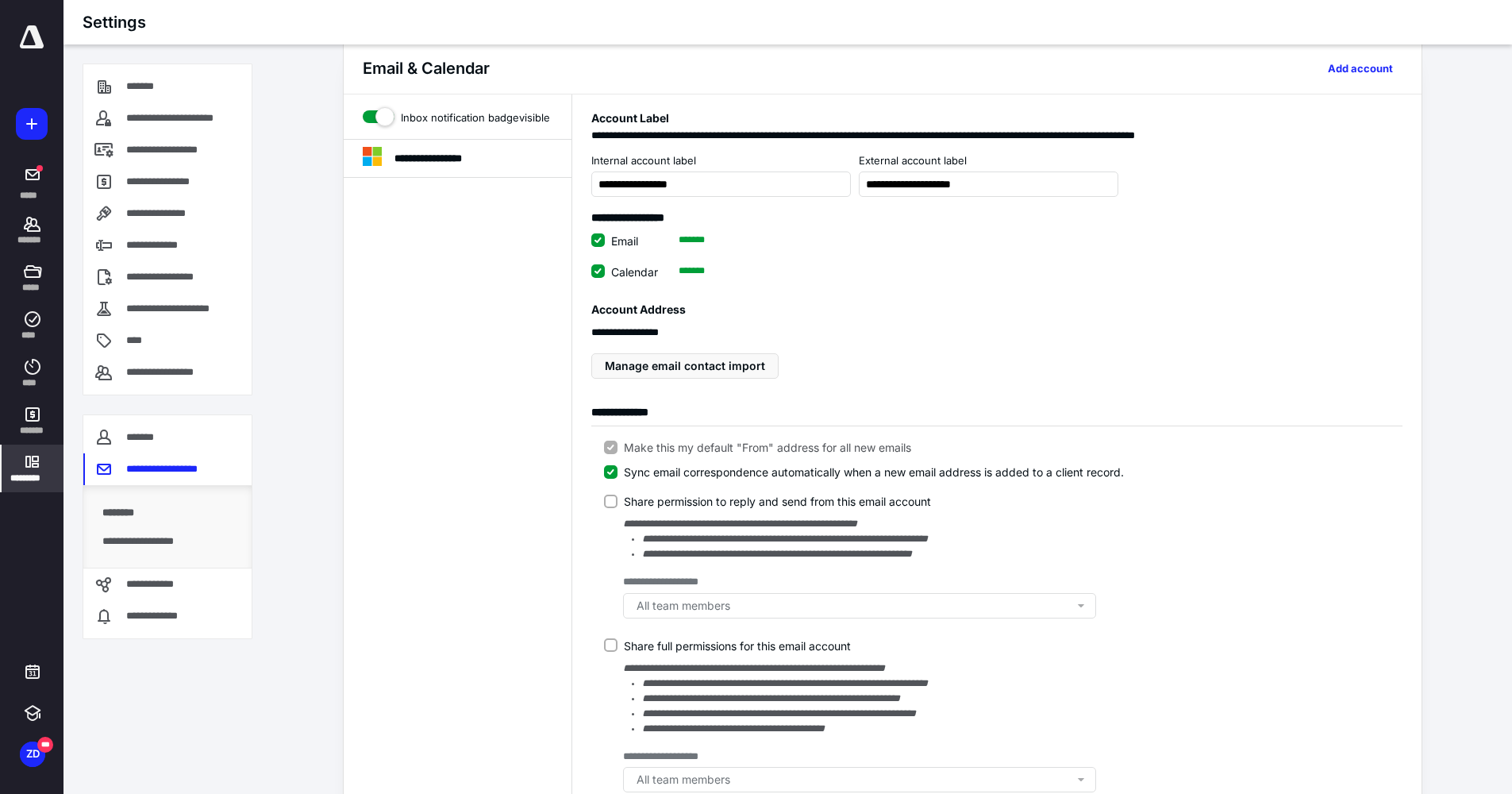 scroll, scrollTop: 0, scrollLeft: 0, axis: both 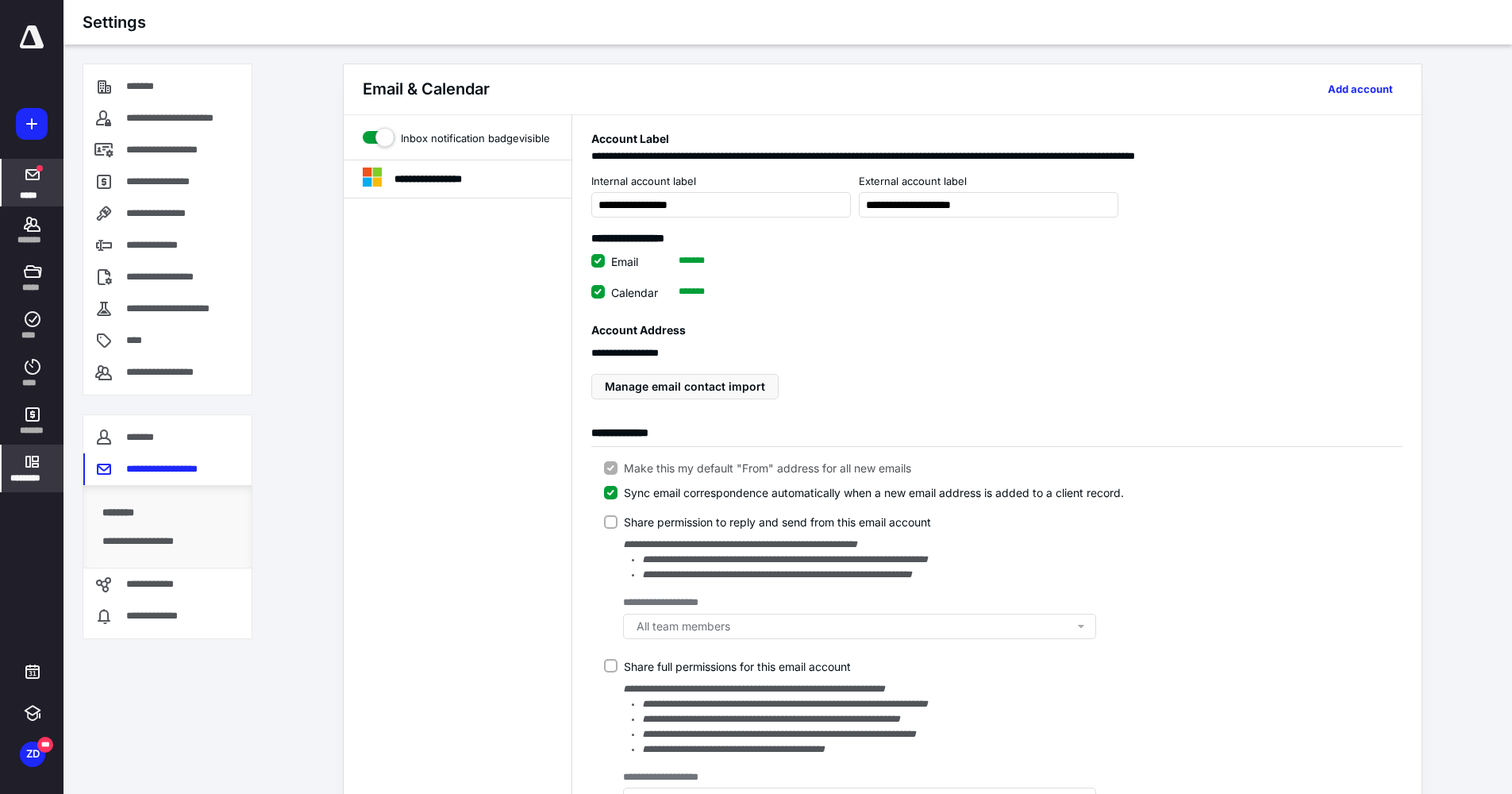 click 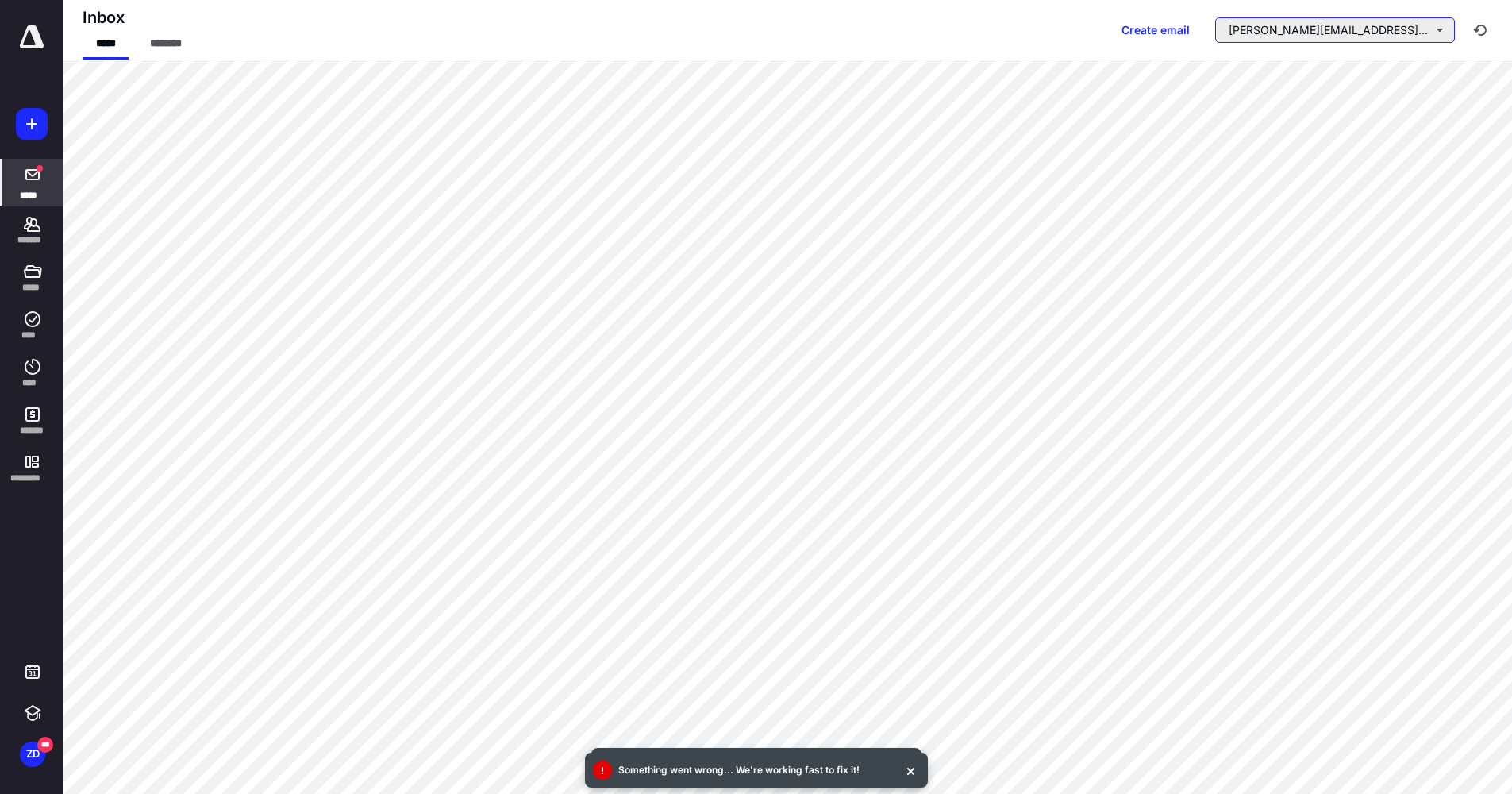 click on "[PERSON_NAME][EMAIL_ADDRESS][DOMAIN_NAME]" at bounding box center (1335, 30) 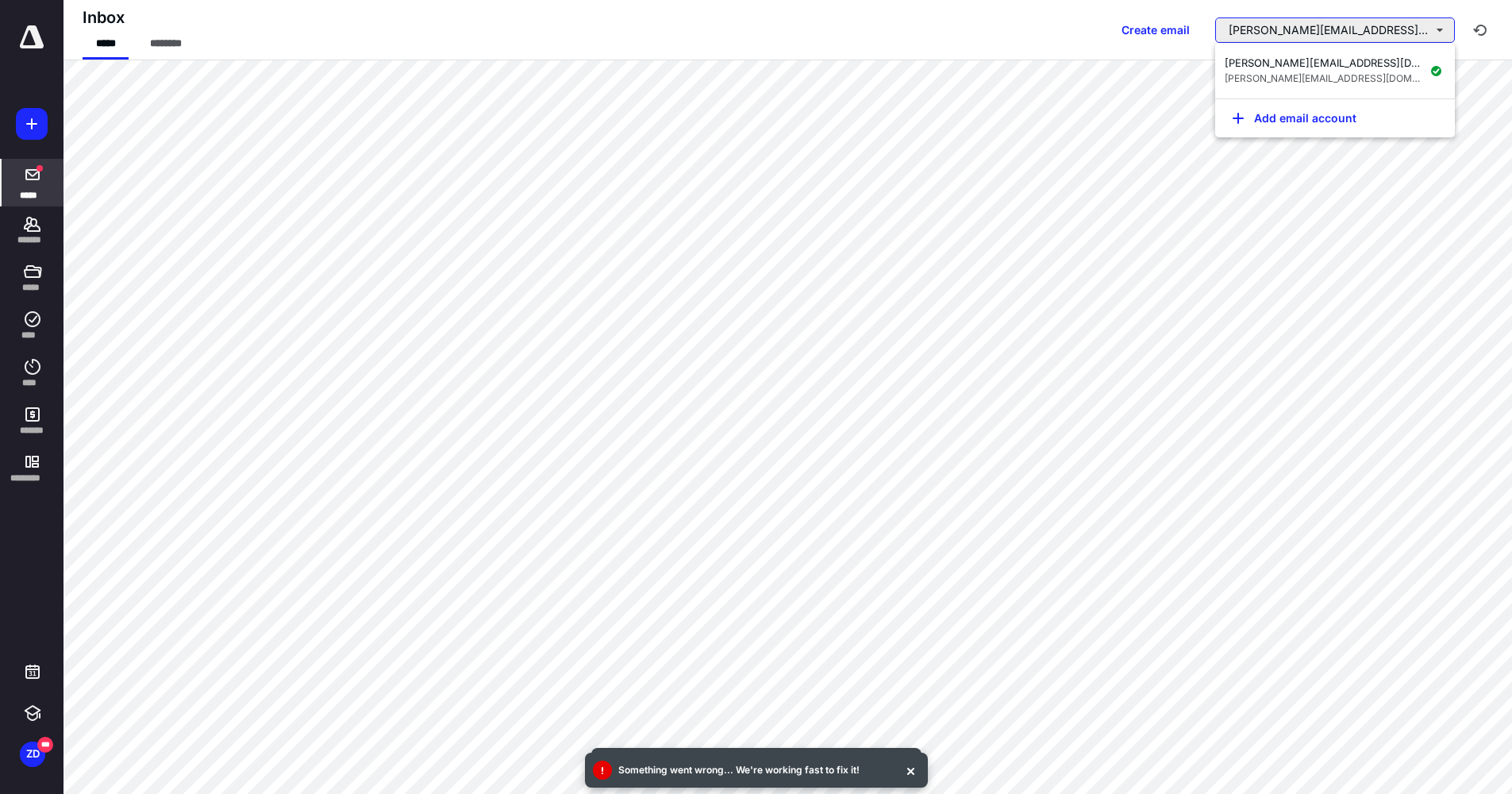 click on "[PERSON_NAME][EMAIL_ADDRESS][DOMAIN_NAME]" at bounding box center (1335, 30) 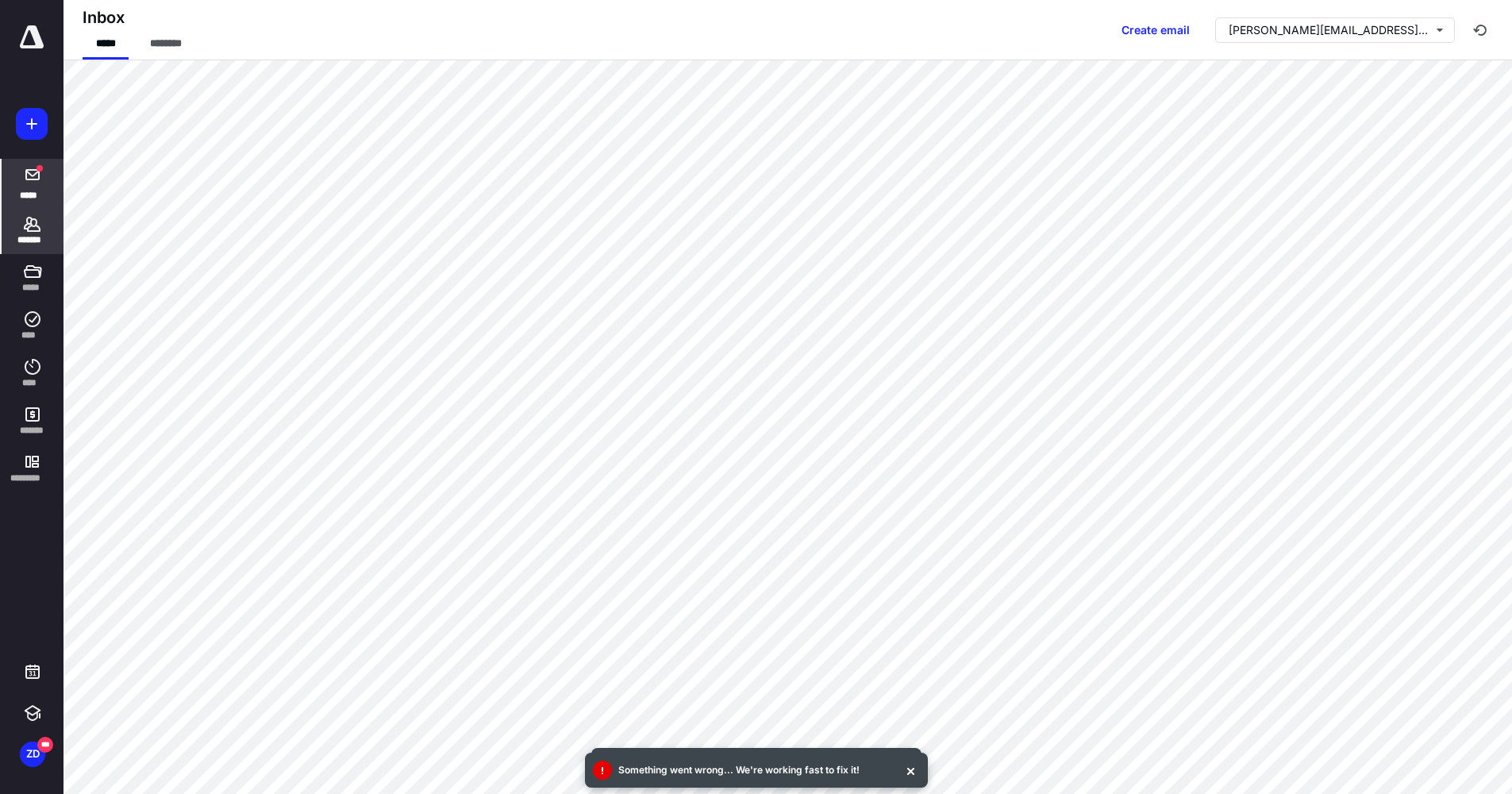 click on "*******" at bounding box center (33, 230) 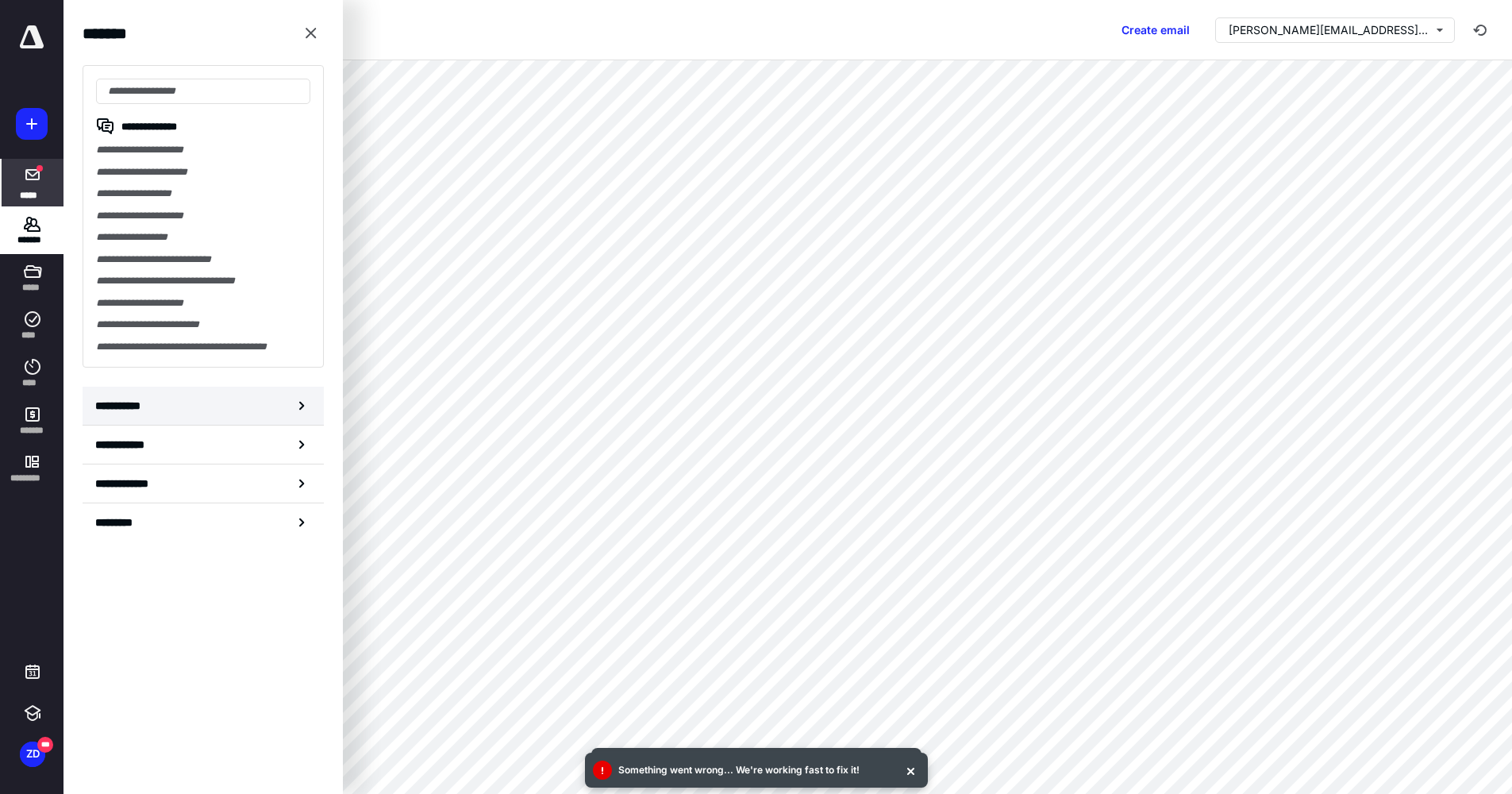 click on "**********" at bounding box center [121, 406] 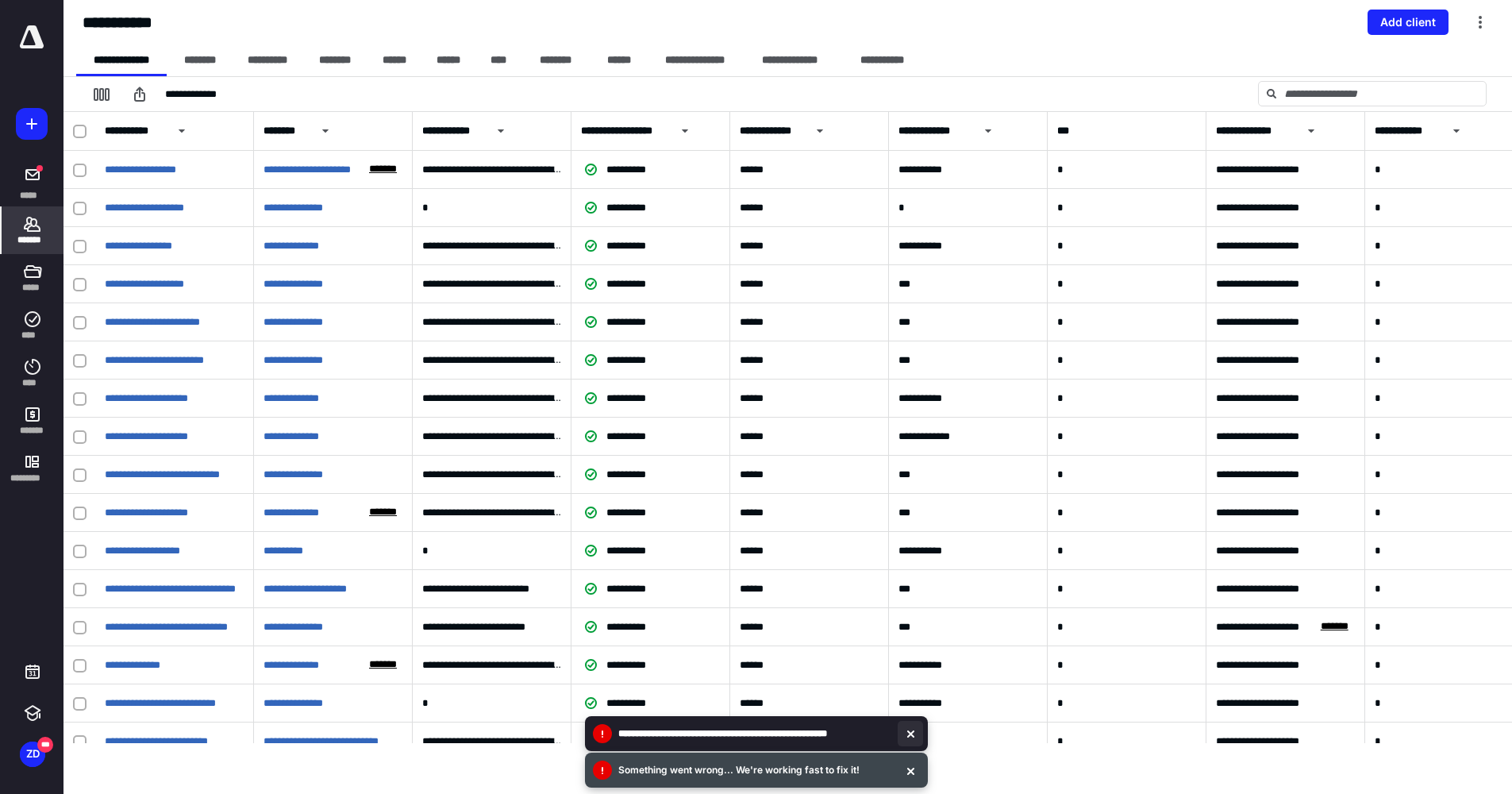 click at bounding box center (910, 734) 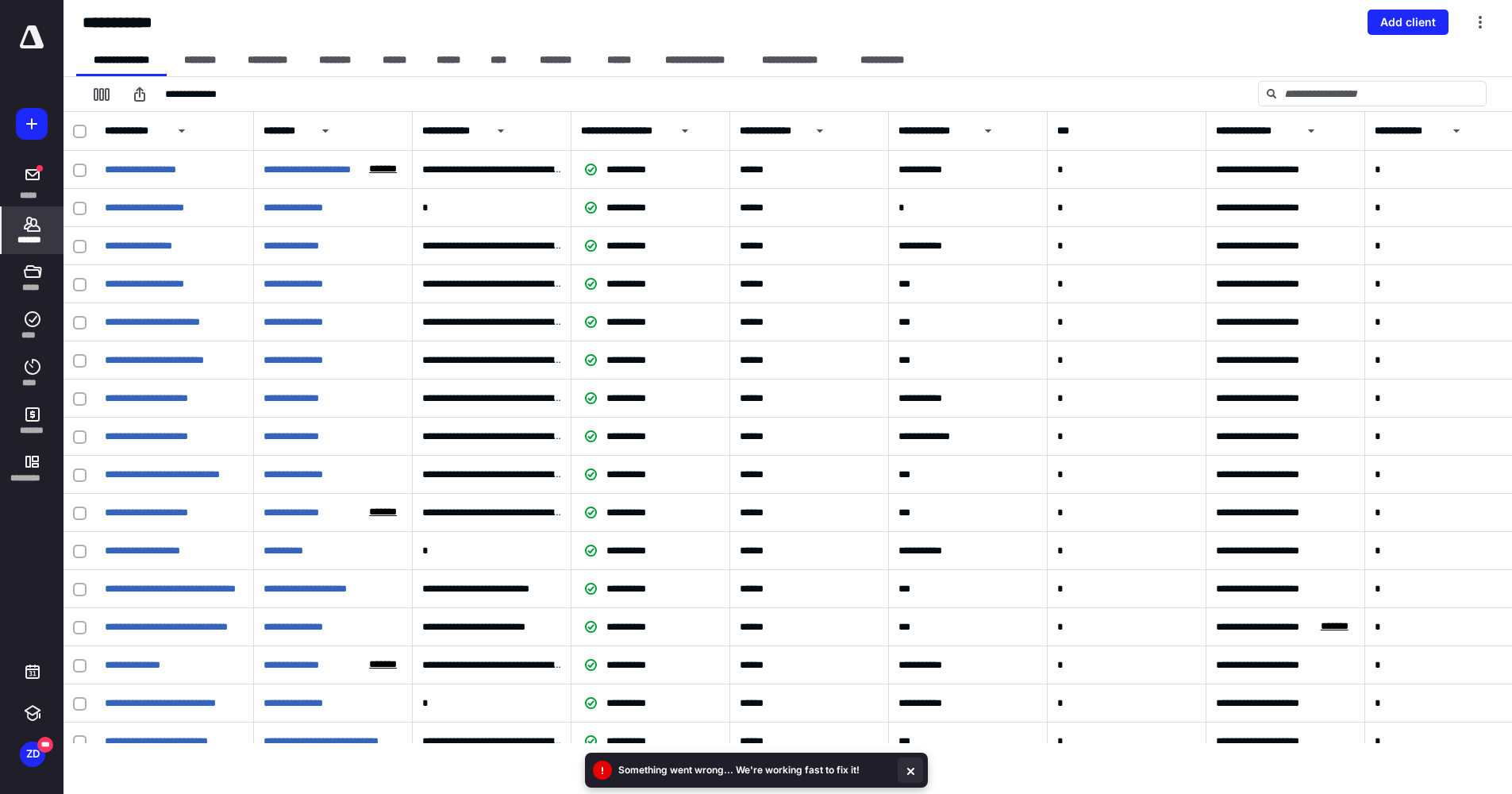 click at bounding box center [910, 770] 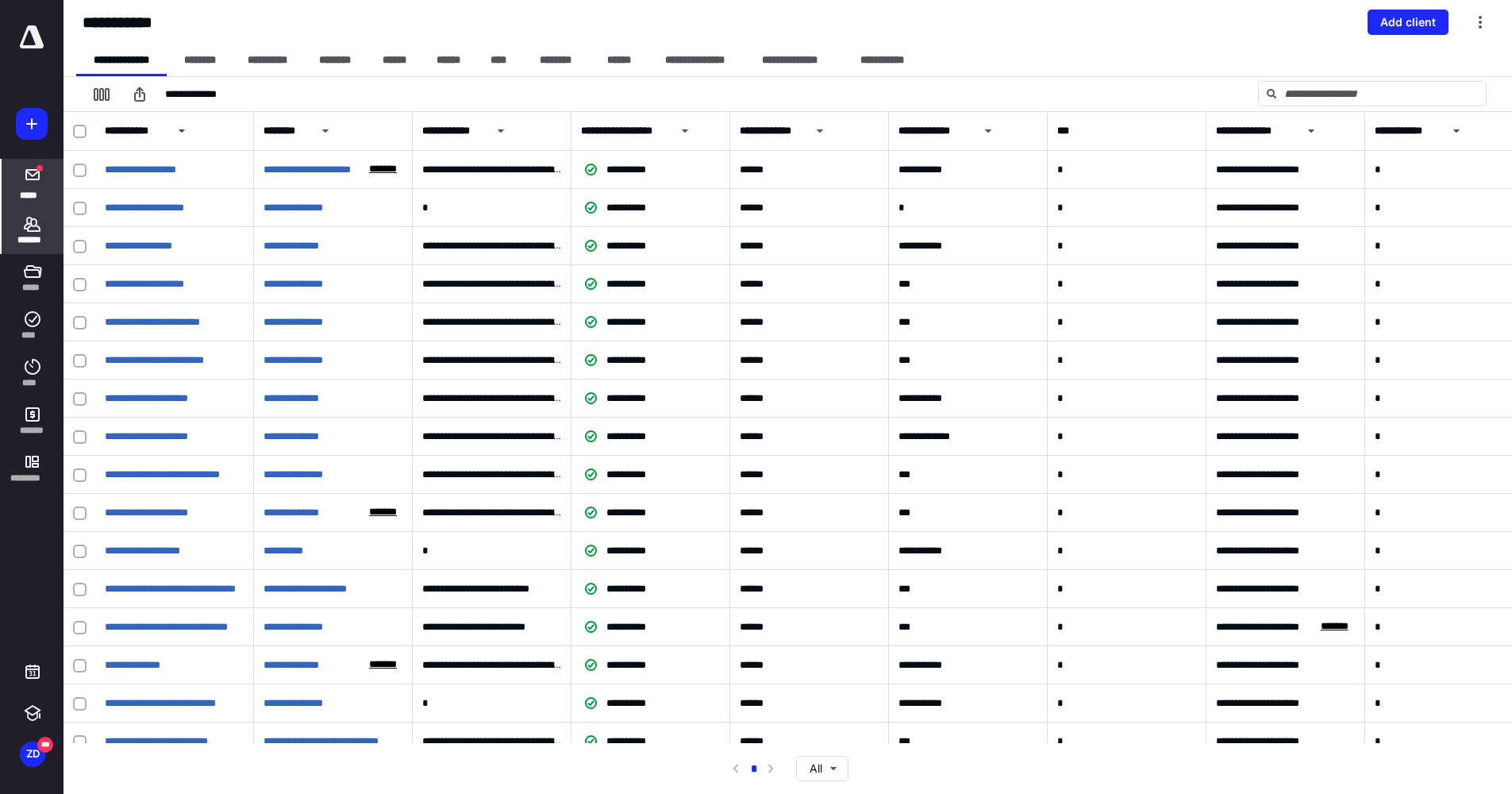 click at bounding box center [33, 175] 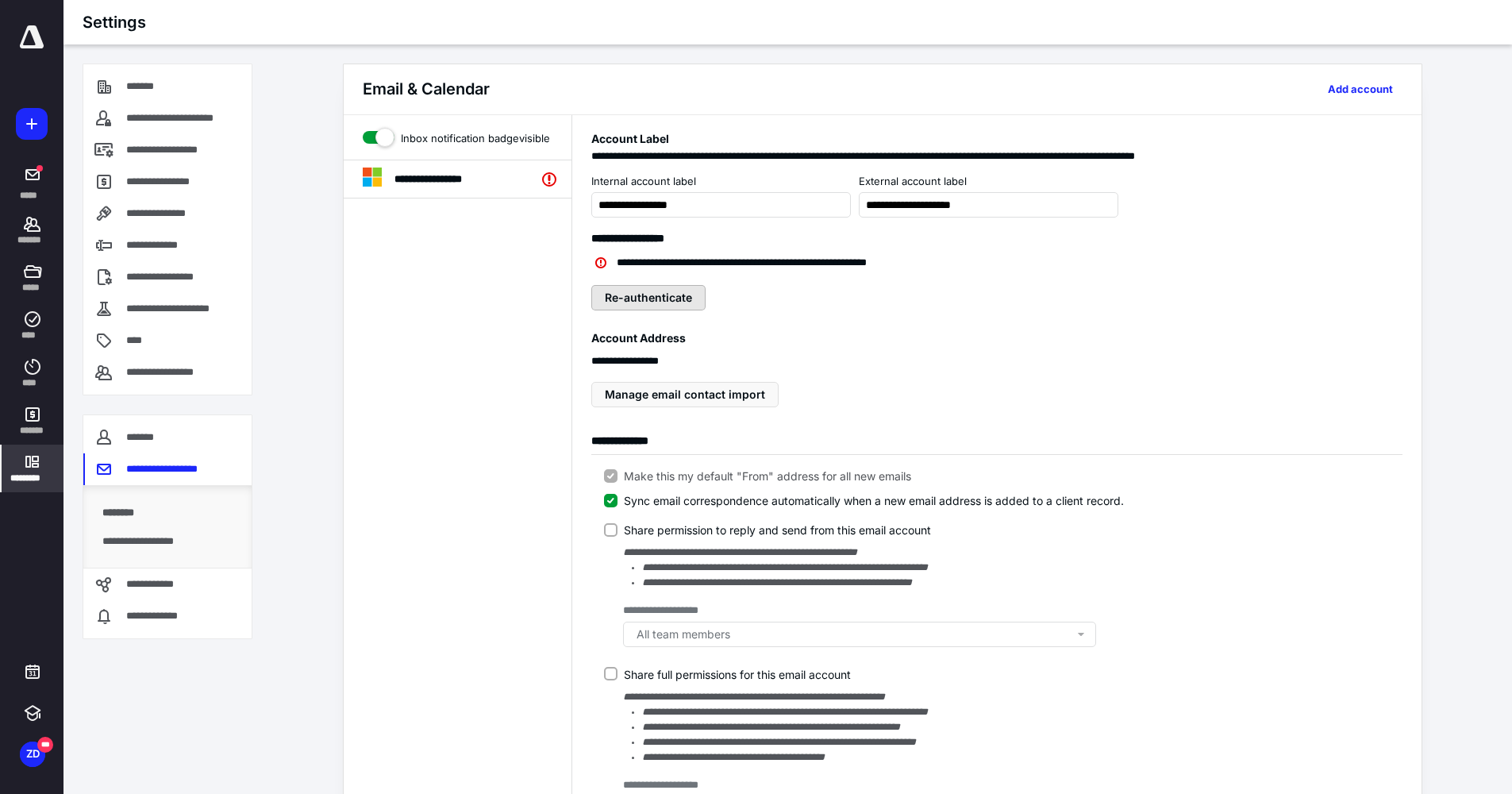 click on "Re-authenticate" at bounding box center (648, 298) 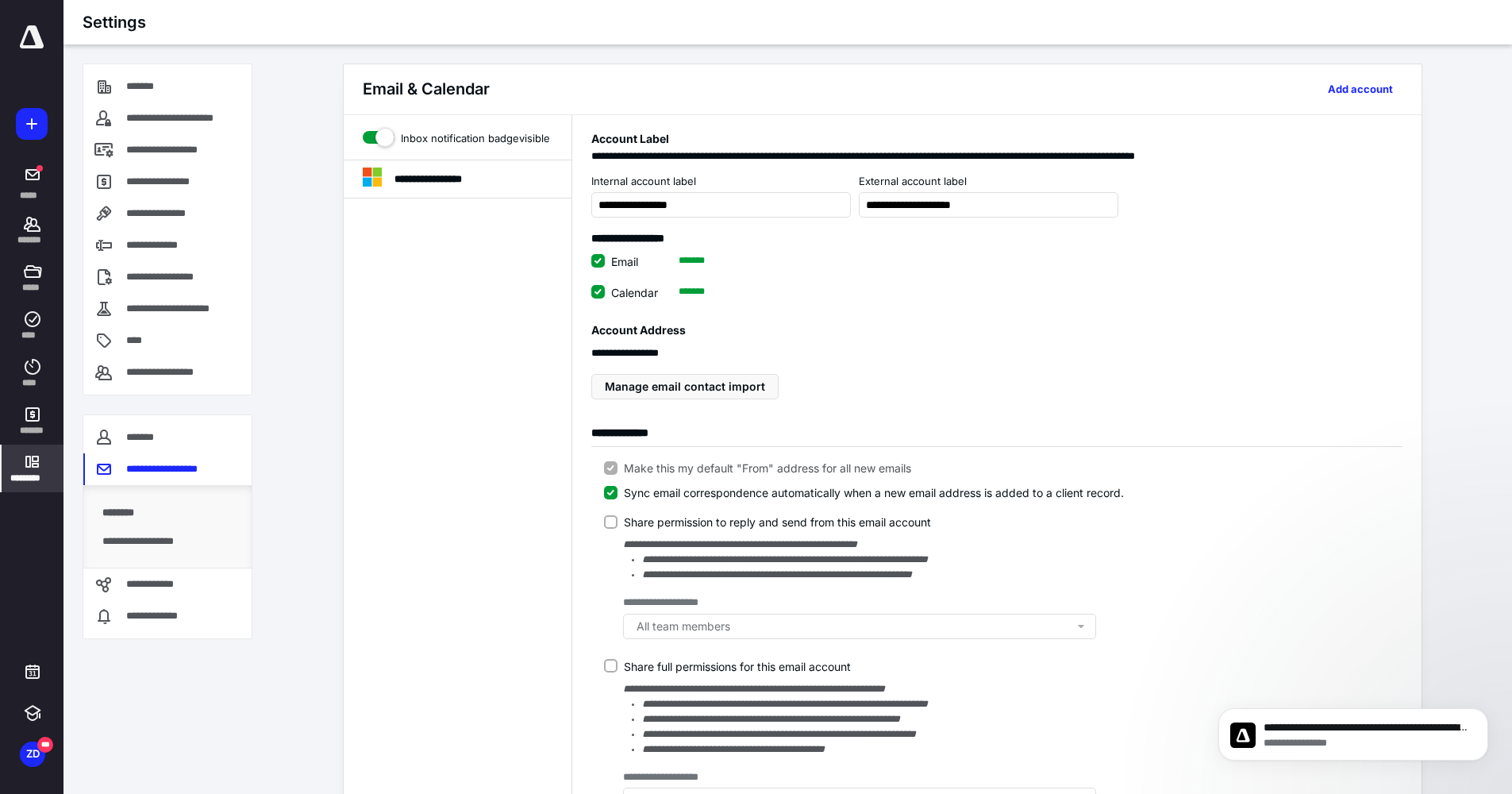 scroll, scrollTop: 0, scrollLeft: 0, axis: both 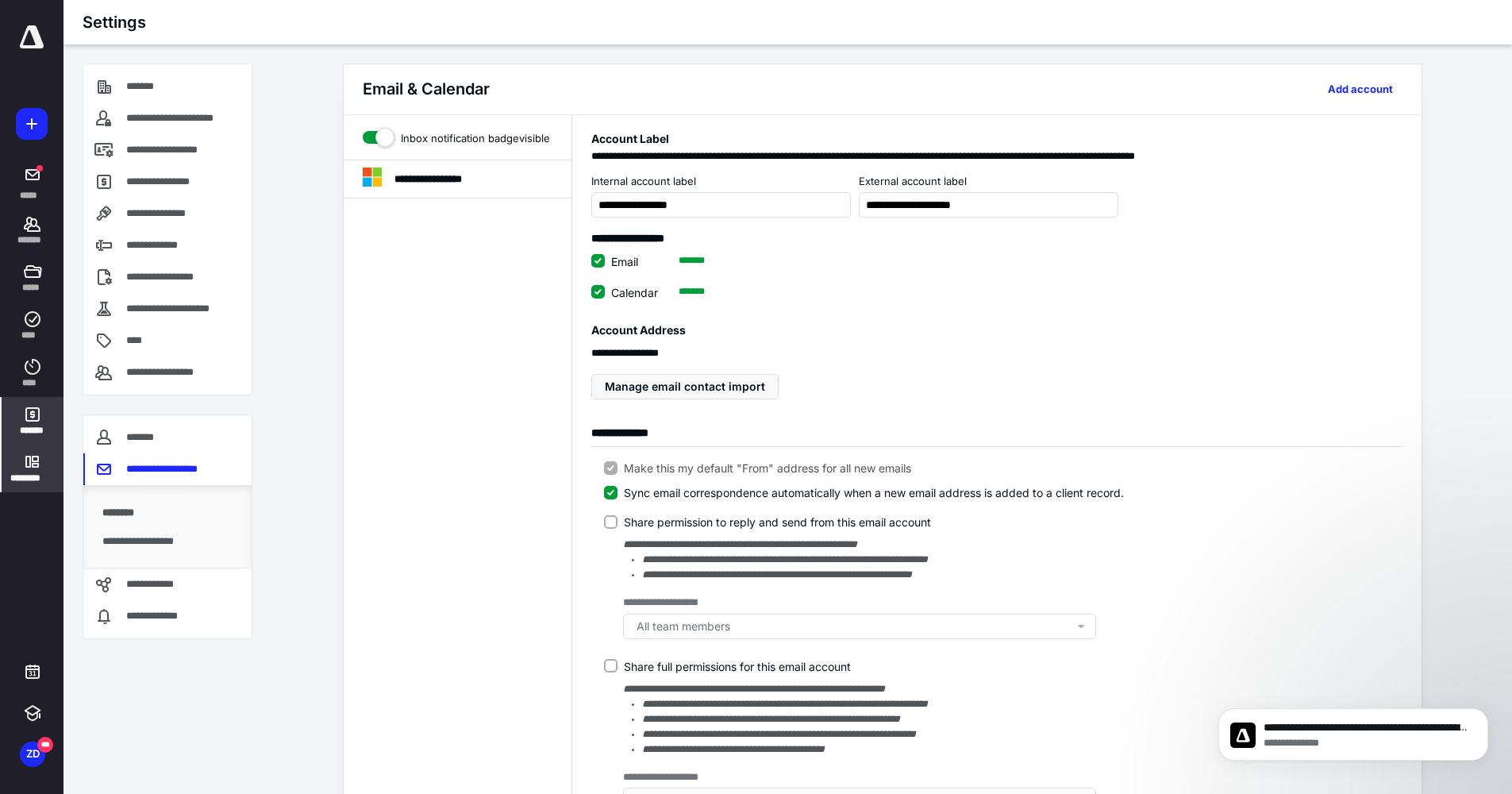 click 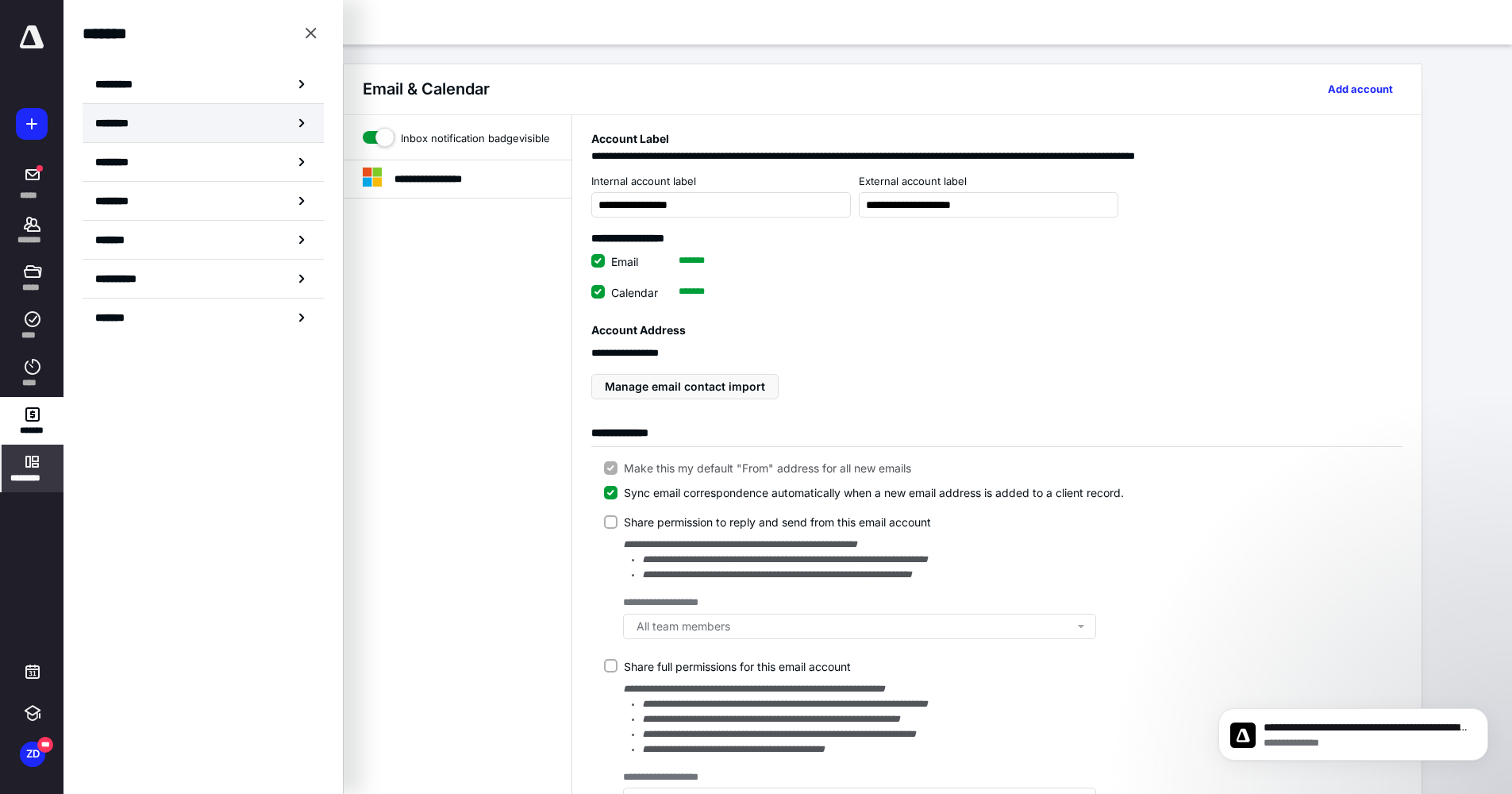 click on "********" at bounding box center [203, 123] 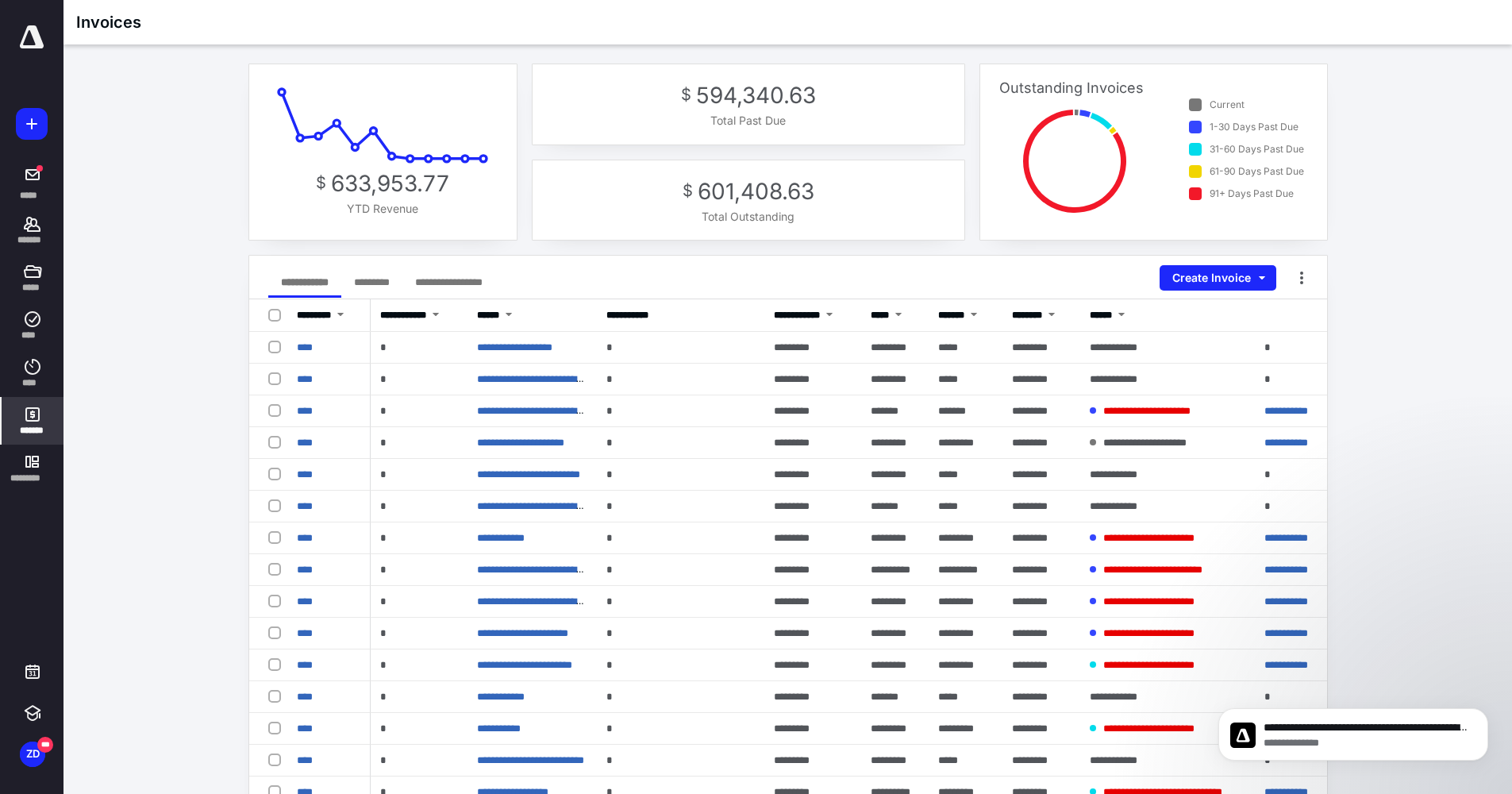 click on "*******" at bounding box center [33, 430] 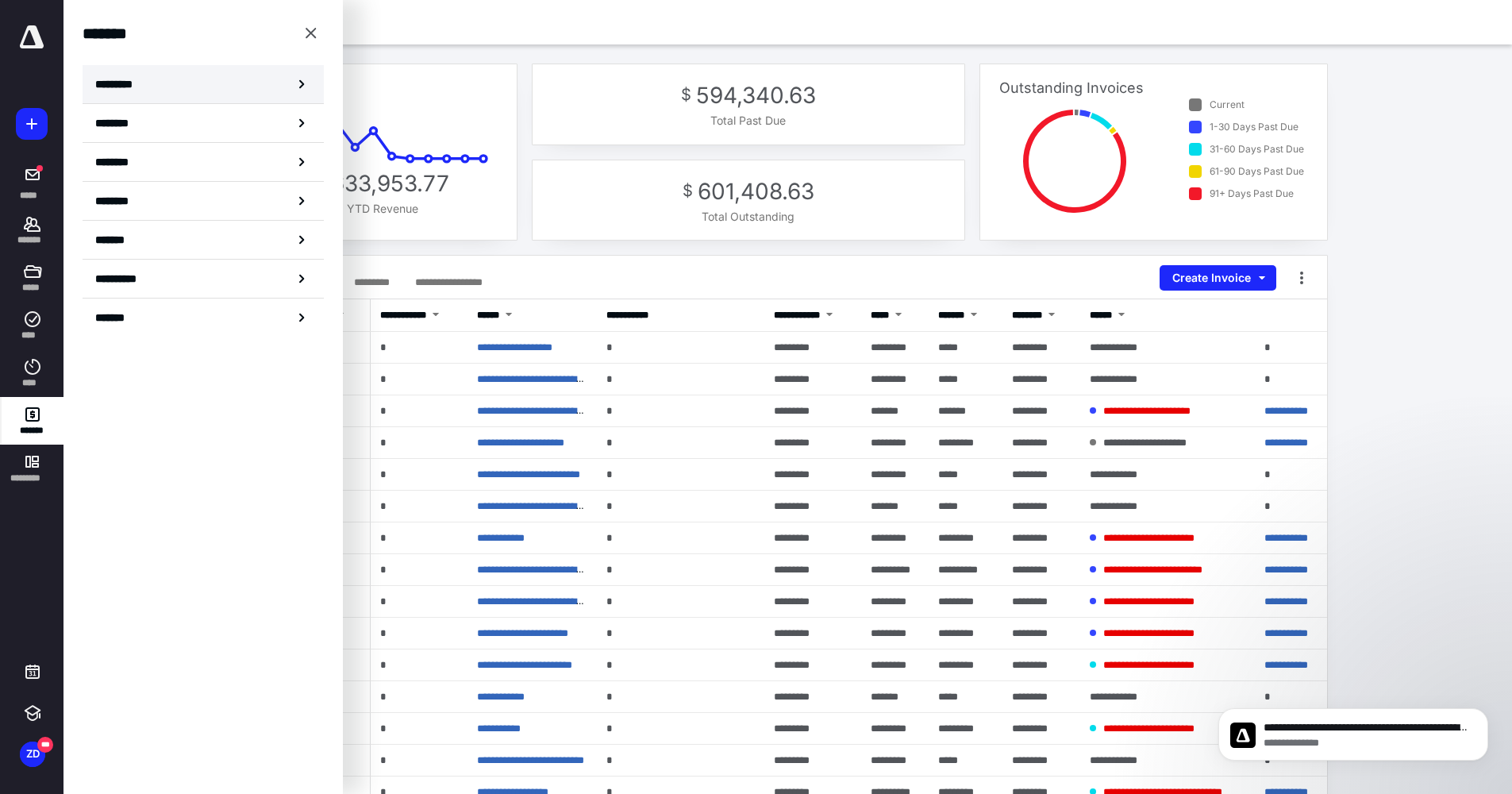 click on "*********" at bounding box center [125, 84] 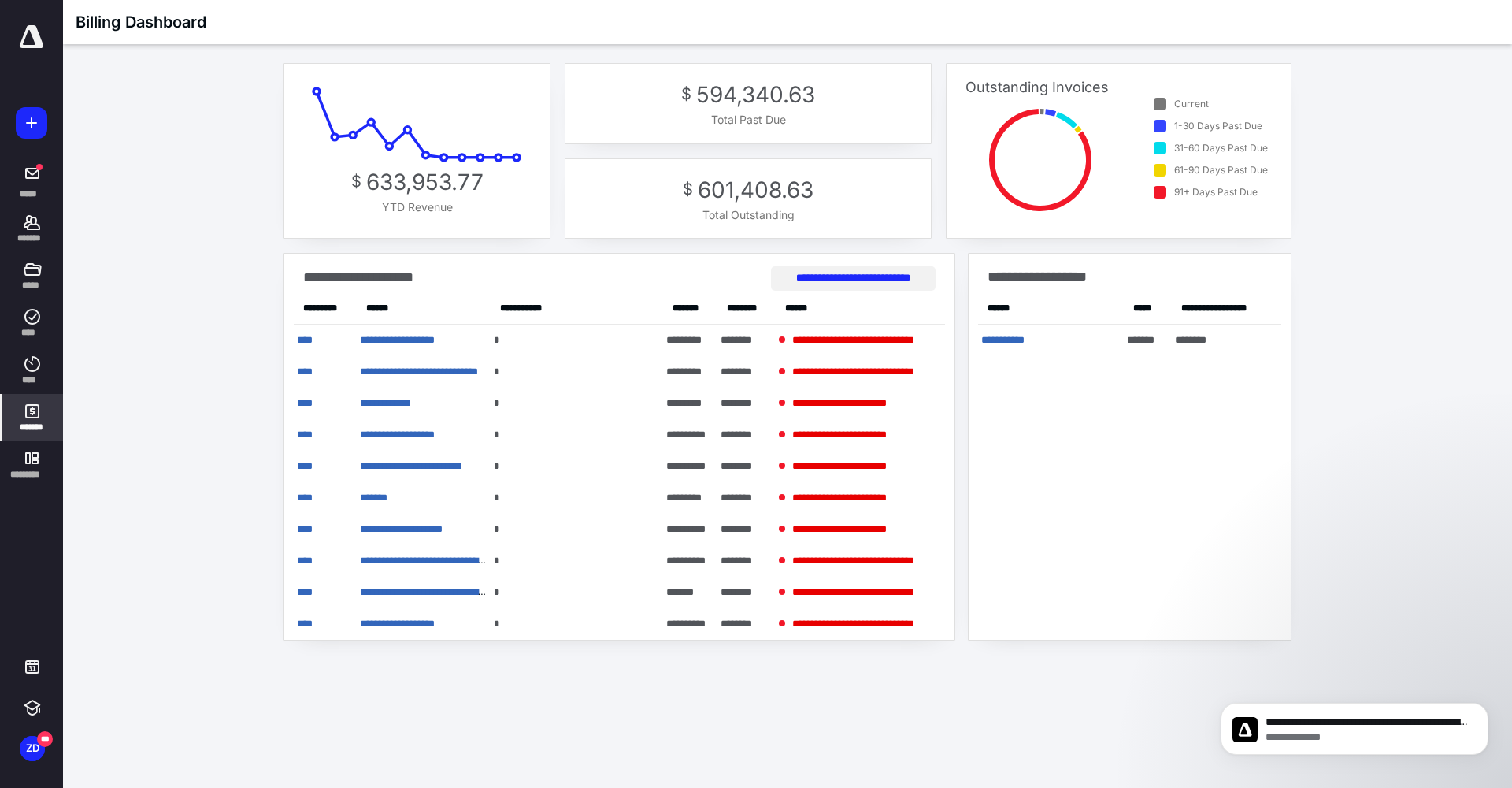 click on "**********" at bounding box center (853, 278) 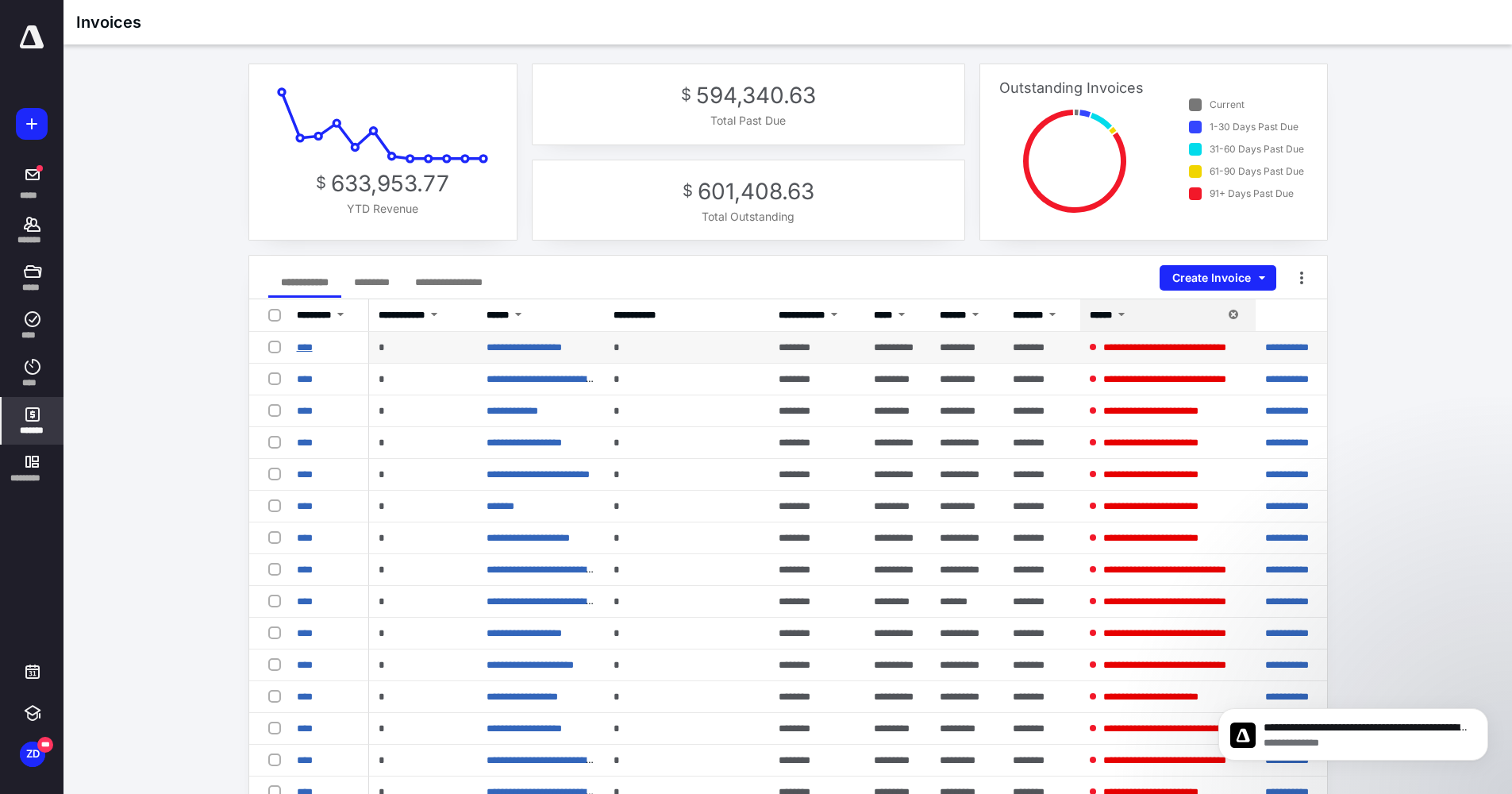 click on "****" at bounding box center (305, 347) 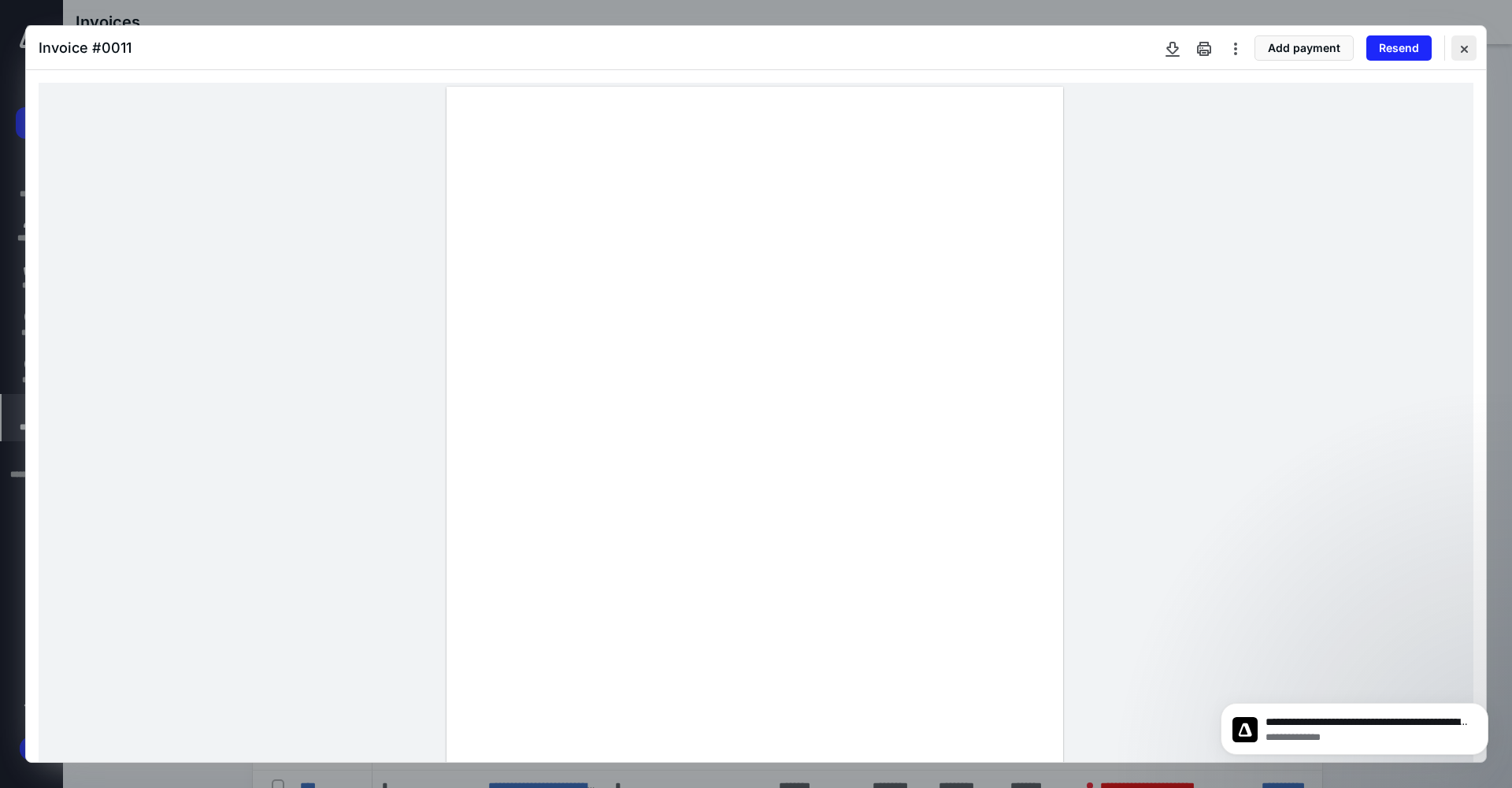 click at bounding box center [1464, 48] 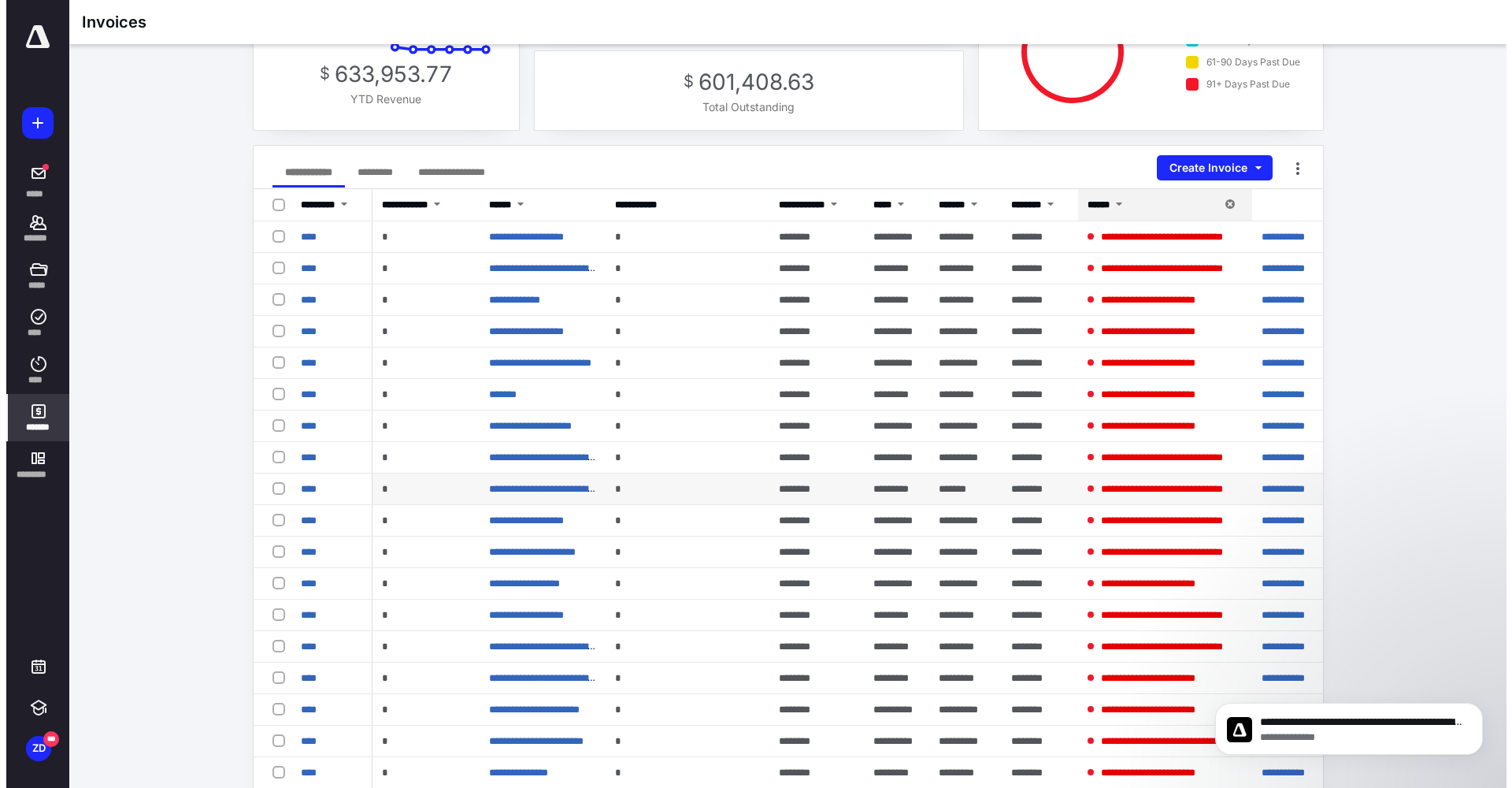 scroll, scrollTop: 0, scrollLeft: 0, axis: both 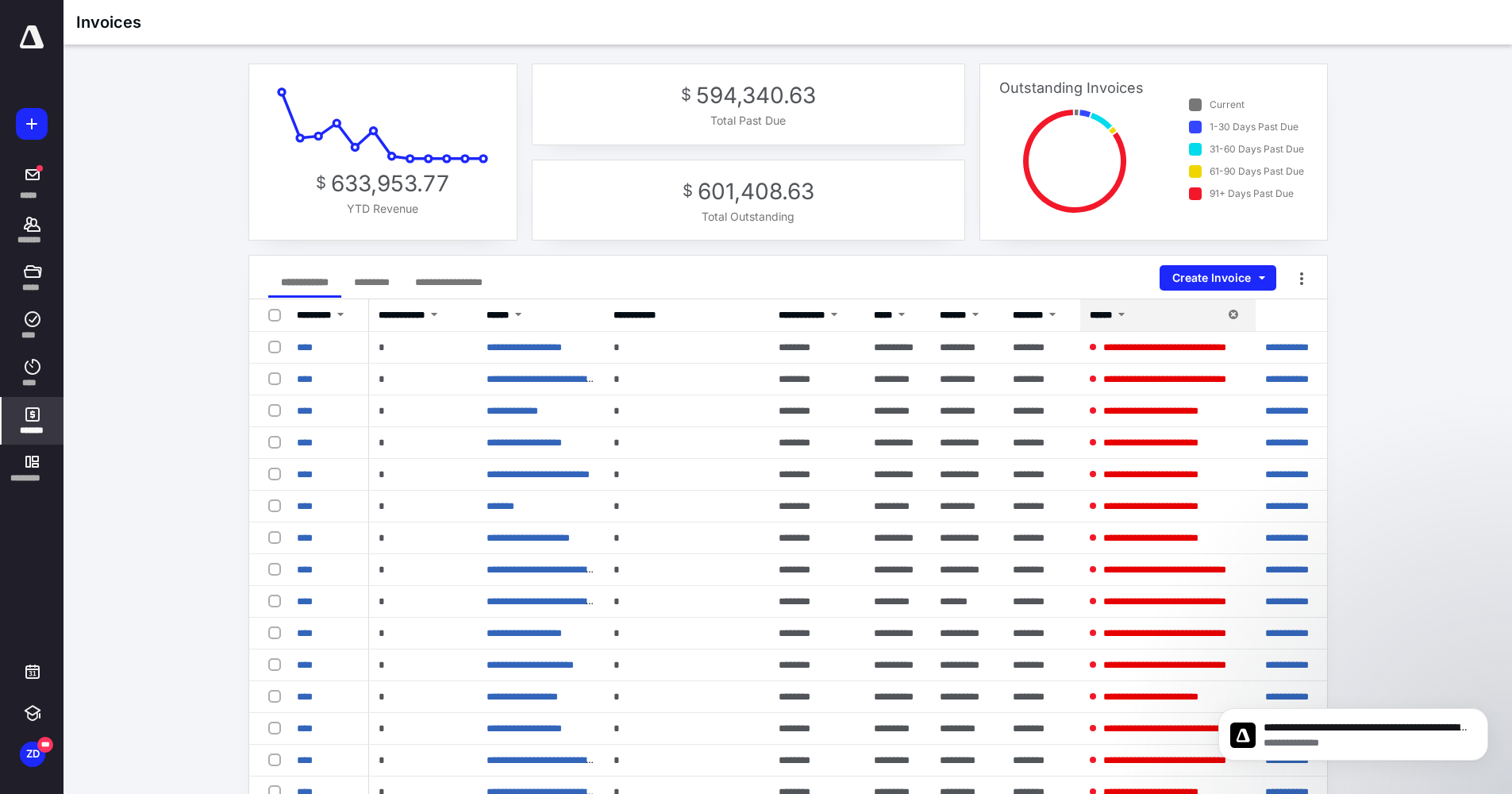 click at bounding box center [32, 40] 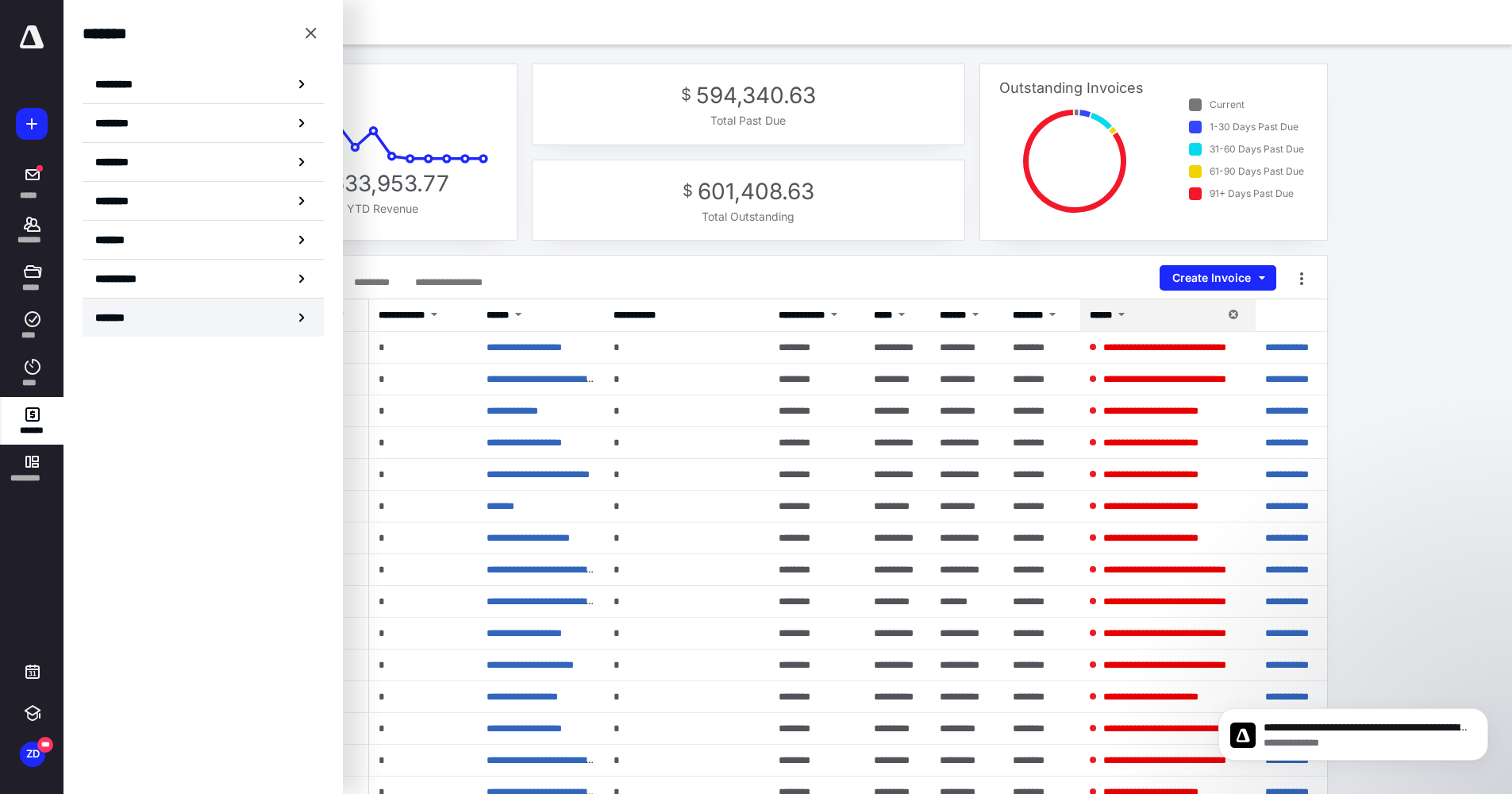 click on "*******" at bounding box center (203, 318) 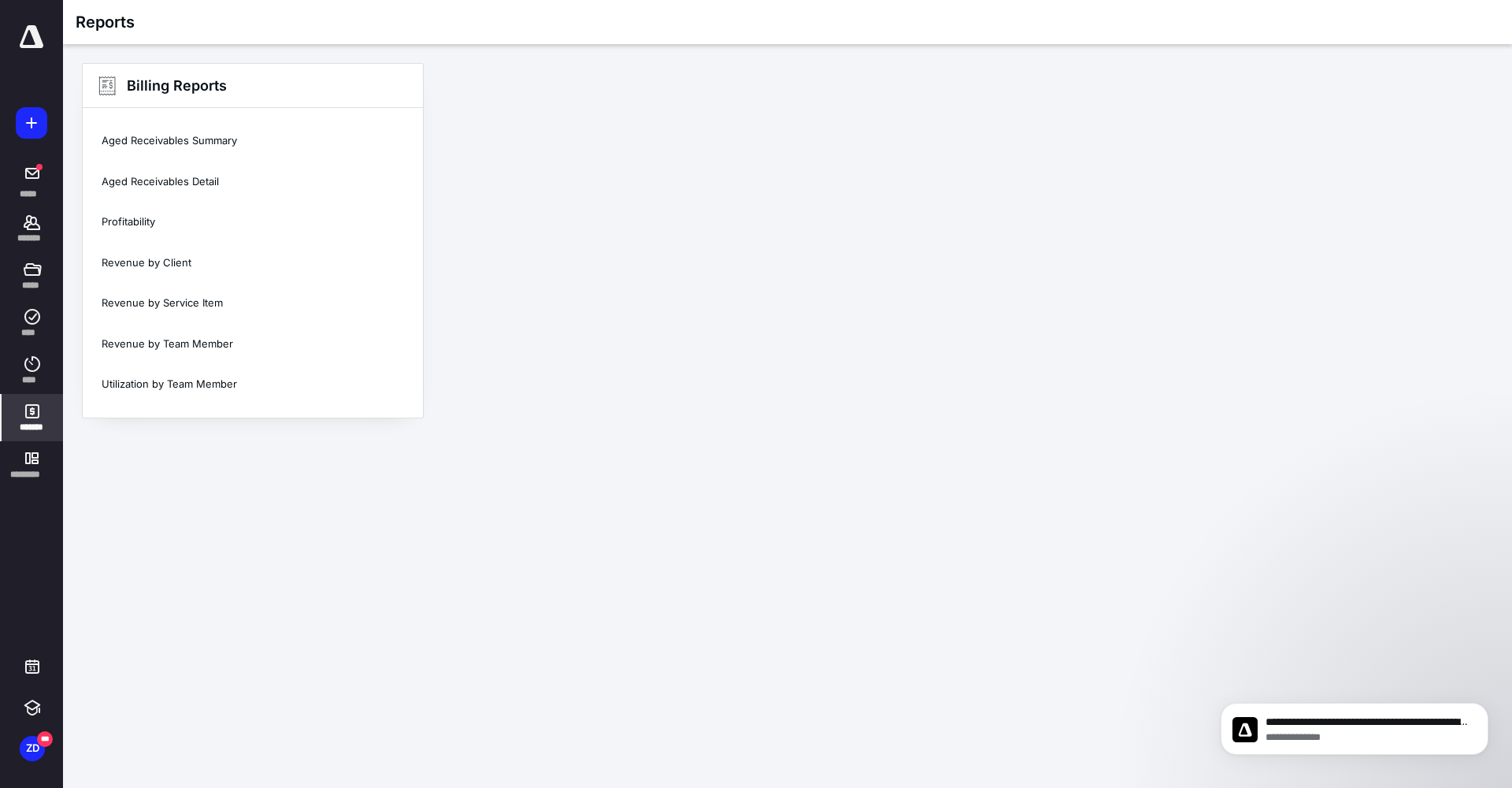 click at bounding box center (32, 37) 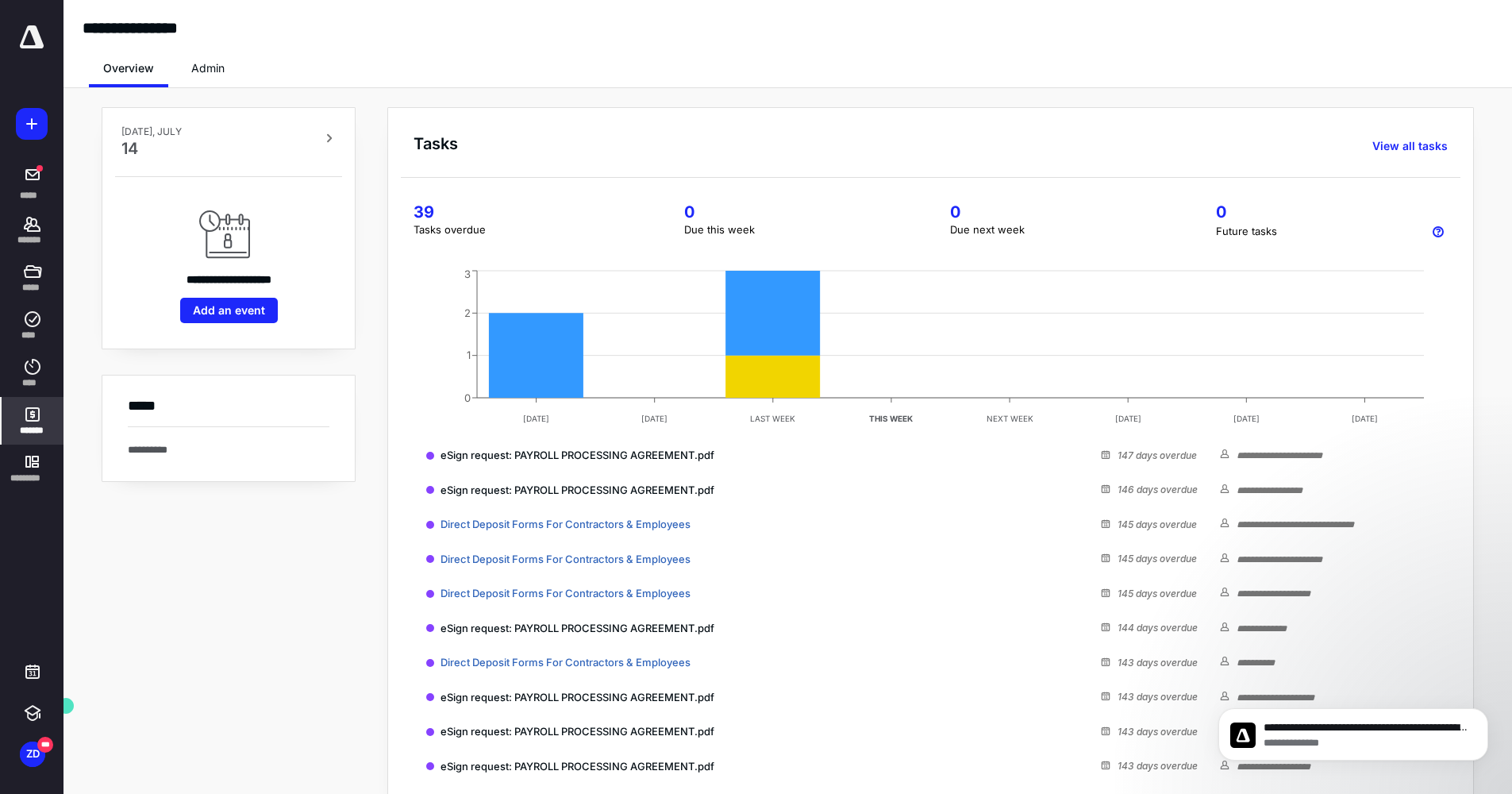 click on "*******" at bounding box center (33, 421) 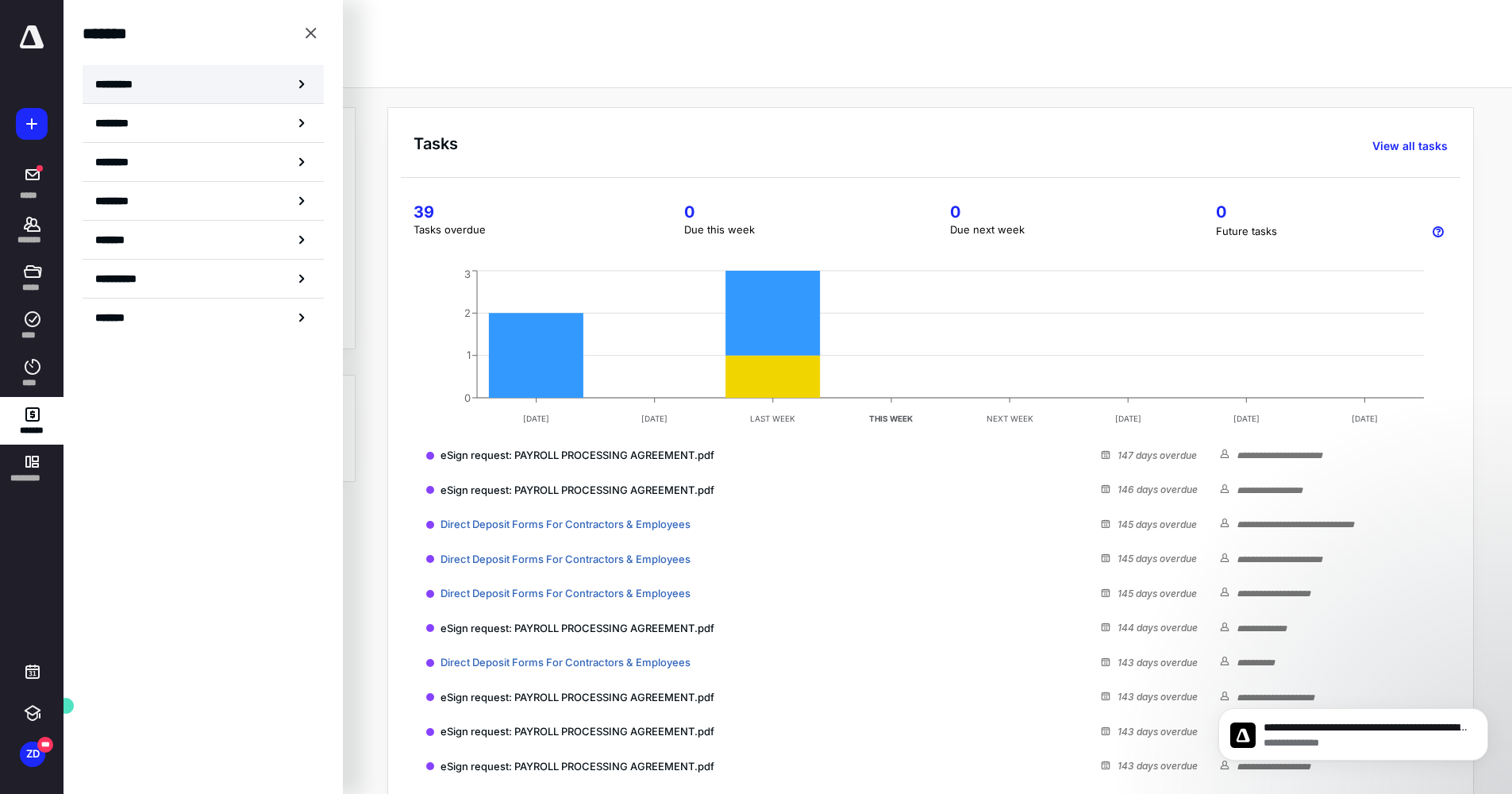 click on "*********" at bounding box center [203, 84] 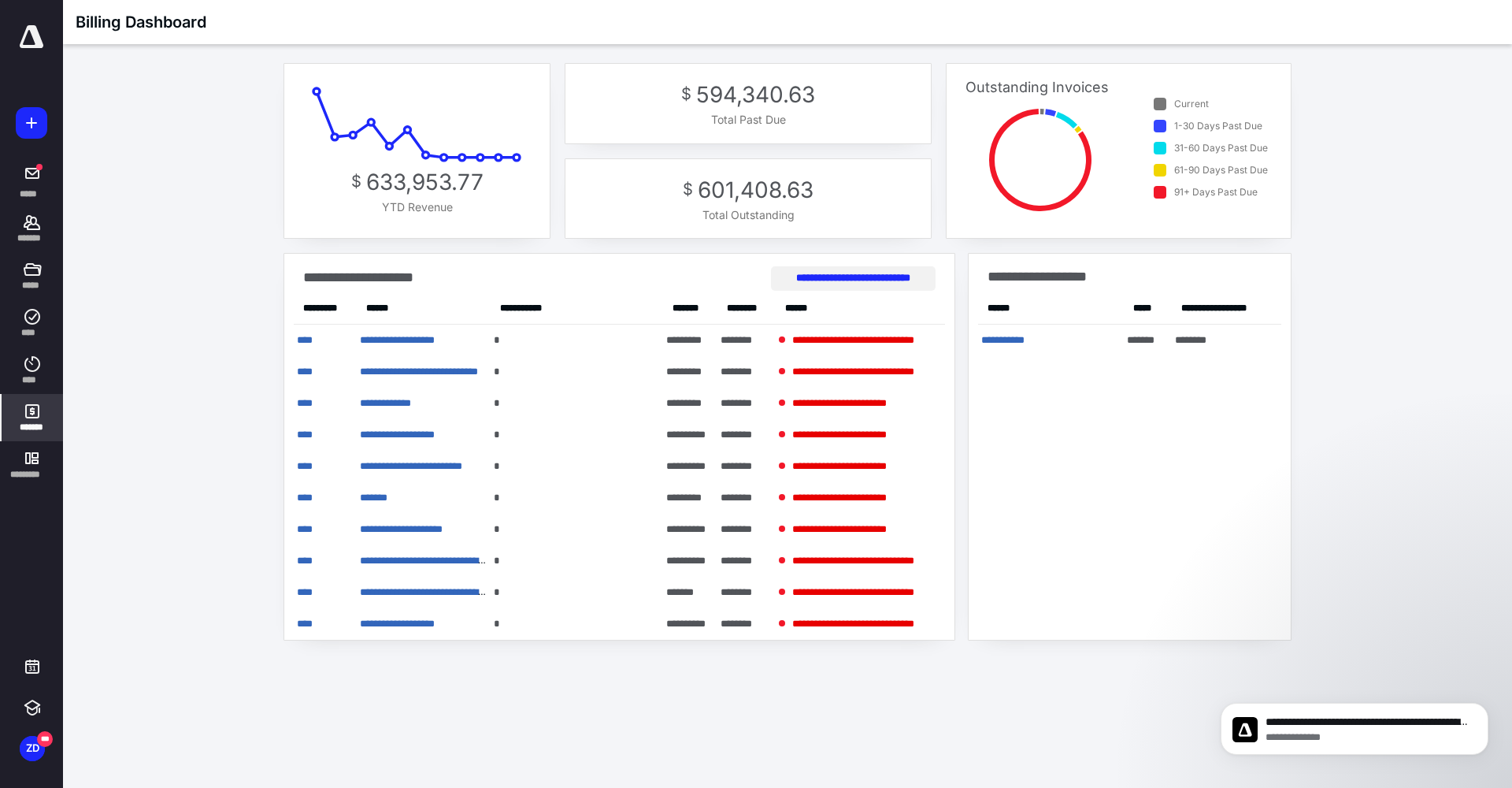 click on "**********" at bounding box center (853, 278) 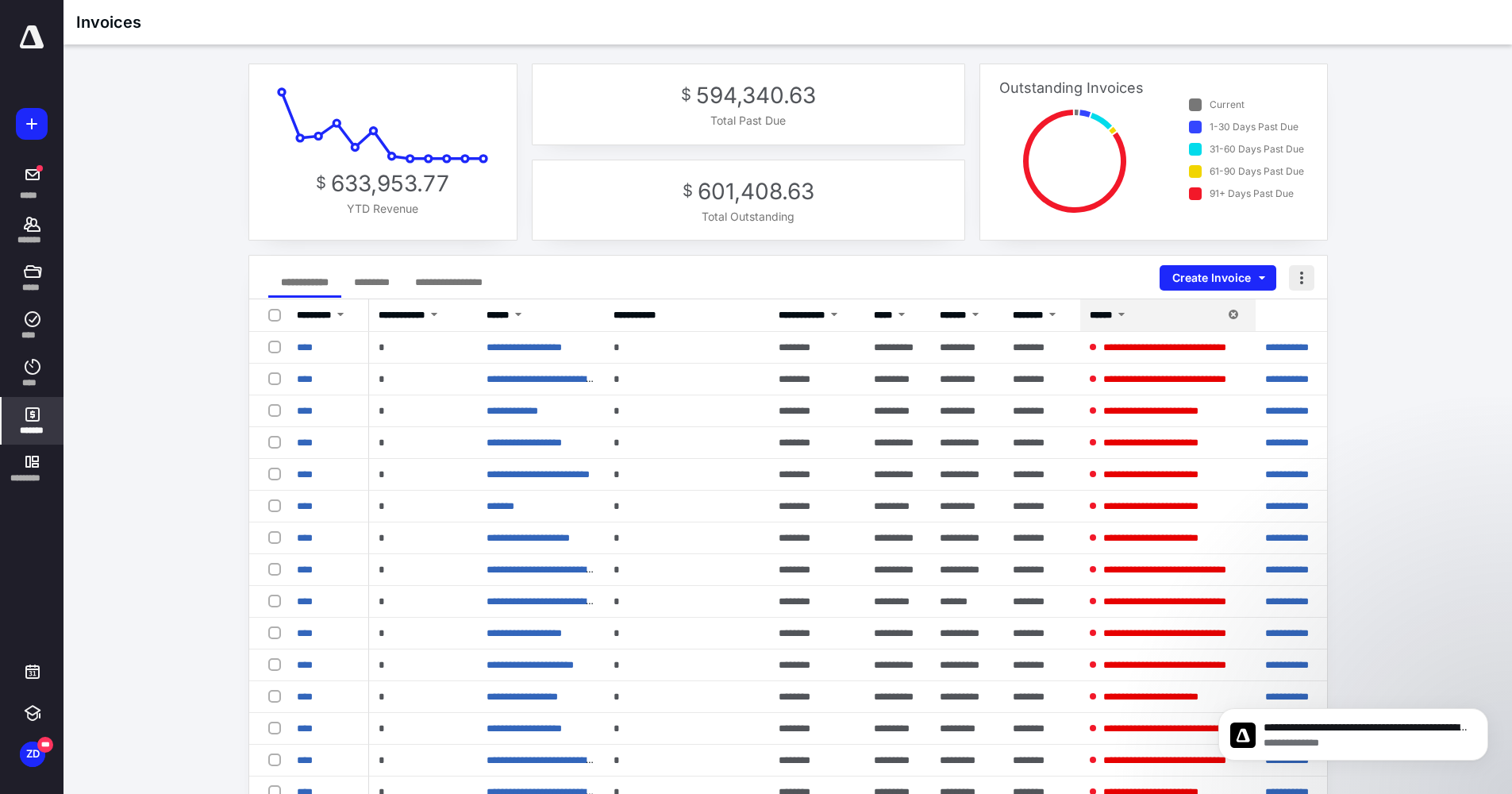 click at bounding box center [1302, 278] 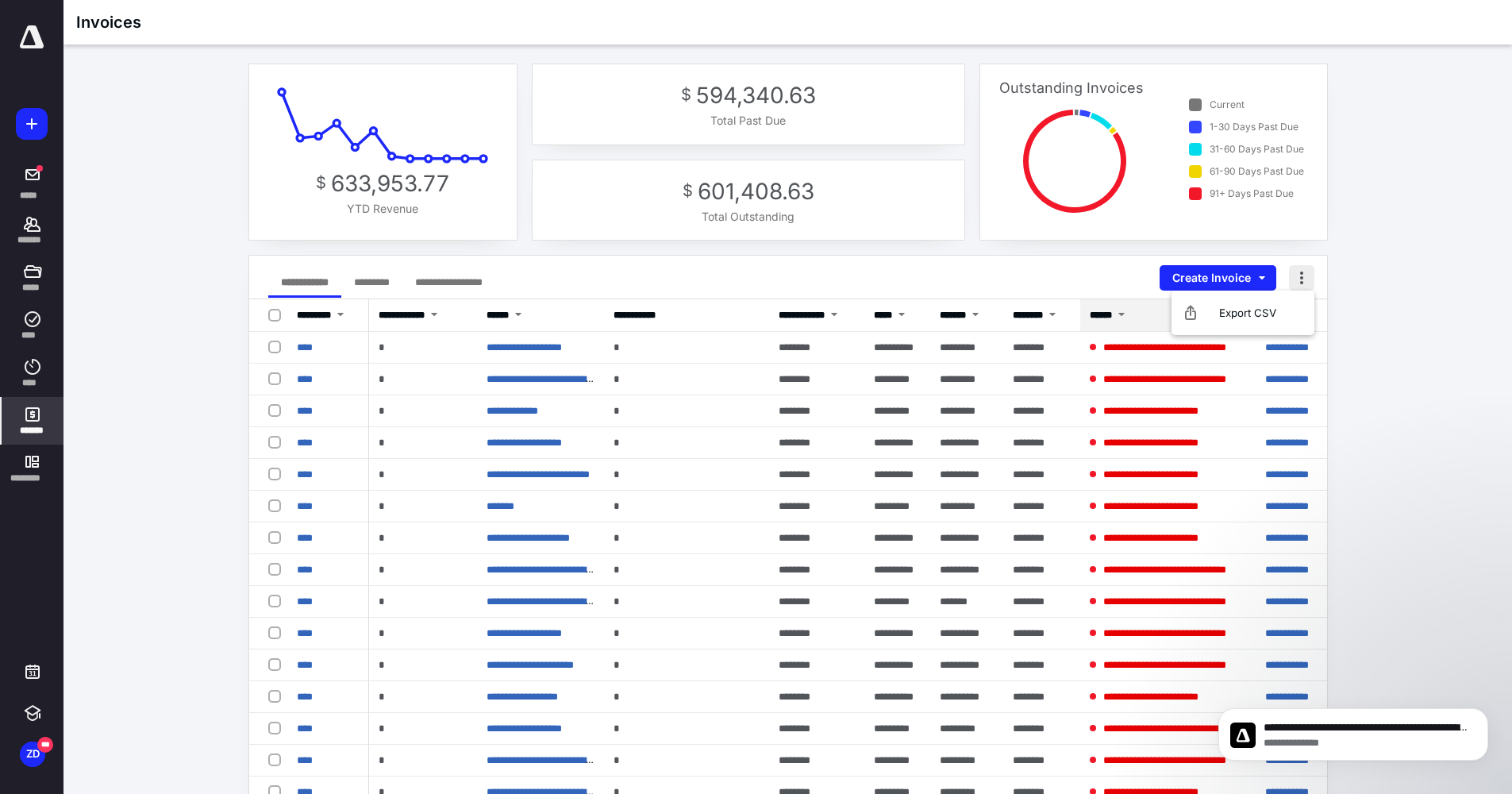 click at bounding box center (1302, 278) 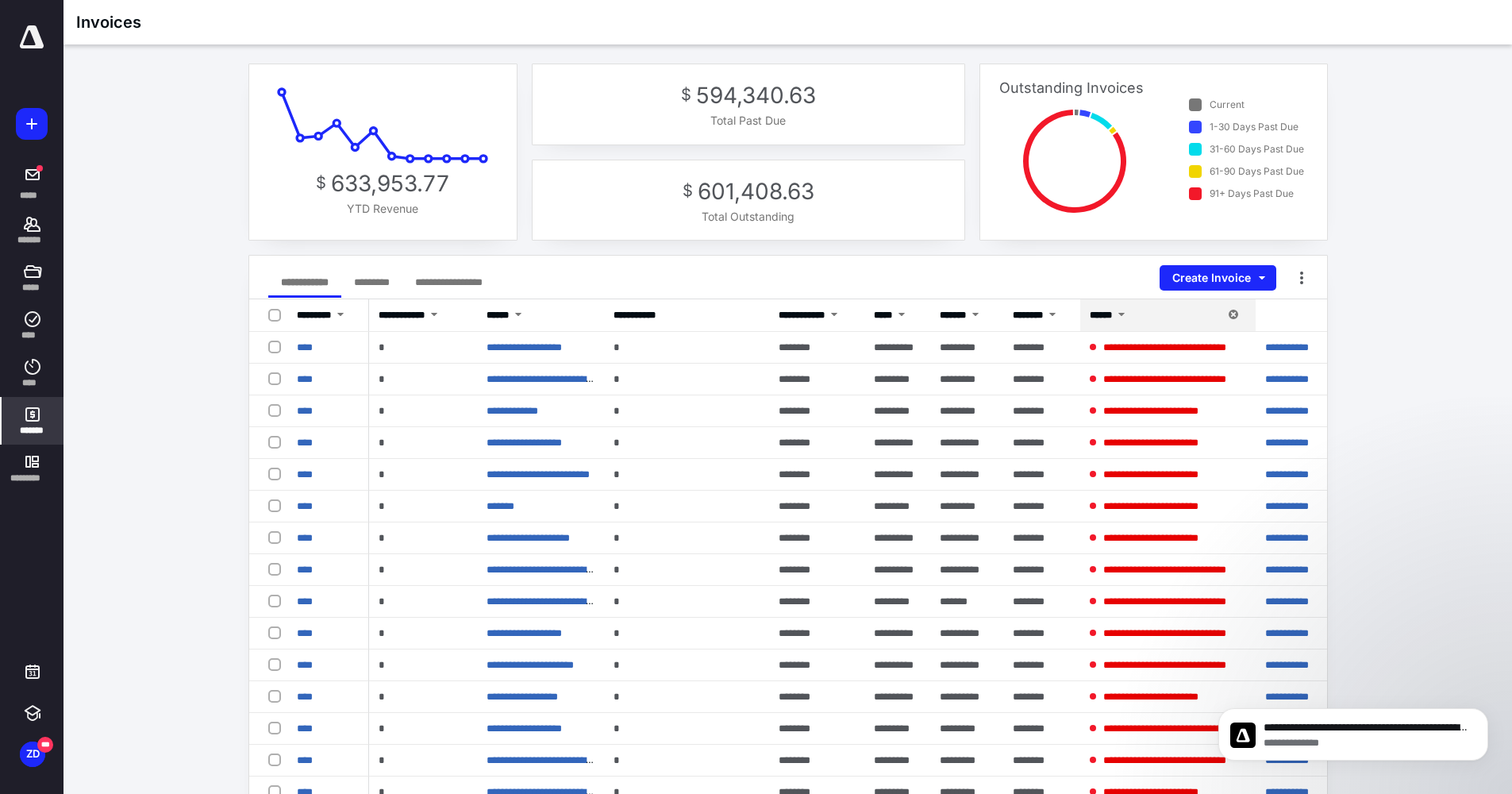 click on "*******" at bounding box center [33, 430] 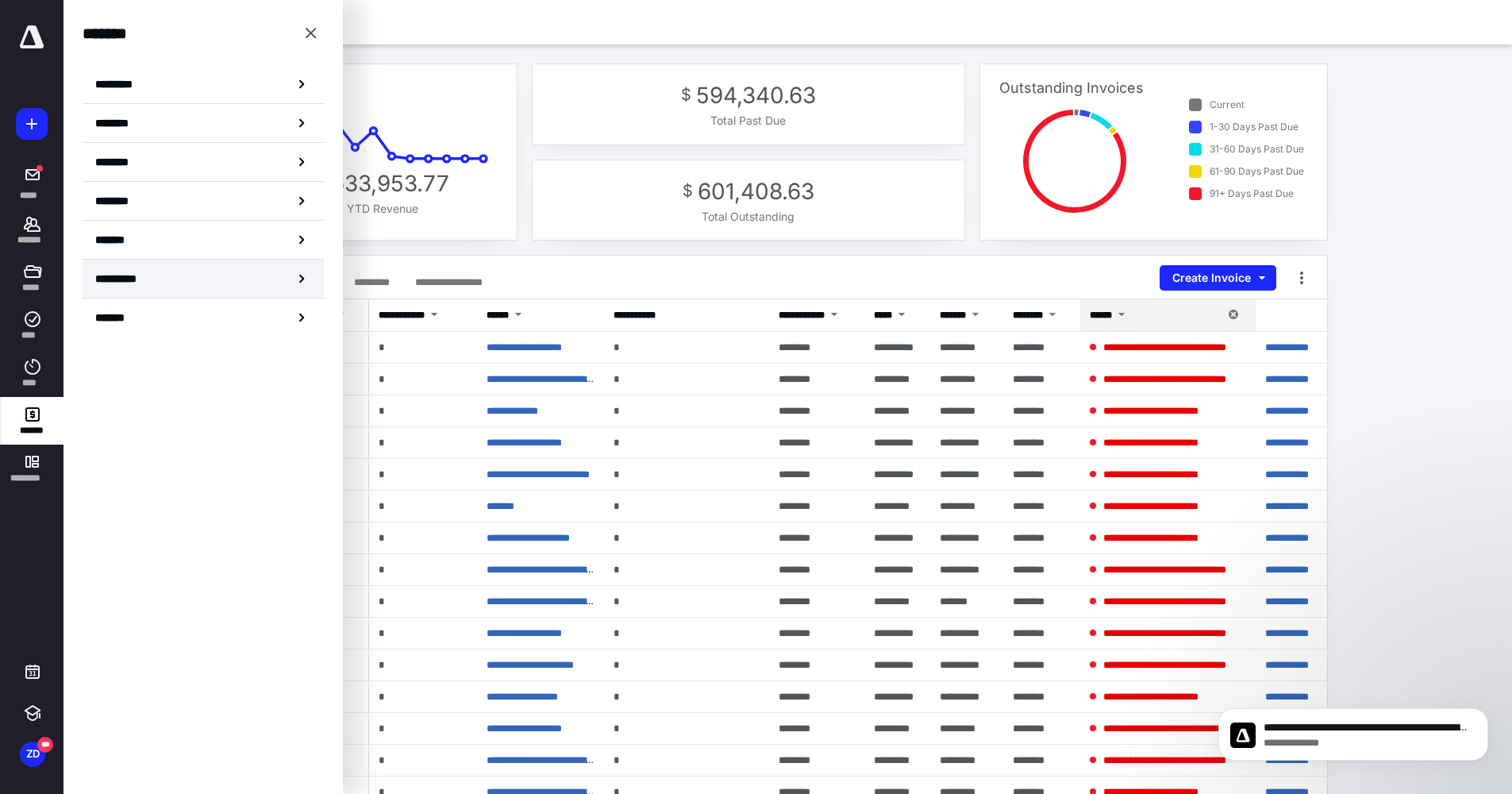click on "**********" at bounding box center (125, 279) 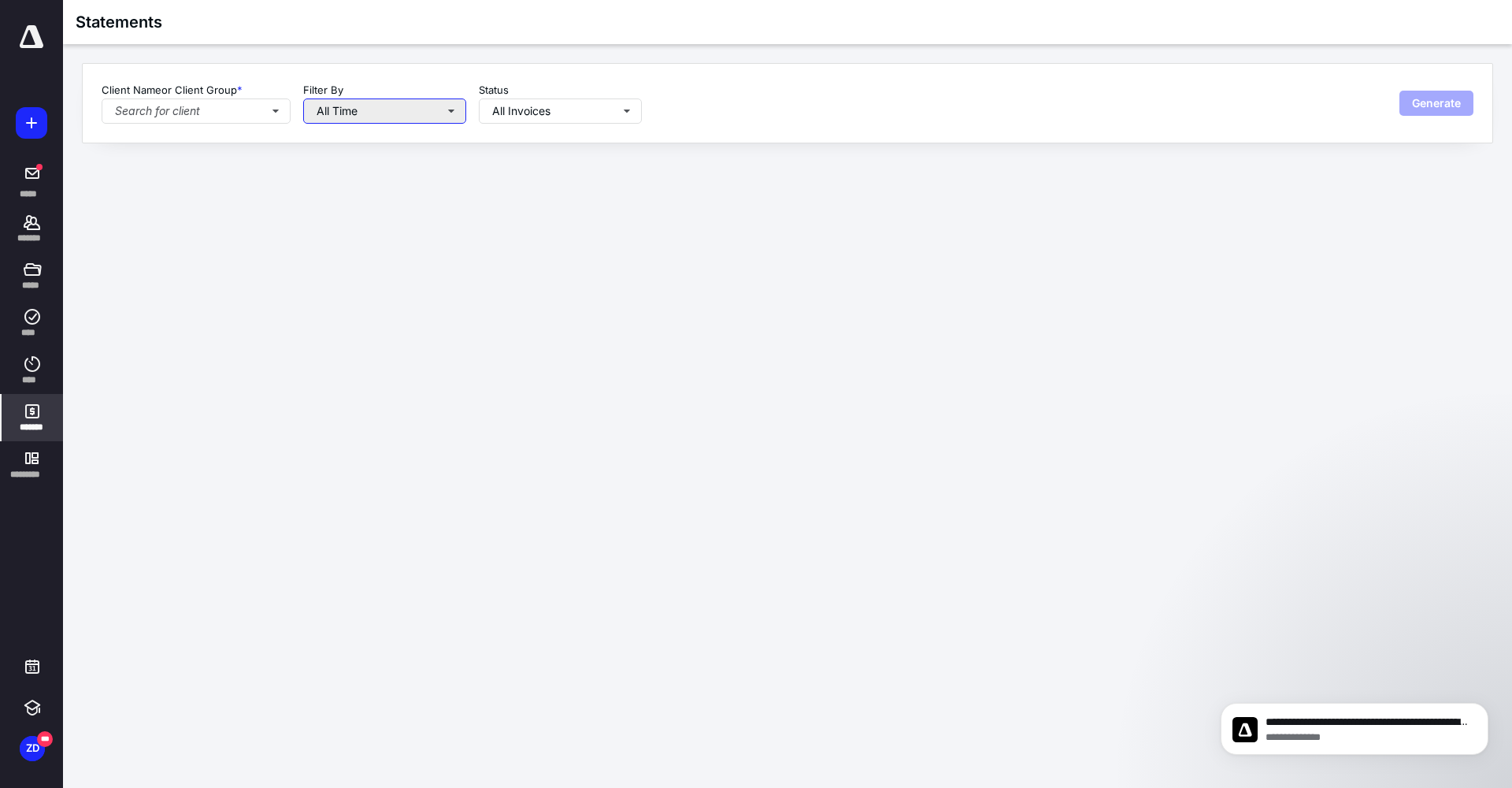click on "All Time" at bounding box center [384, 111] 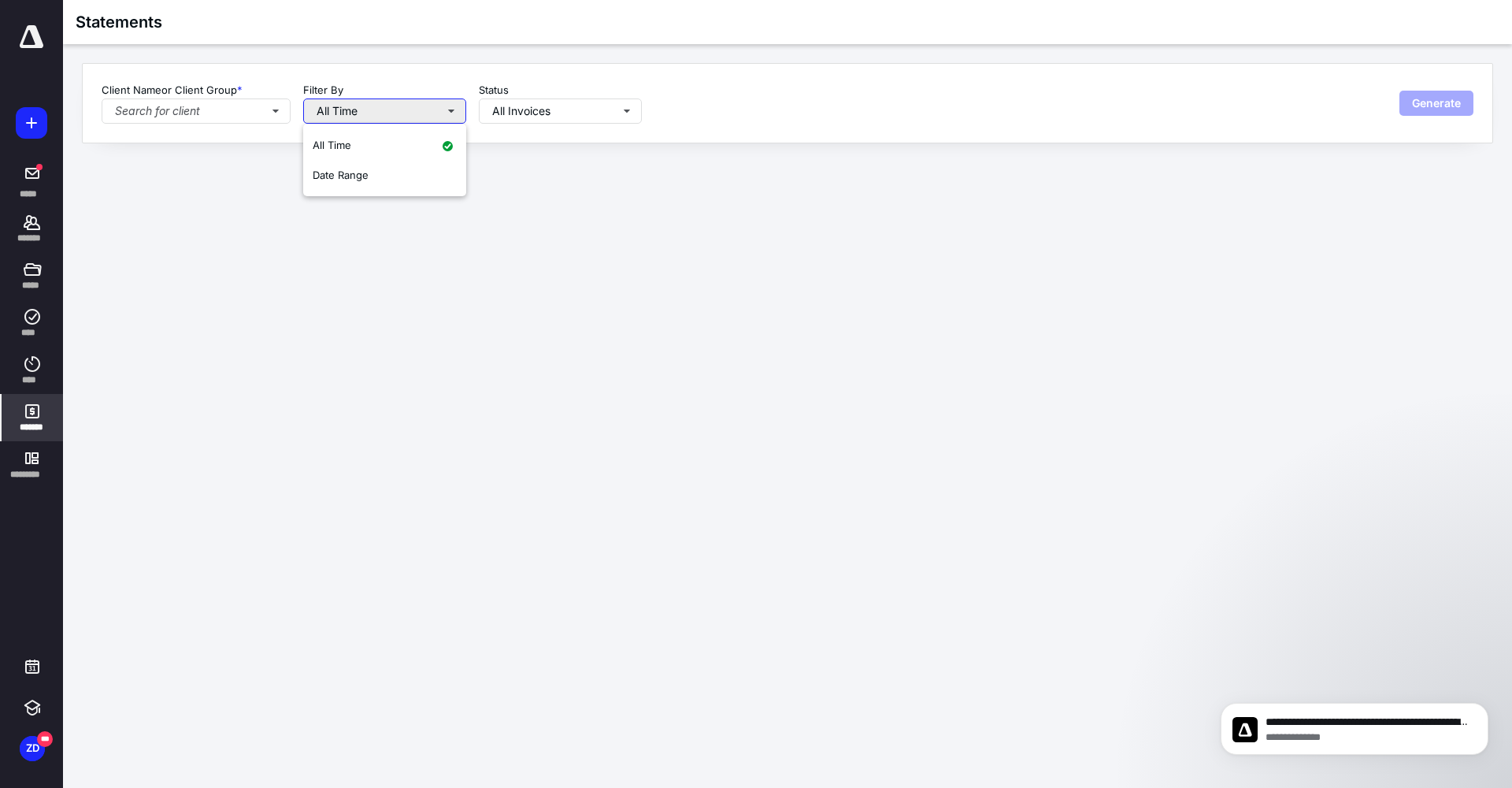 click on "All Time" at bounding box center (384, 111) 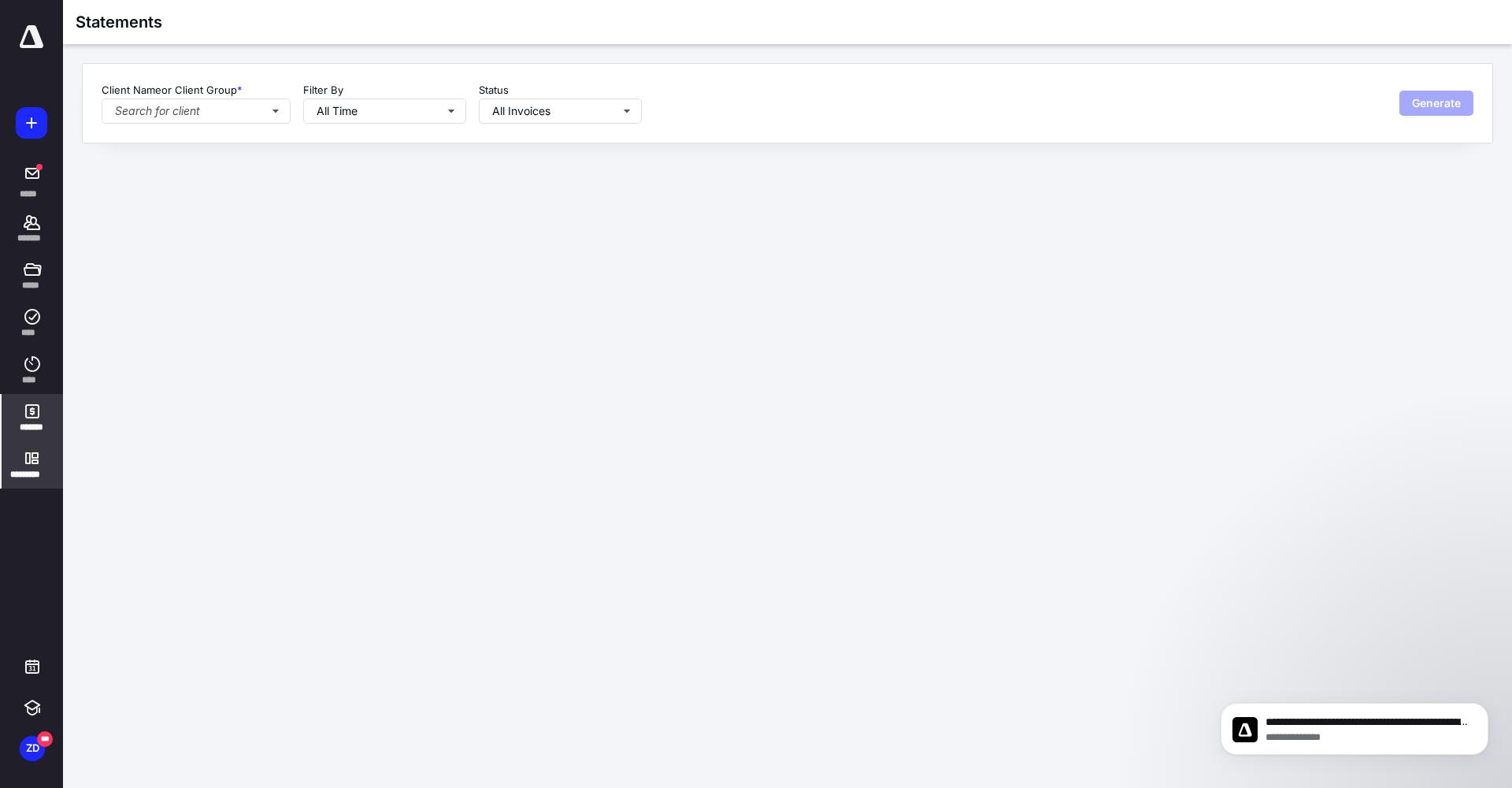 click on "*********" at bounding box center [32, 465] 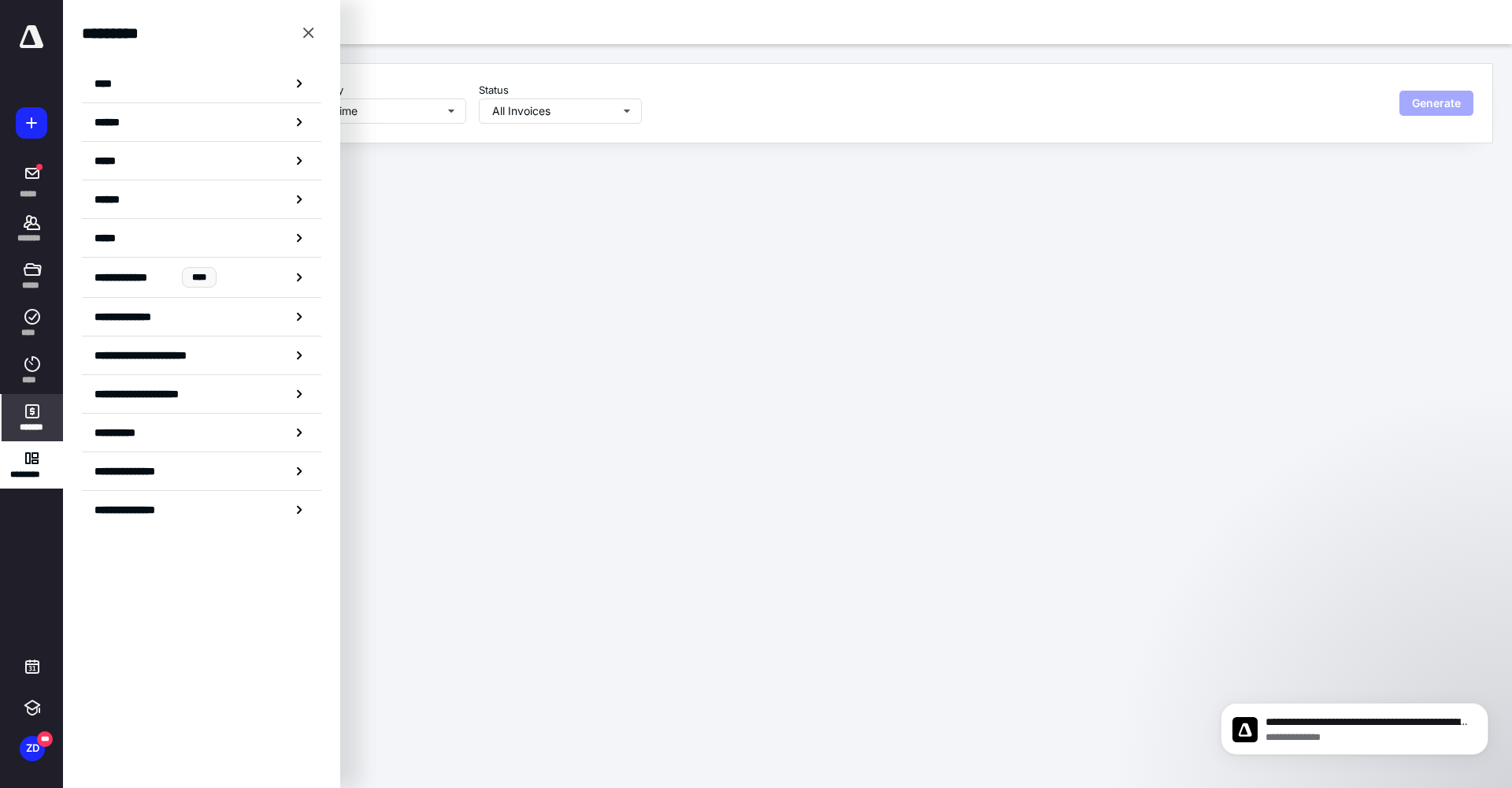 click on "*******" at bounding box center (32, 427) 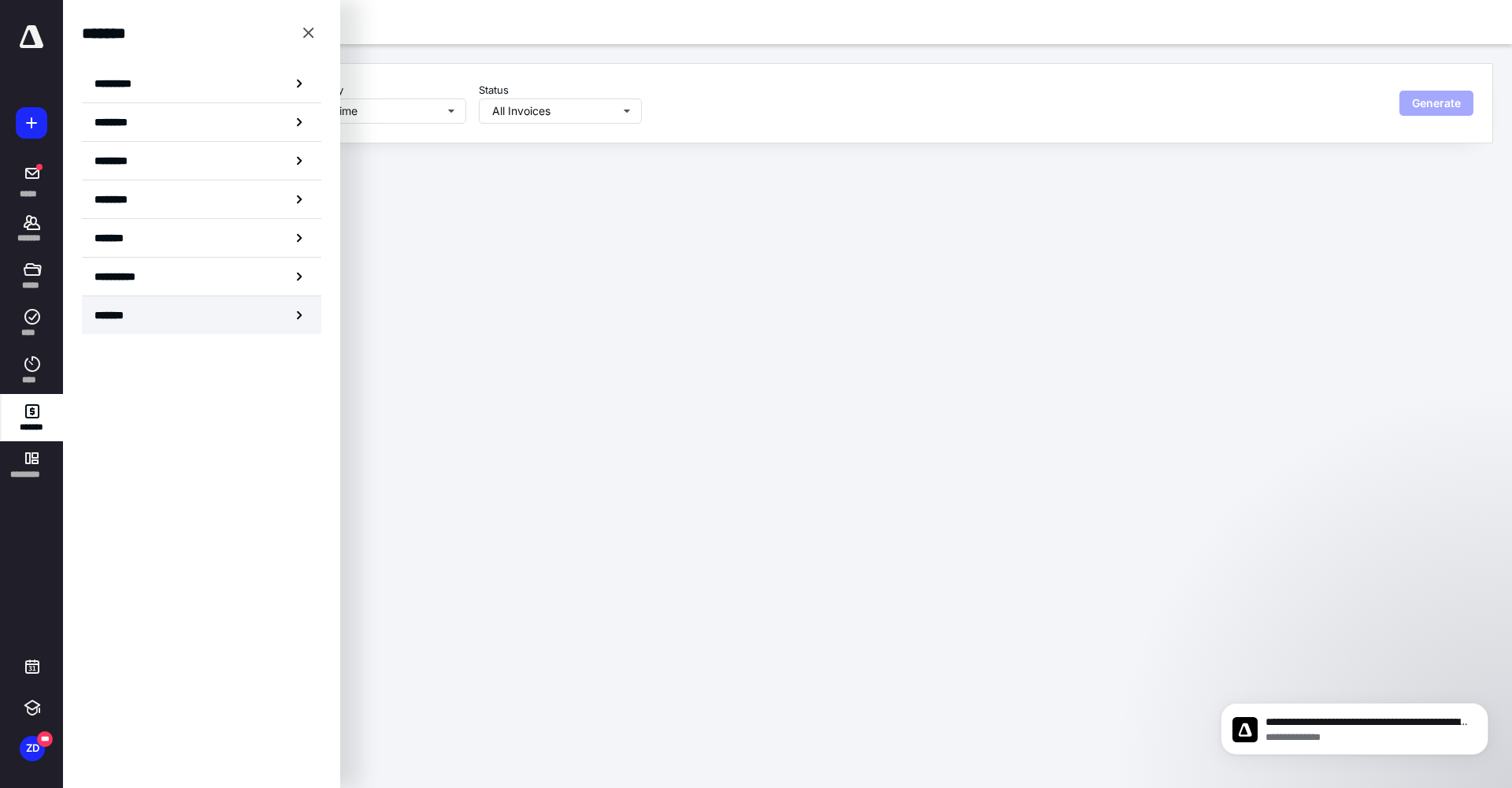 click on "*******" at bounding box center (202, 315) 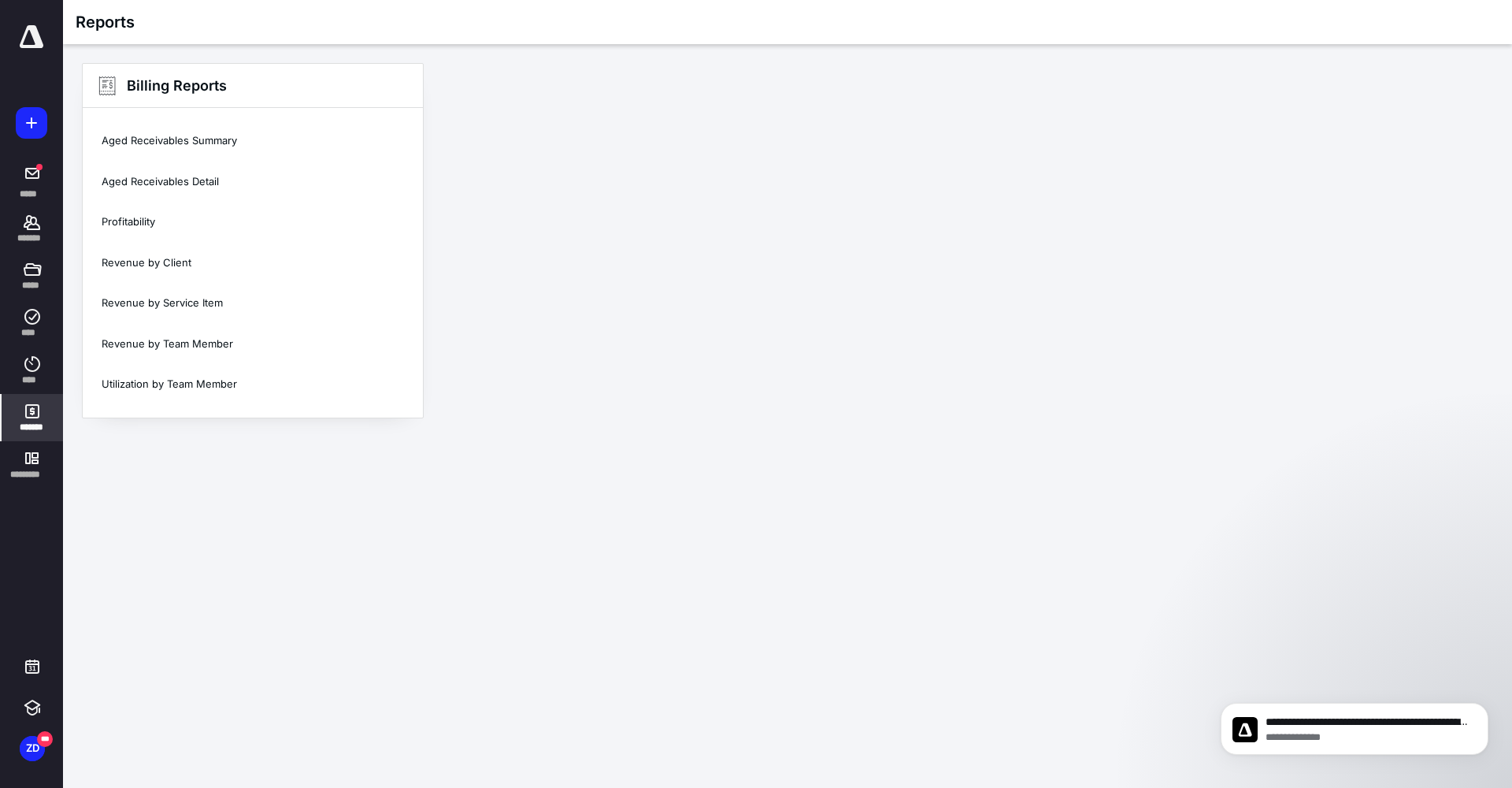 click 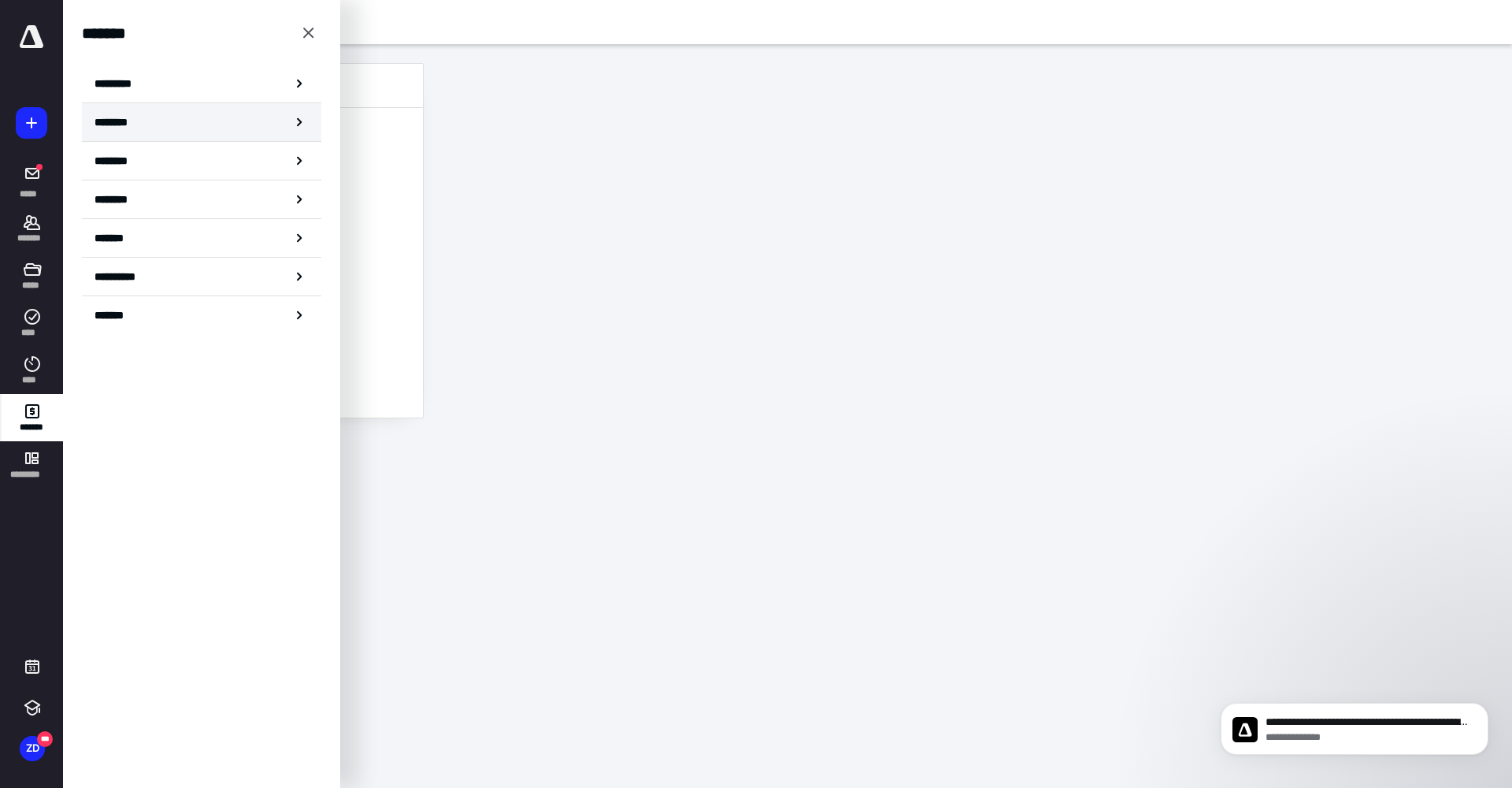click on "********" at bounding box center [117, 122] 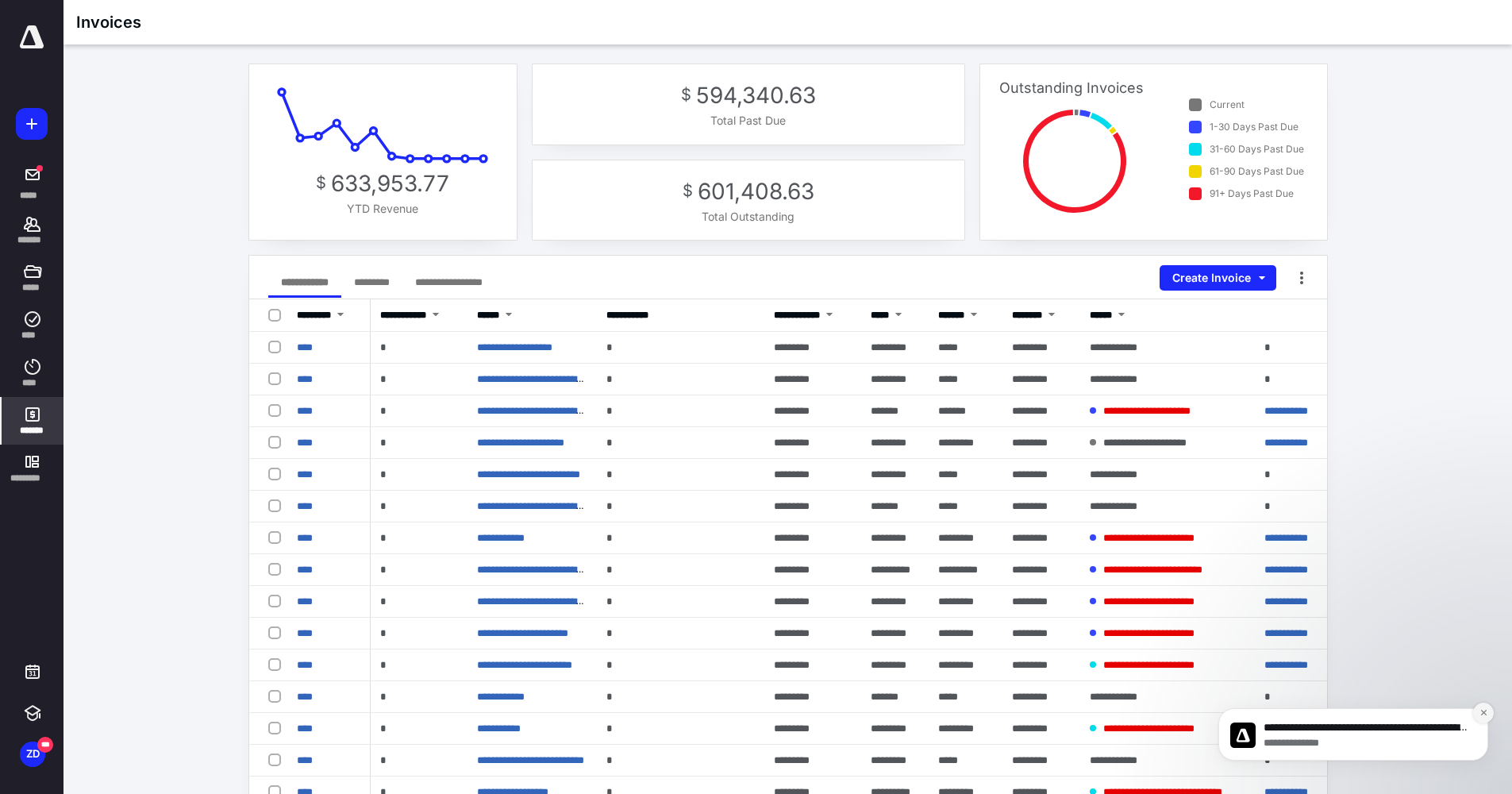 click at bounding box center (1483, 713) 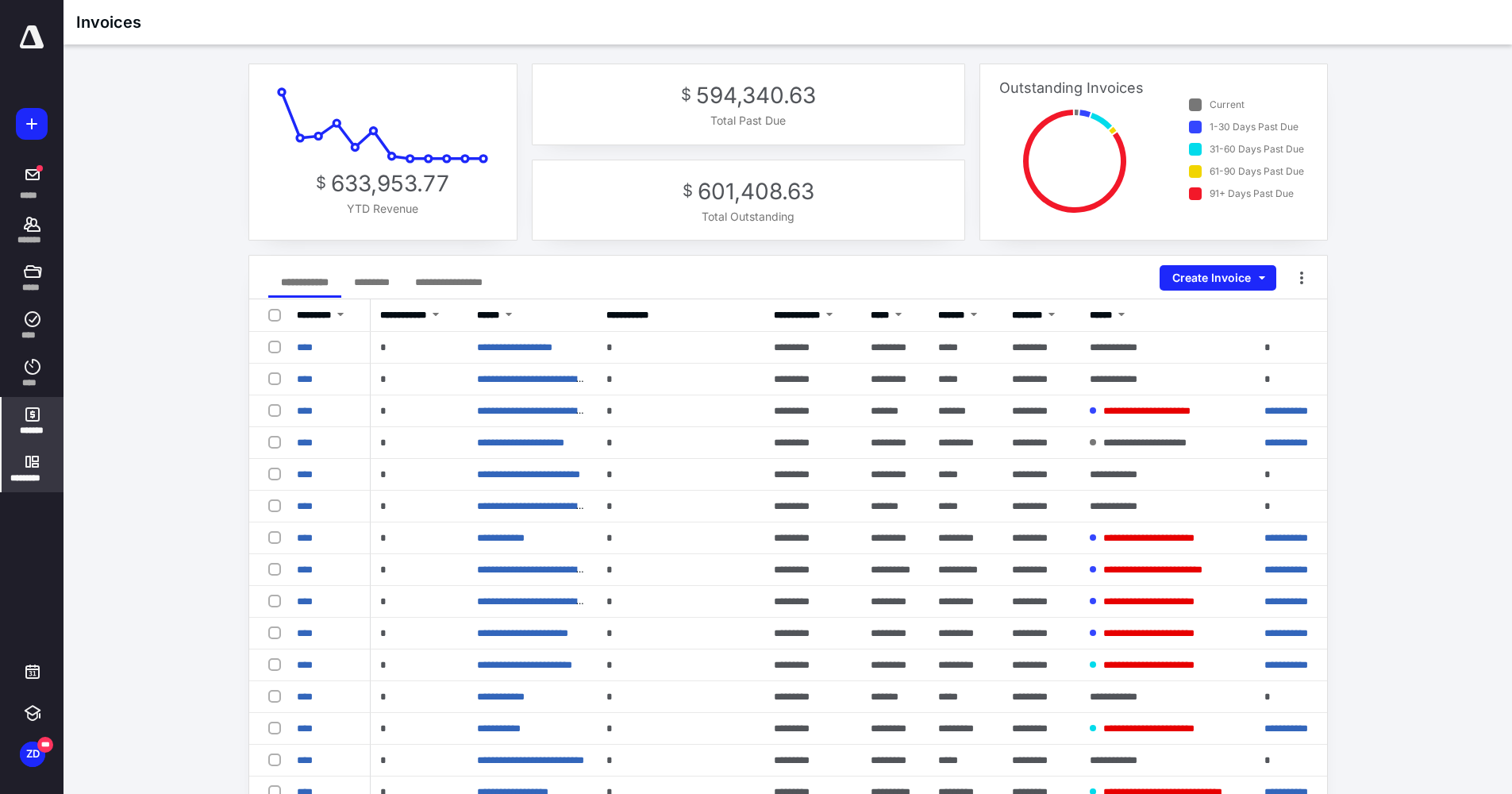 click 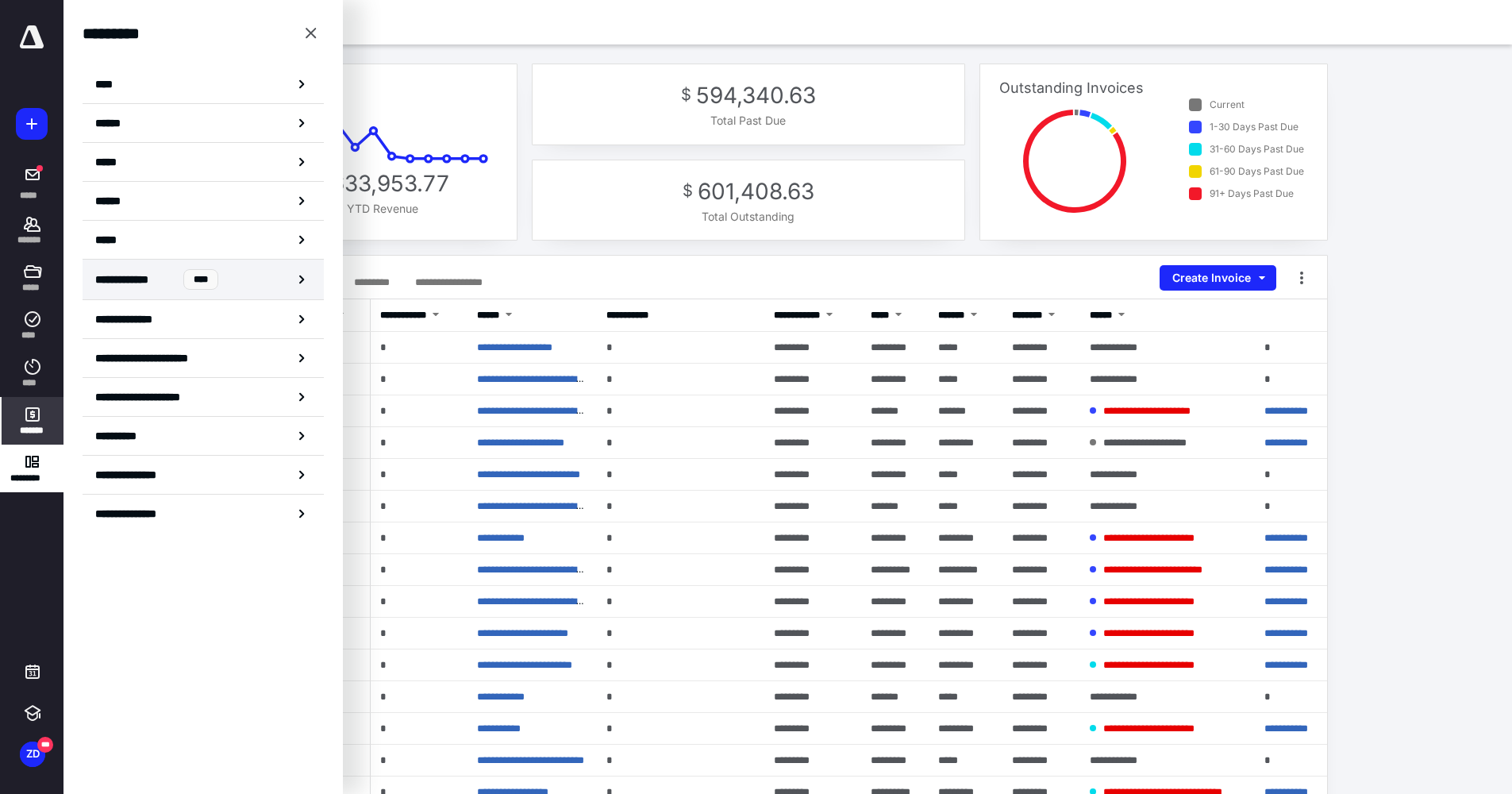 click on "**********" at bounding box center [133, 279] 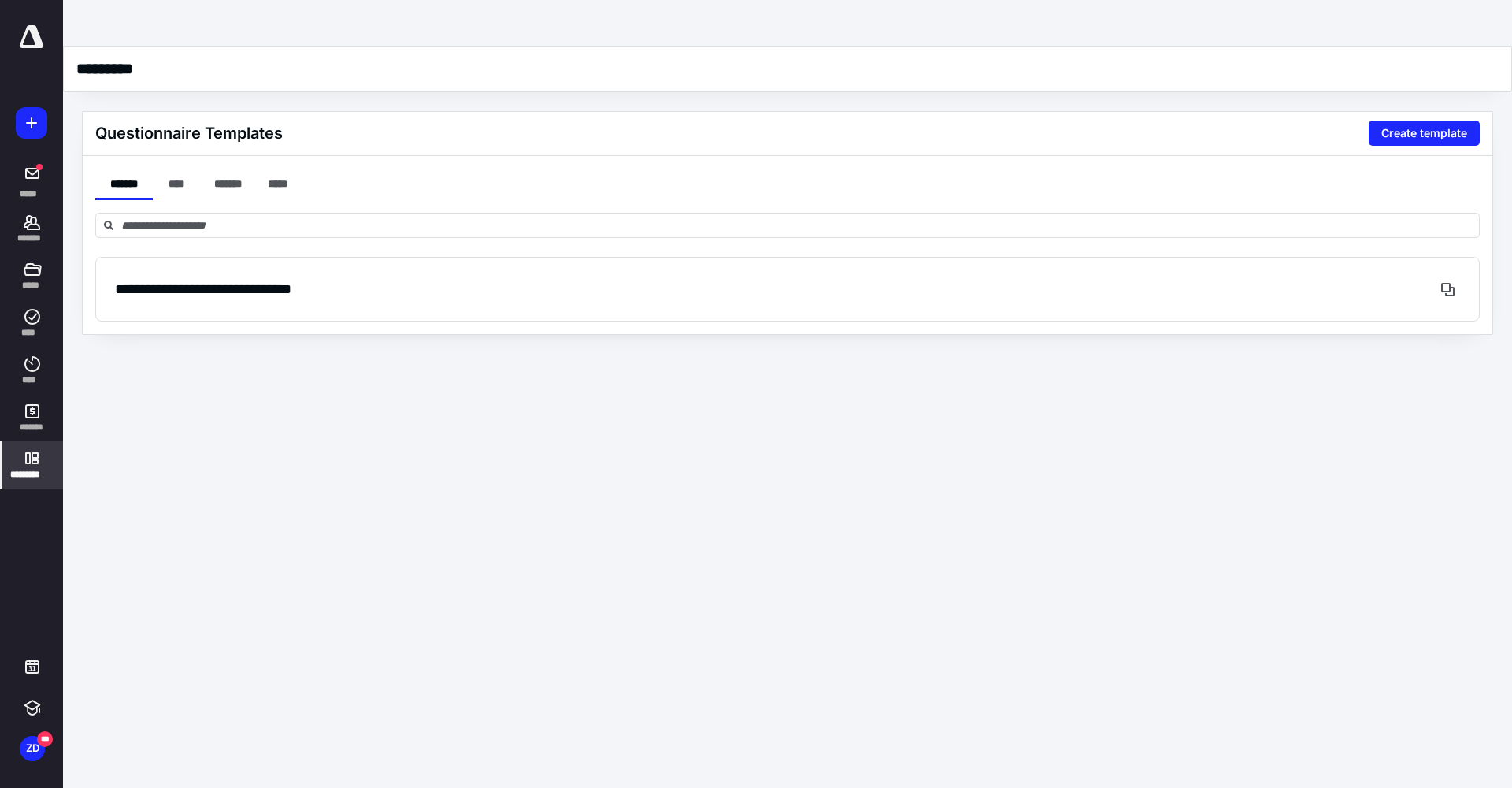 click on "*********" at bounding box center [32, 465] 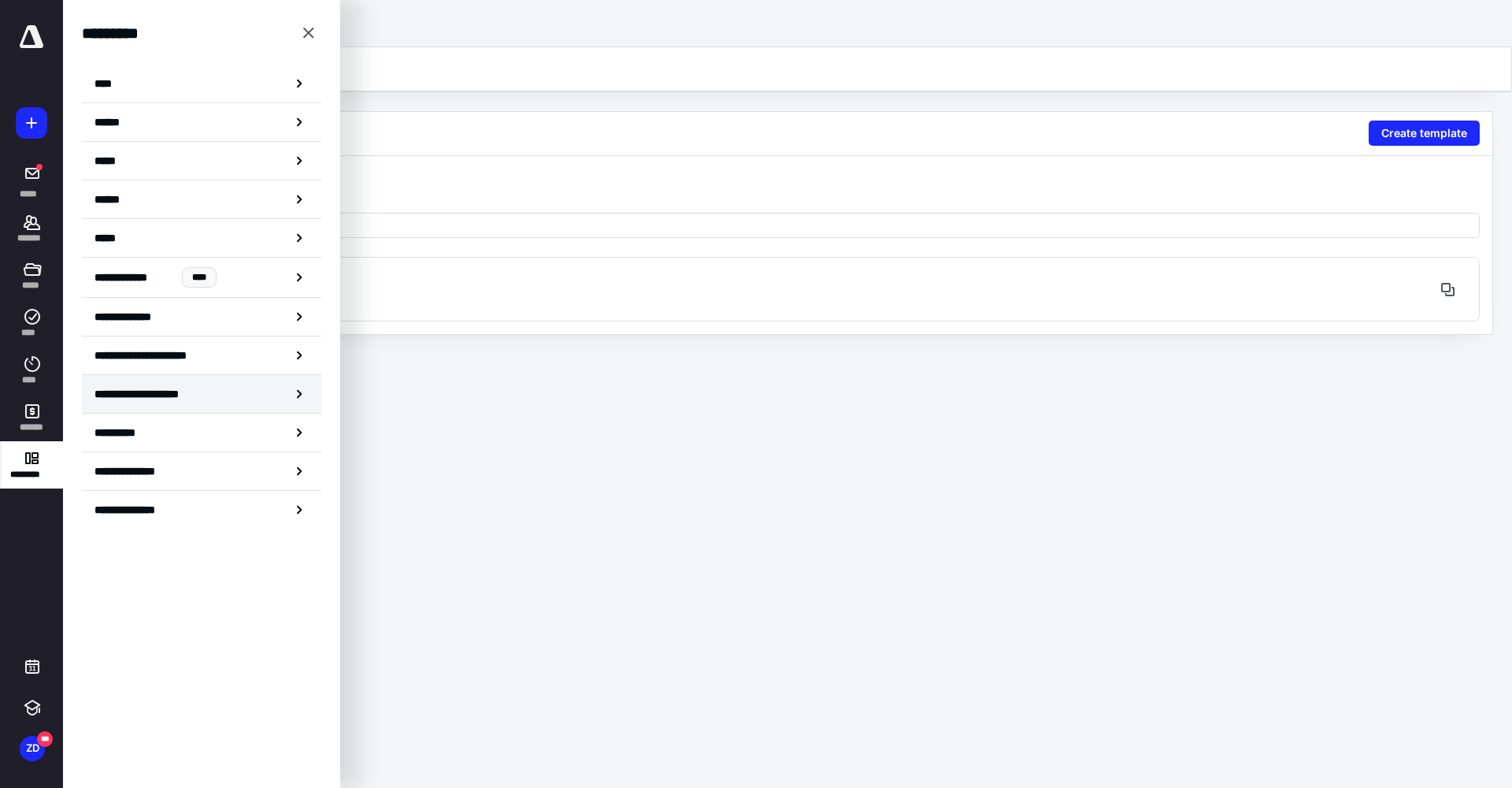 click on "**********" at bounding box center (153, 394) 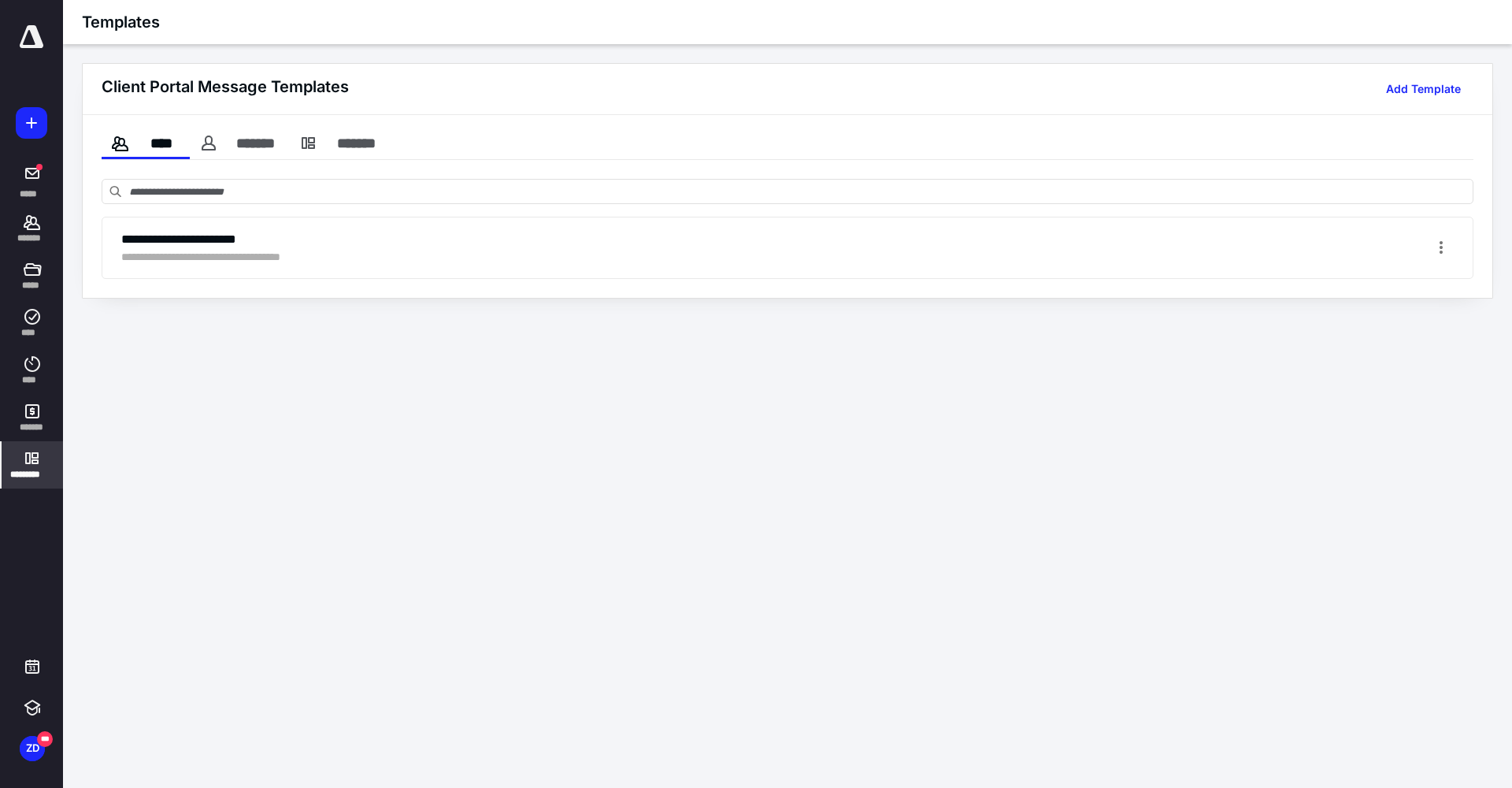 click on "*********" at bounding box center [32, 465] 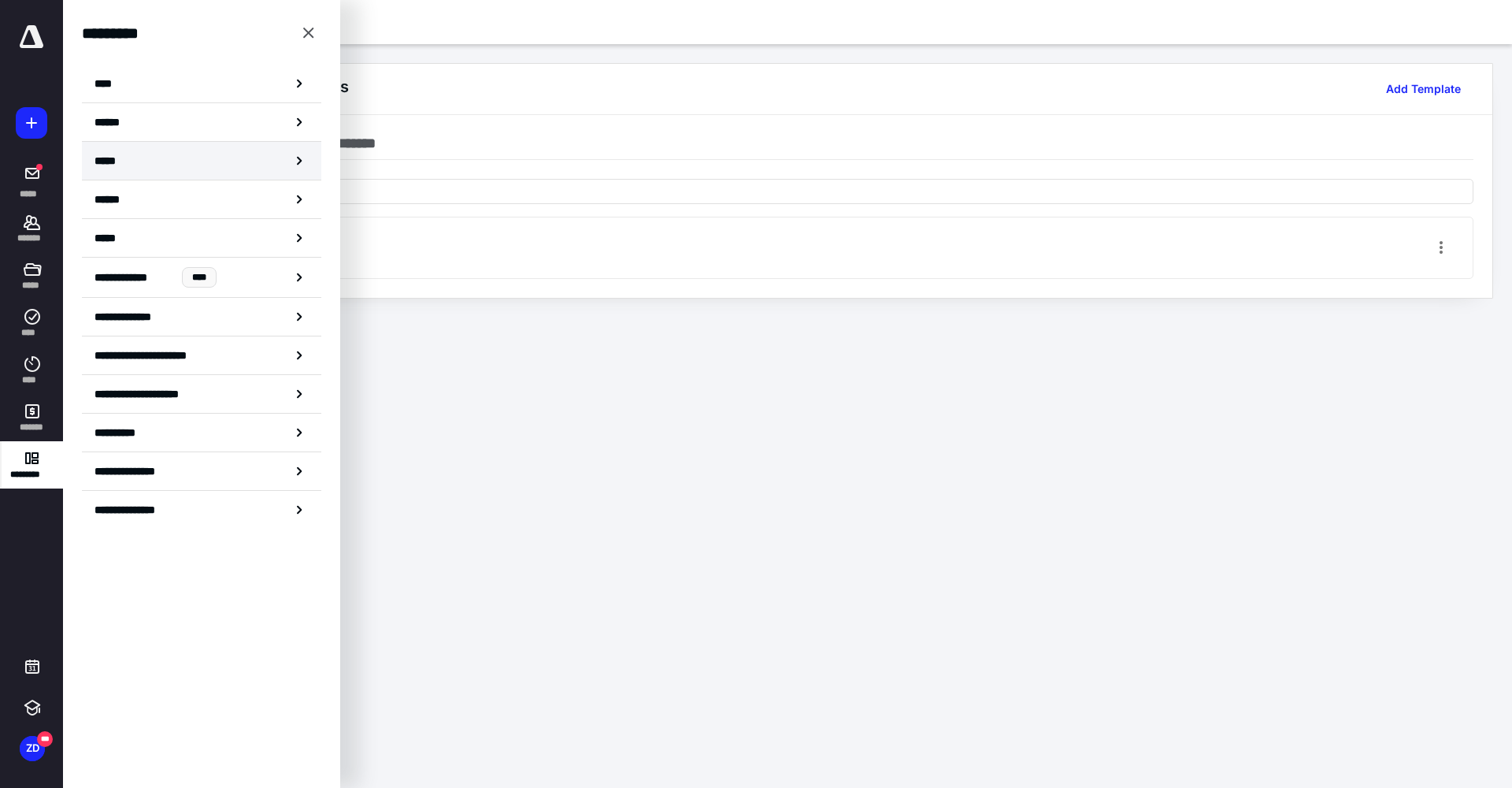 click on "*****" at bounding box center (202, 161) 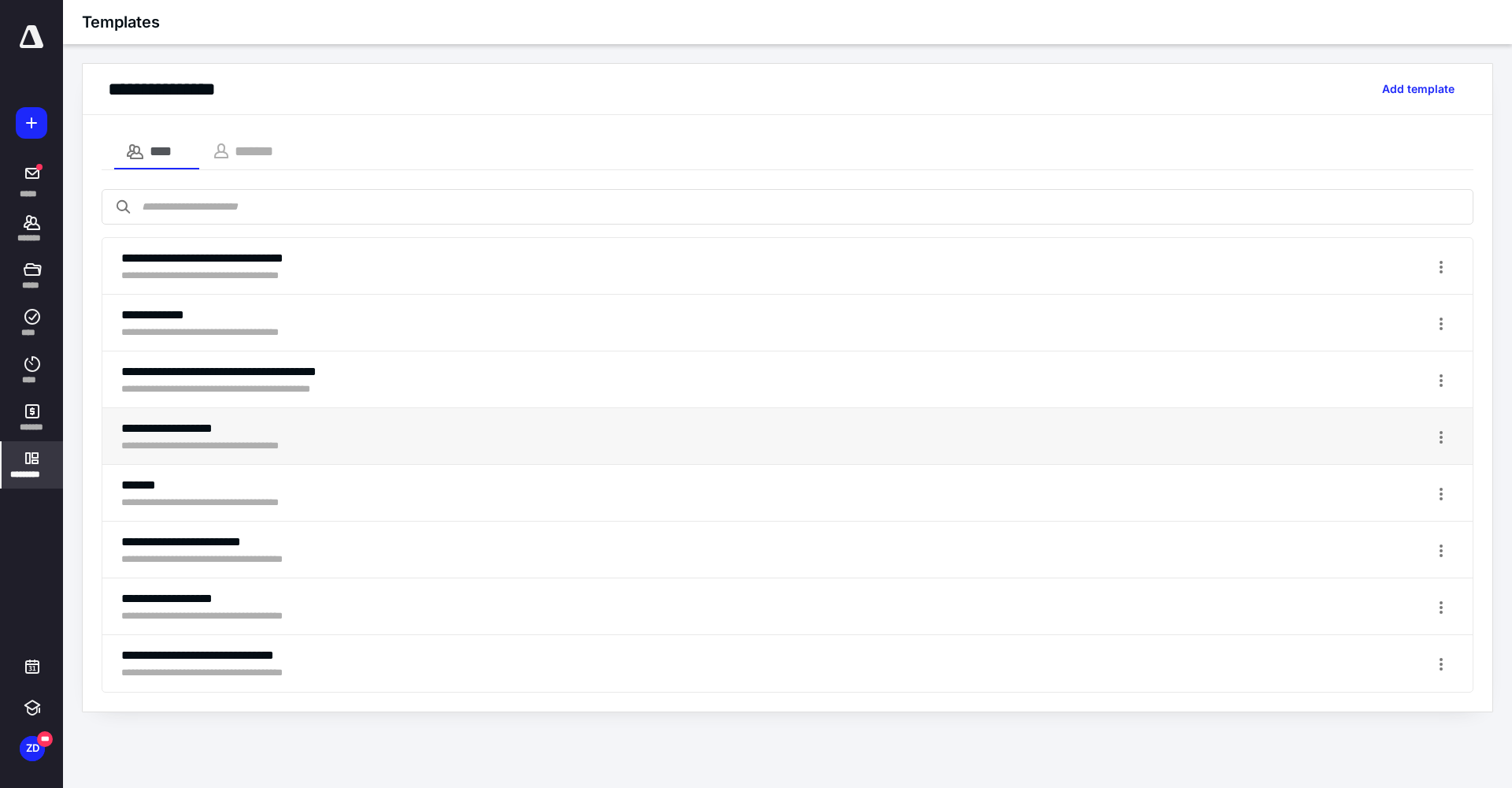 click on "**********" at bounding box center [220, 429] 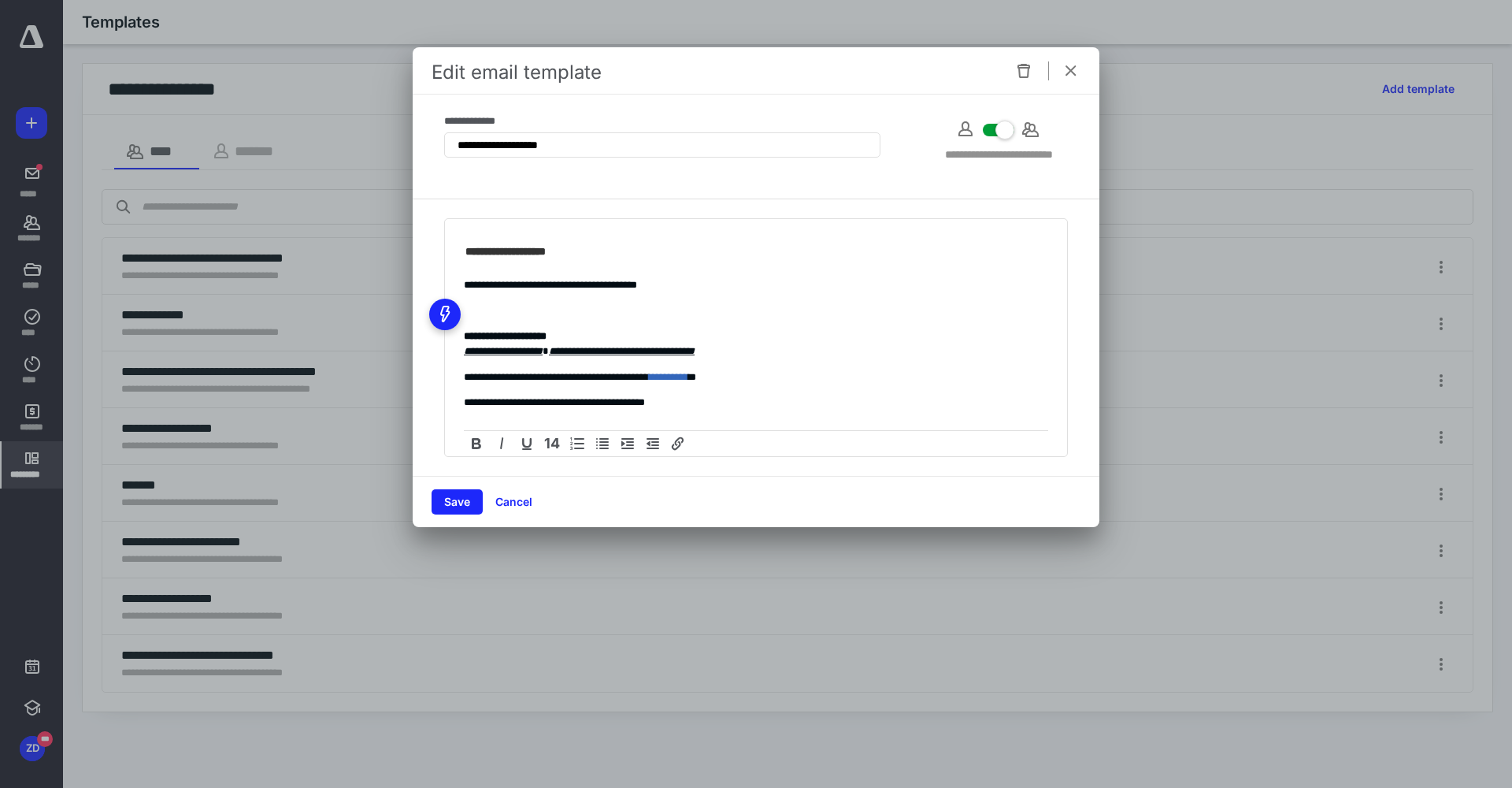 scroll, scrollTop: 158, scrollLeft: 0, axis: vertical 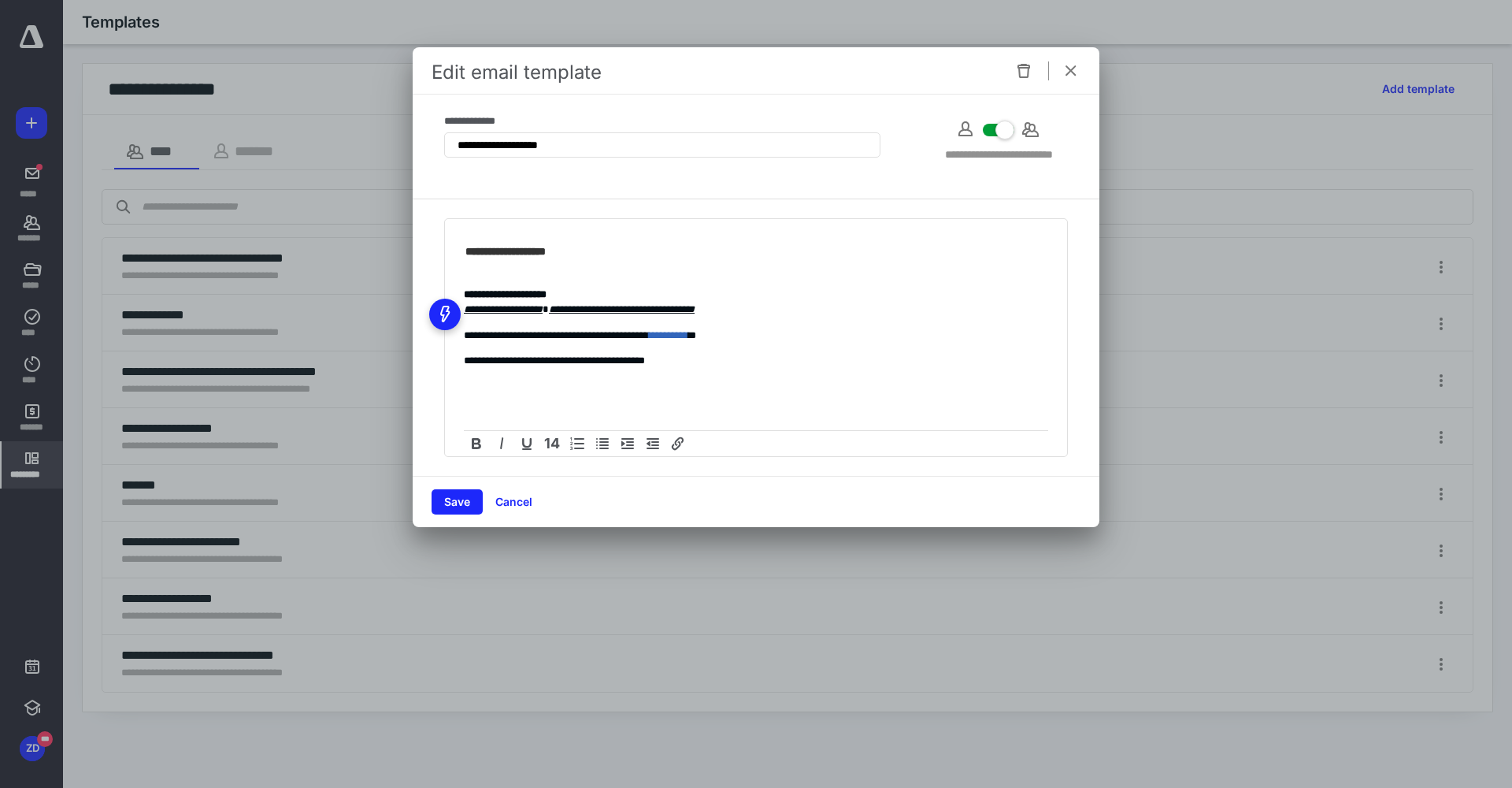 click at bounding box center (1071, 71) 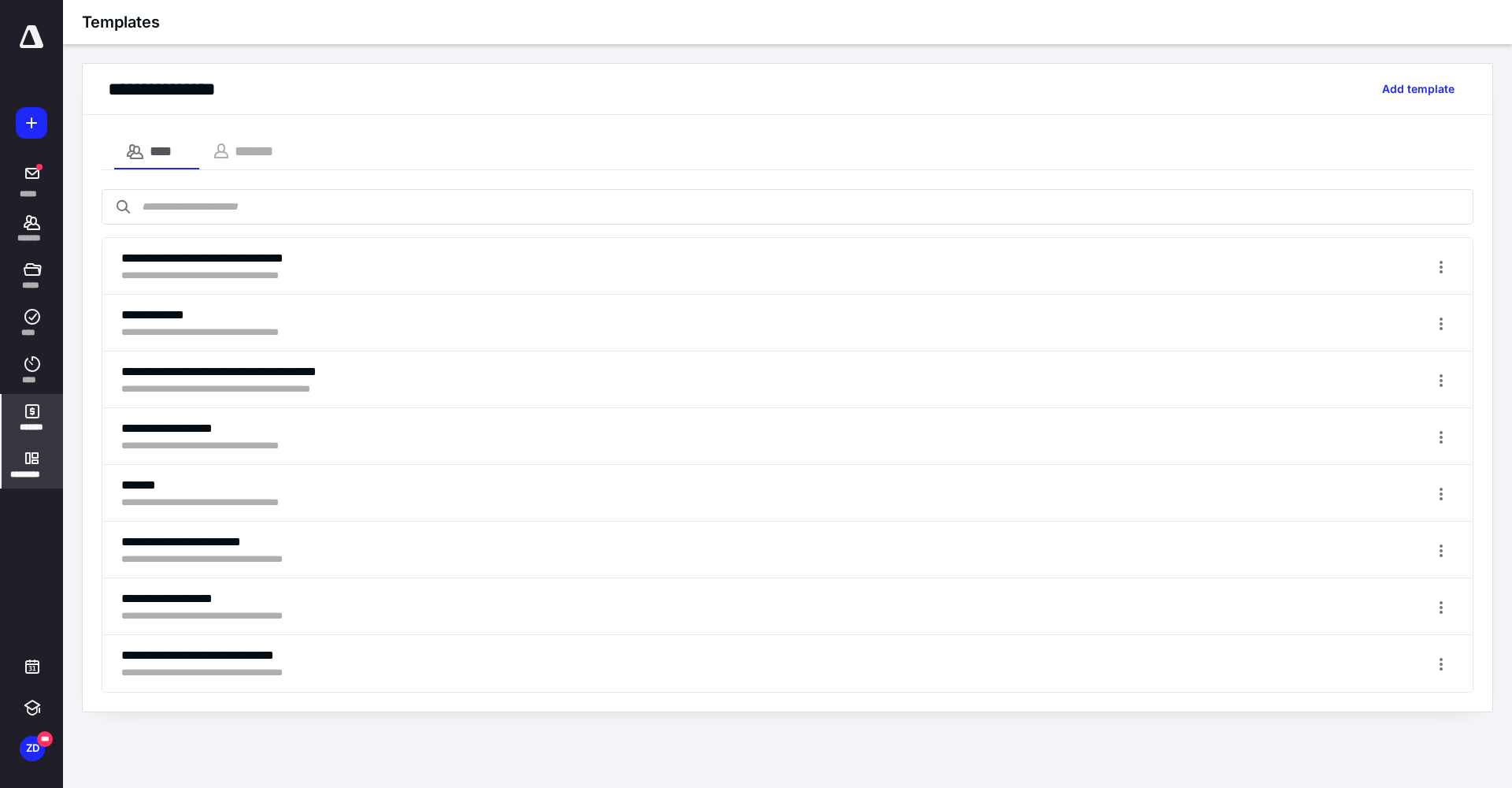 click on "*******" at bounding box center [32, 418] 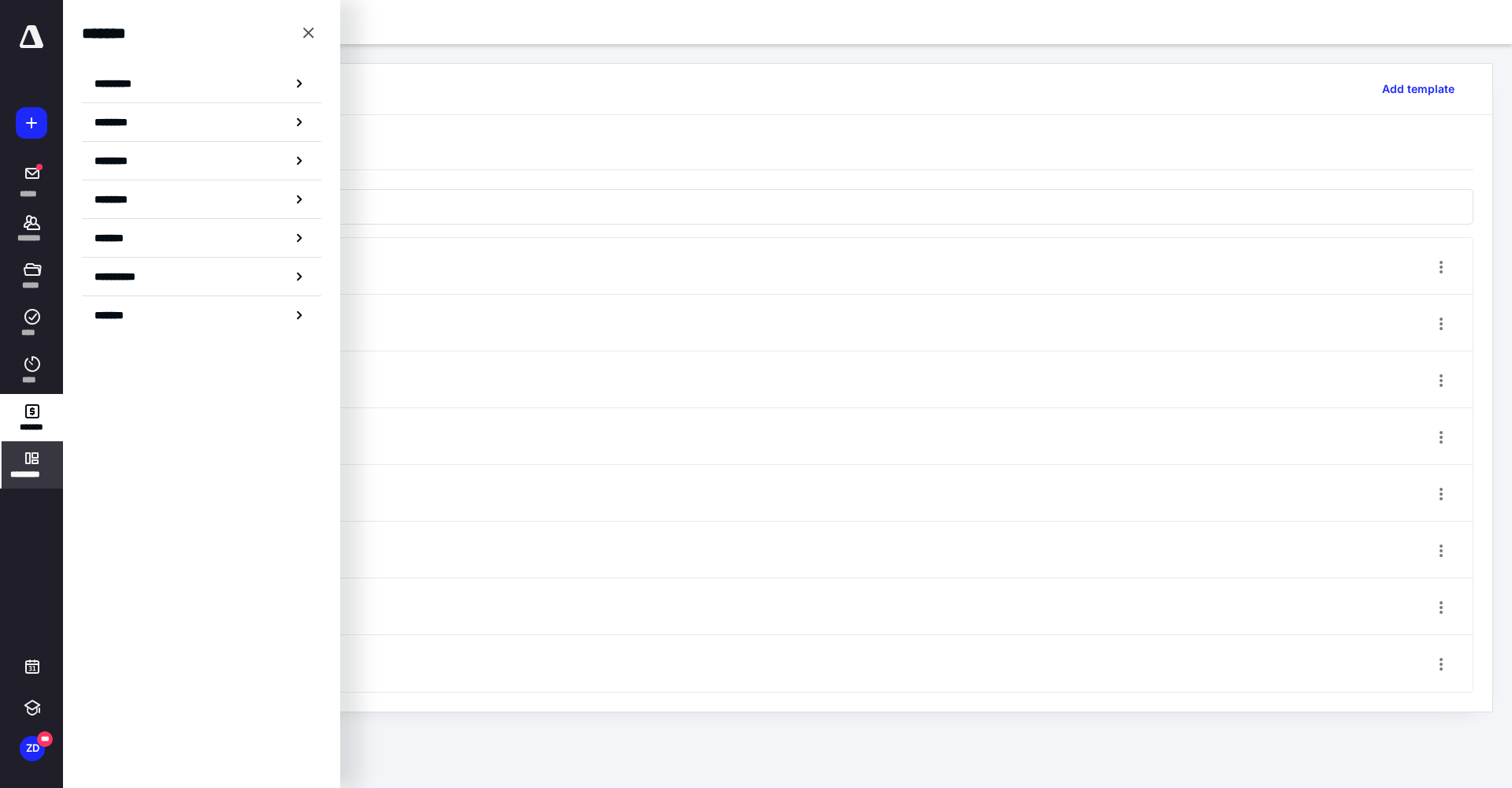 click 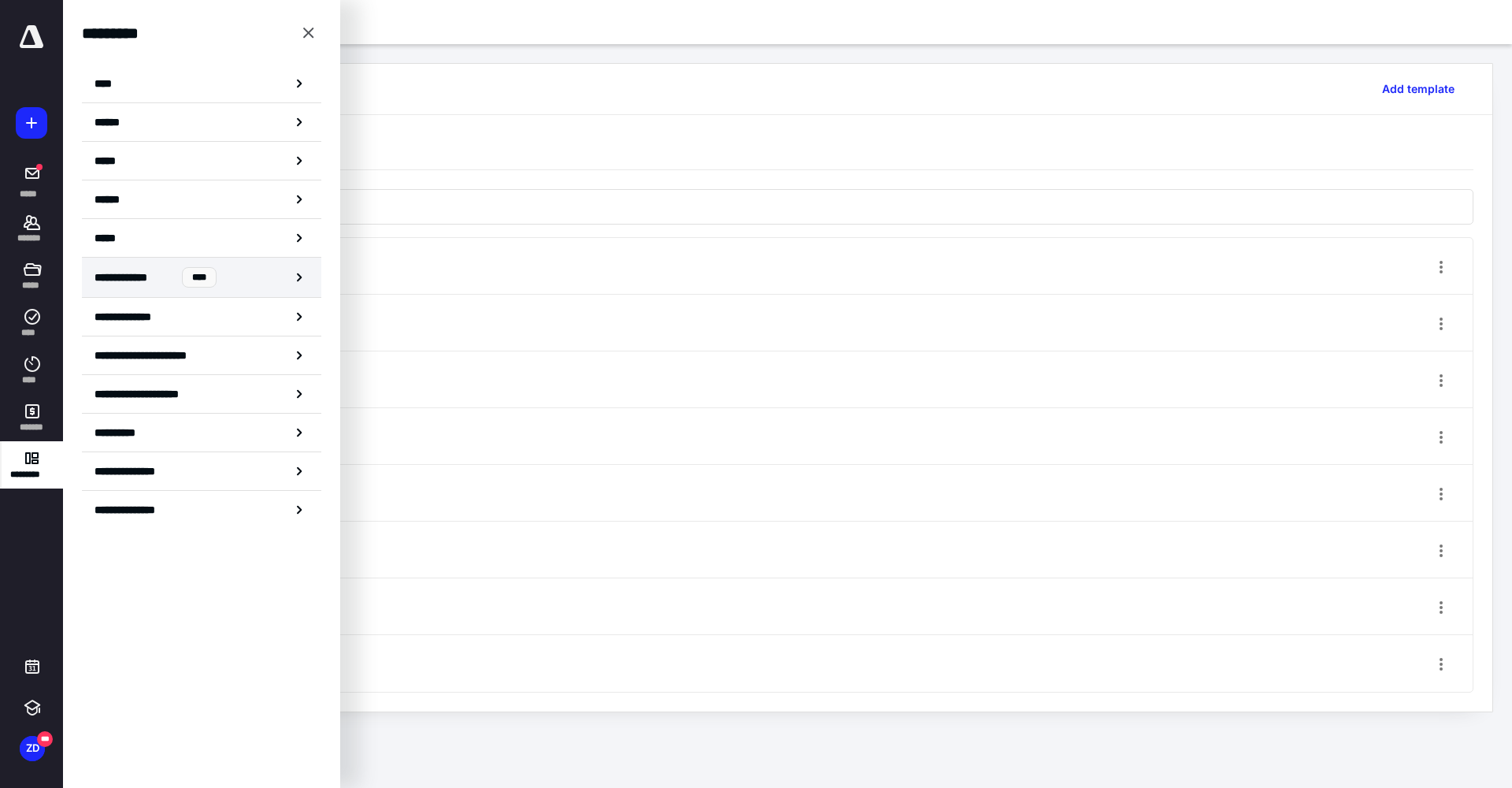 click on "**********" at bounding box center (202, 277) 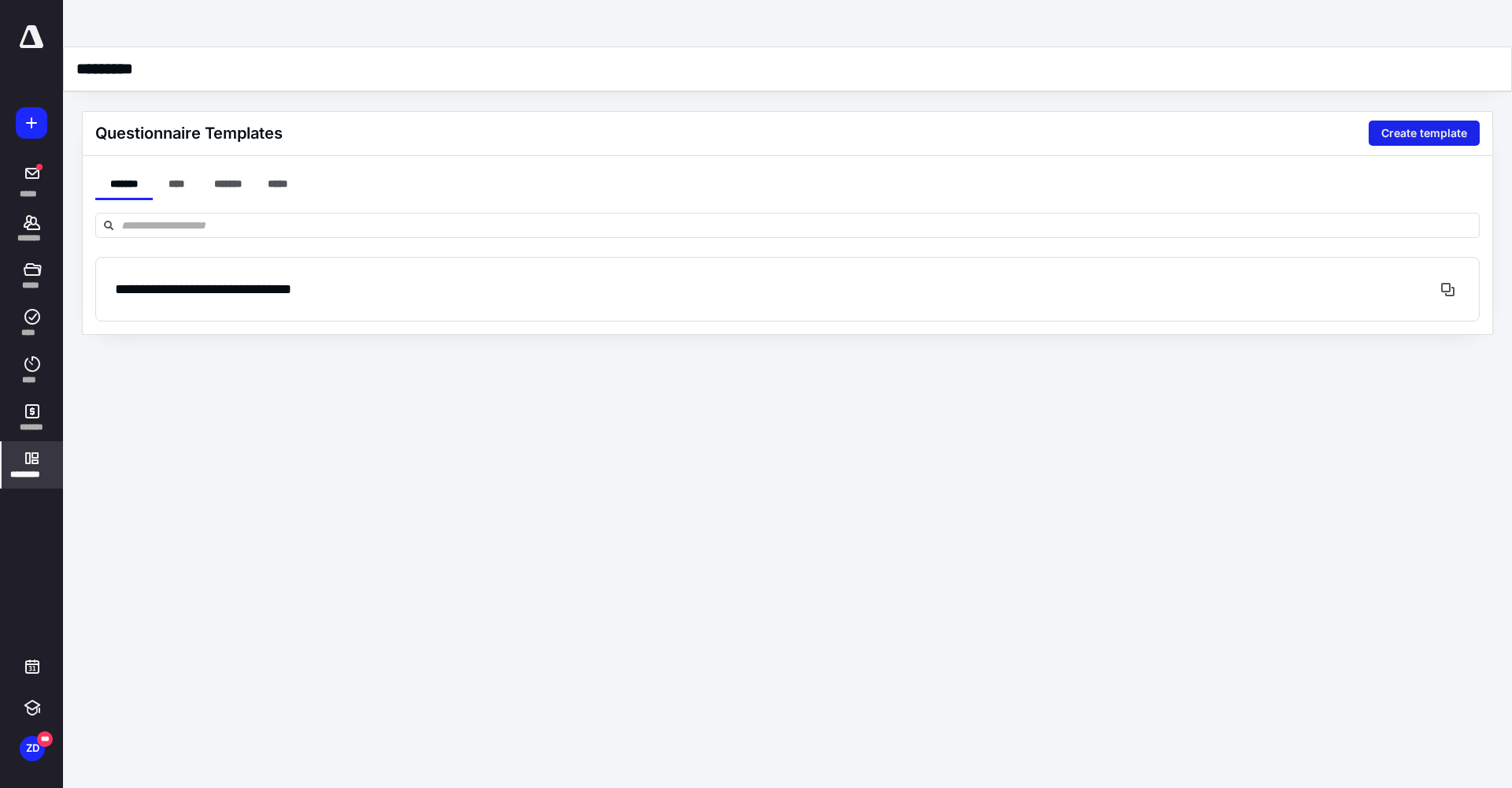 click on "Create template" at bounding box center [1424, 133] 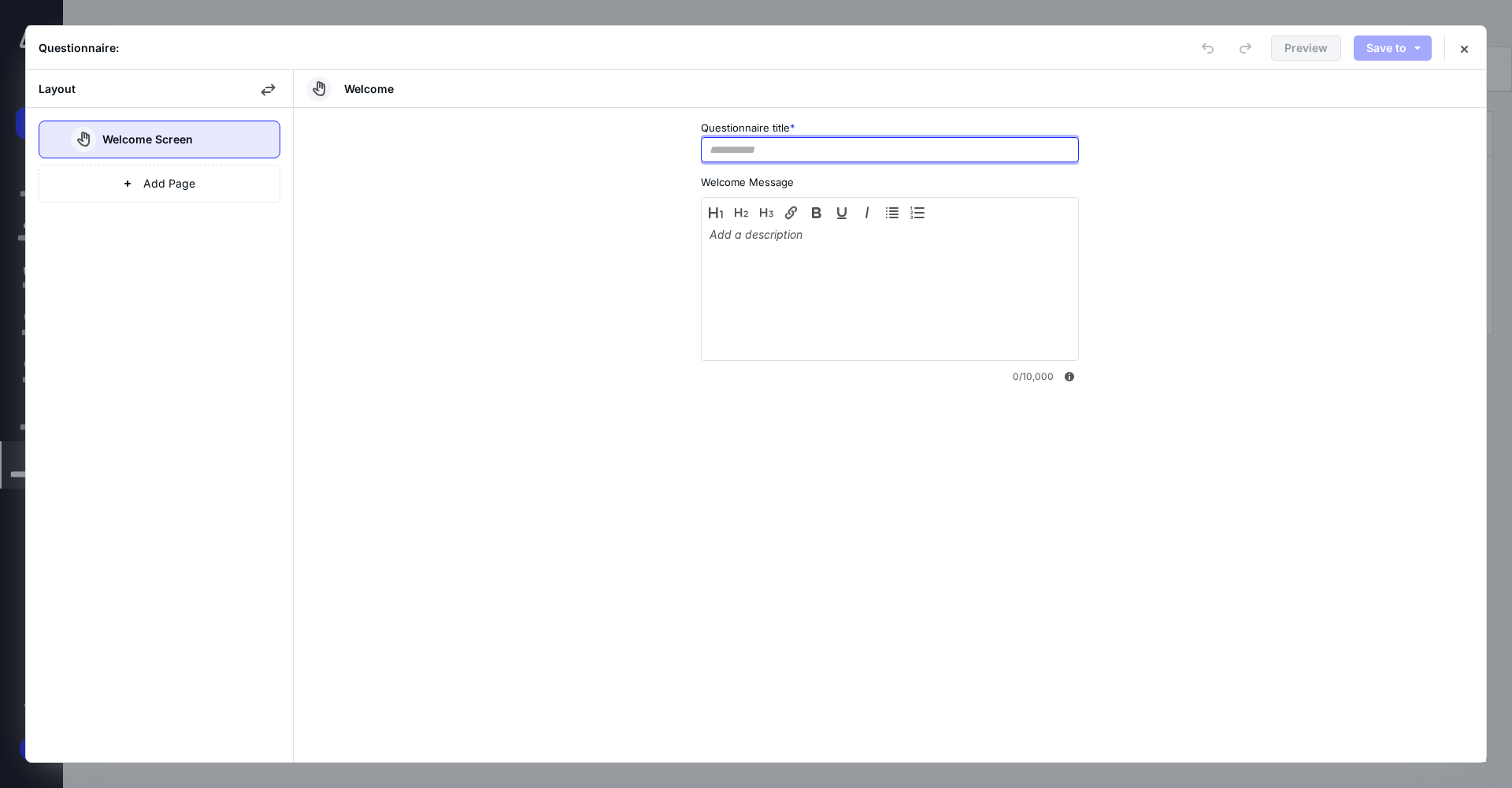 click at bounding box center [890, 150] 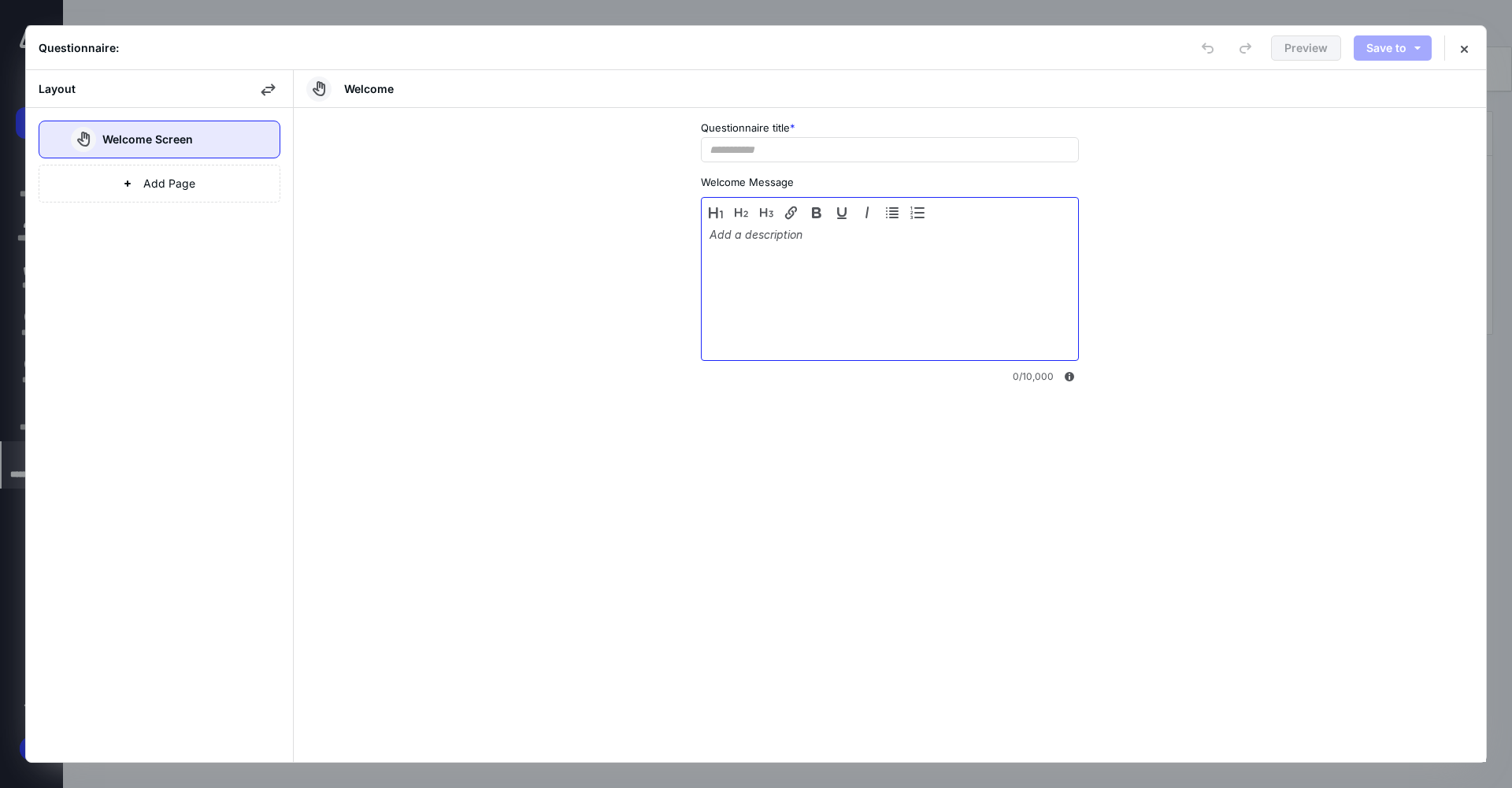 click at bounding box center (890, 291) 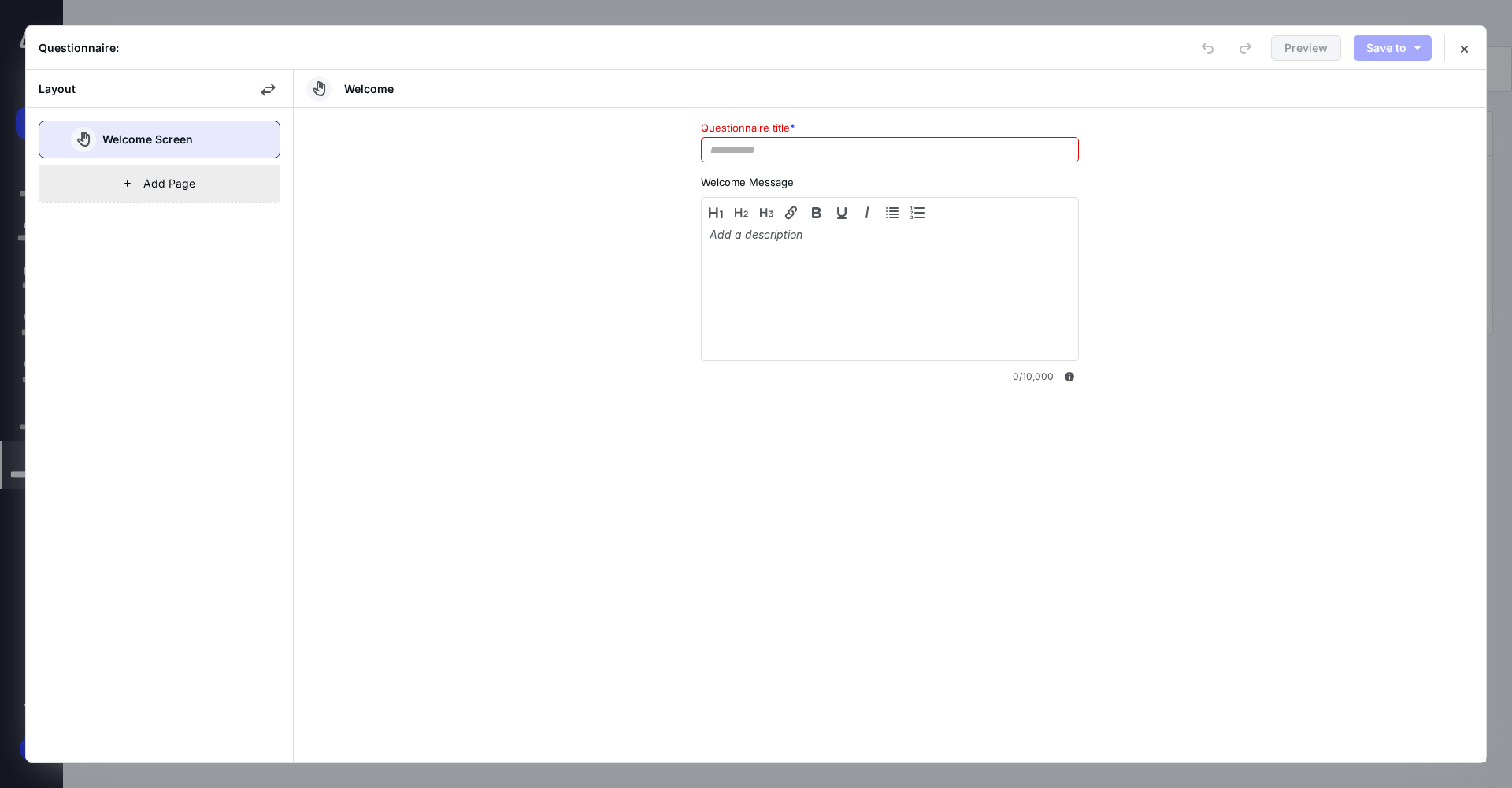 click on "Add Page" at bounding box center [159, 184] 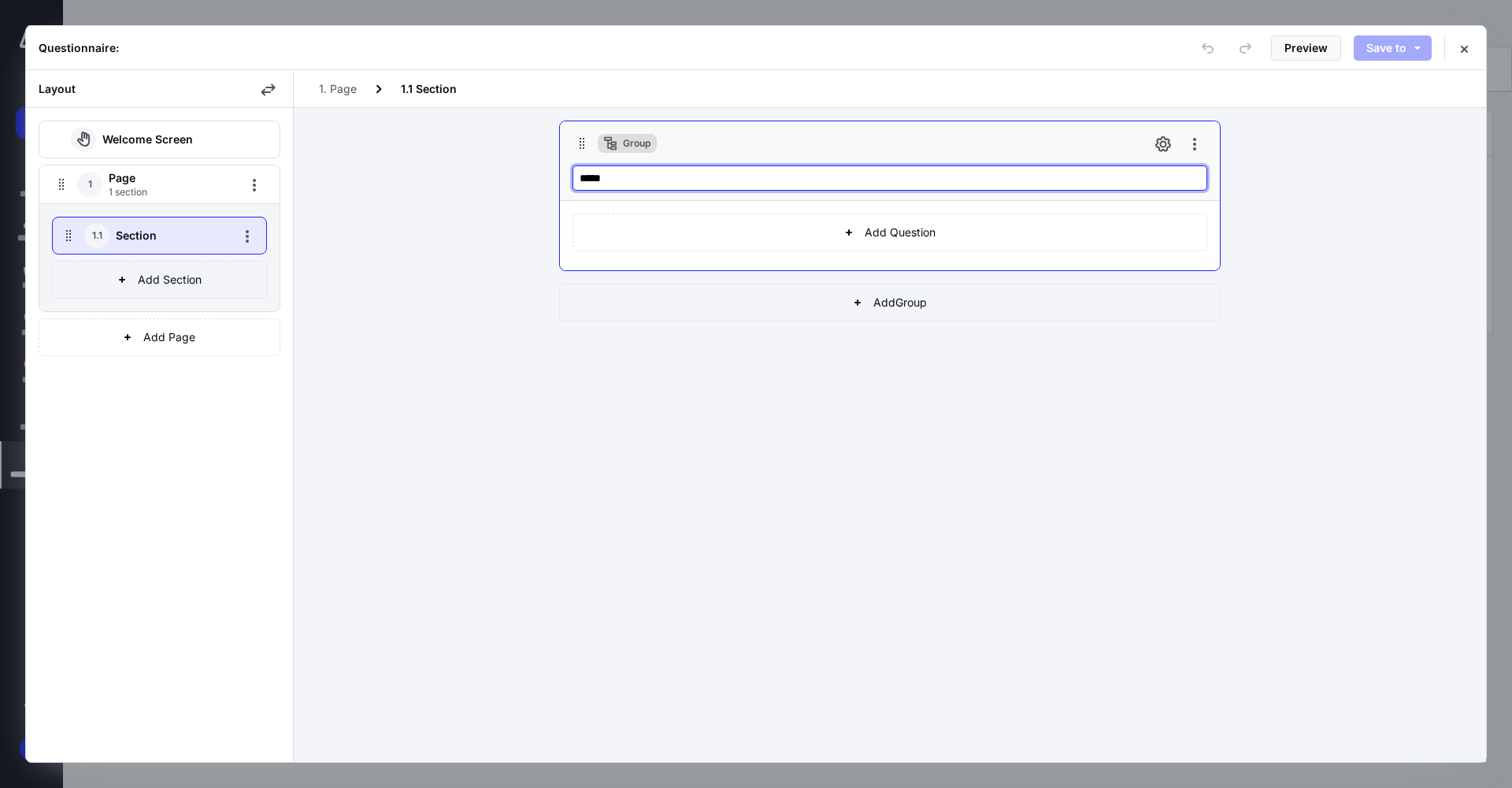 click on "*****" at bounding box center (890, 178) 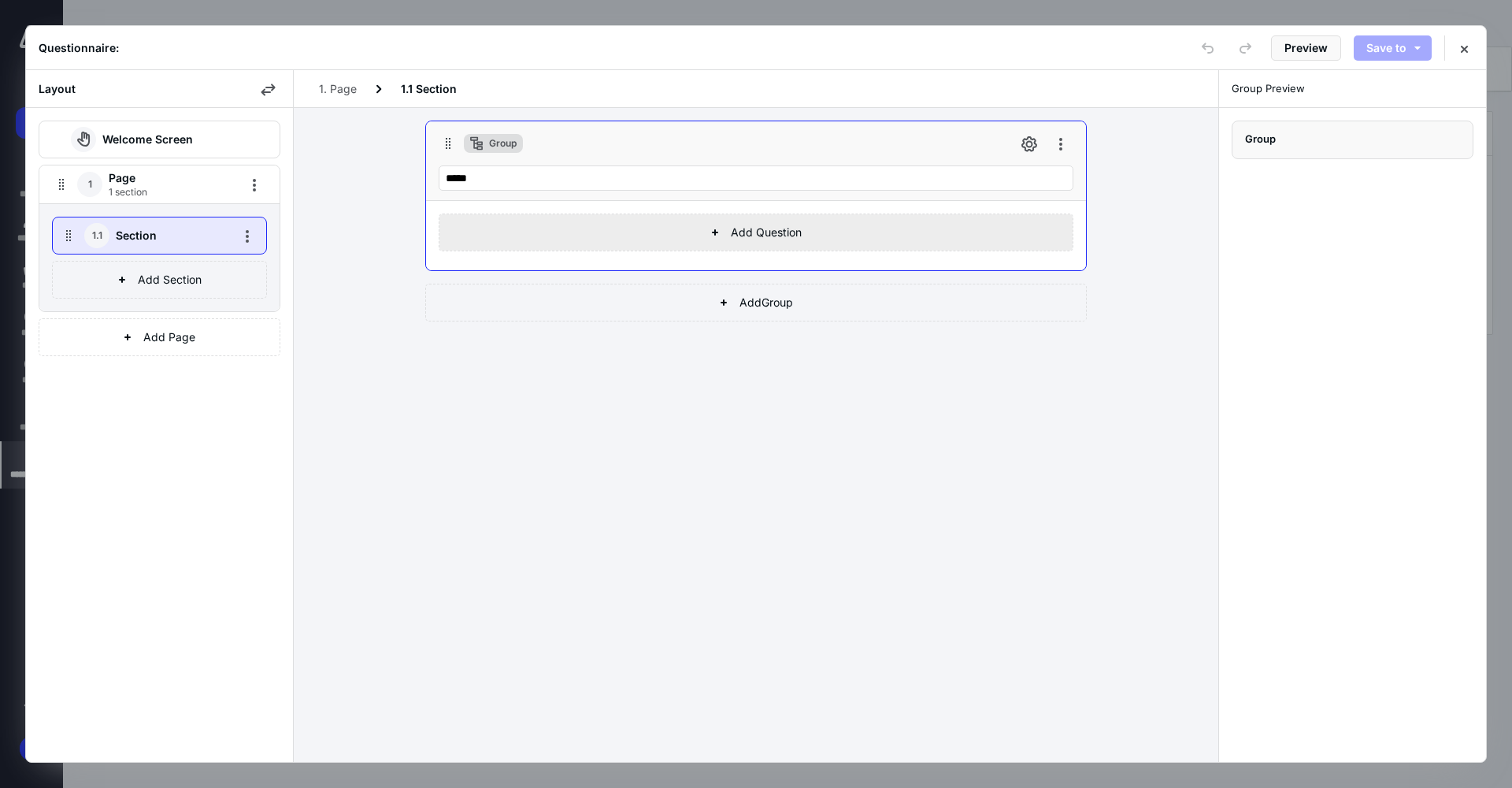 click on "Add Question" at bounding box center (756, 232) 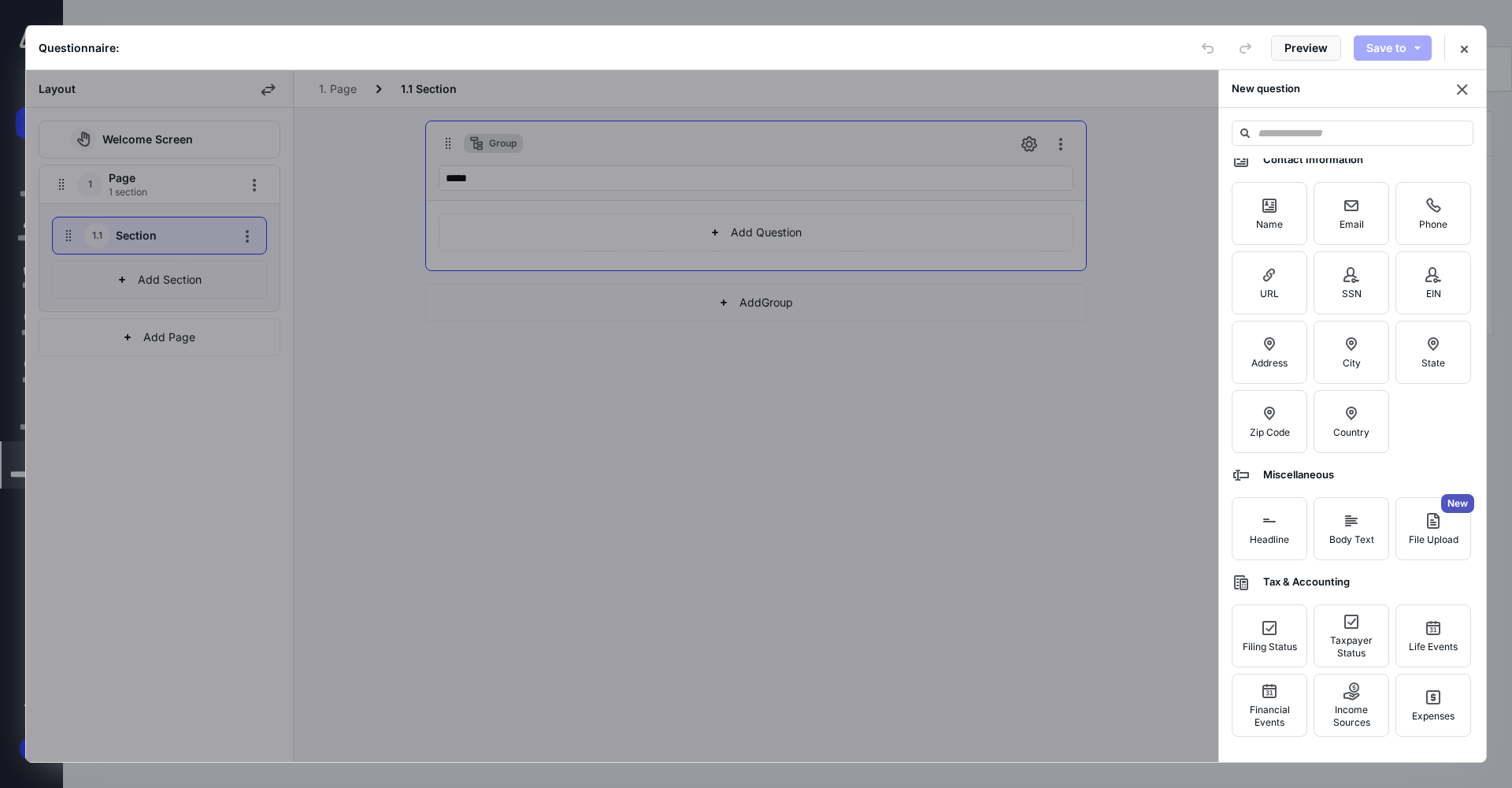scroll, scrollTop: 99, scrollLeft: 0, axis: vertical 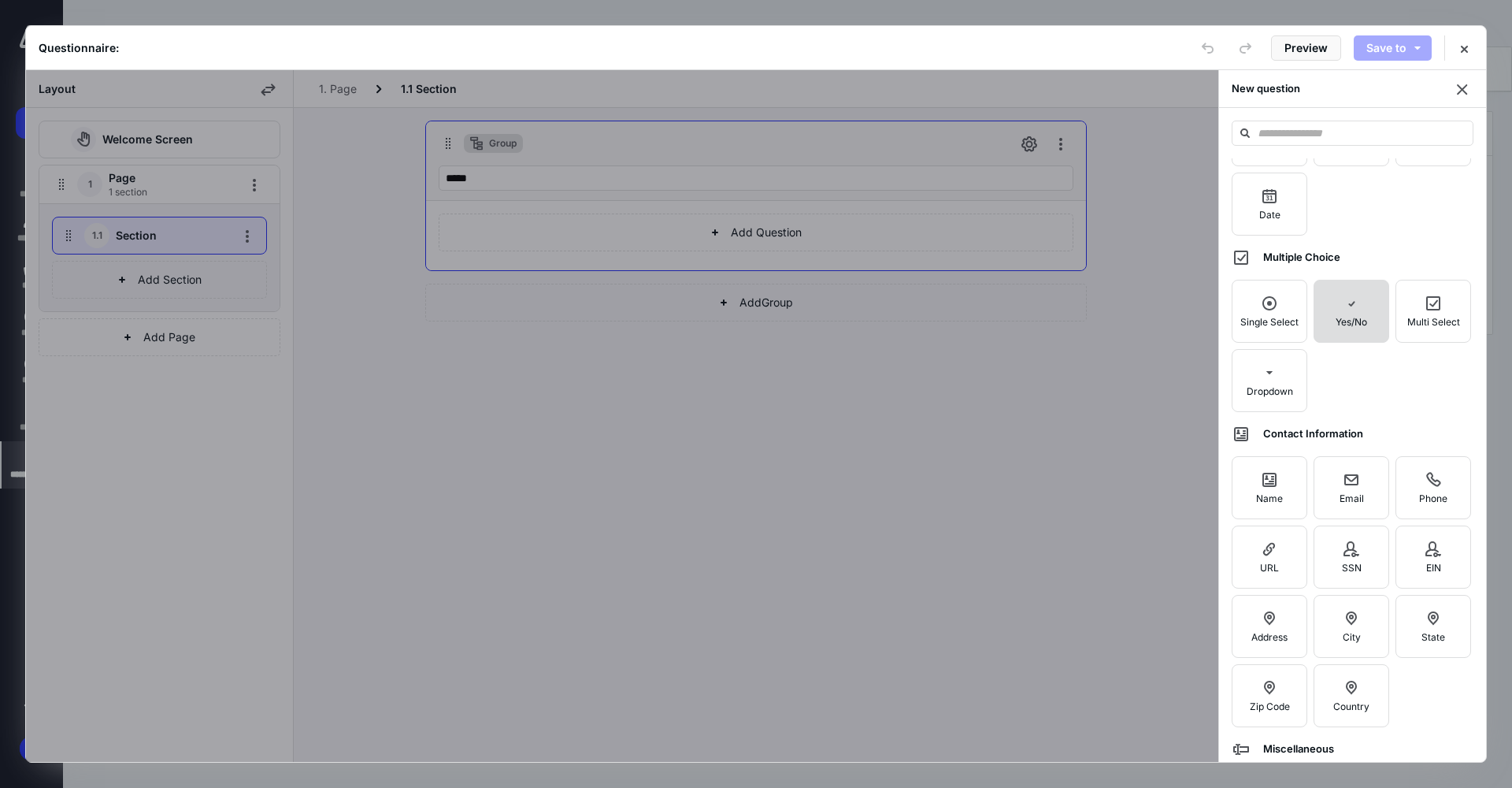 click 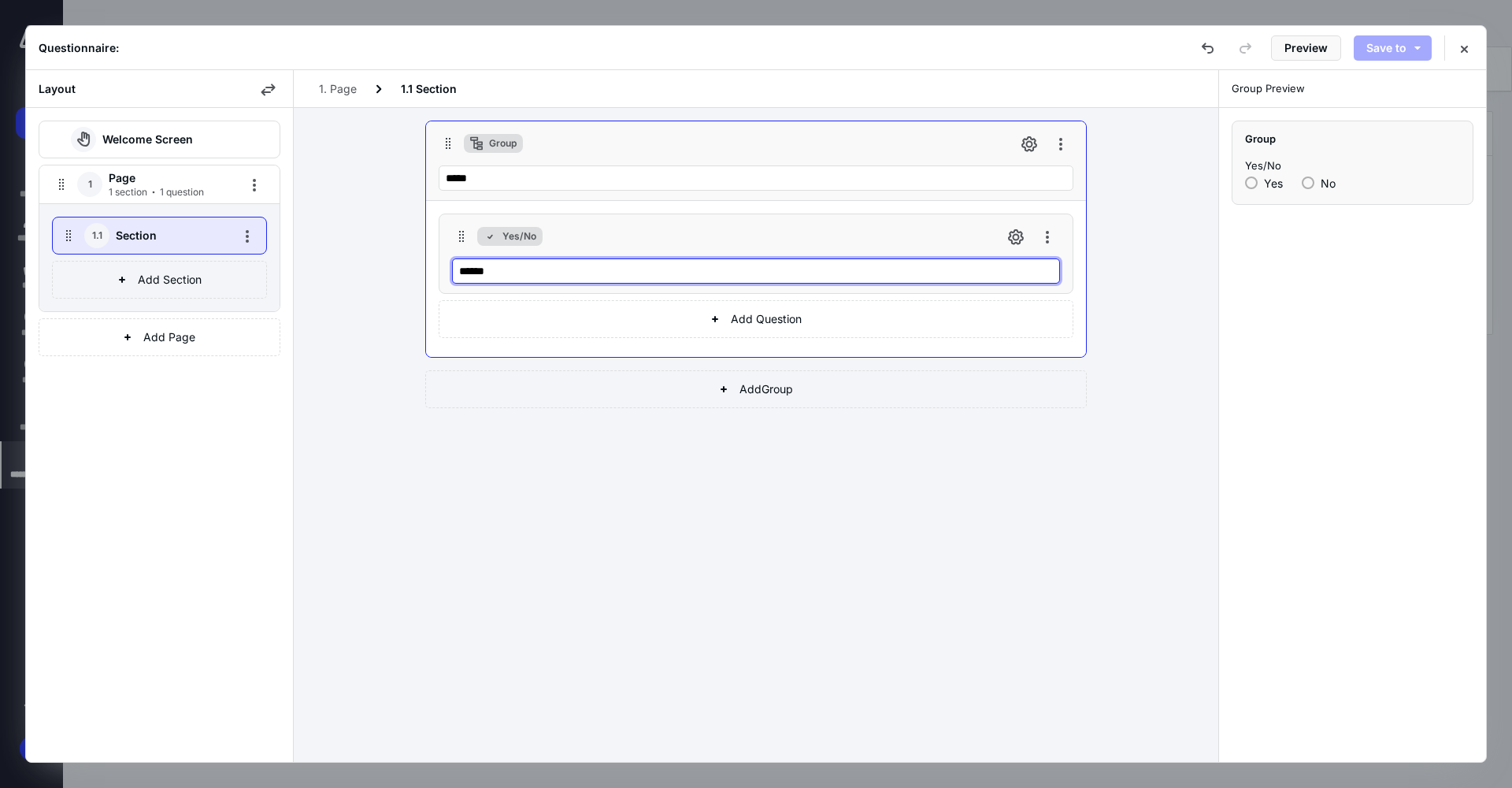 drag, startPoint x: 543, startPoint y: 274, endPoint x: 541, endPoint y: 266, distance: 8.246211 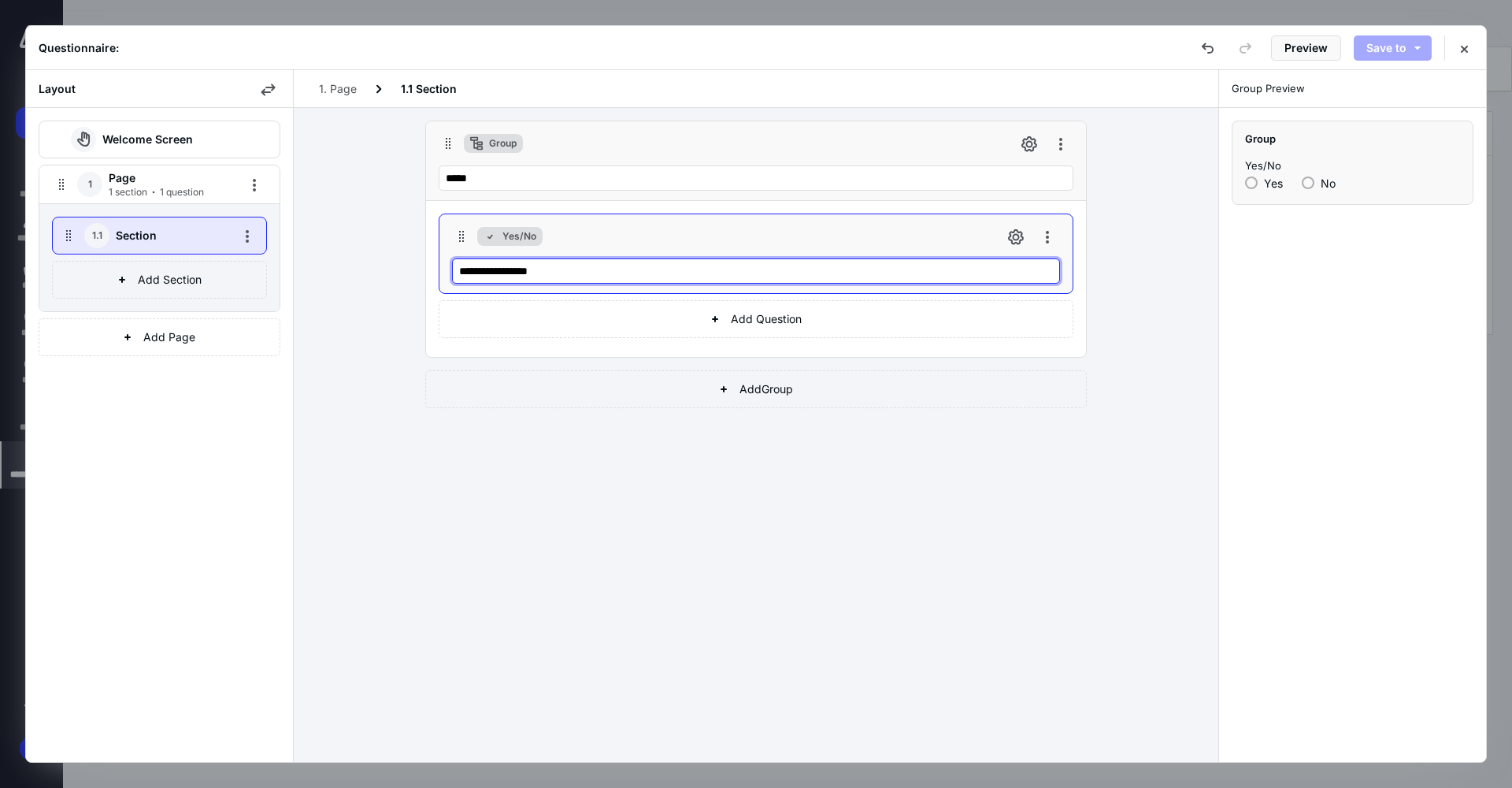 type on "**********" 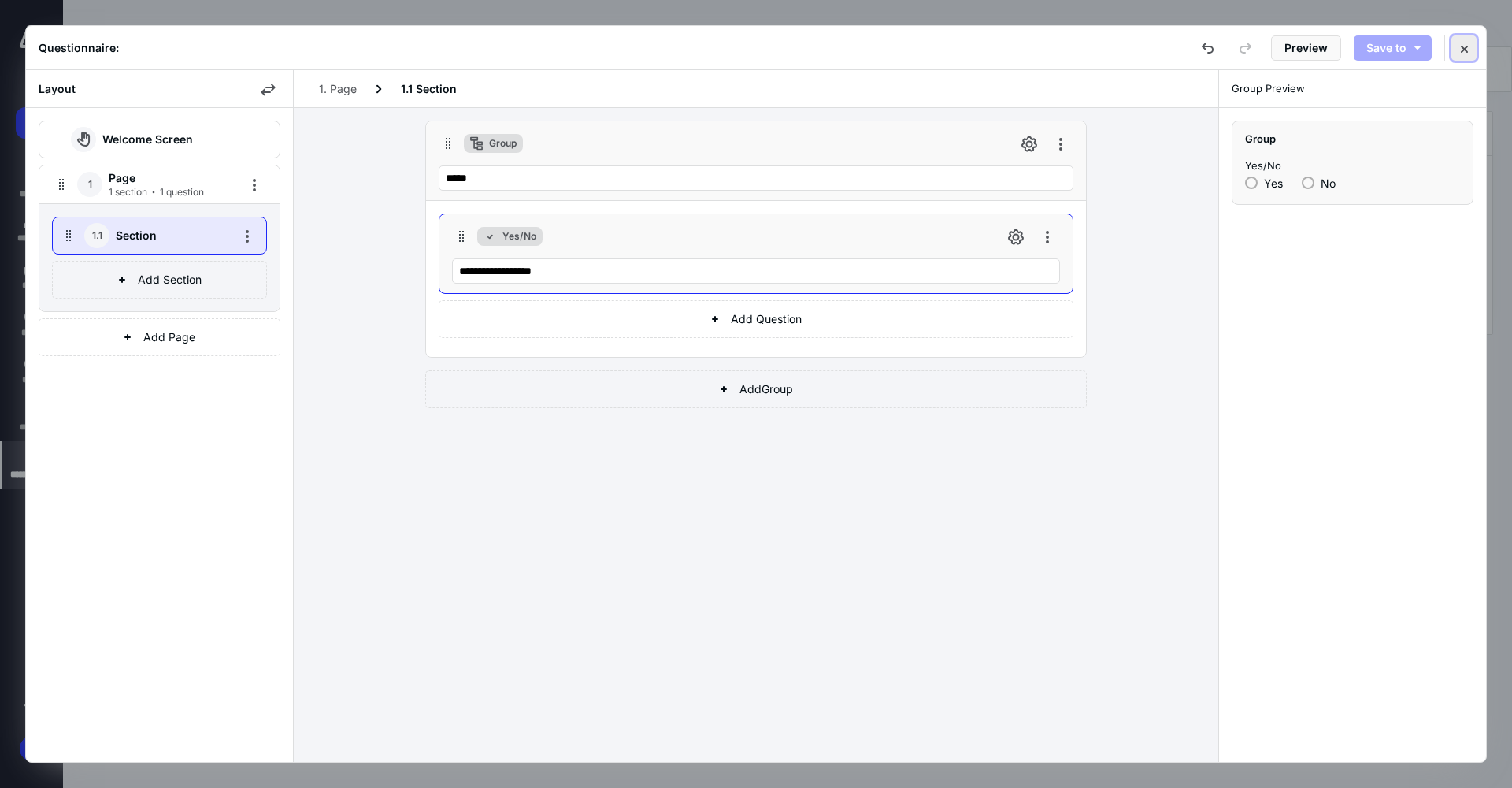 click at bounding box center (1464, 48) 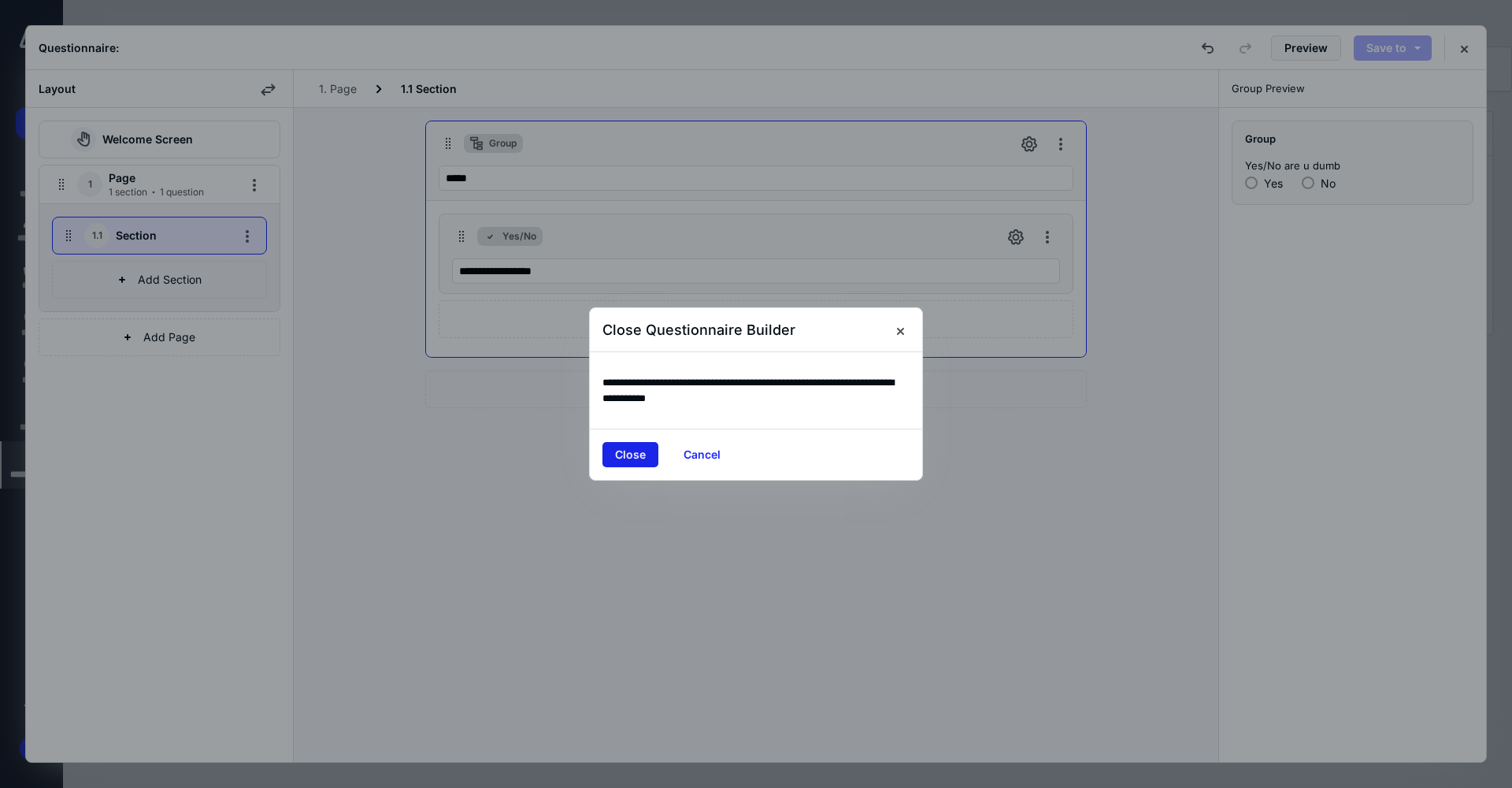 click on "Close" at bounding box center [630, 455] 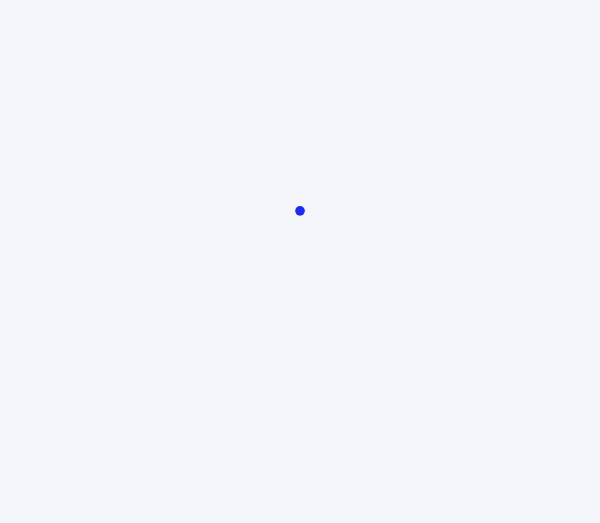 scroll, scrollTop: 0, scrollLeft: 0, axis: both 